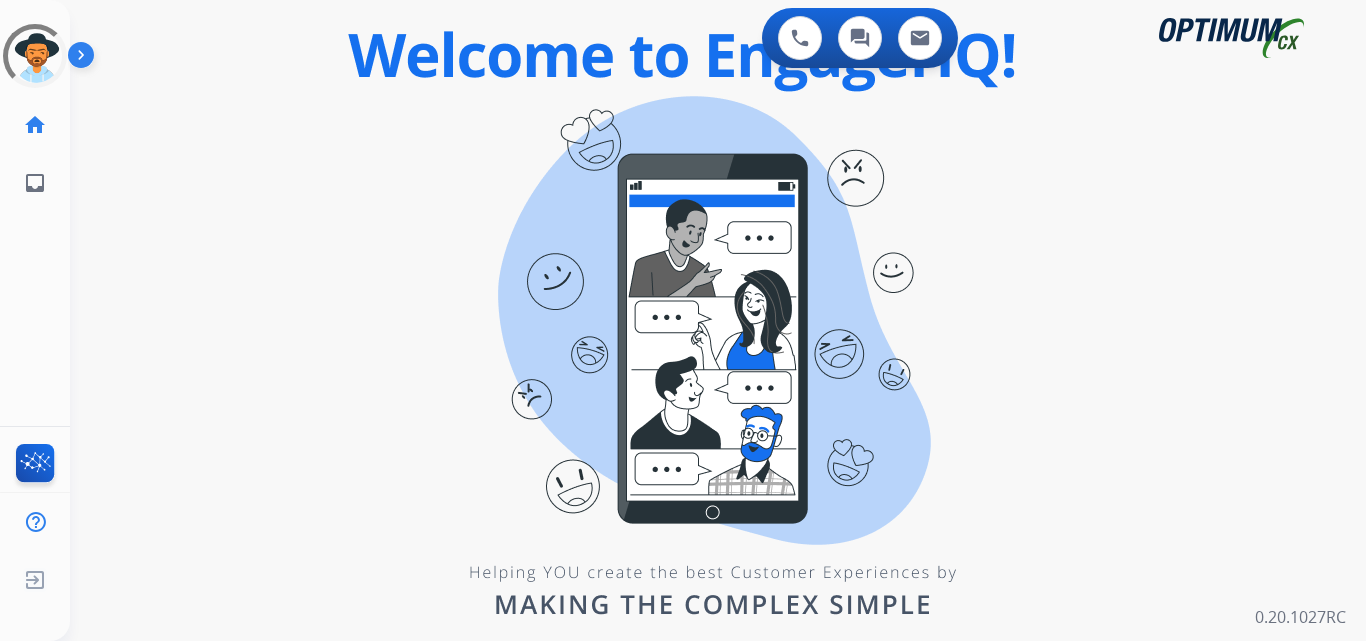 scroll, scrollTop: 0, scrollLeft: 0, axis: both 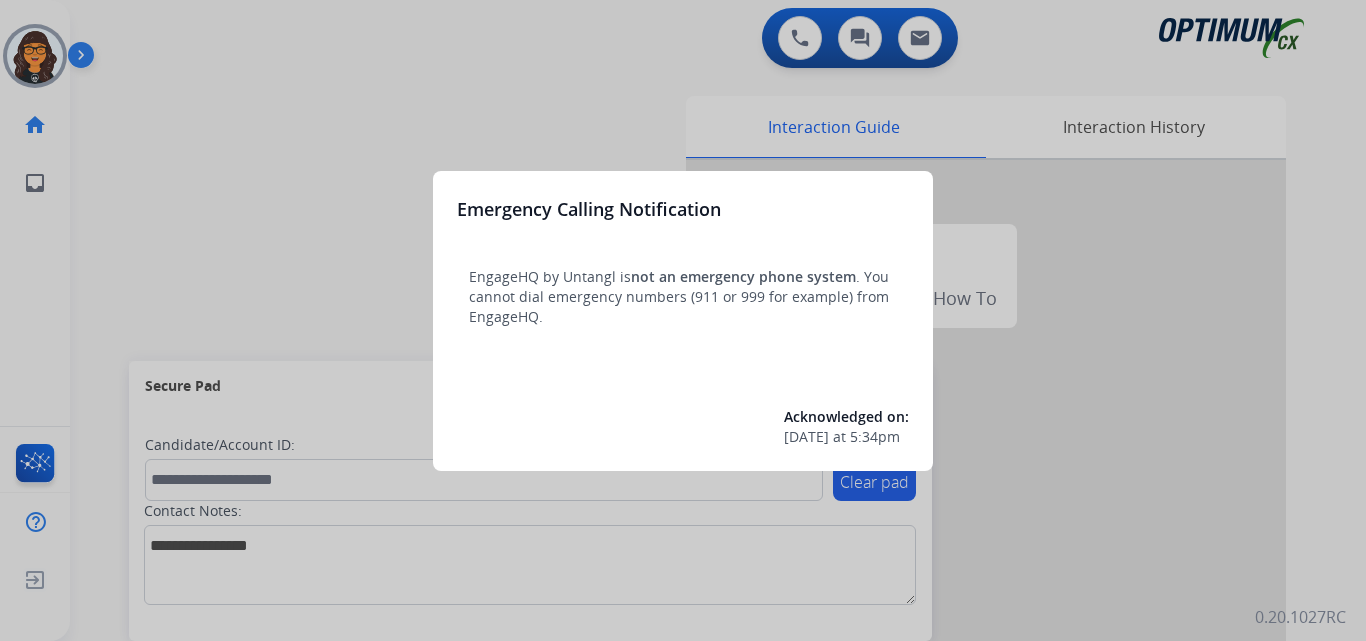 click at bounding box center [683, 320] 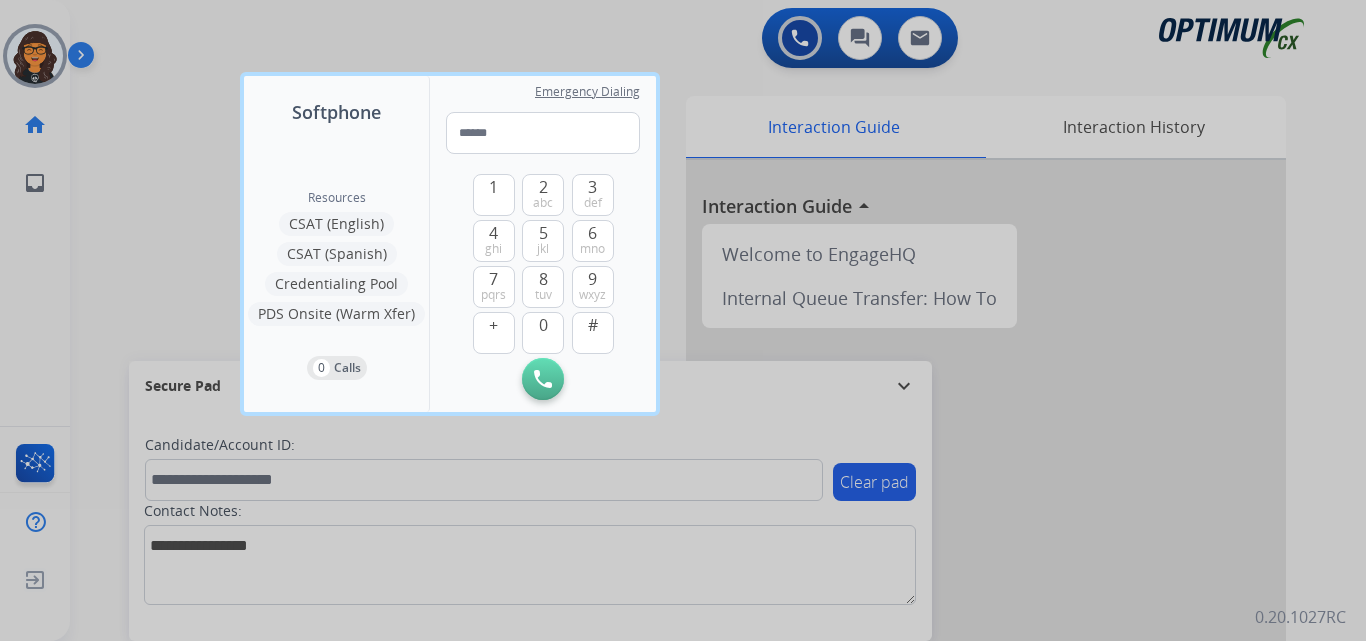 click at bounding box center [683, 320] 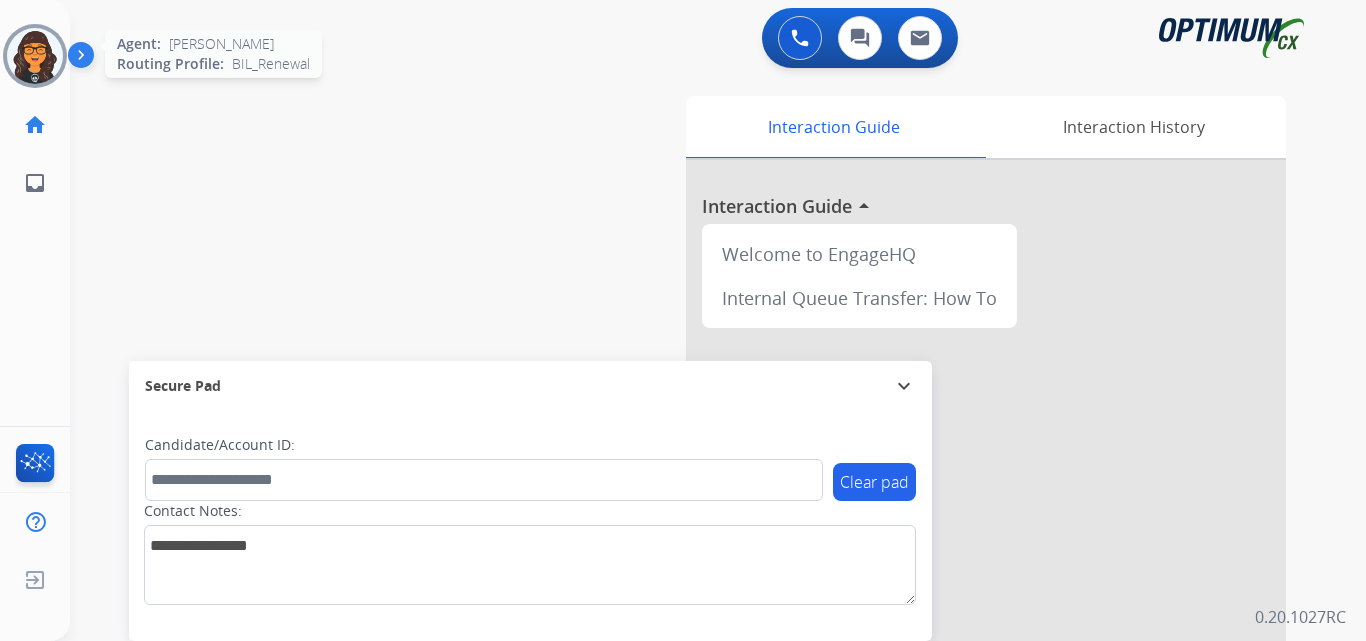 click at bounding box center [35, 56] 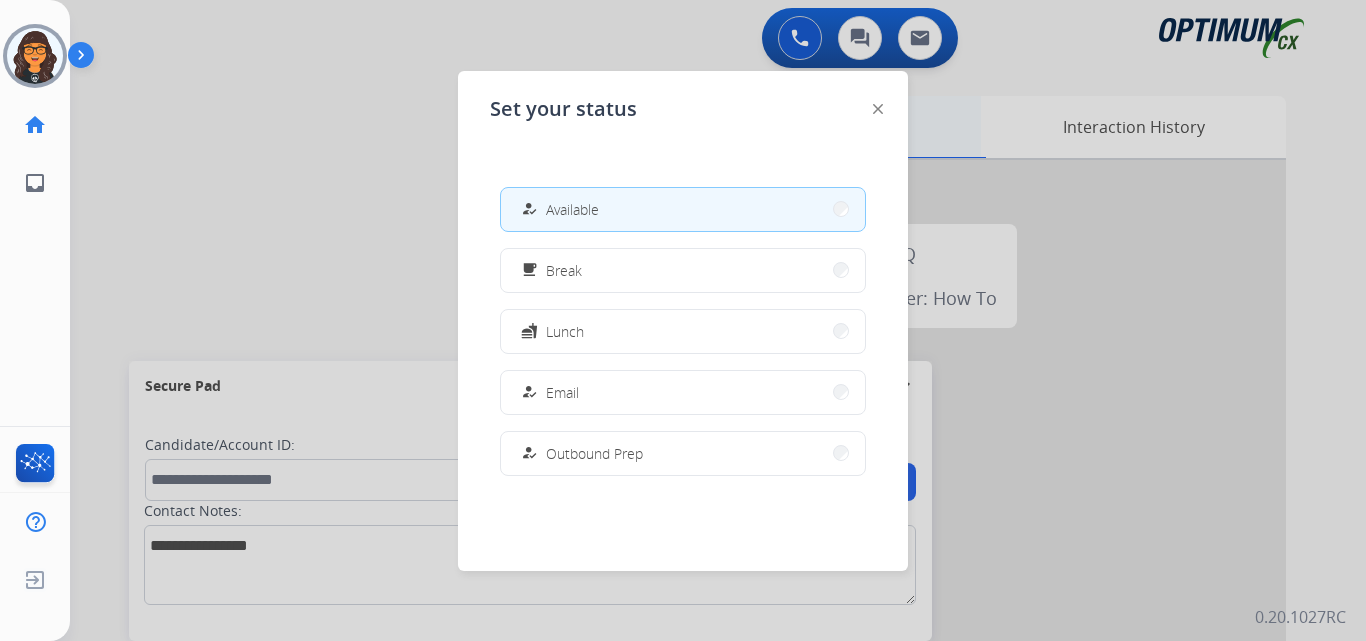 click 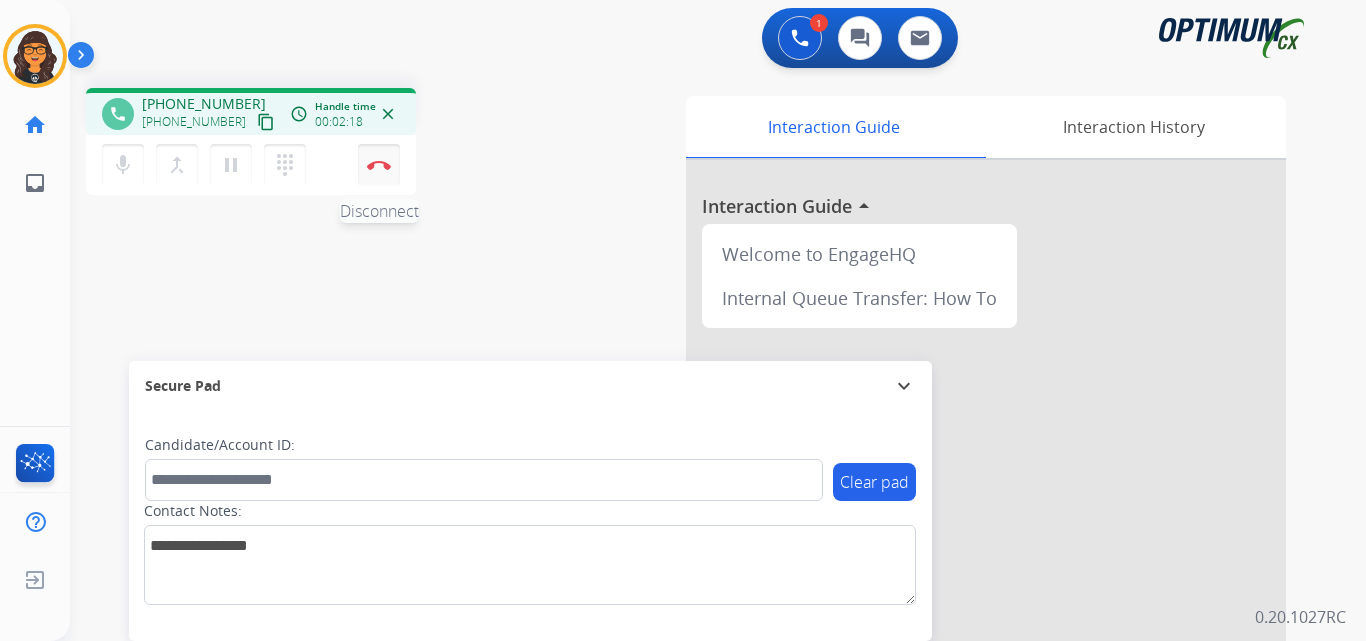 click at bounding box center [379, 165] 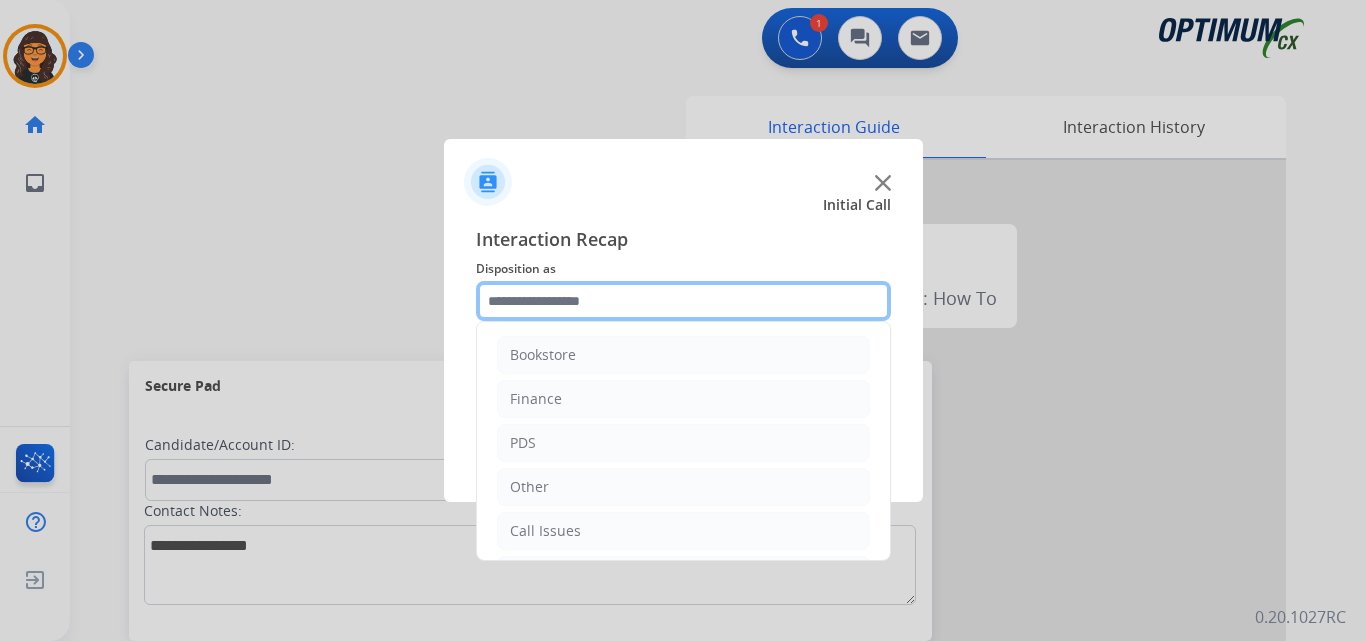 click 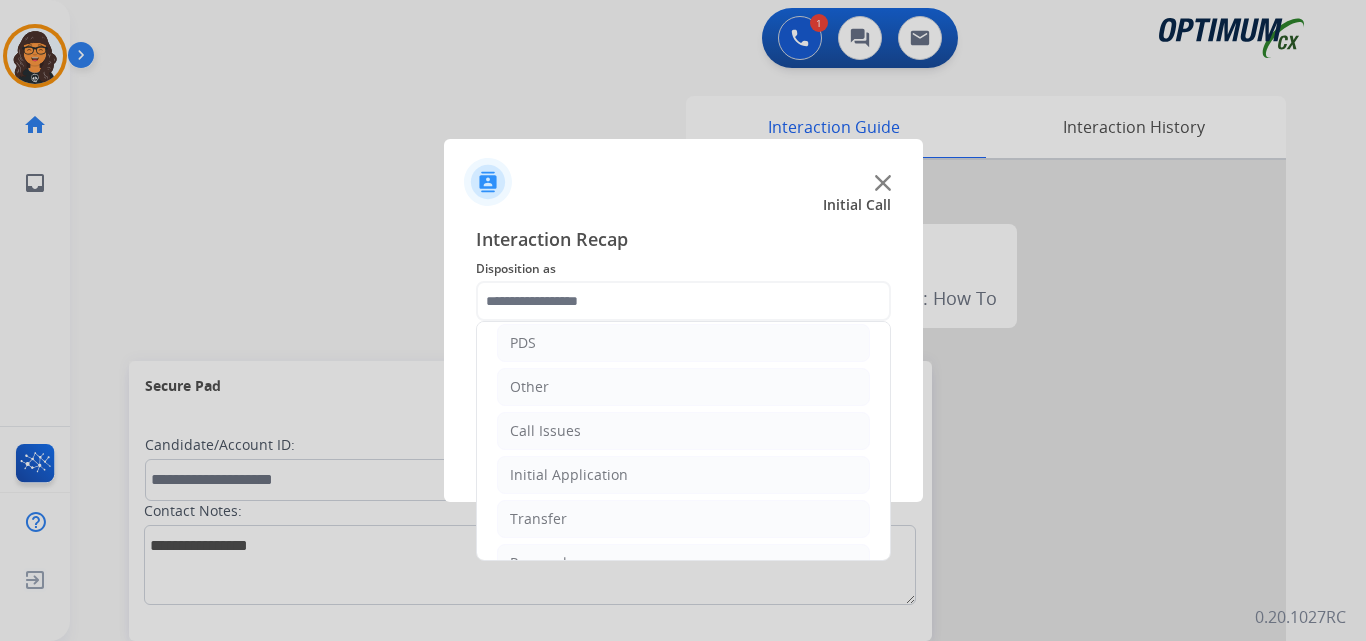 drag, startPoint x: 522, startPoint y: 349, endPoint x: 560, endPoint y: 367, distance: 42.047592 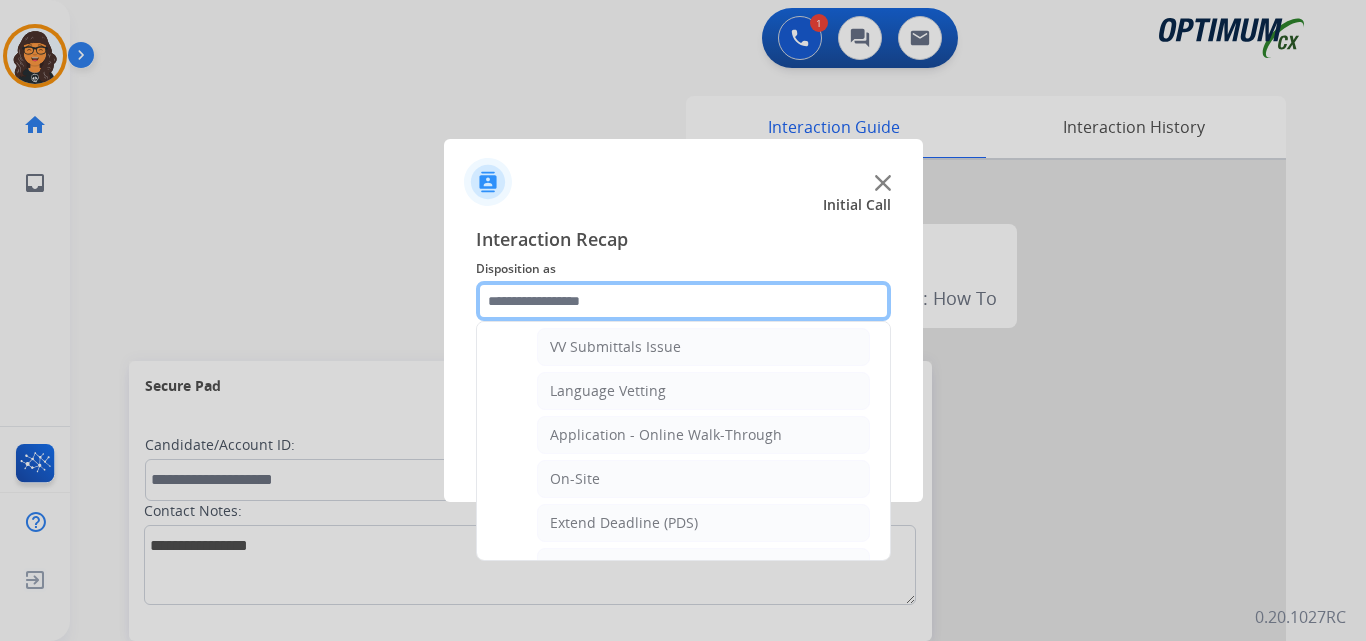 scroll, scrollTop: 500, scrollLeft: 0, axis: vertical 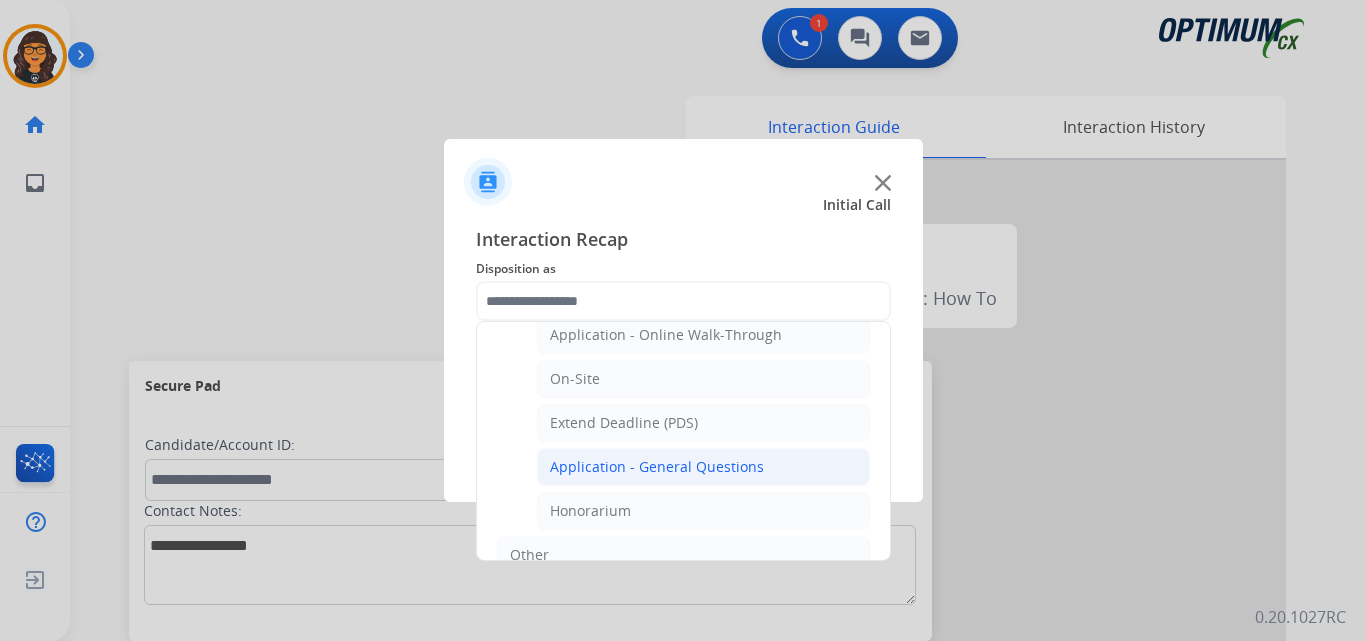 click on "Application - General Questions" 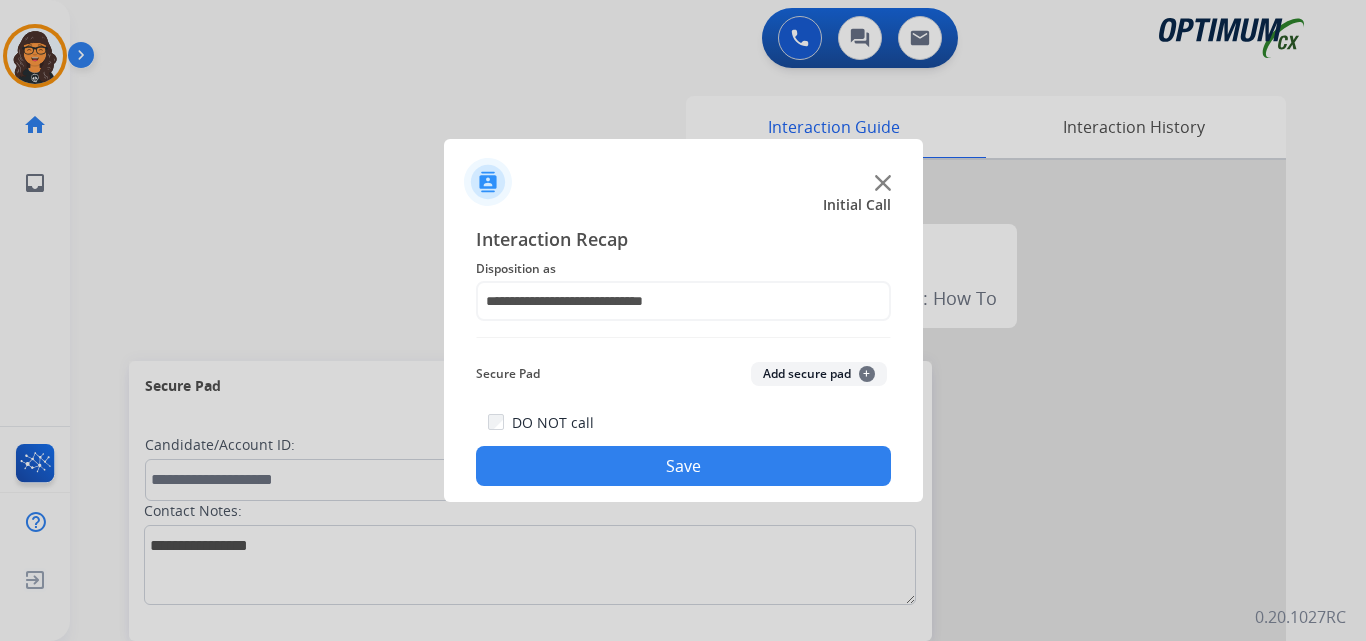 click on "Save" 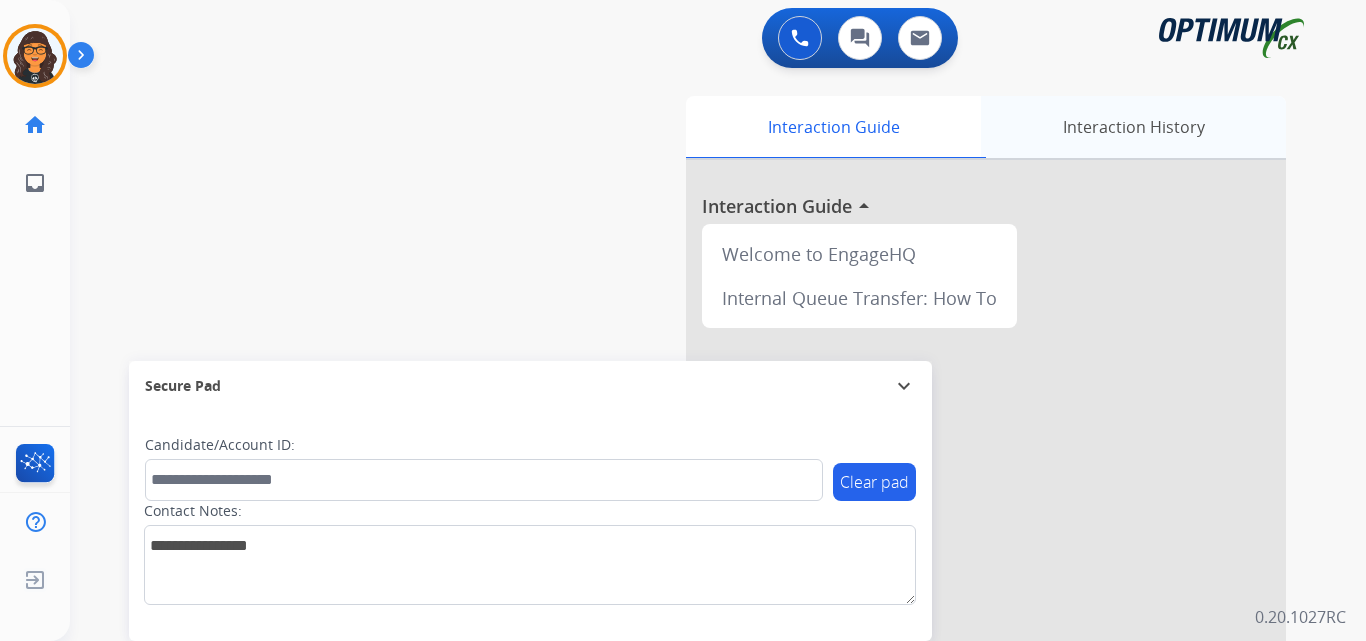 click on "Interaction History" at bounding box center (1133, 127) 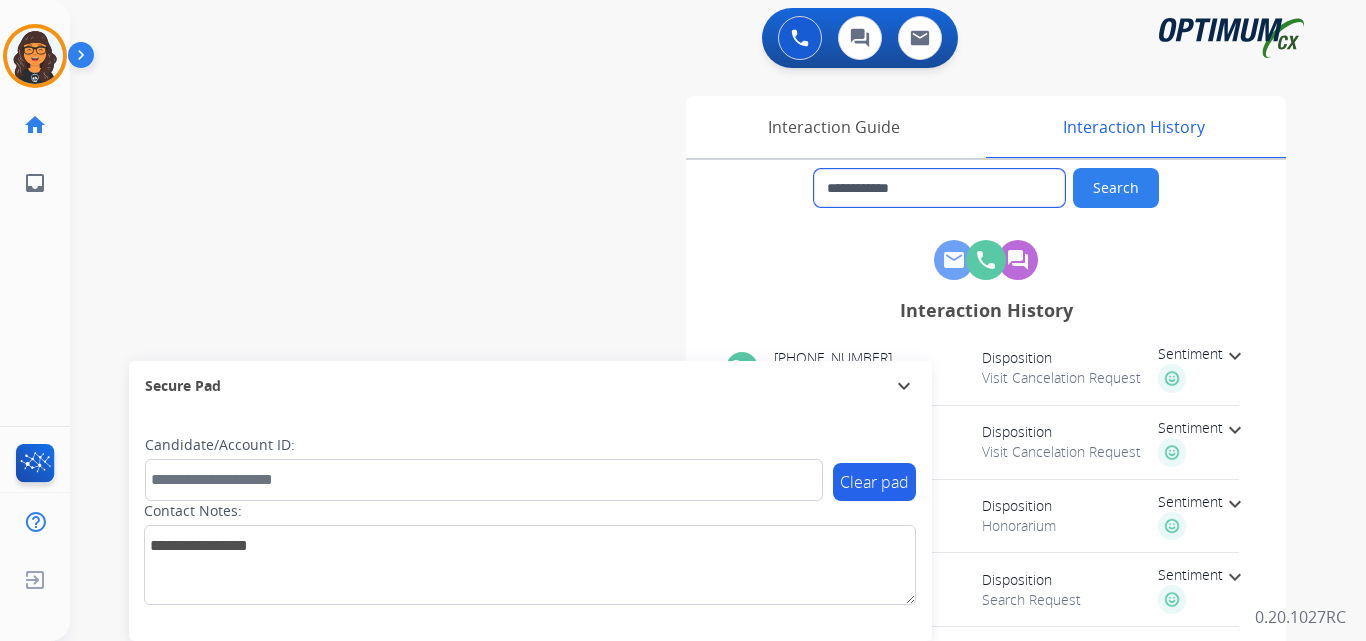 drag, startPoint x: 927, startPoint y: 191, endPoint x: 847, endPoint y: 197, distance: 80.224686 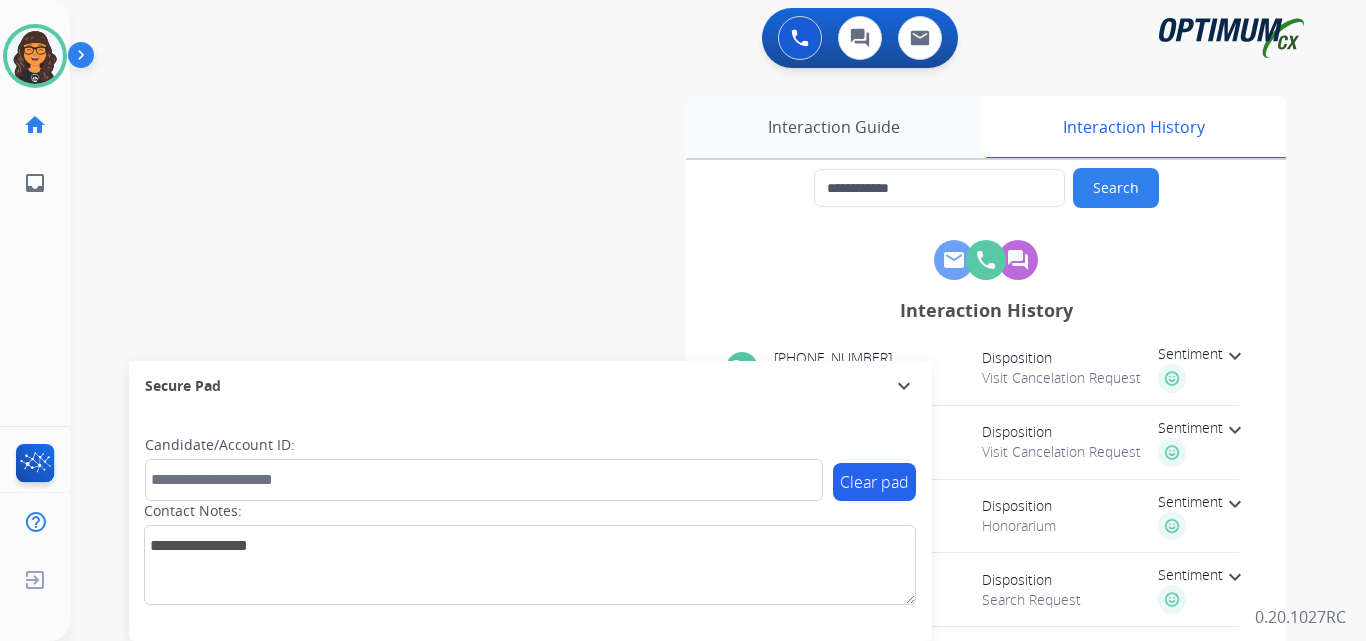 click on "Interaction Guide" at bounding box center [833, 127] 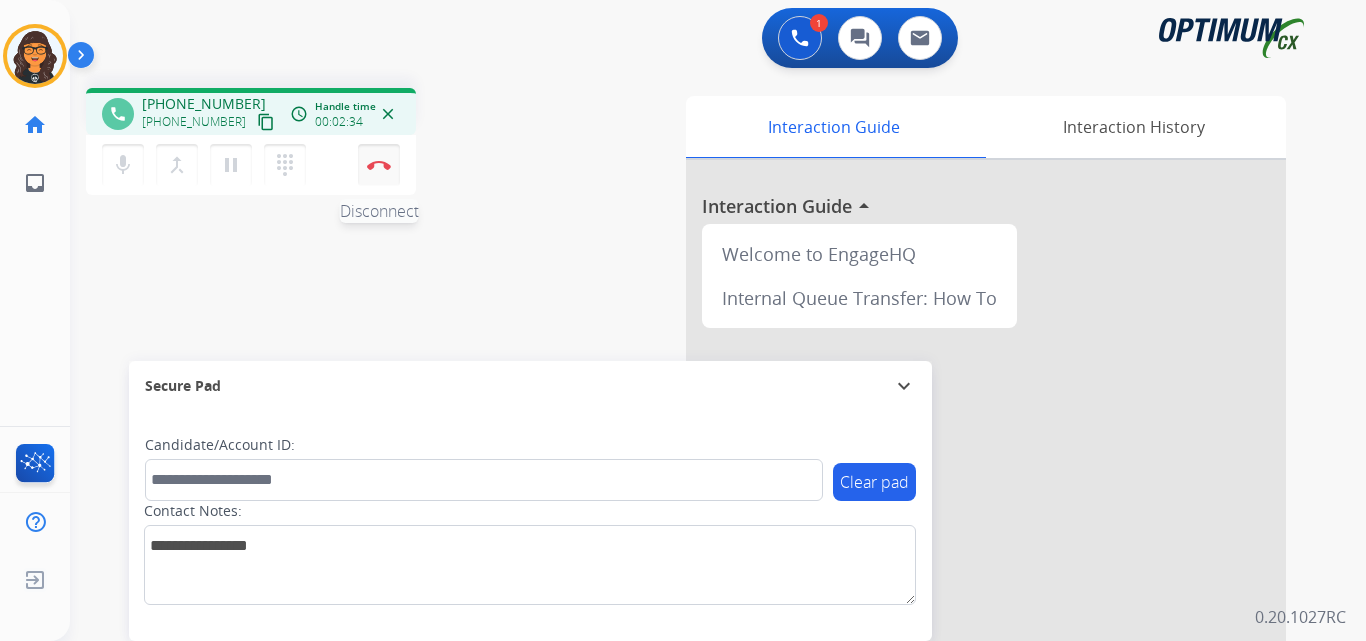 click at bounding box center (379, 165) 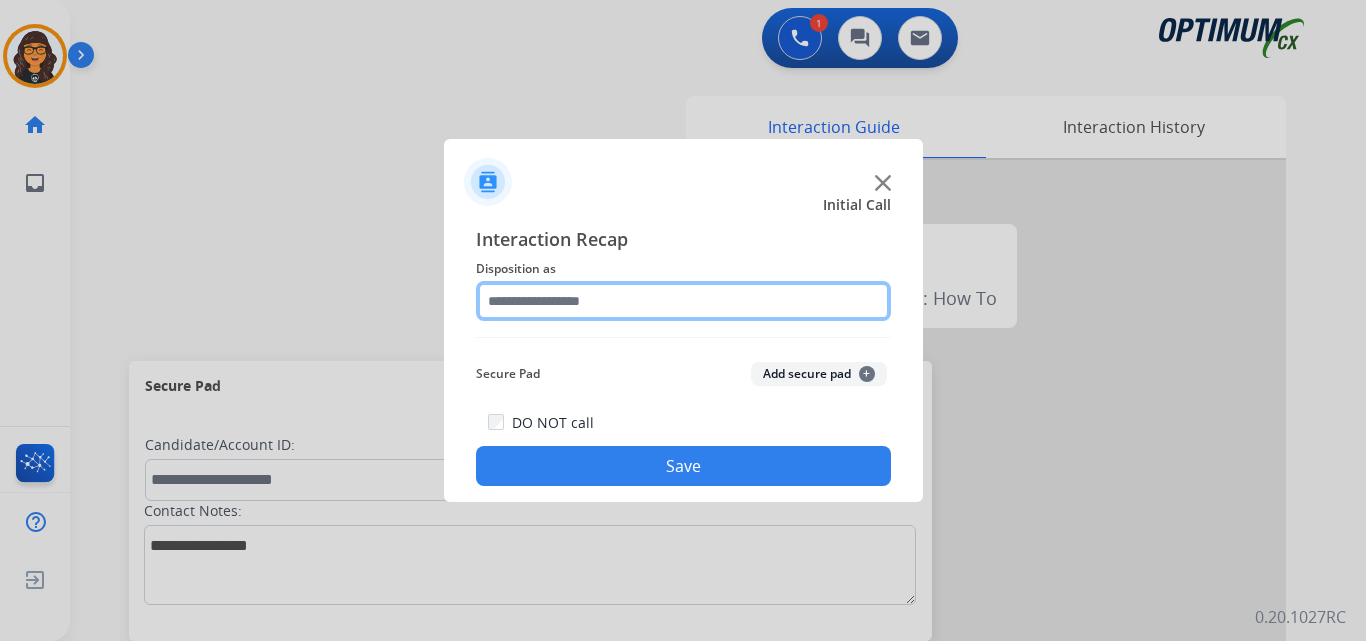 click 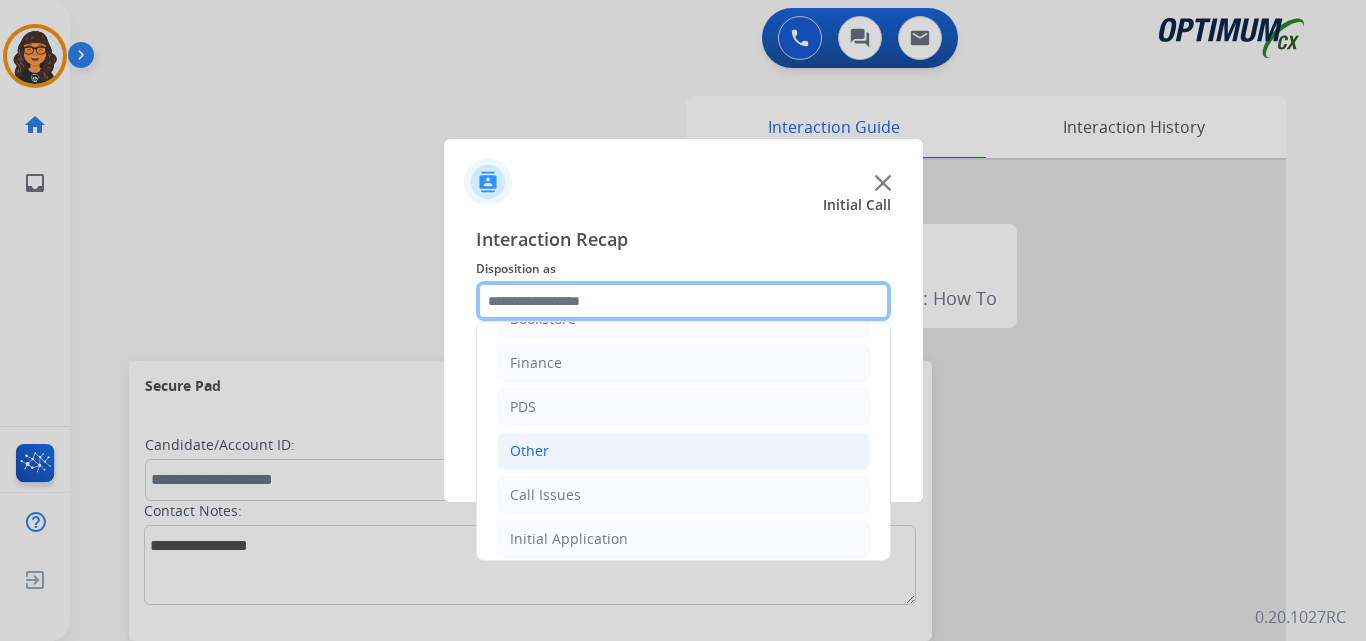 scroll, scrollTop: 100, scrollLeft: 0, axis: vertical 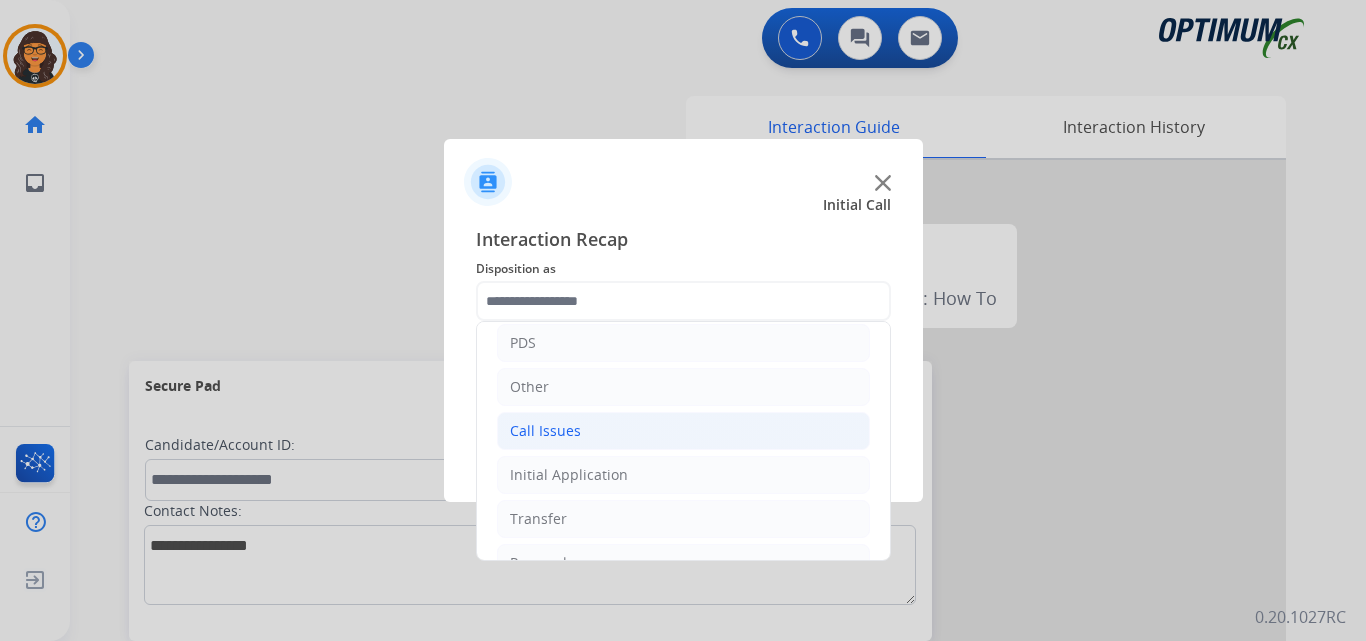 click on "Call Issues" 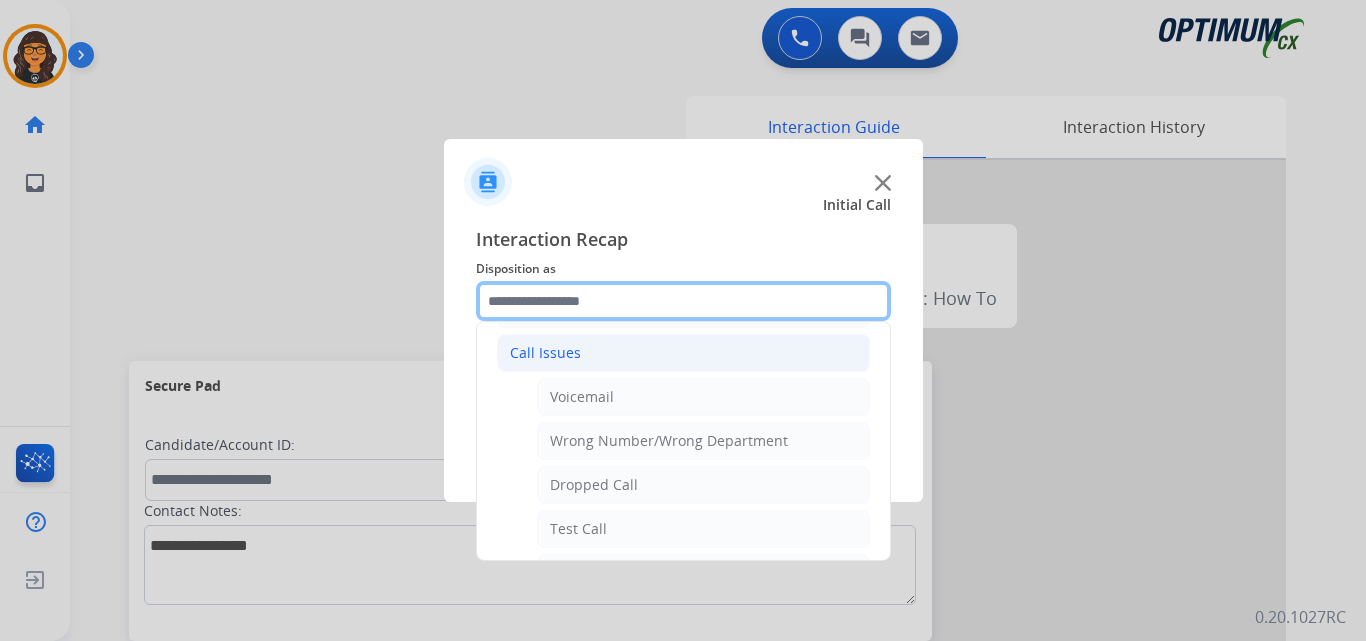 scroll, scrollTop: 200, scrollLeft: 0, axis: vertical 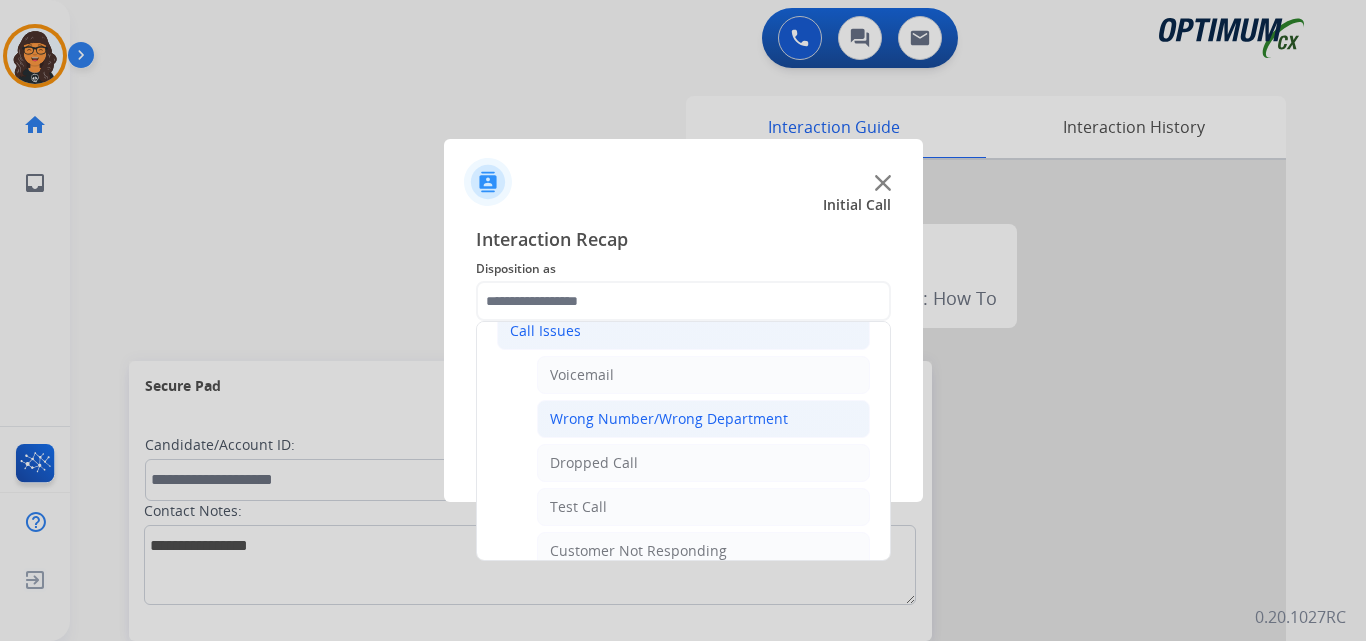 click on "Wrong Number/Wrong Department" 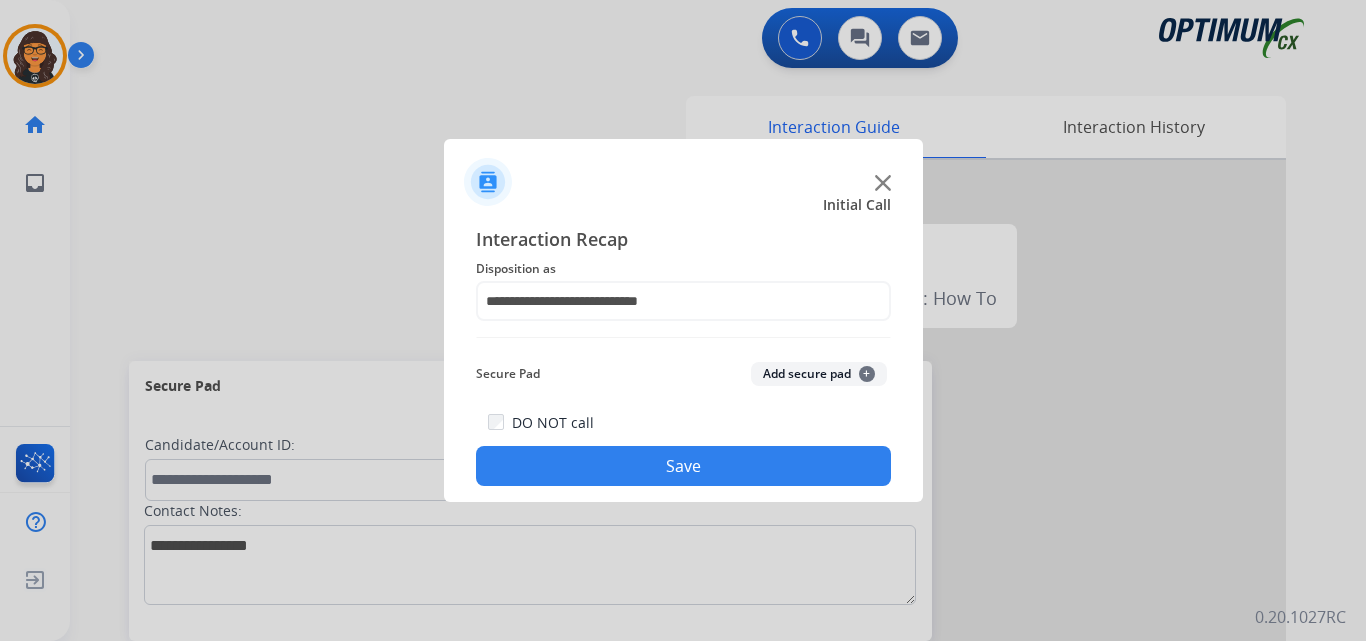 click on "Save" 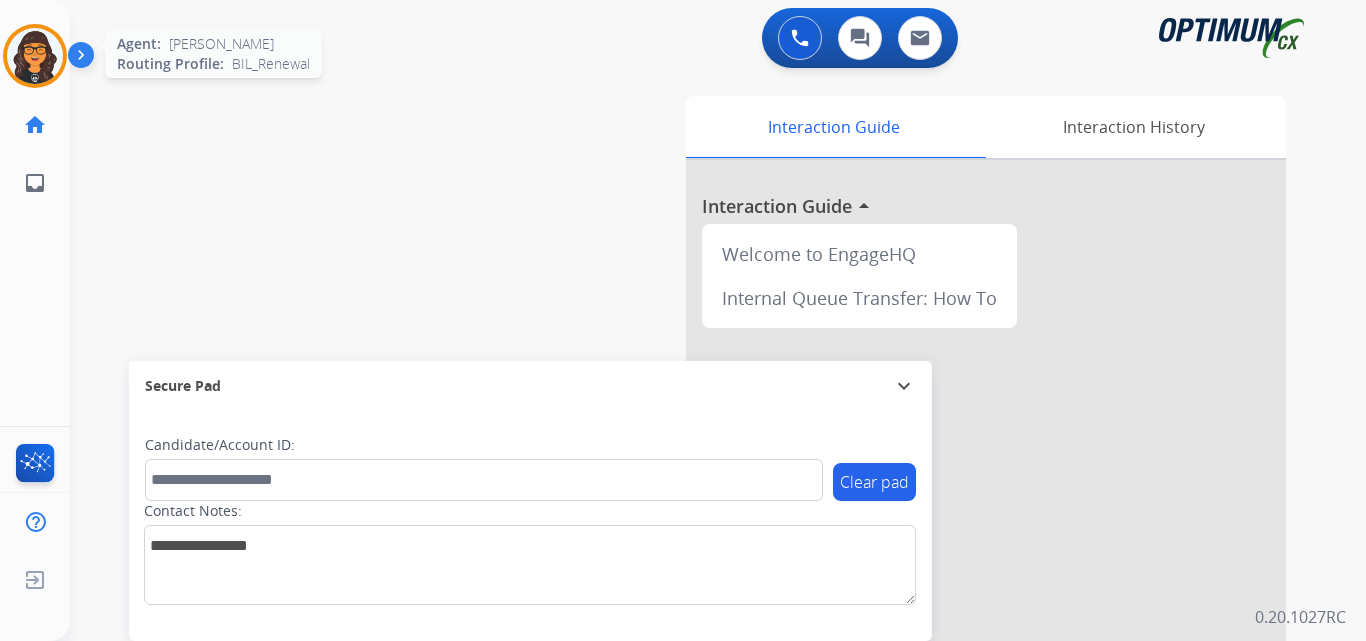 click at bounding box center (35, 56) 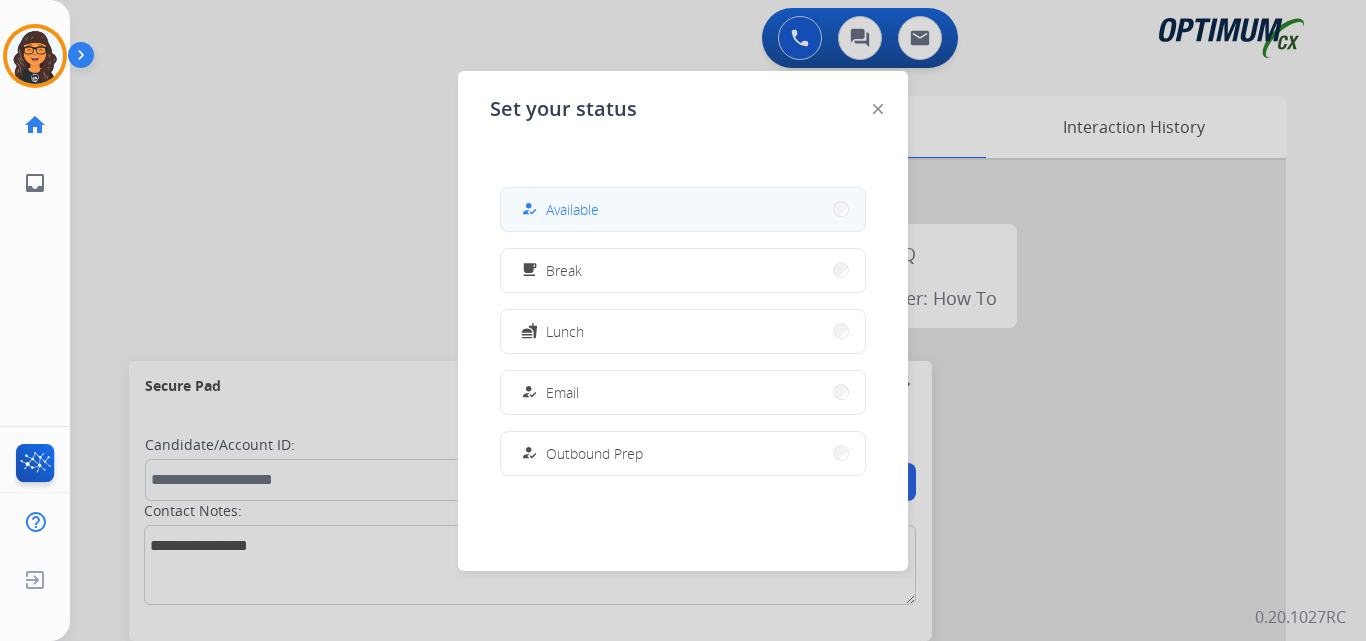 click on "Available" at bounding box center (572, 209) 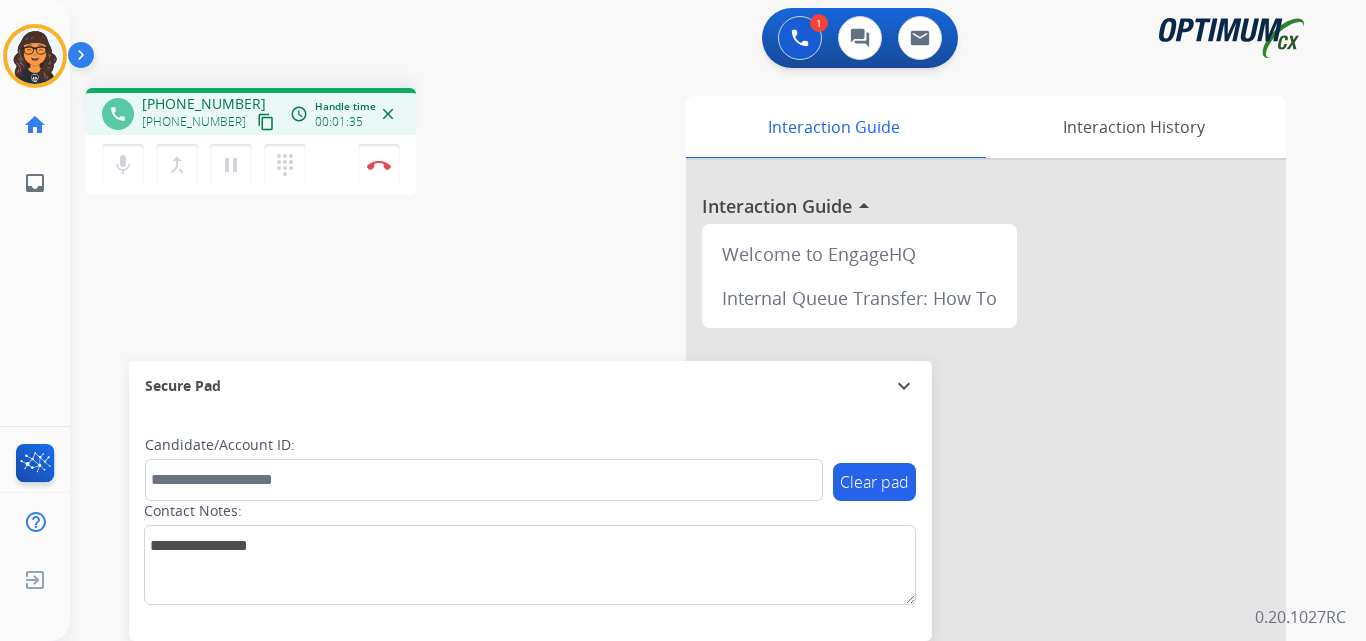 click on "content_copy" at bounding box center [266, 122] 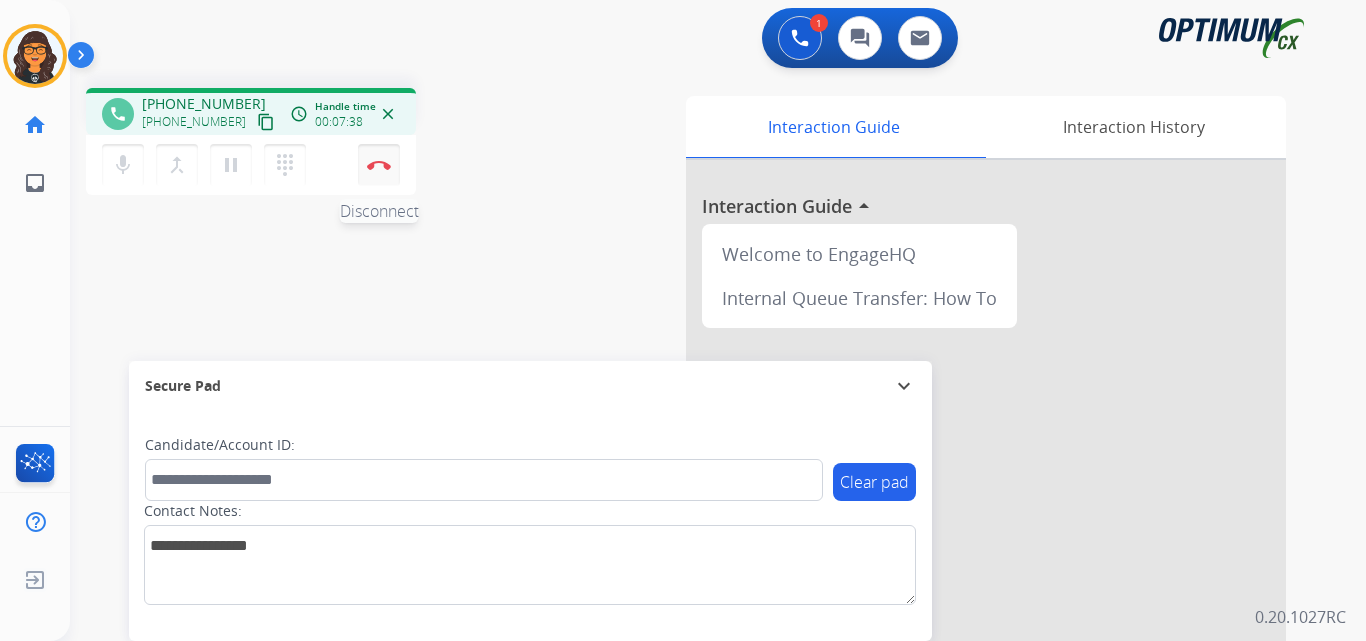click on "Disconnect" at bounding box center (379, 165) 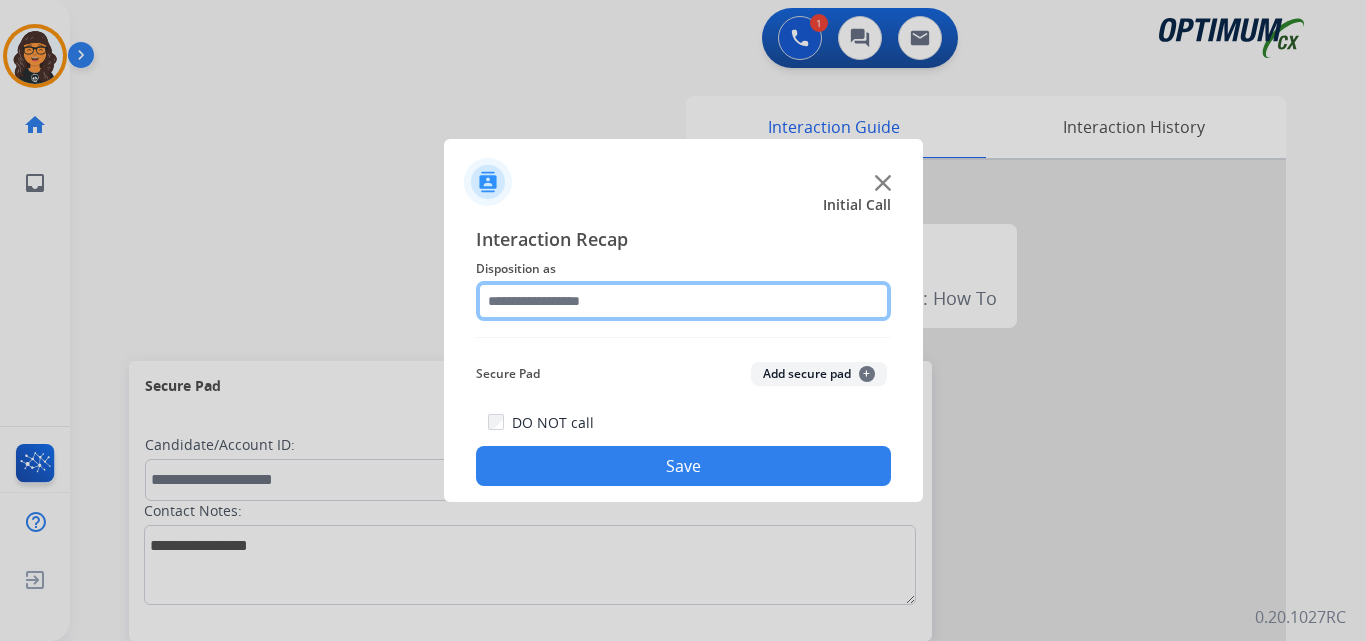 click 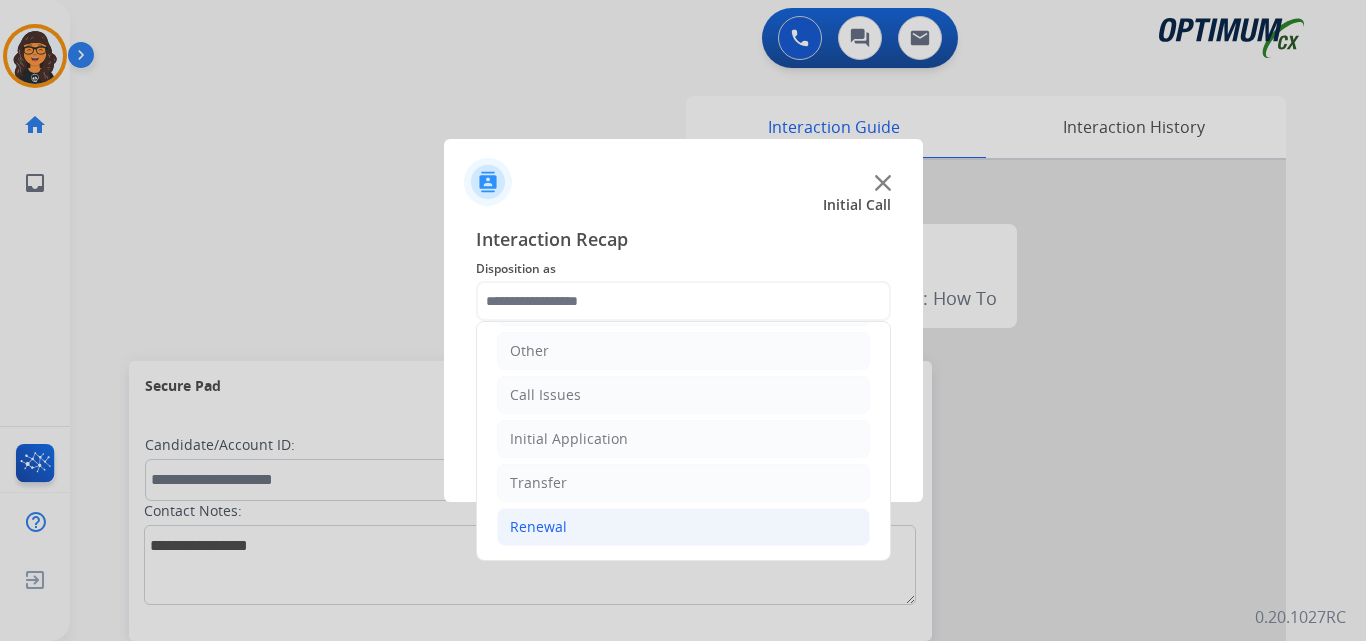 click on "Renewal" 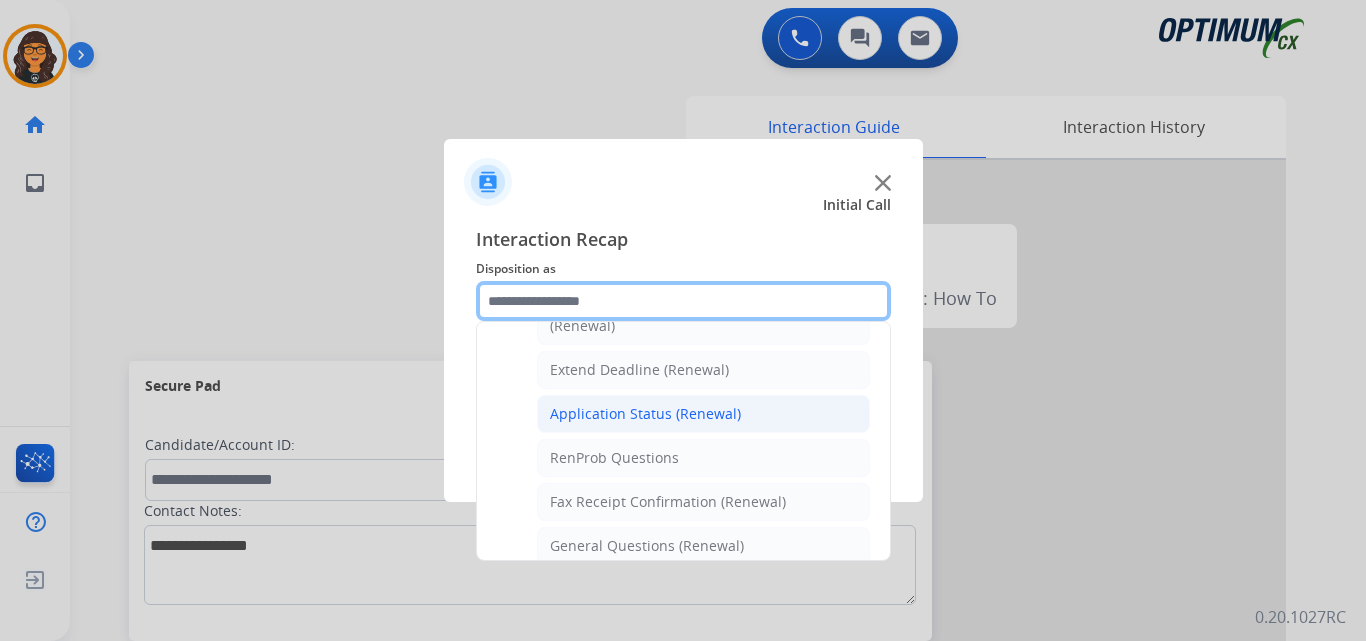 scroll, scrollTop: 436, scrollLeft: 0, axis: vertical 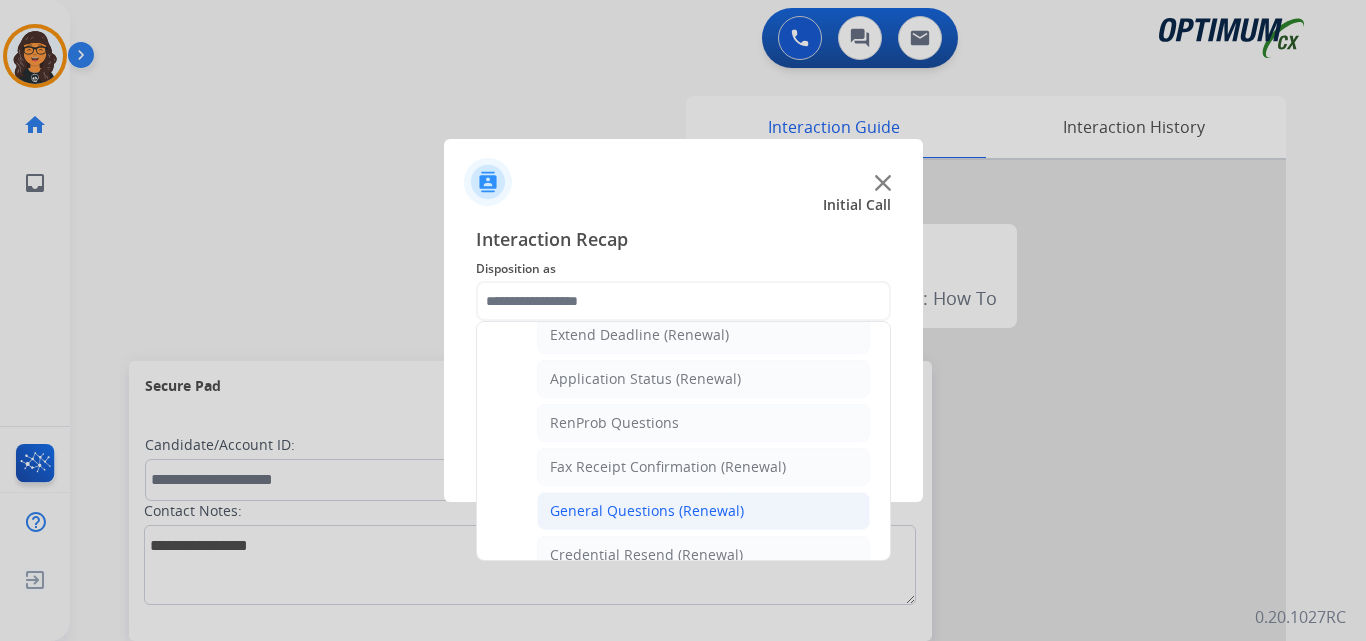 click on "General Questions (Renewal)" 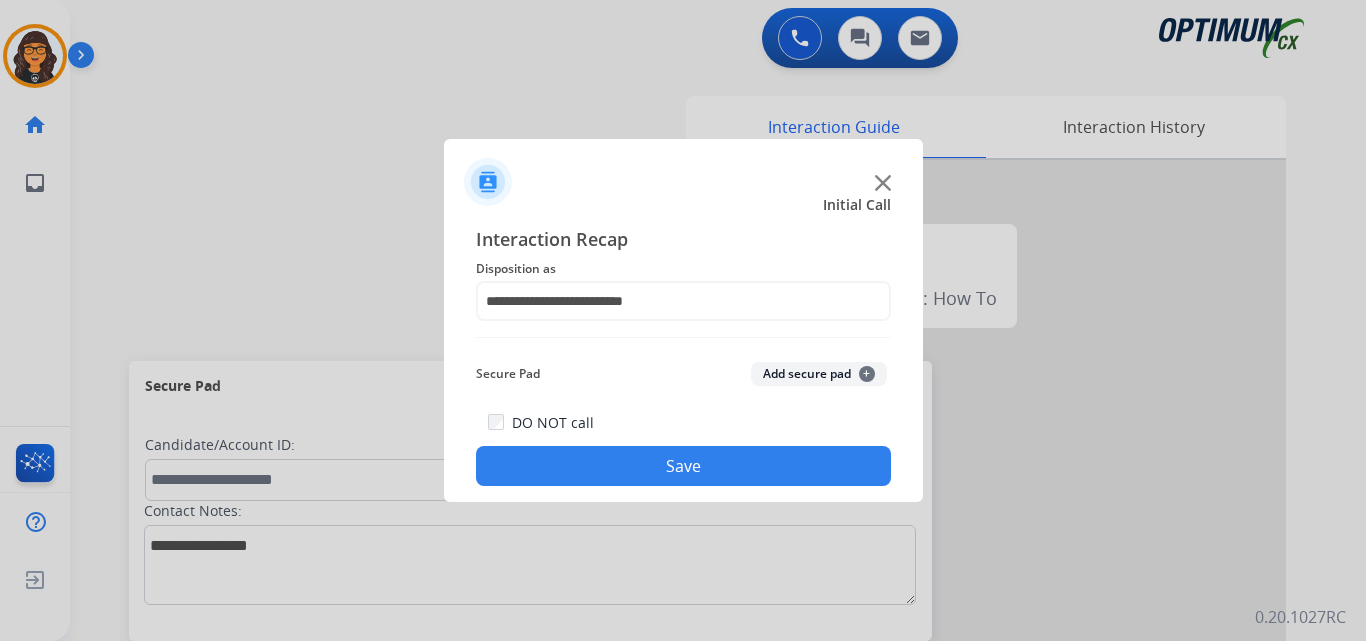 click on "Save" 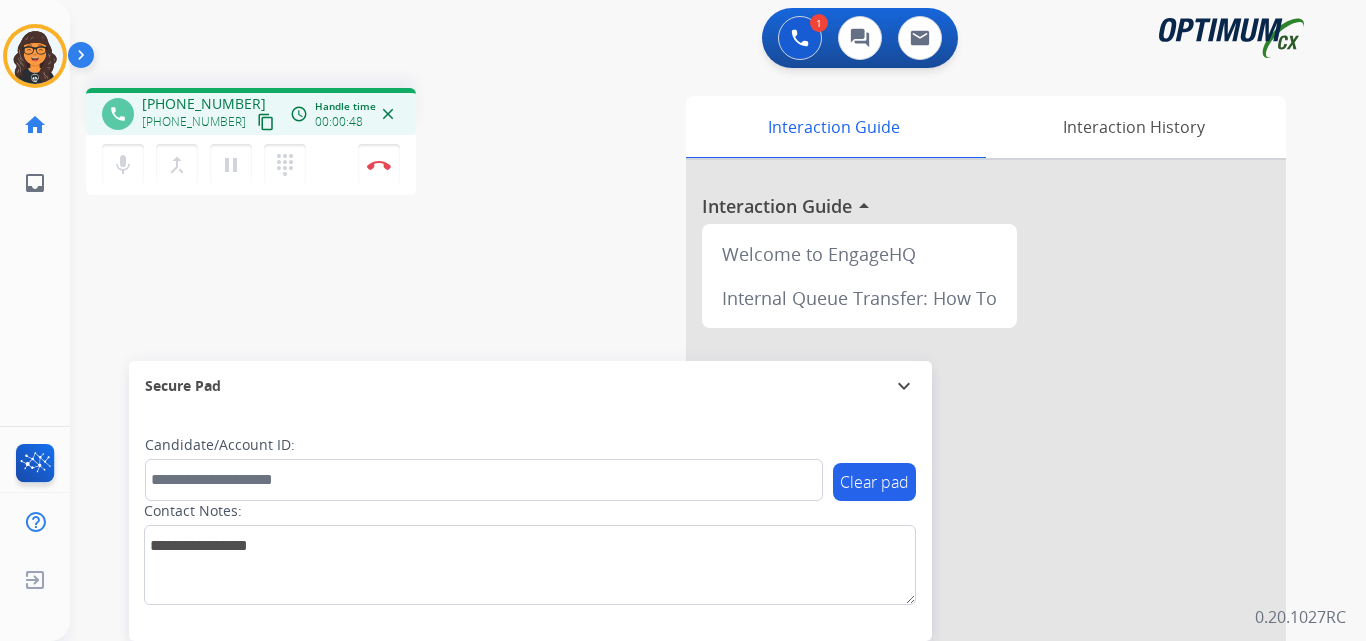 click on "content_copy" at bounding box center (266, 122) 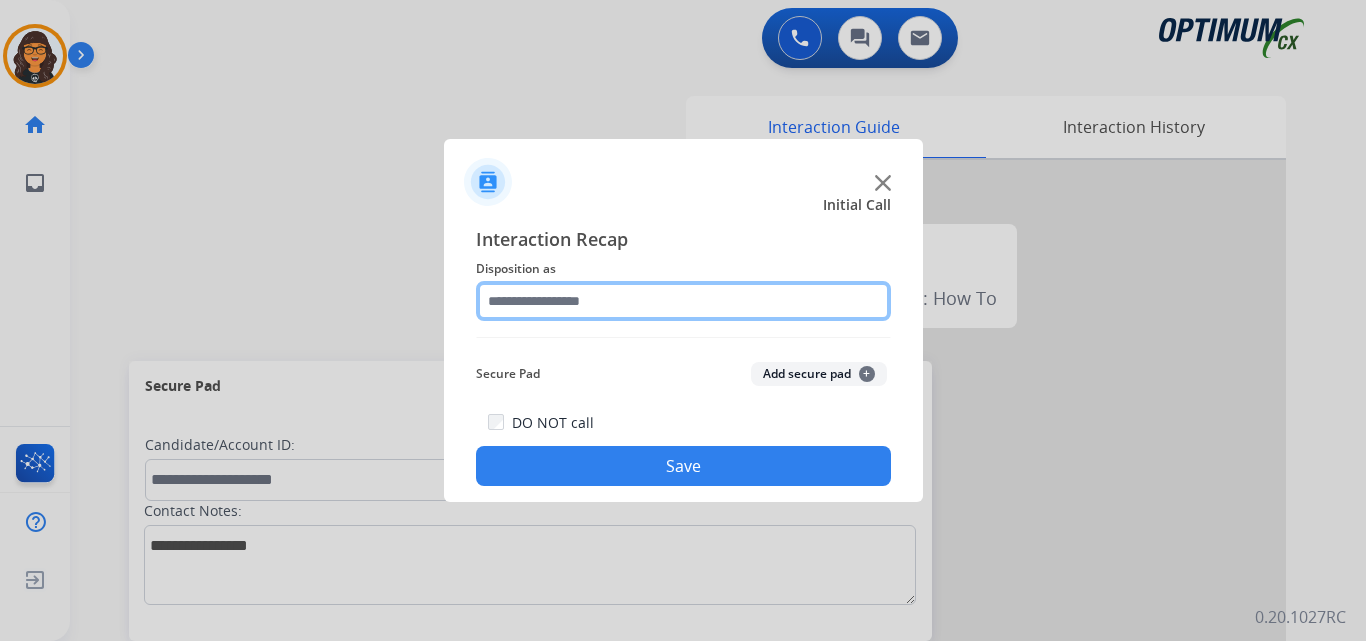 click 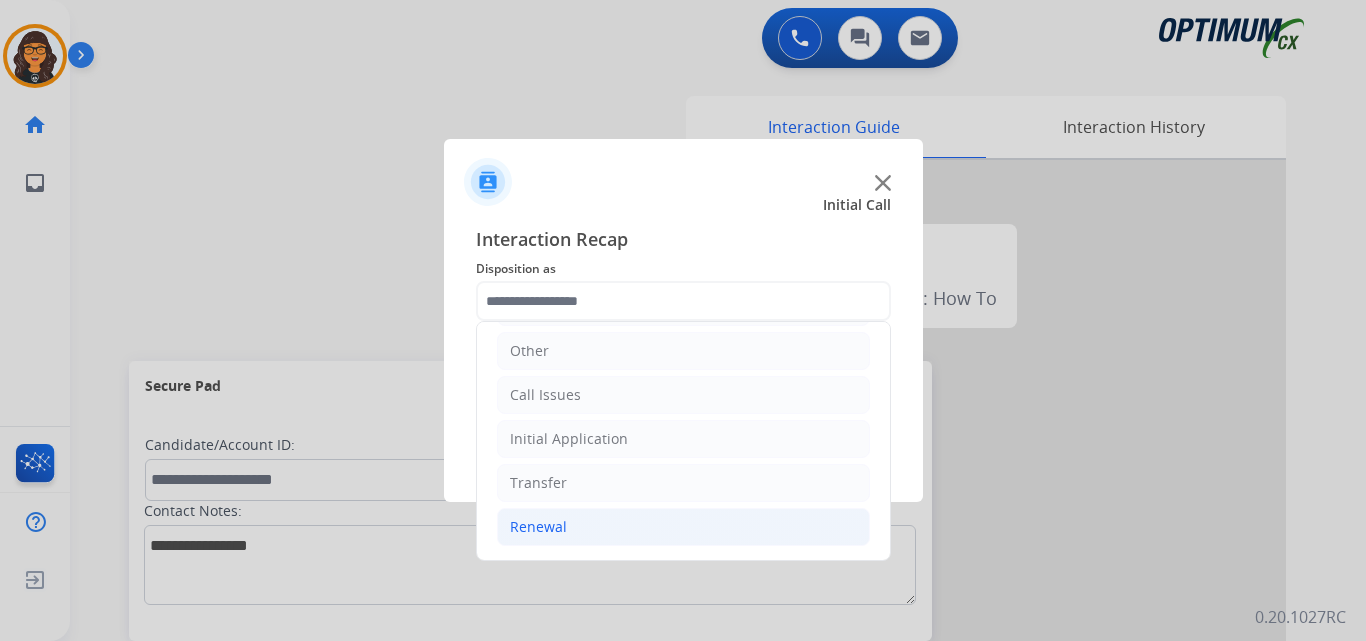 click on "Renewal" 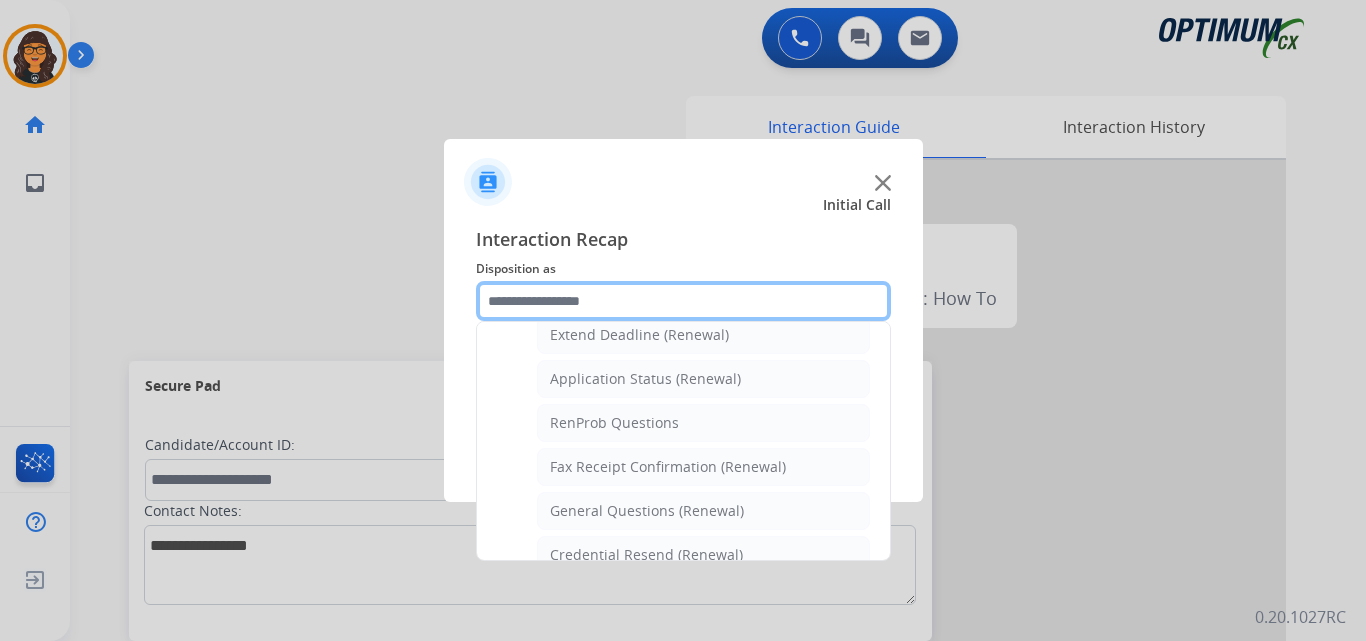 scroll, scrollTop: 536, scrollLeft: 0, axis: vertical 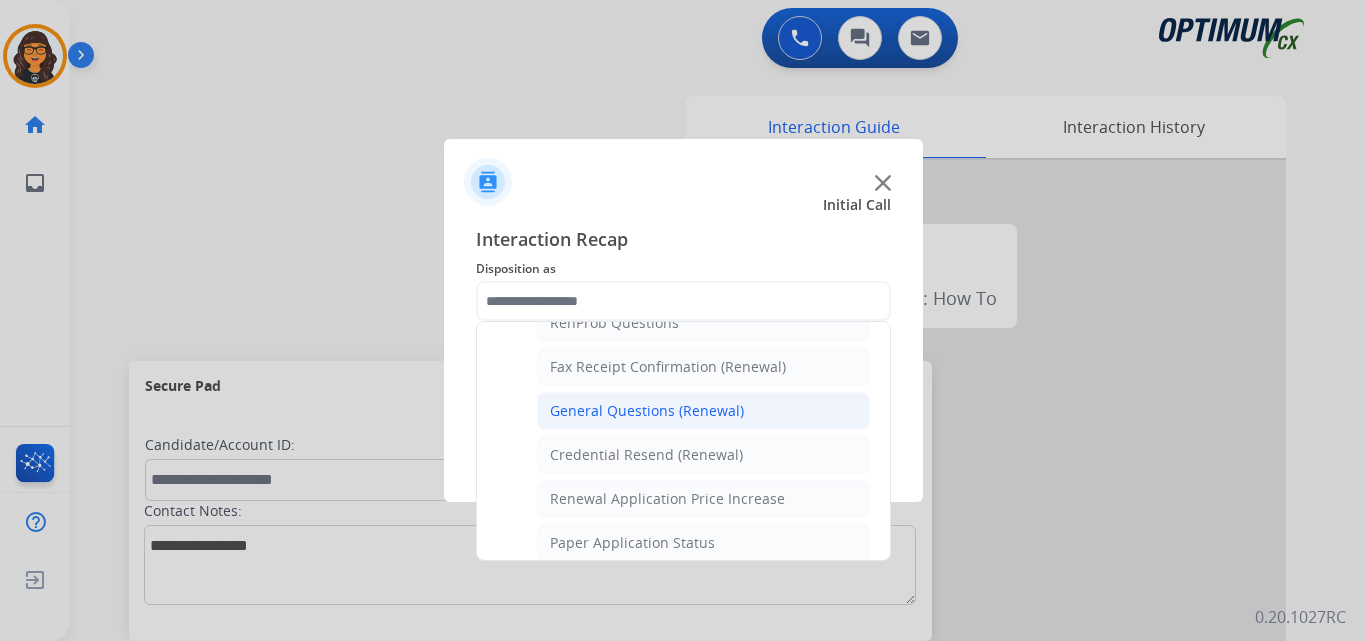 click on "General Questions (Renewal)" 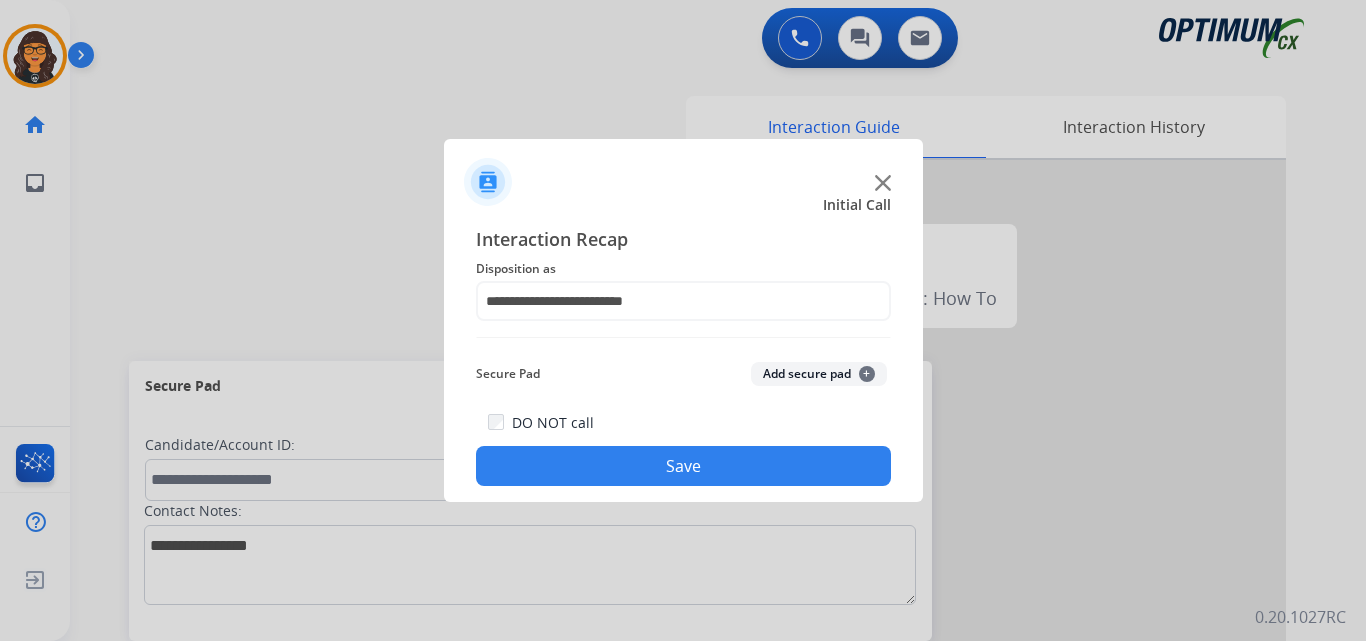 click on "Save" 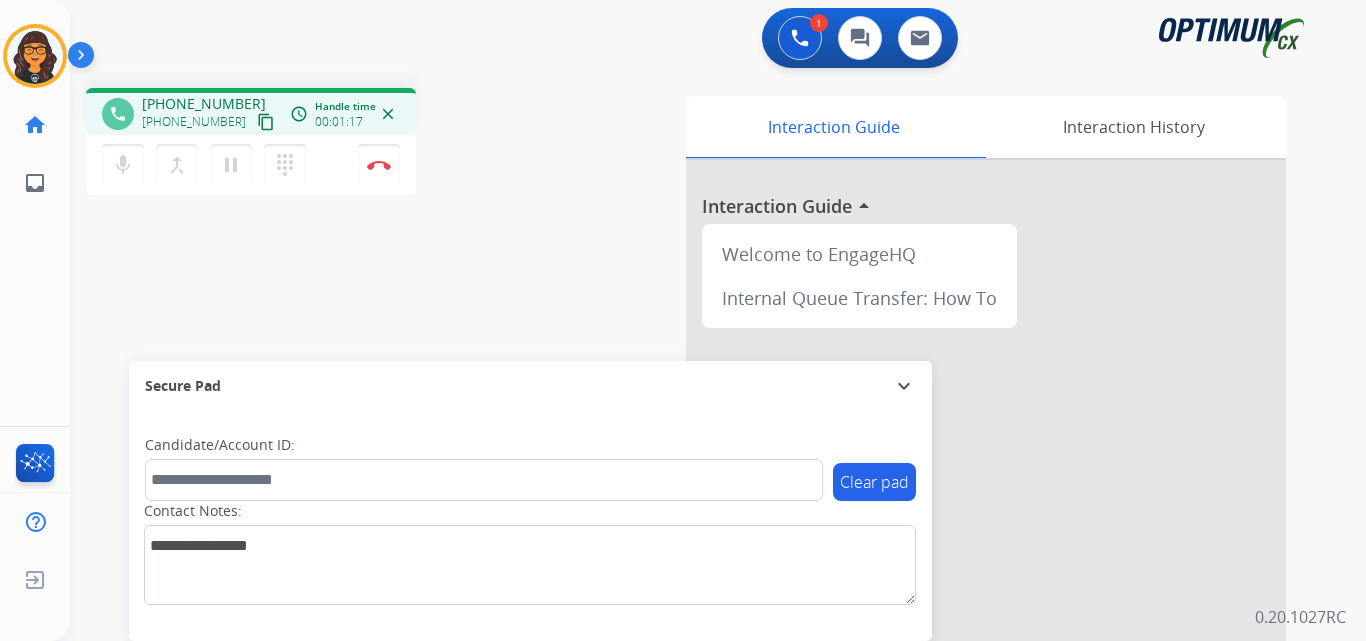 click on "content_copy" at bounding box center (266, 122) 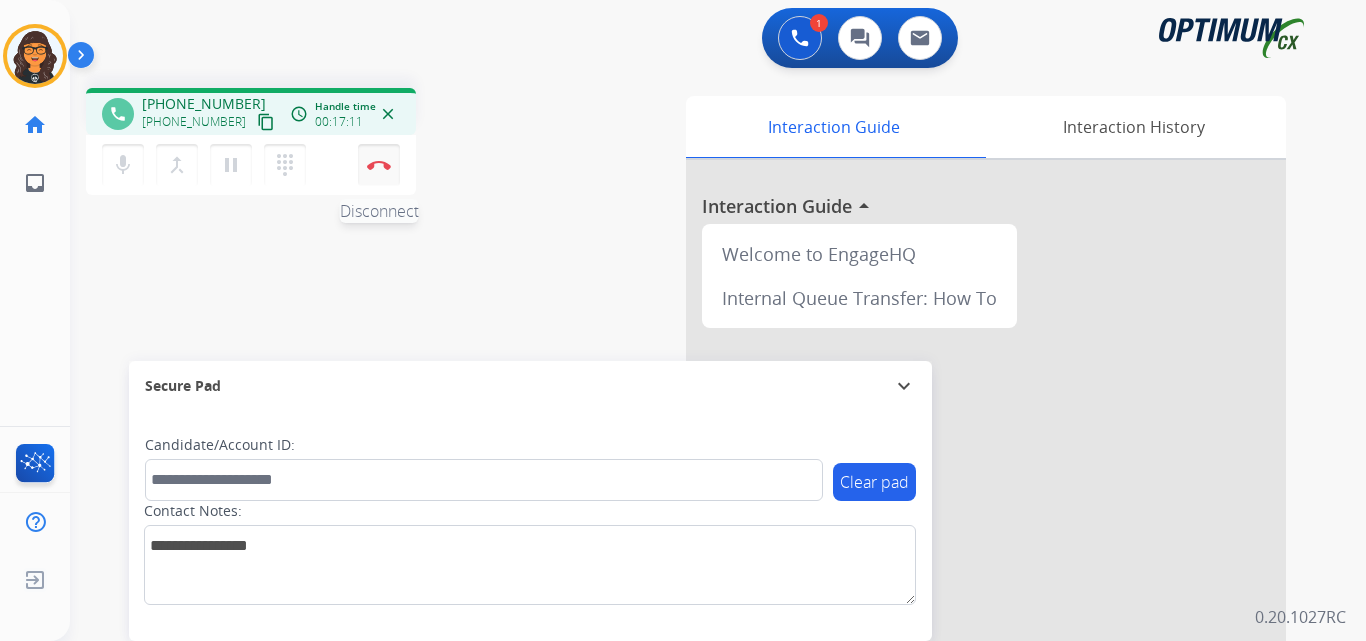 click at bounding box center [379, 165] 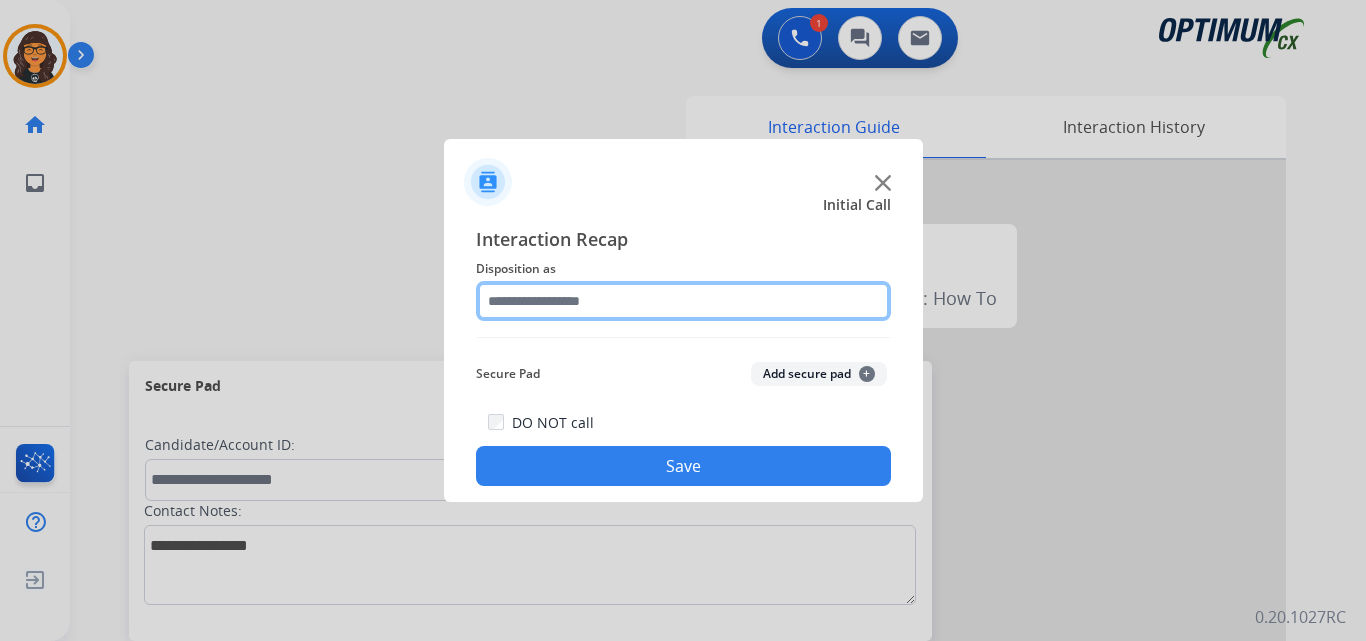 click 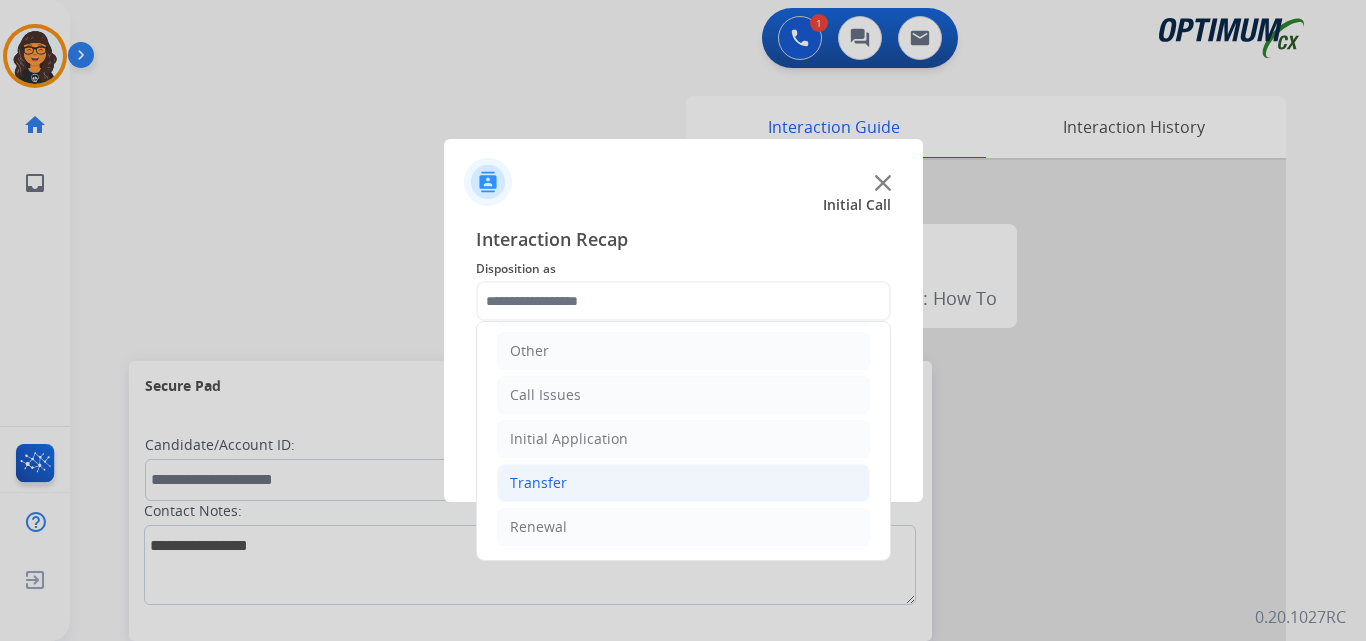 drag, startPoint x: 527, startPoint y: 522, endPoint x: 595, endPoint y: 479, distance: 80.454956 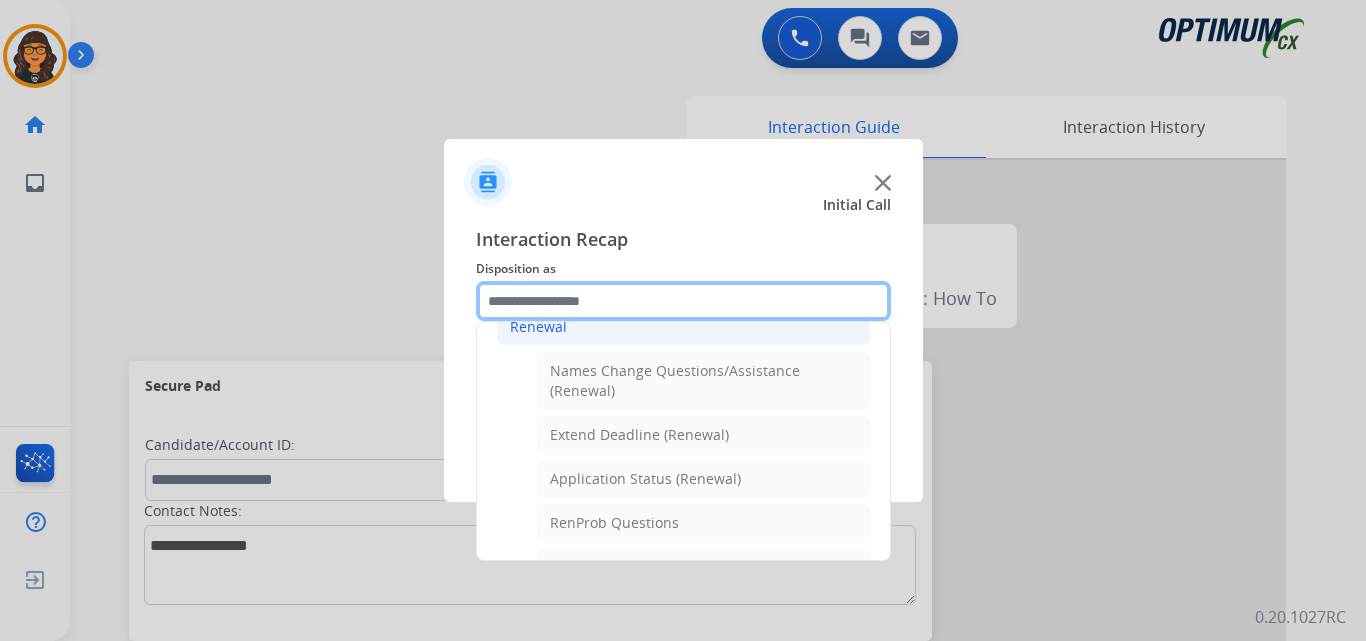scroll, scrollTop: 536, scrollLeft: 0, axis: vertical 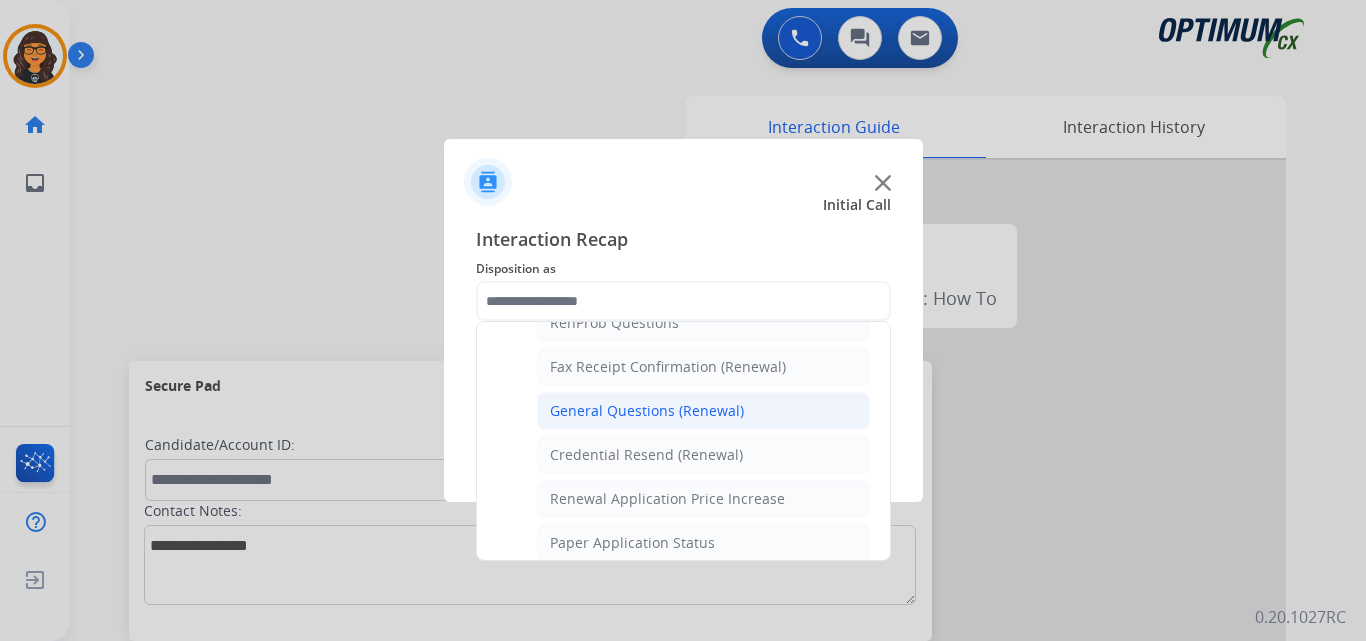 click on "General Questions (Renewal)" 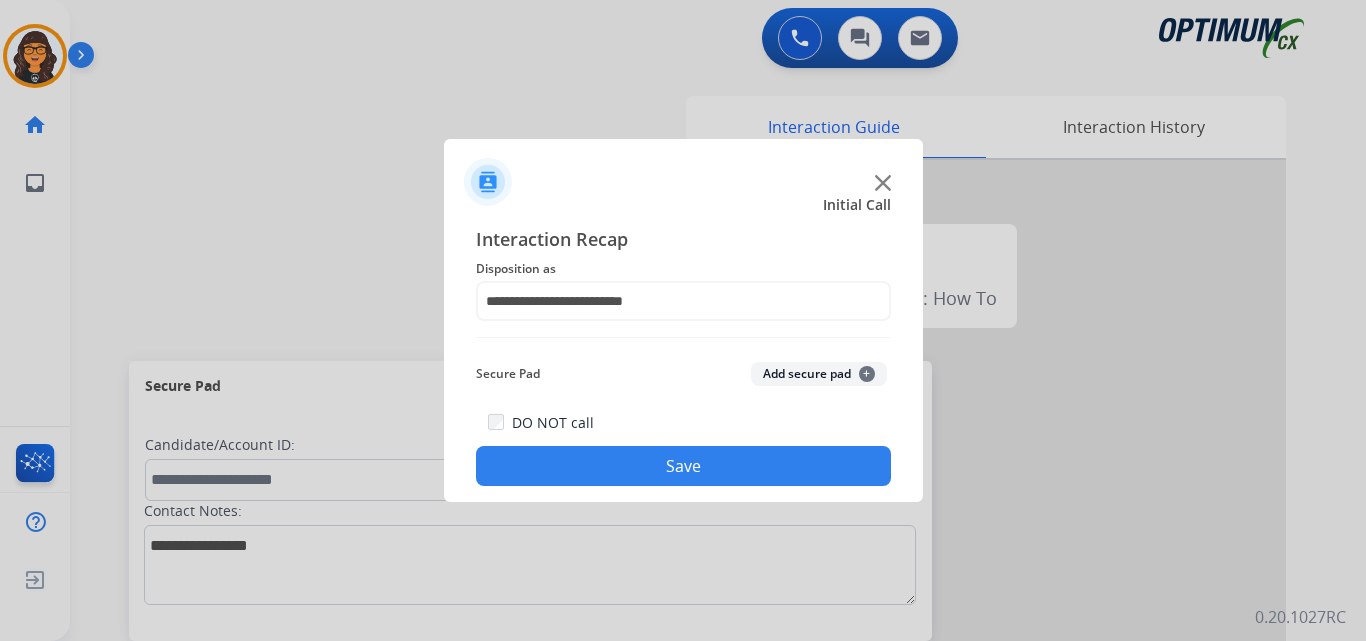 click on "Save" 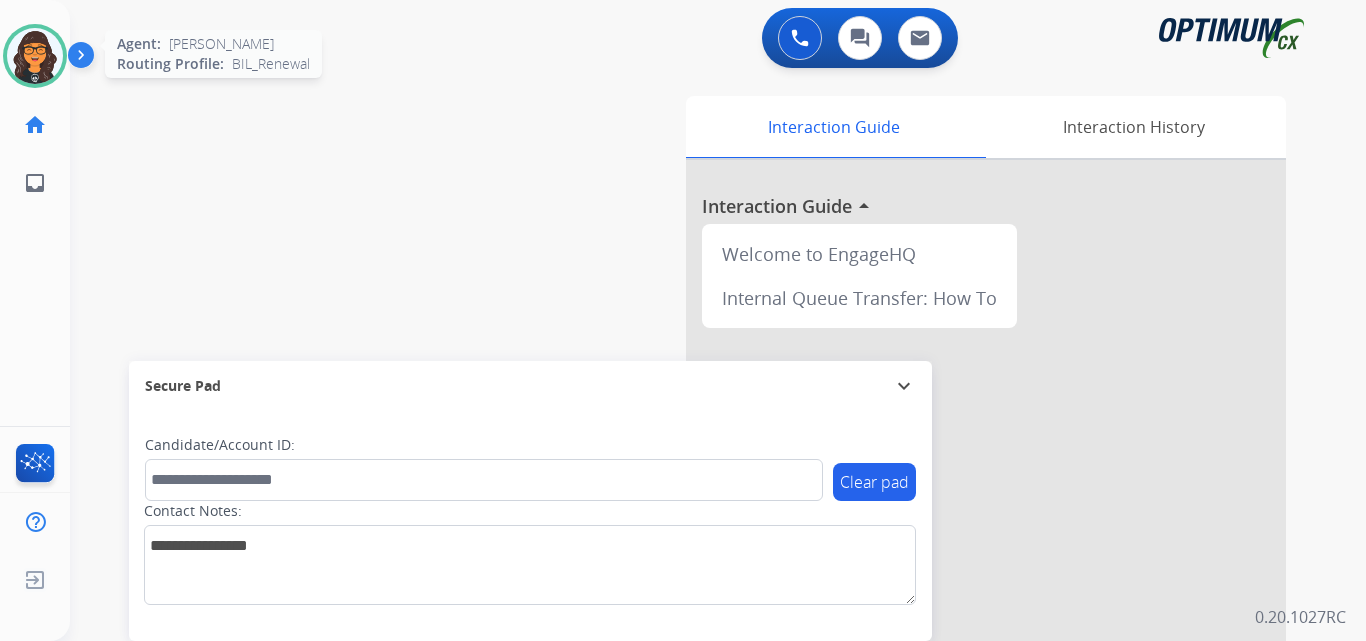 click at bounding box center (35, 56) 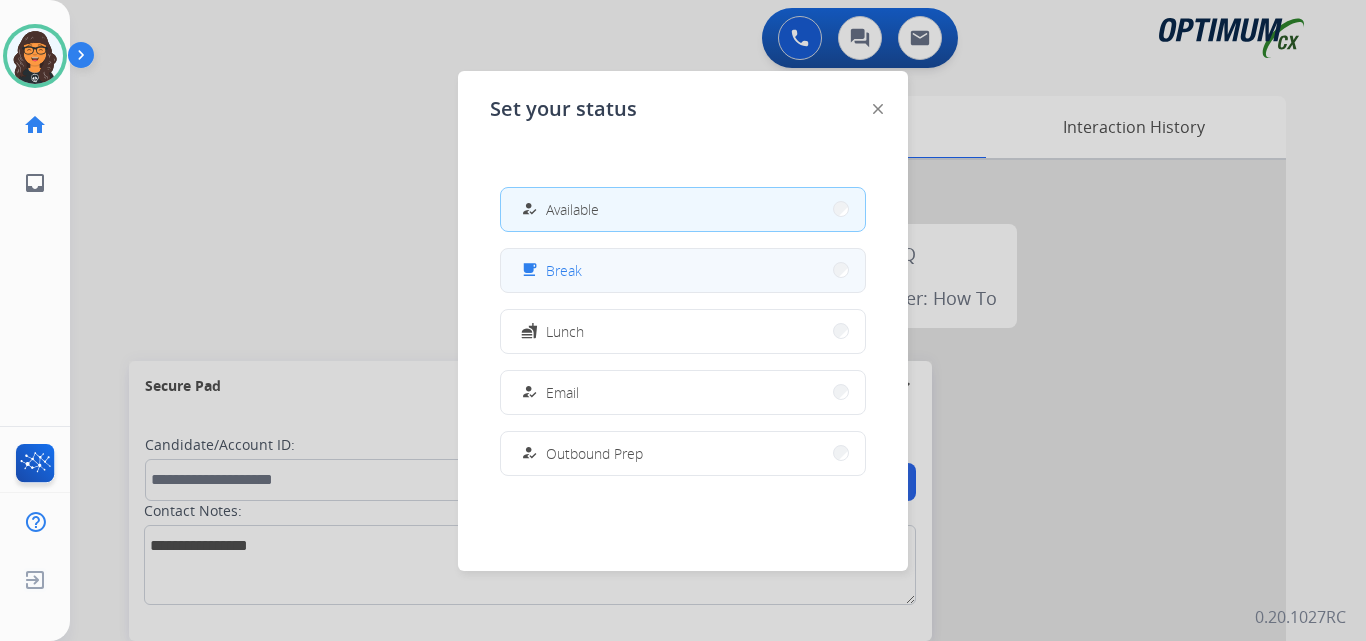 click on "free_breakfast Break" at bounding box center (683, 270) 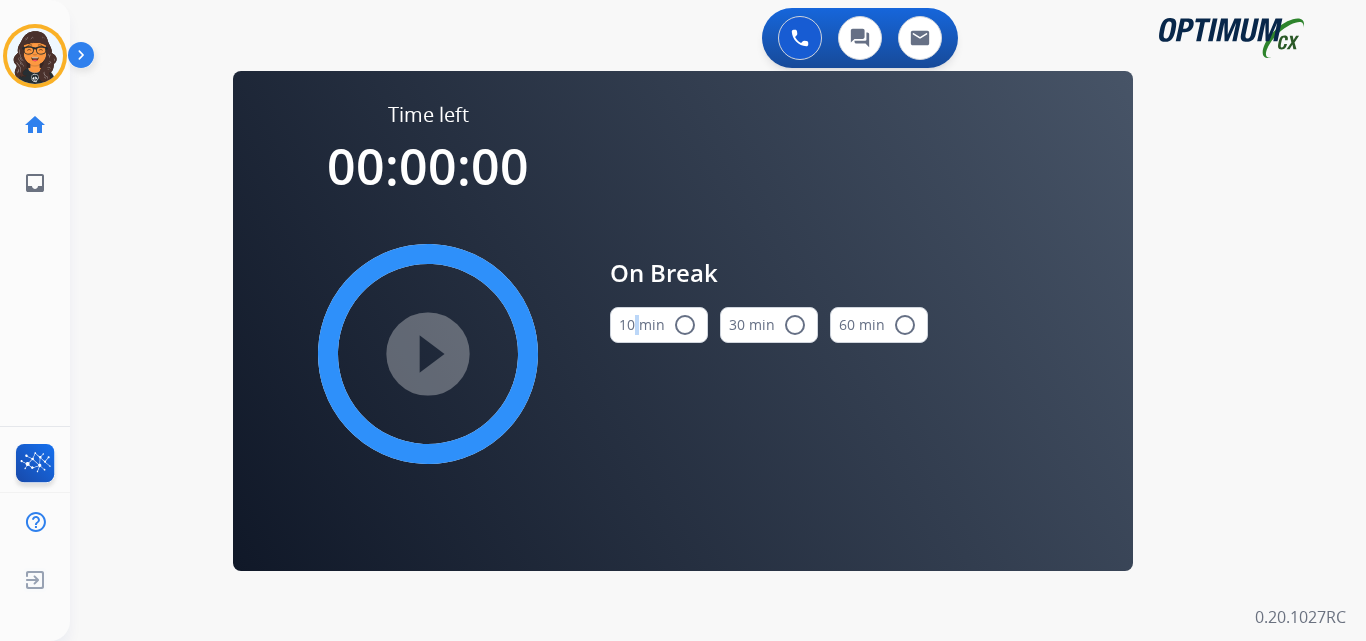 click on "10 min  radio_button_unchecked" at bounding box center (659, 325) 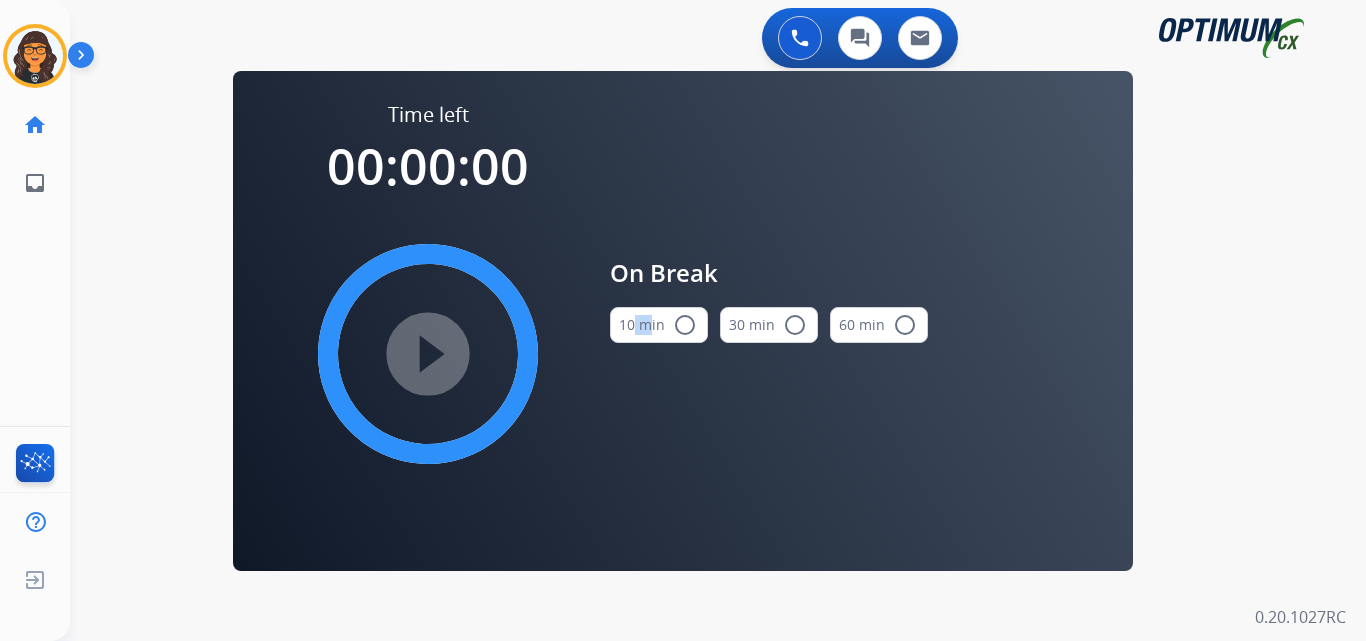 click on "10 min  radio_button_unchecked" at bounding box center (659, 325) 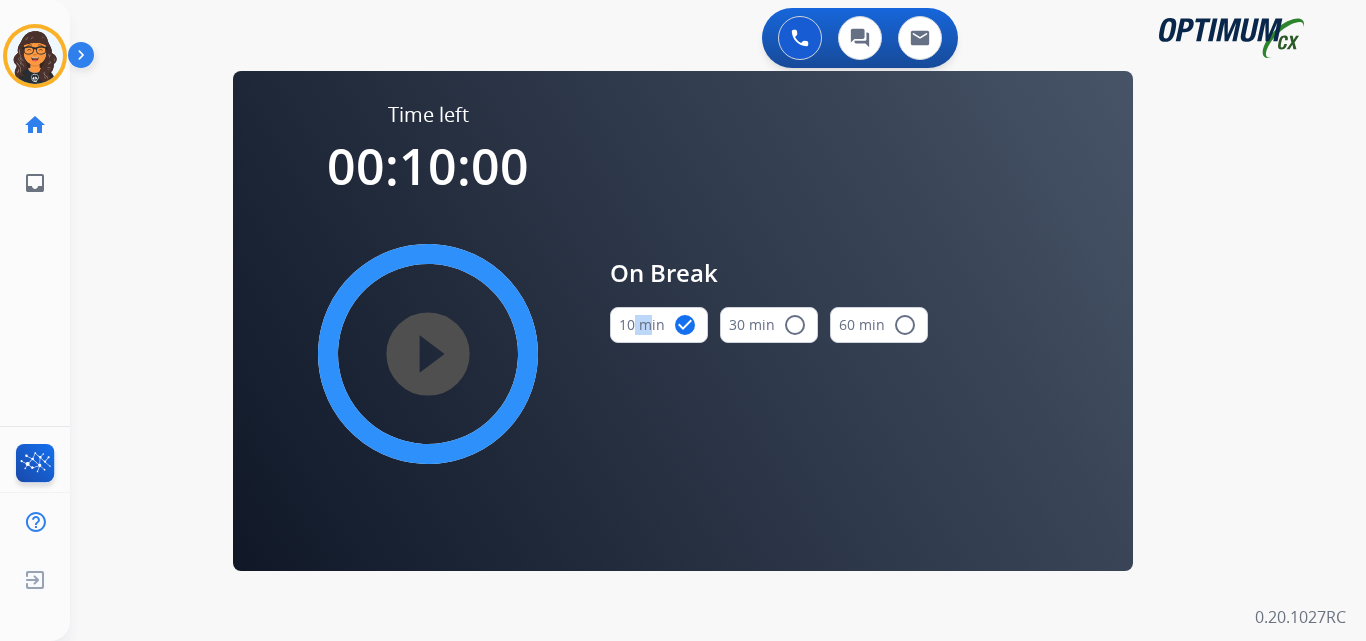 click on "play_circle_filled" at bounding box center [428, 354] 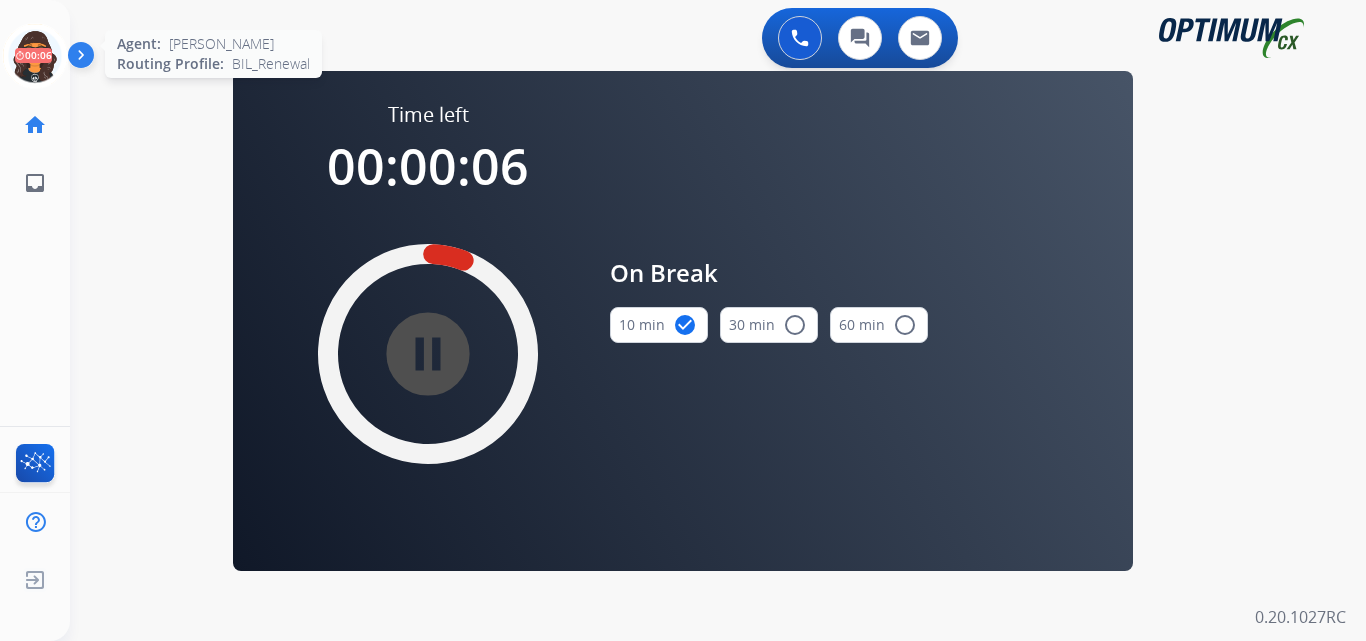 drag, startPoint x: 31, startPoint y: 62, endPoint x: 65, endPoint y: 64, distance: 34.058773 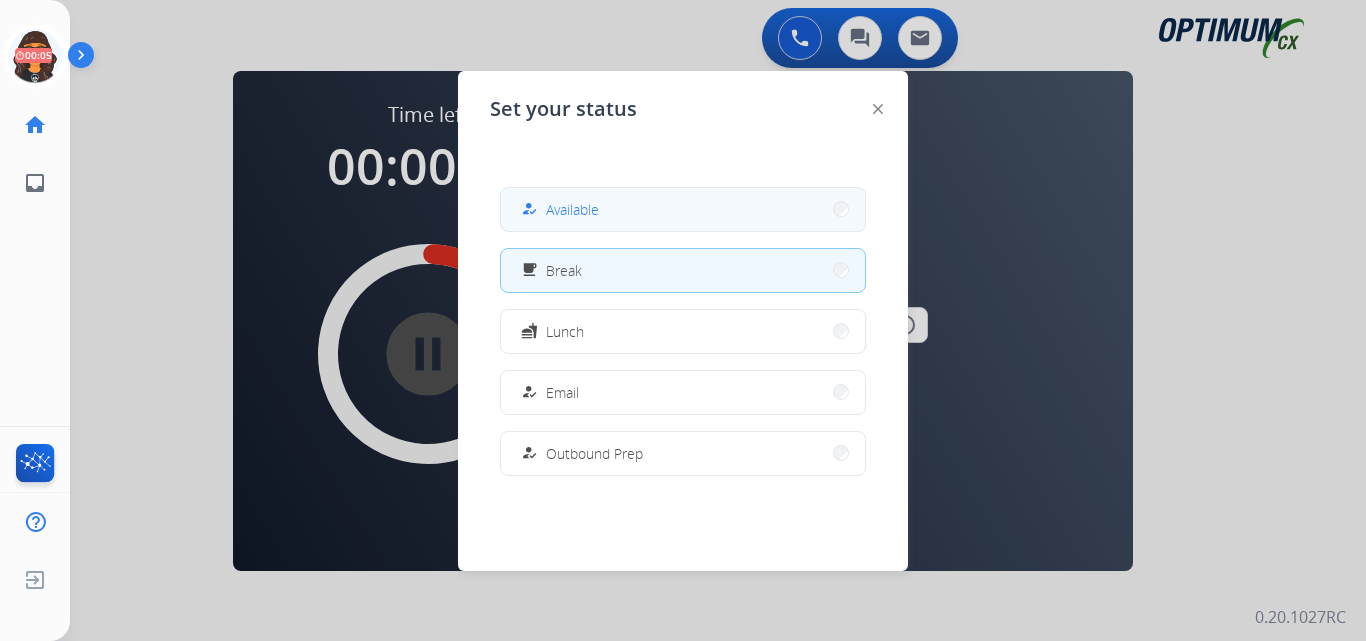 click on "Available" at bounding box center [572, 209] 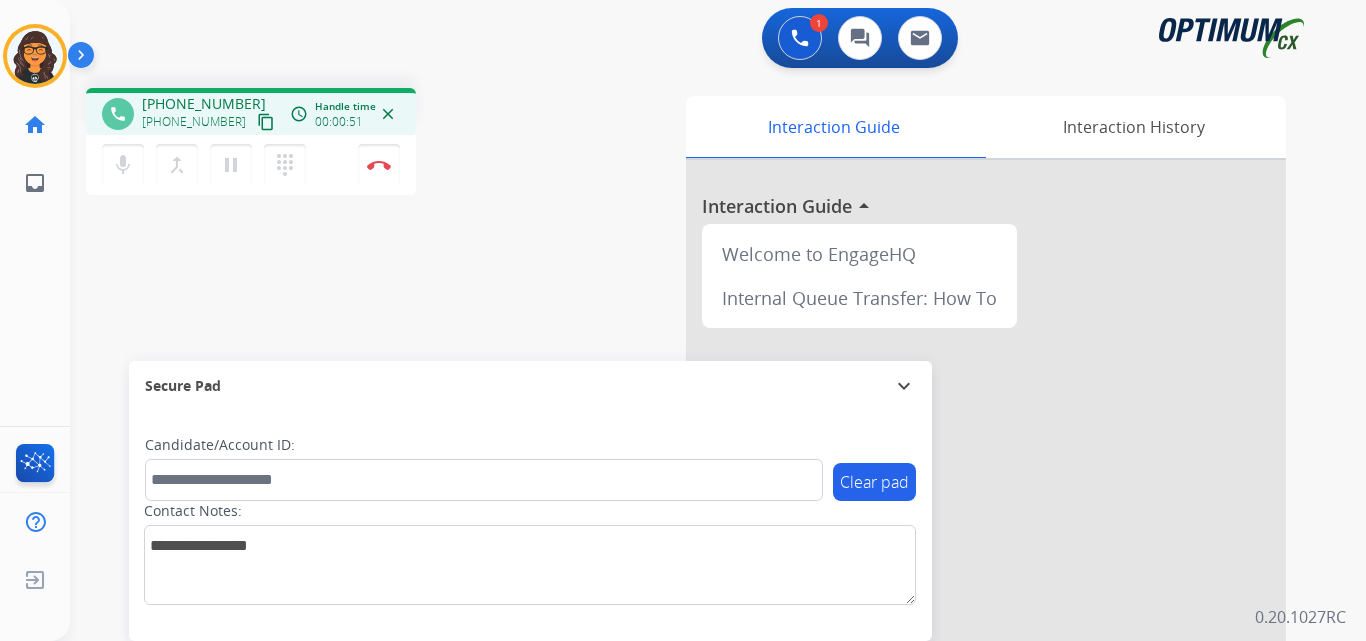 drag, startPoint x: 239, startPoint y: 122, endPoint x: 253, endPoint y: 94, distance: 31.304953 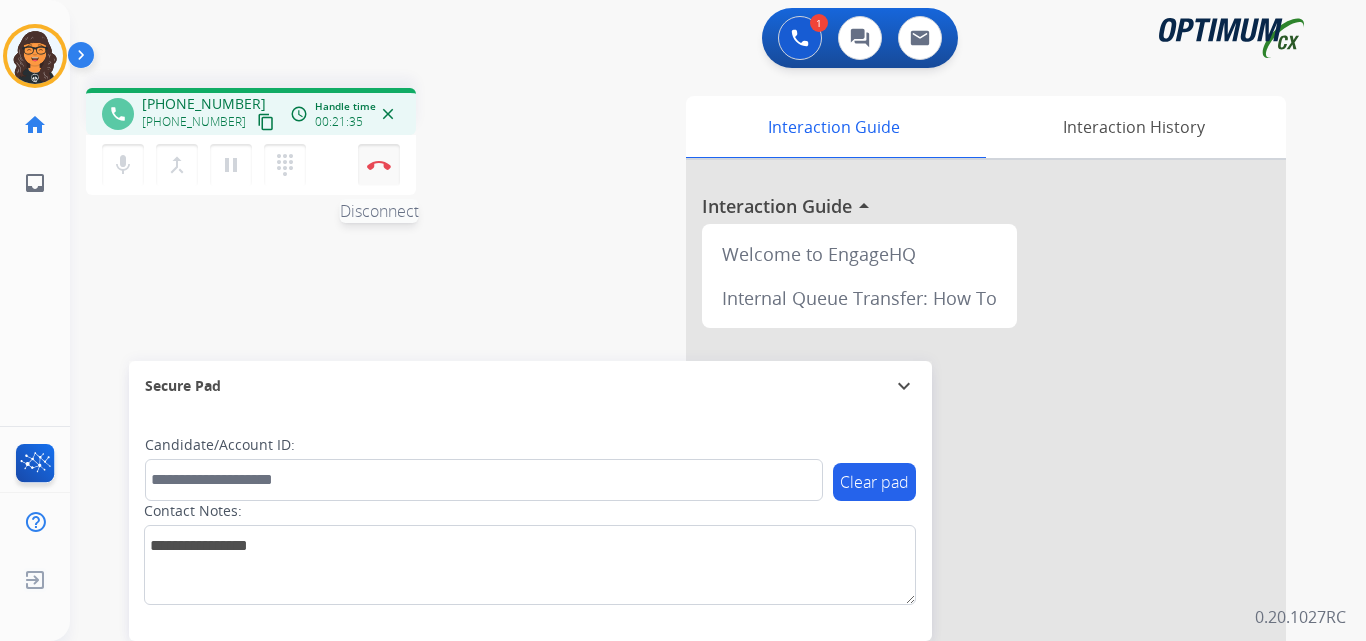 click at bounding box center (379, 165) 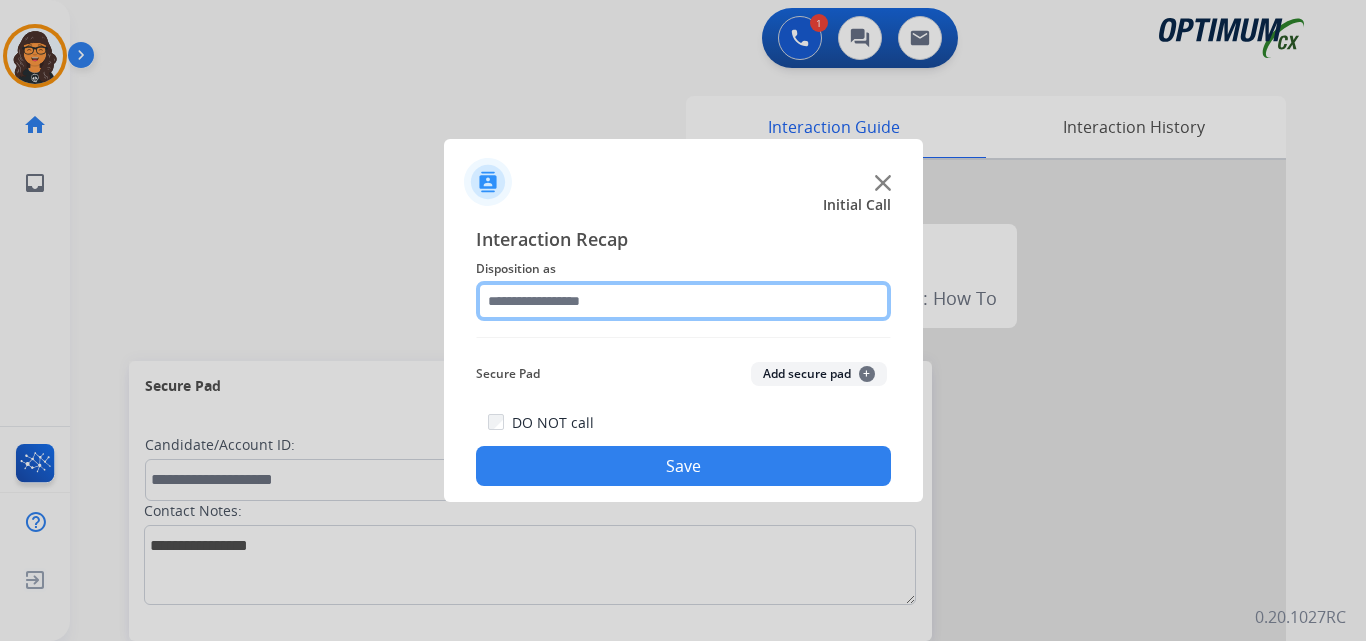 click 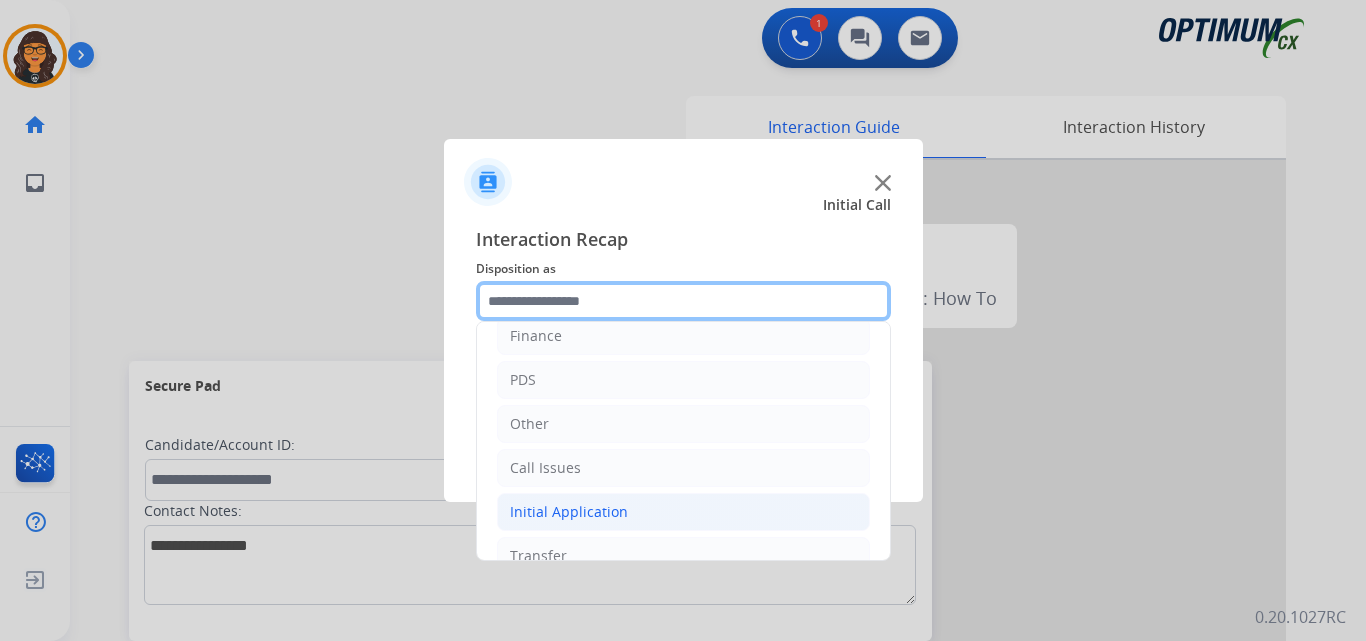 scroll, scrollTop: 136, scrollLeft: 0, axis: vertical 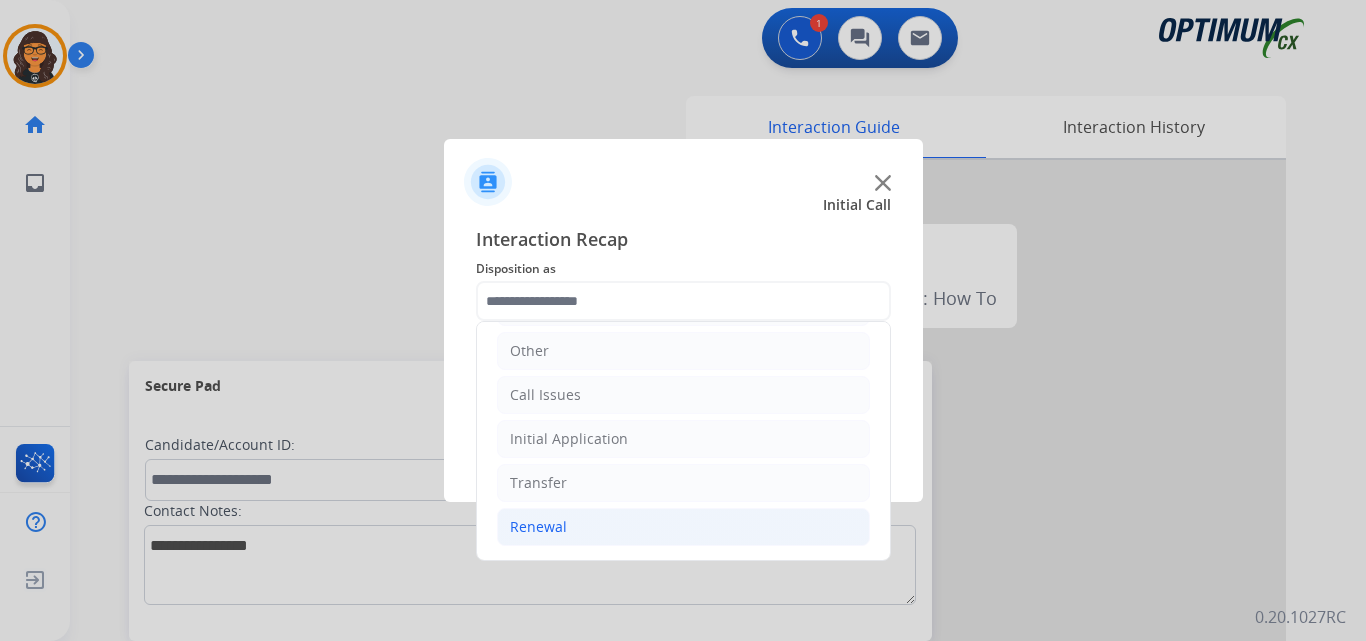 click on "Renewal" 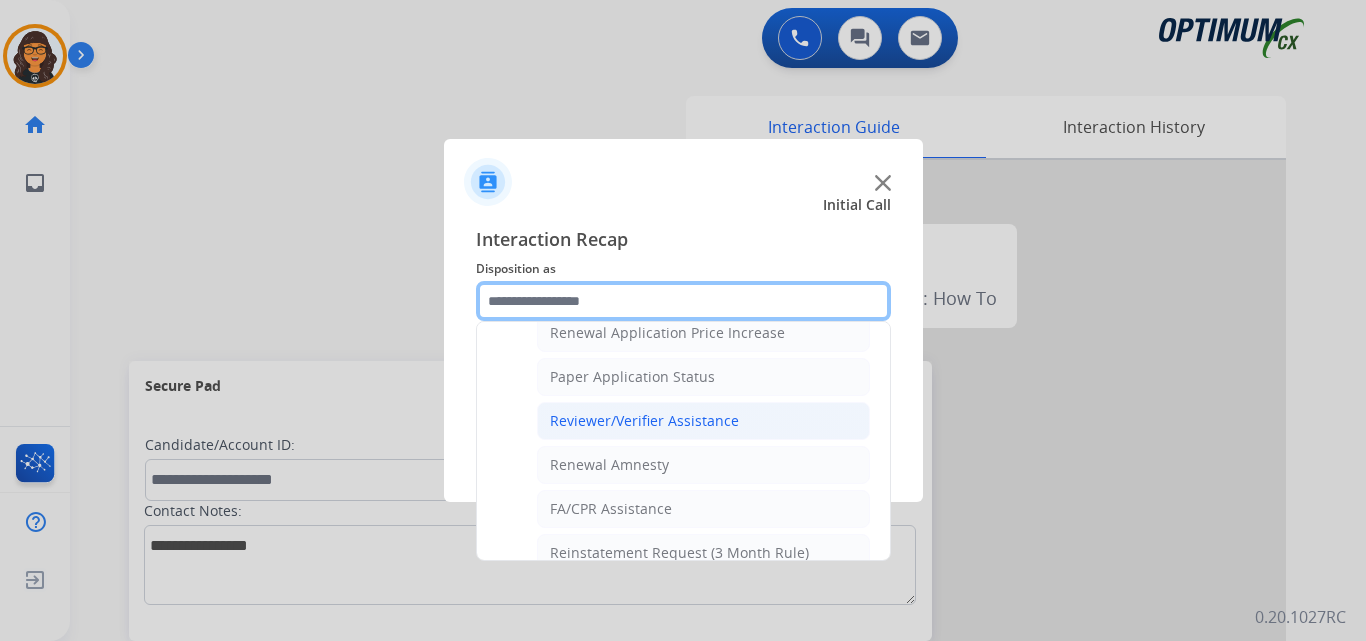 scroll, scrollTop: 736, scrollLeft: 0, axis: vertical 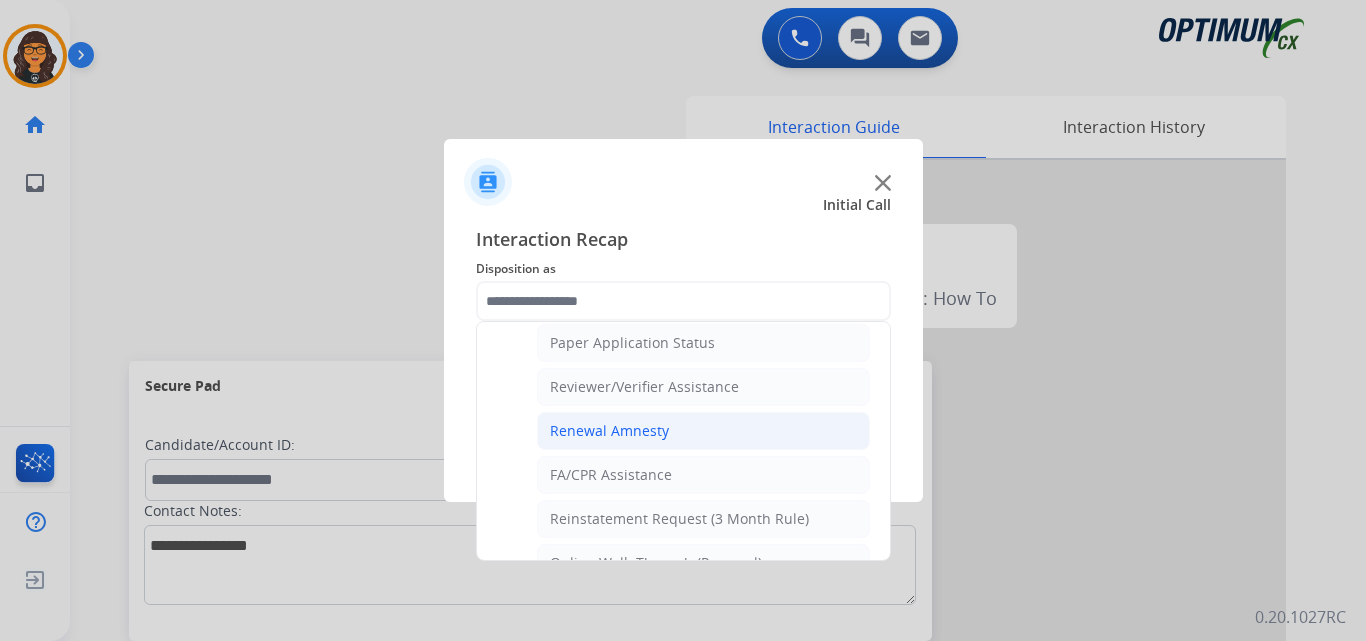 click on "Renewal Amnesty" 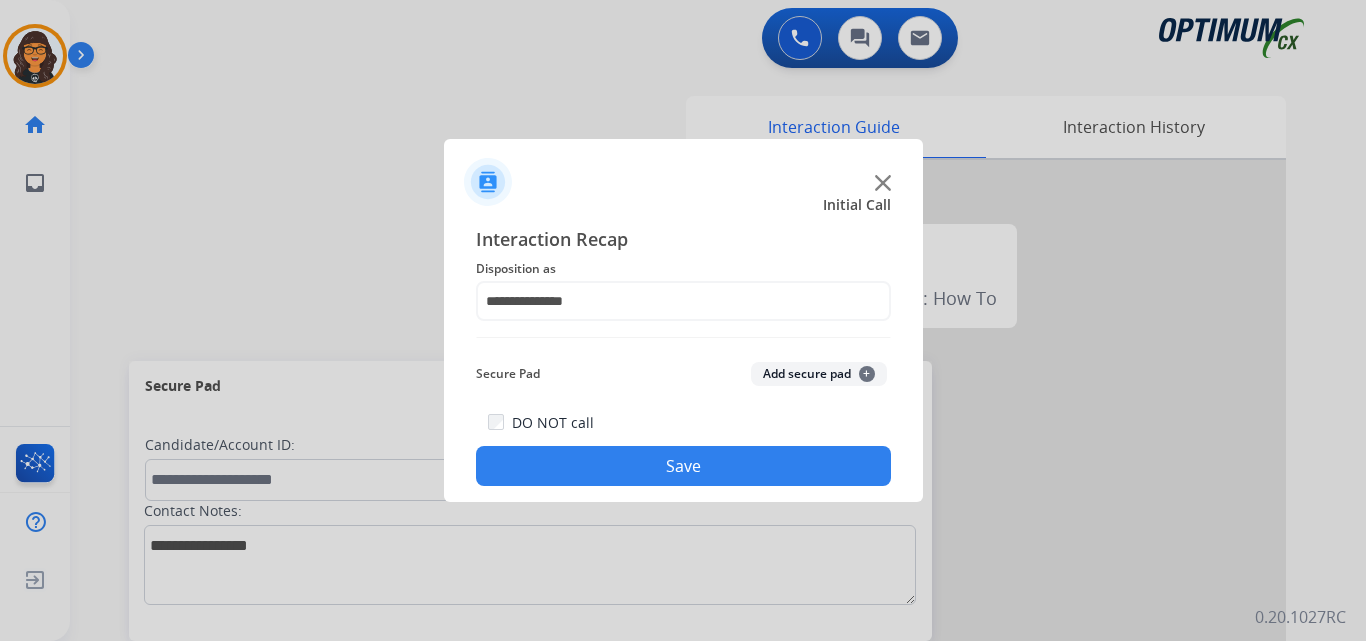 click on "Save" 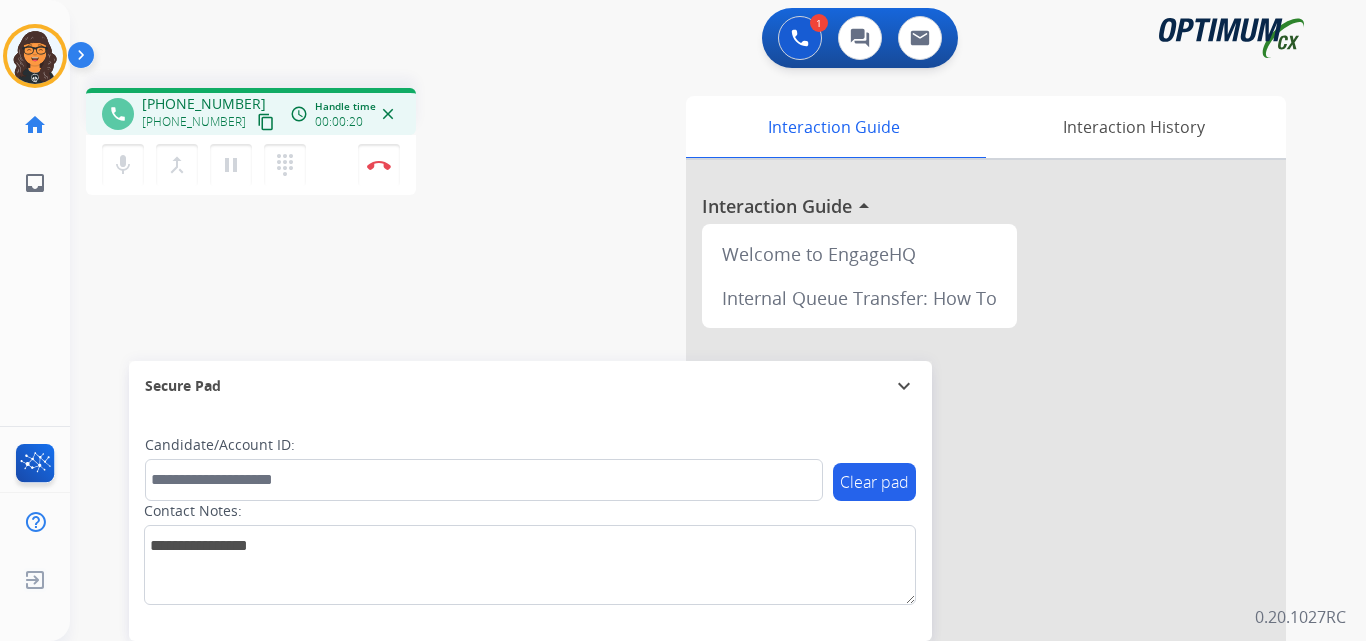 click on "content_copy" at bounding box center (266, 122) 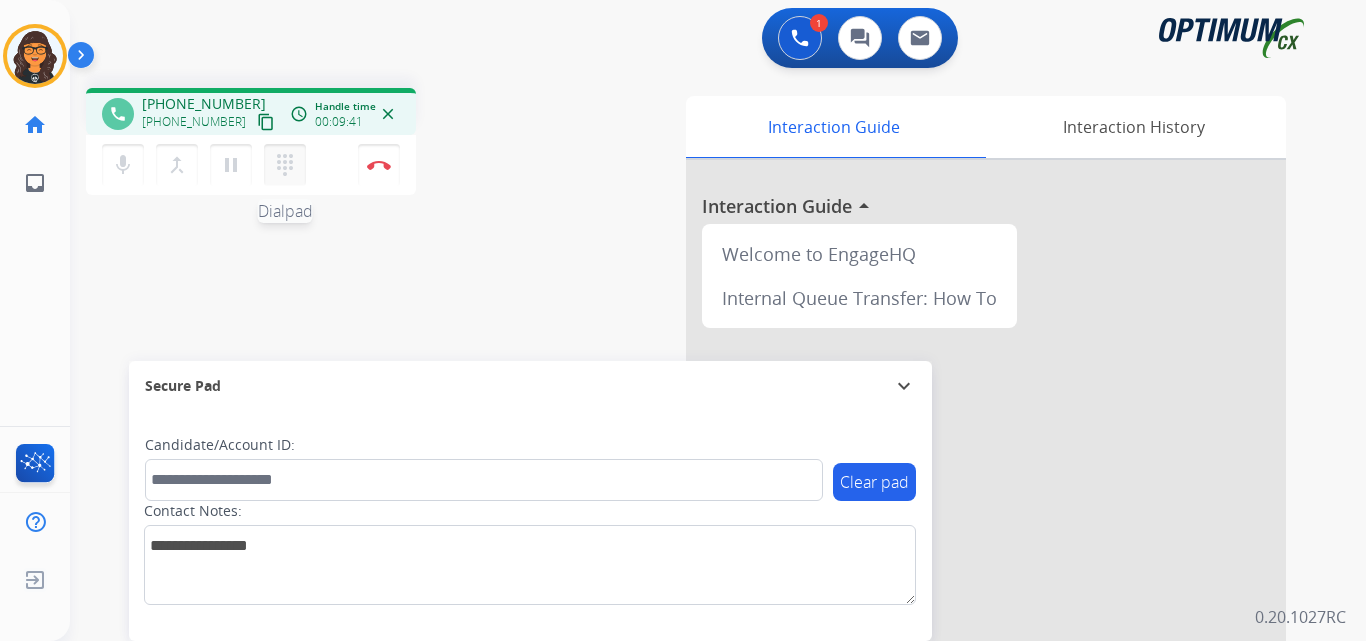 click on "dialpad" at bounding box center (285, 165) 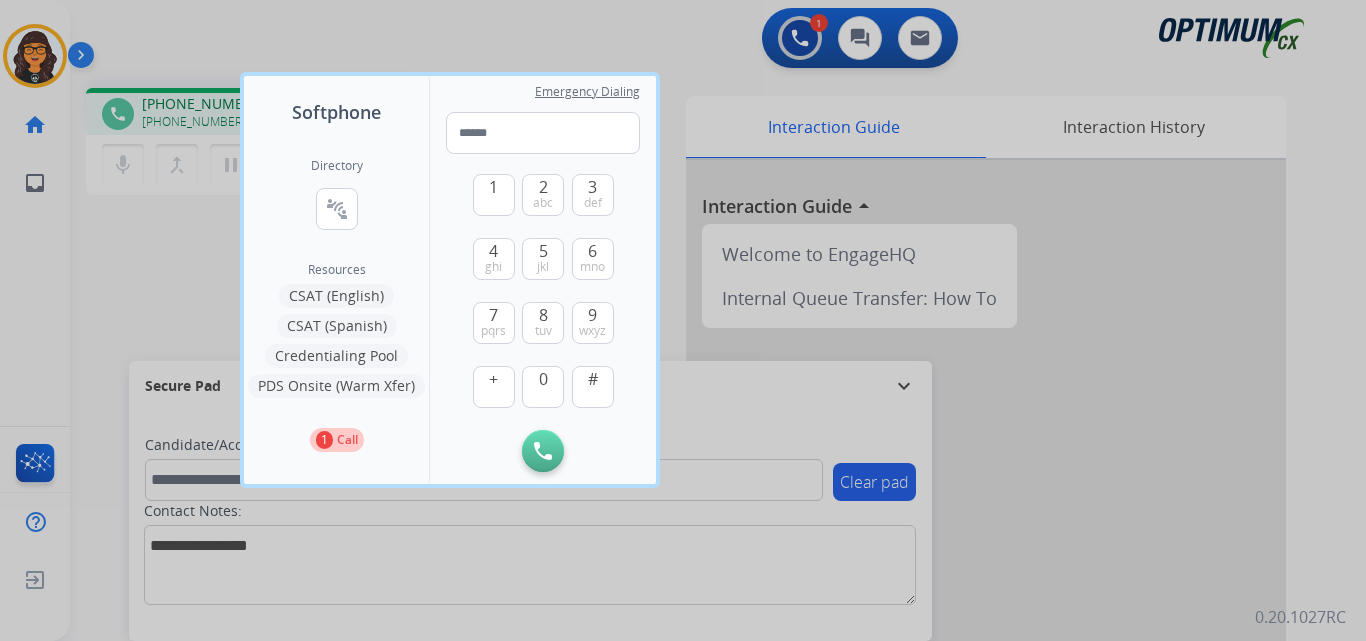 click on "Credentialing Pool" at bounding box center (336, 356) 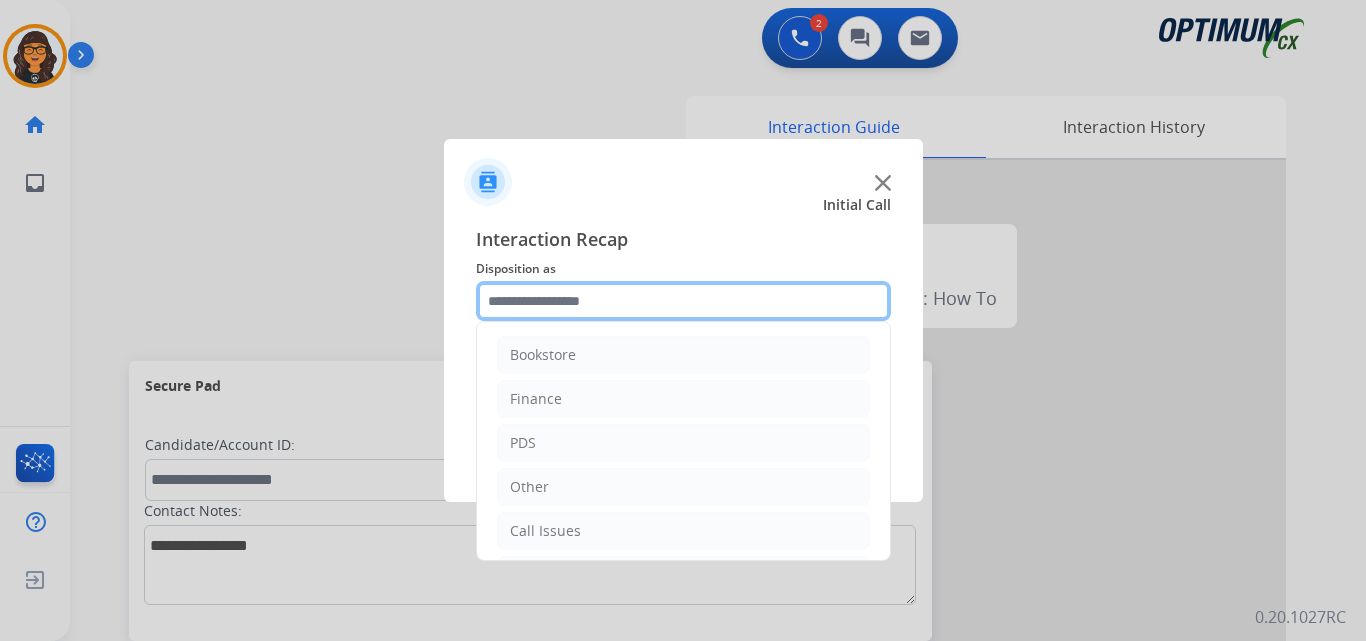 click 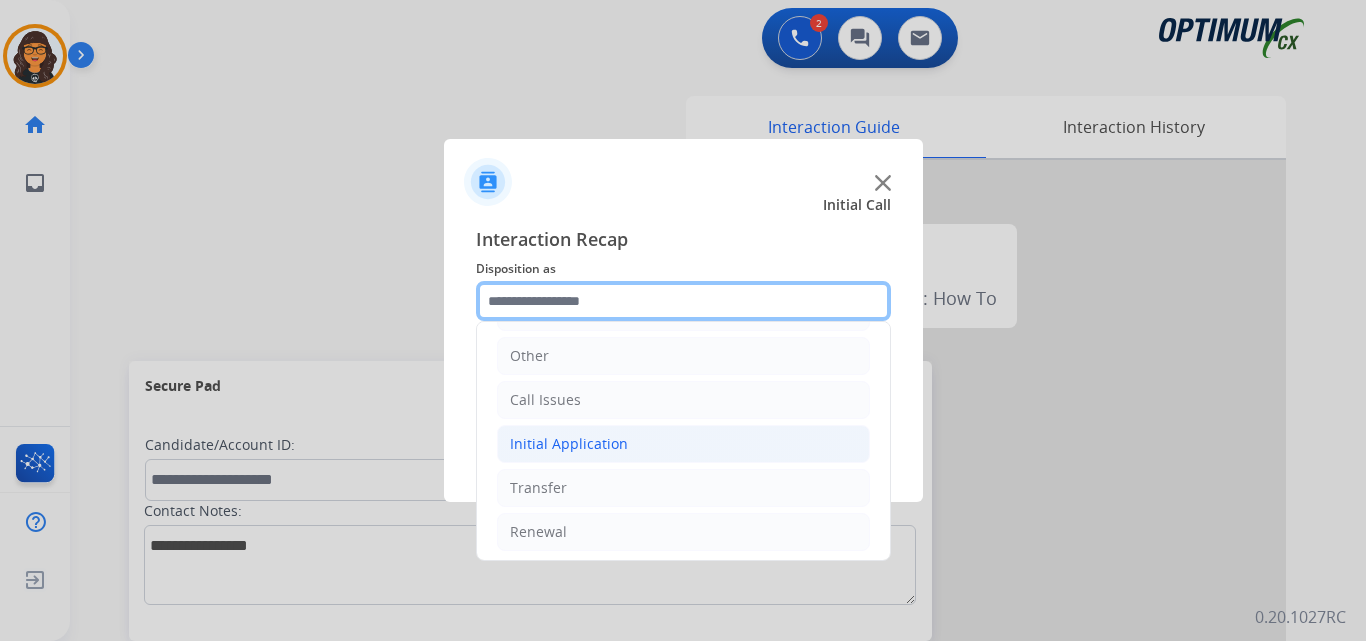 scroll, scrollTop: 136, scrollLeft: 0, axis: vertical 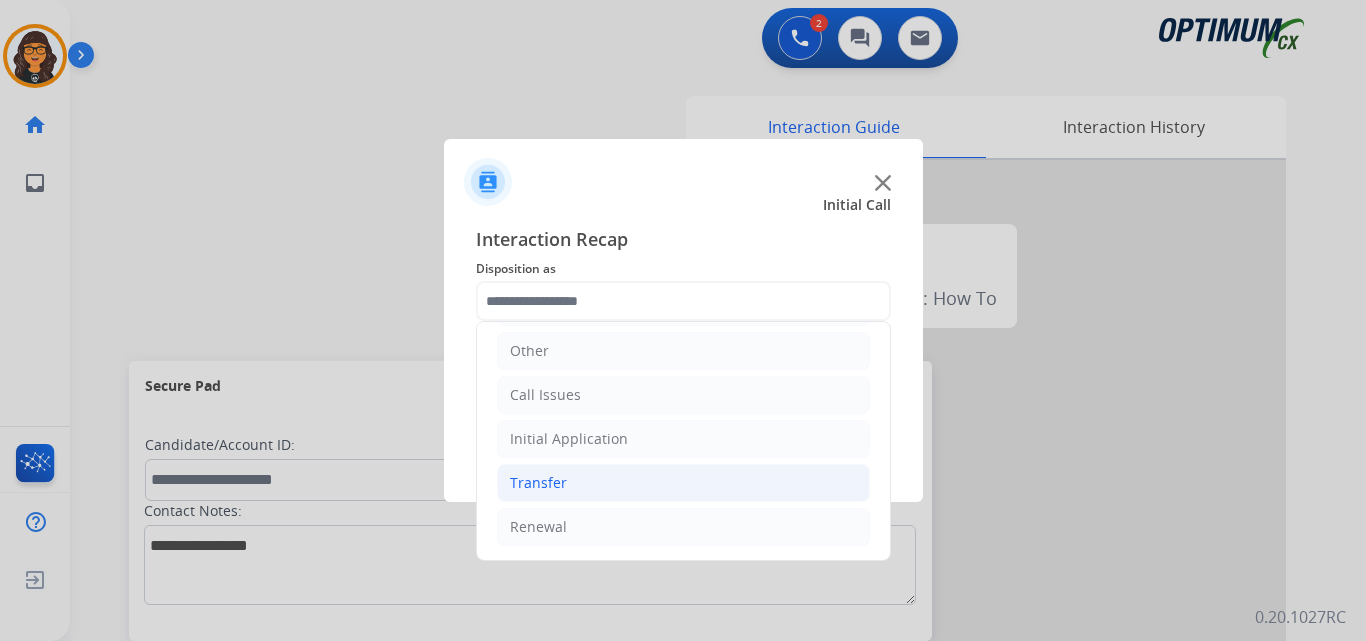 click on "Transfer" 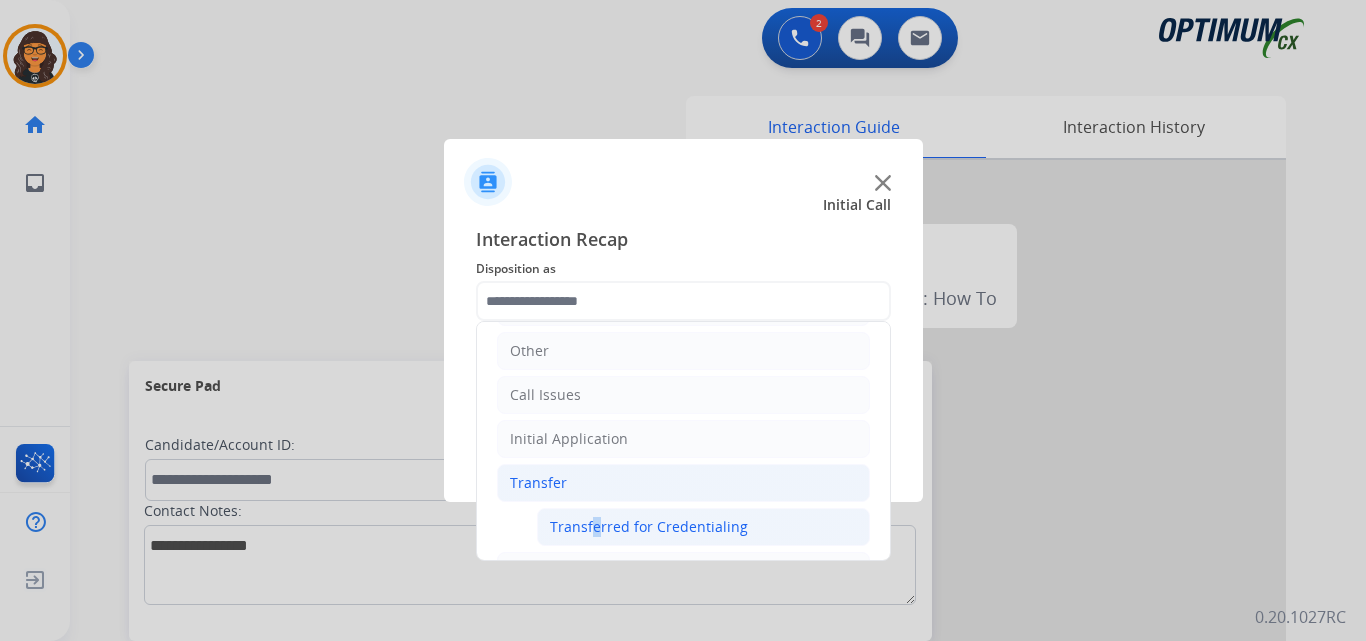 click on "Transferred for Credentialing" 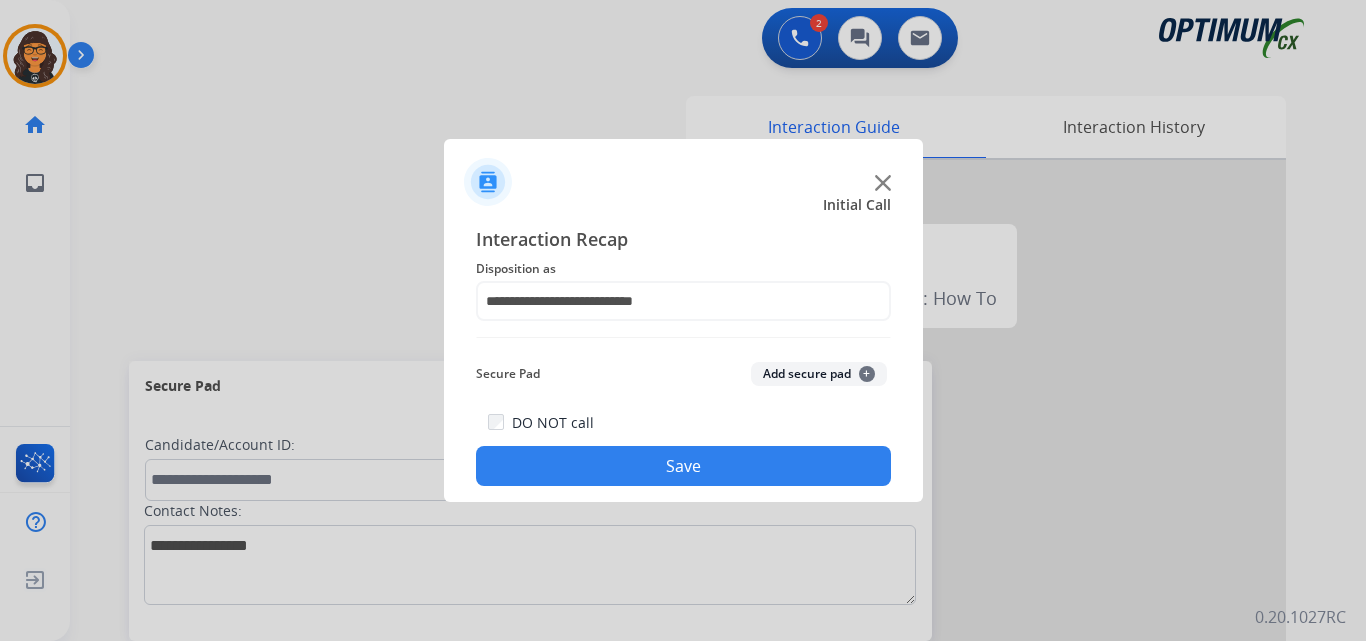 click on "Save" 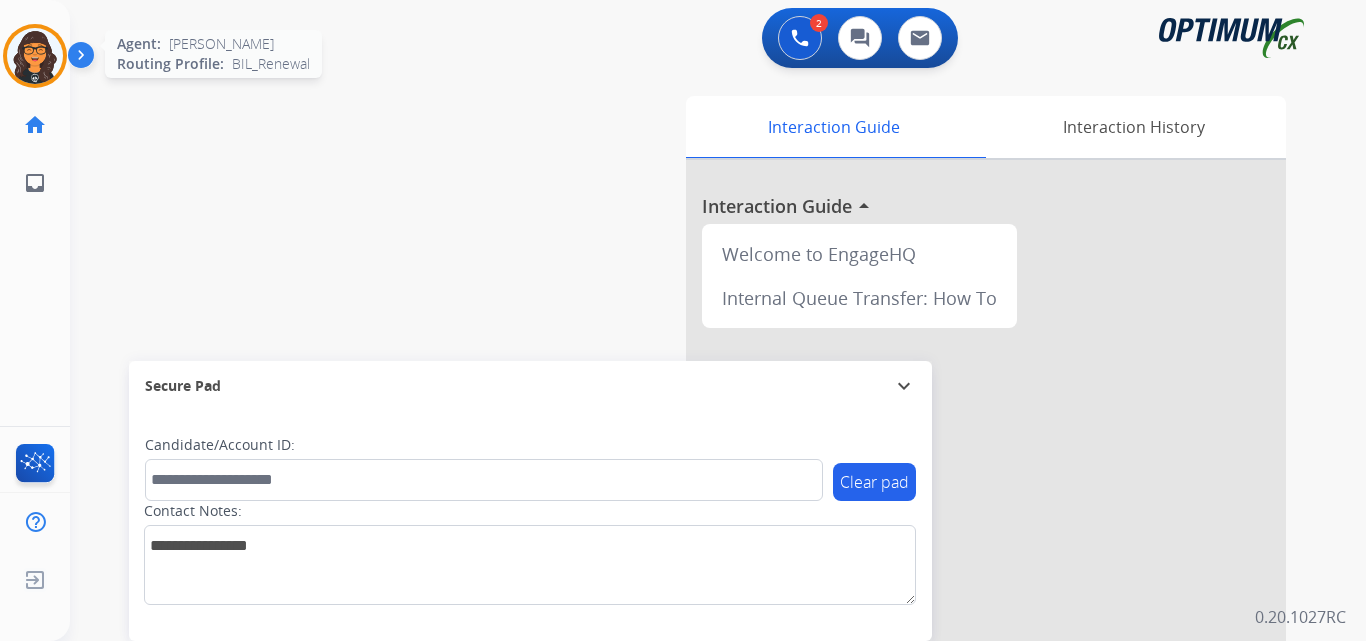 click at bounding box center [35, 56] 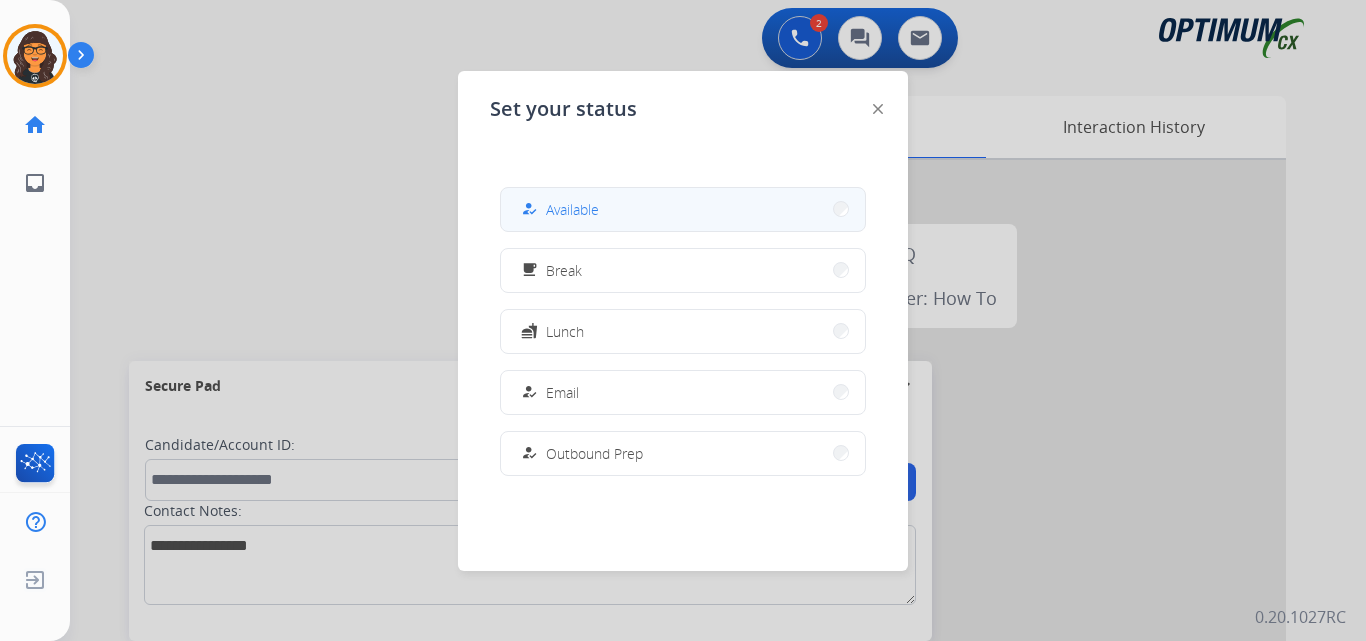 click on "how_to_reg Available" at bounding box center (683, 209) 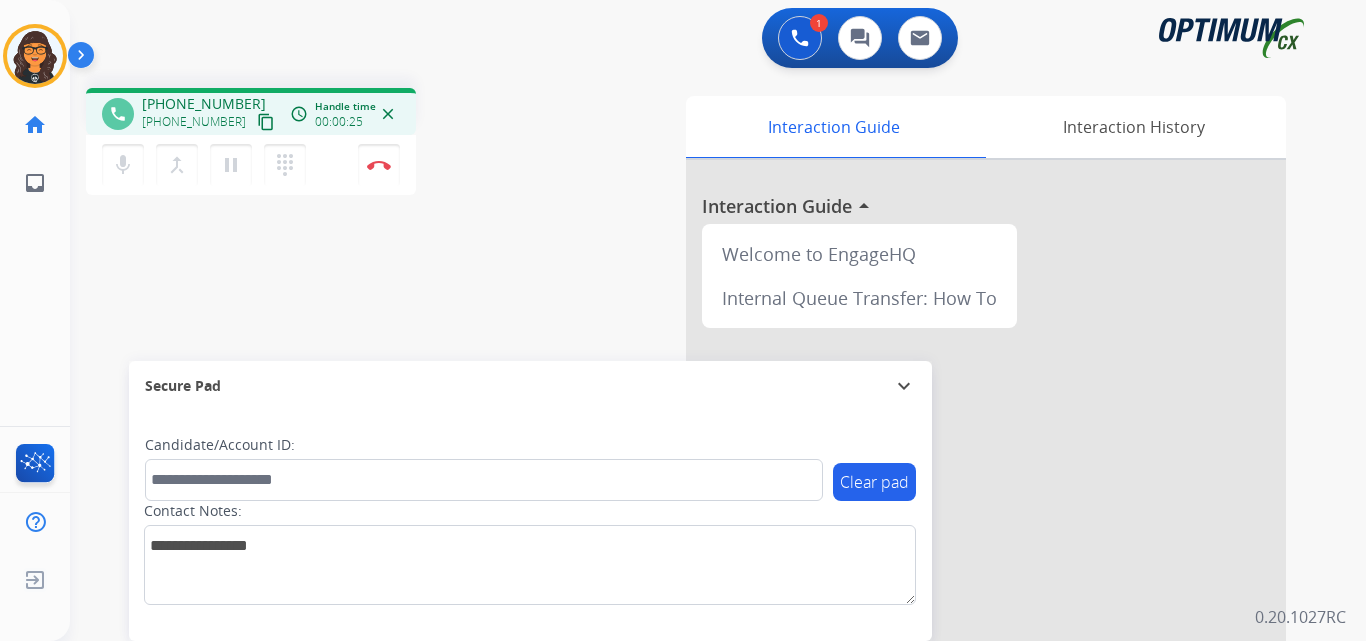 click on "content_copy" at bounding box center [266, 122] 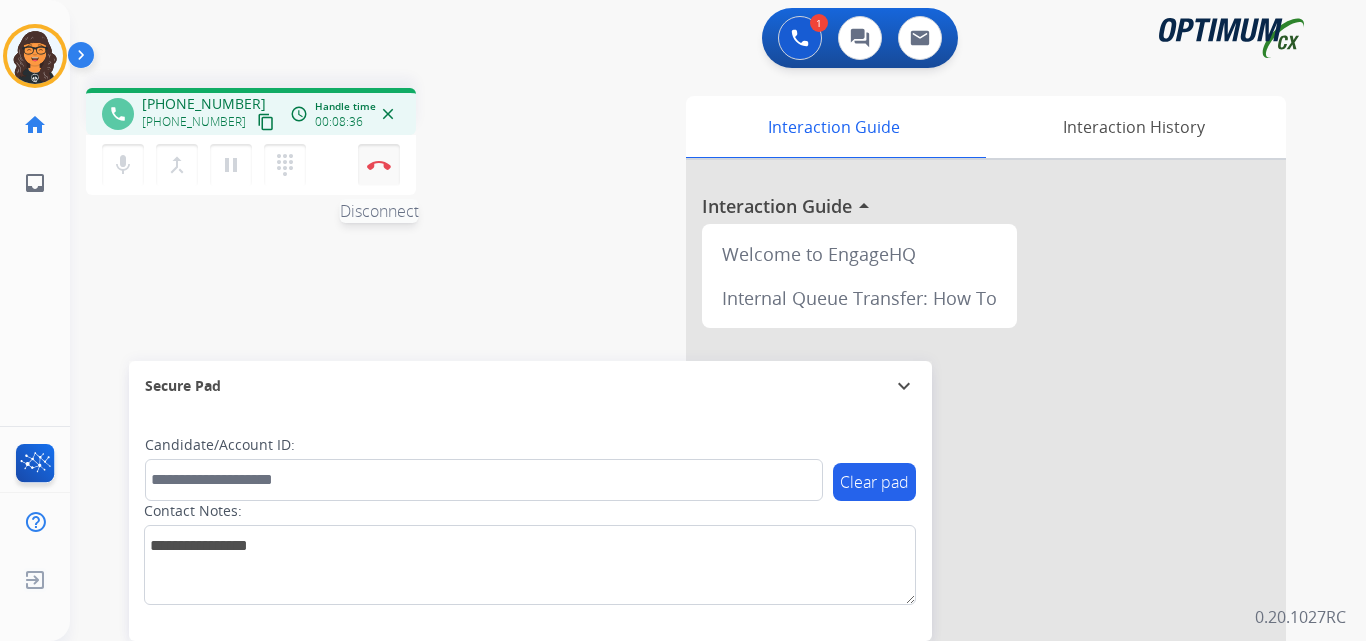 click at bounding box center (379, 165) 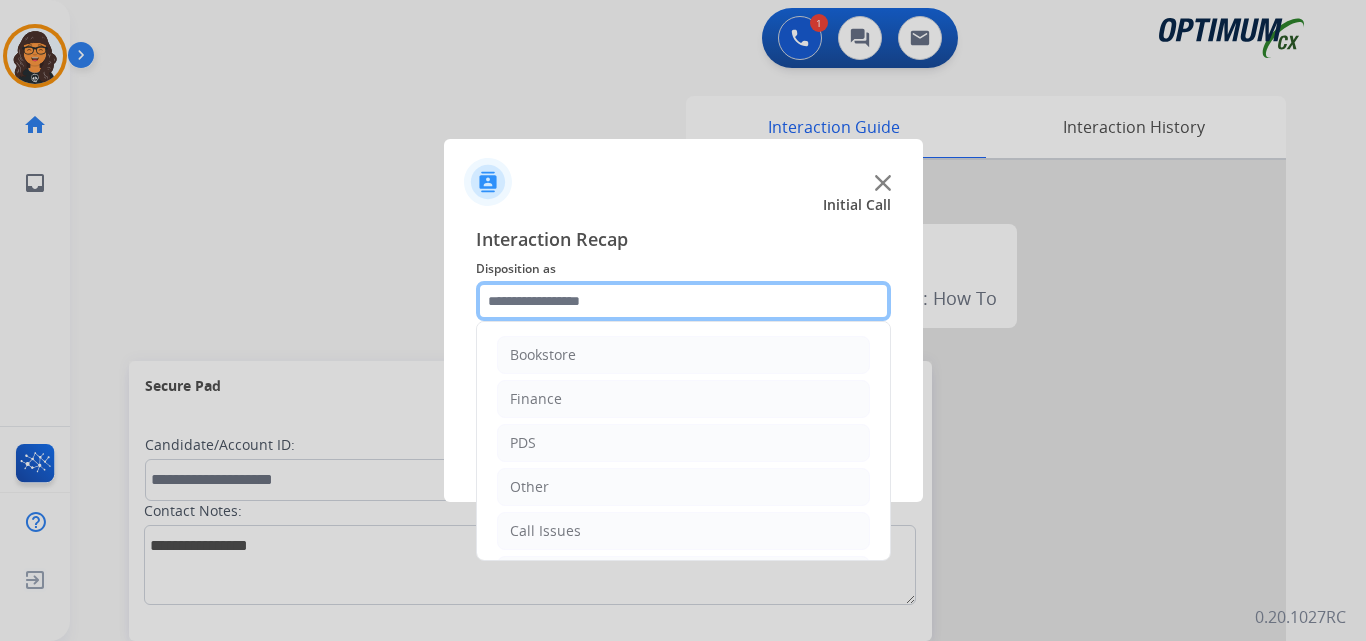 click 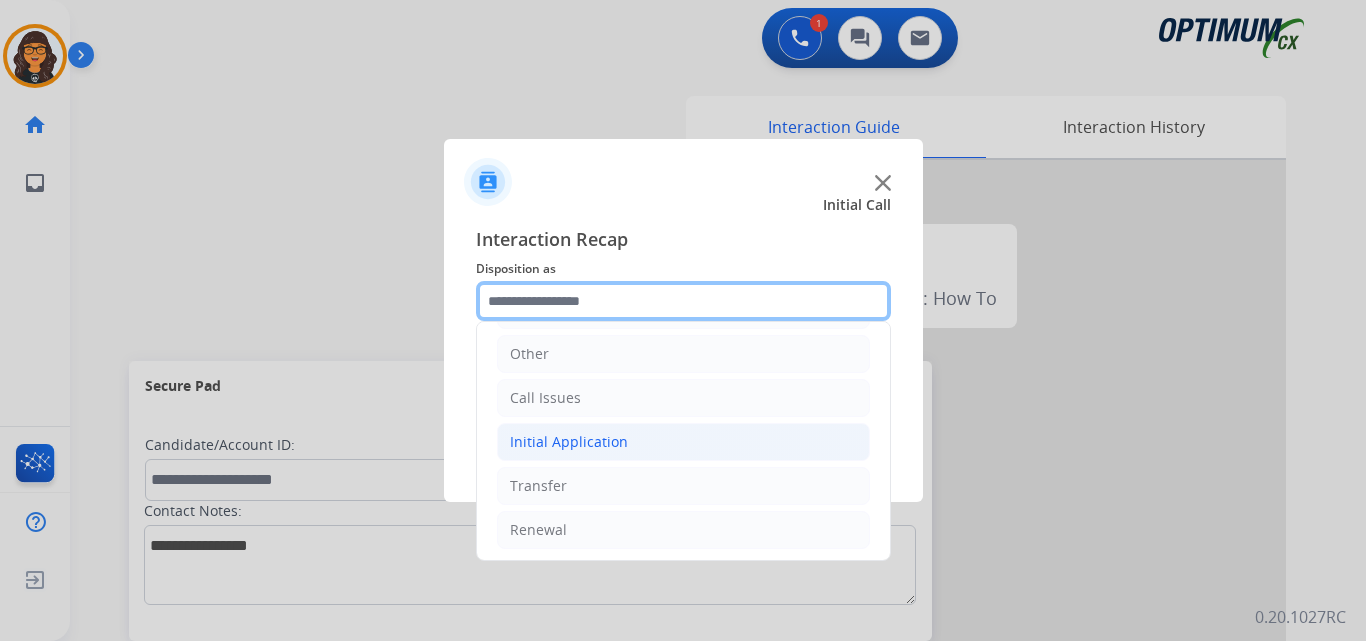 scroll, scrollTop: 136, scrollLeft: 0, axis: vertical 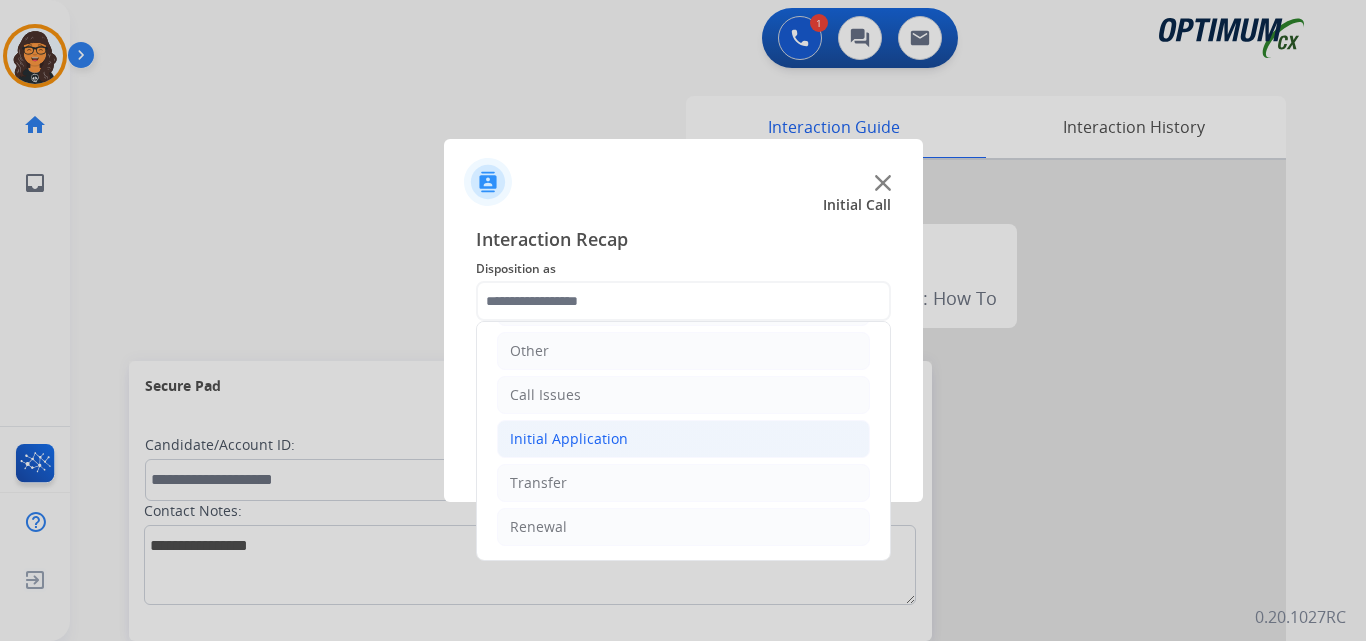 click on "Initial Application" 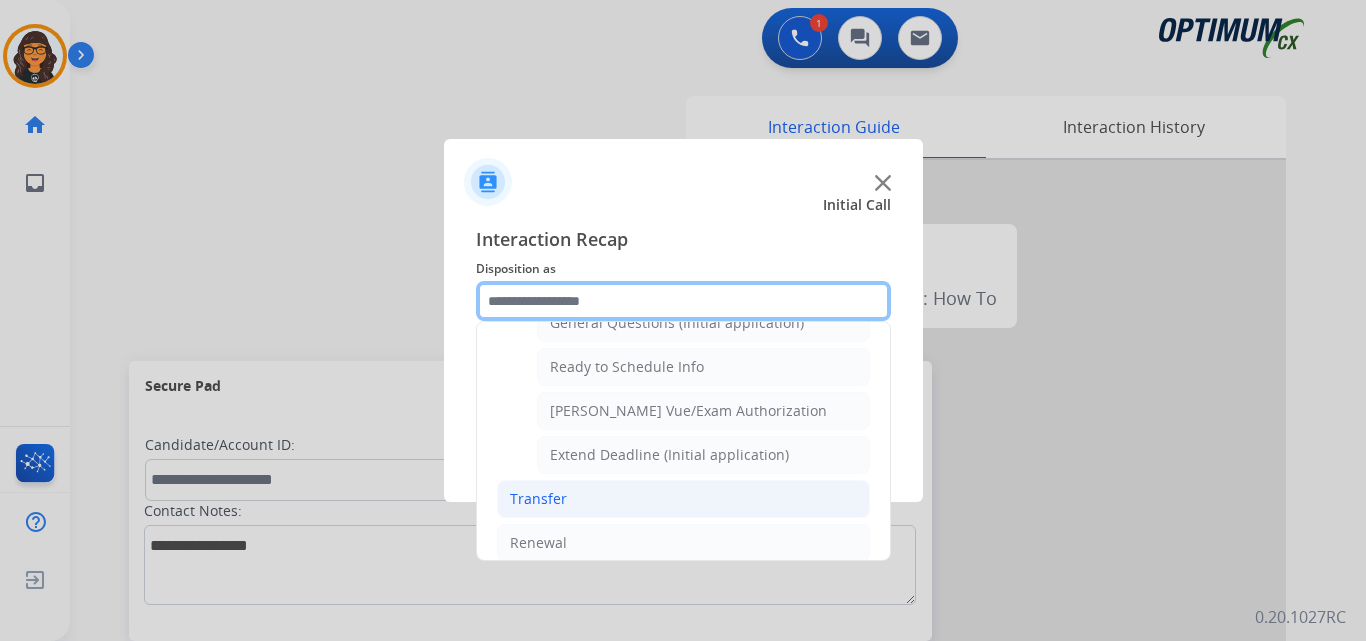 scroll, scrollTop: 1212, scrollLeft: 0, axis: vertical 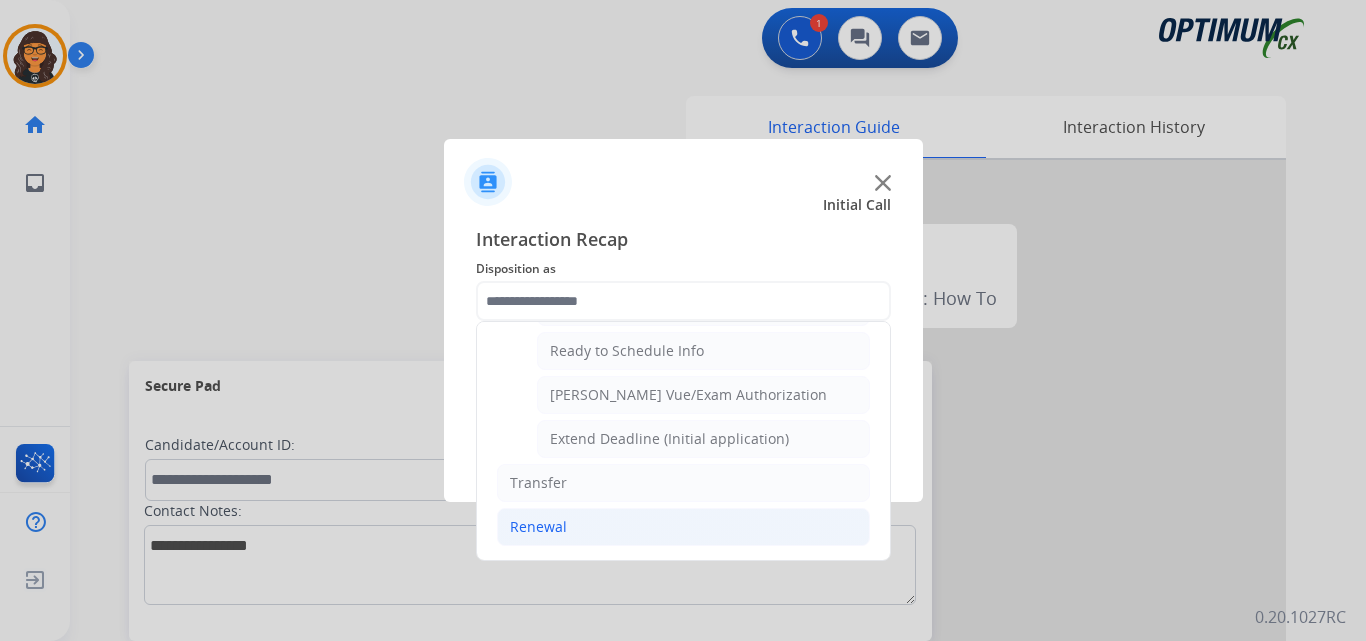 click on "Renewal" 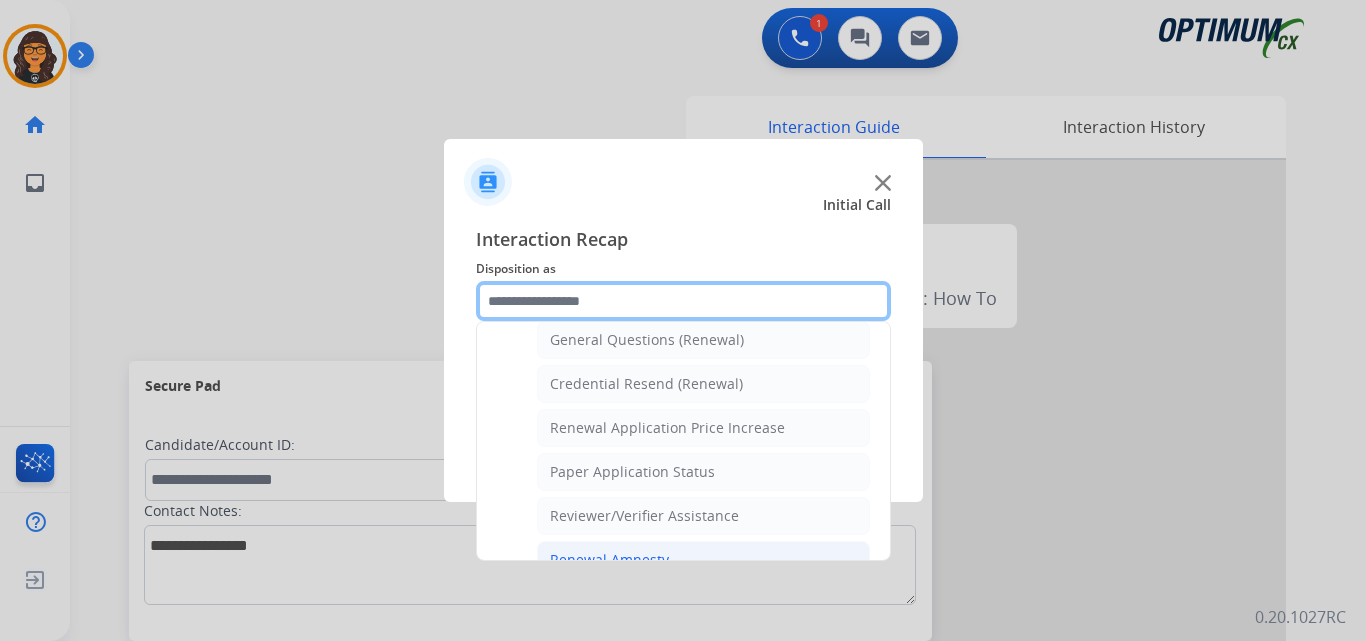 scroll, scrollTop: 572, scrollLeft: 0, axis: vertical 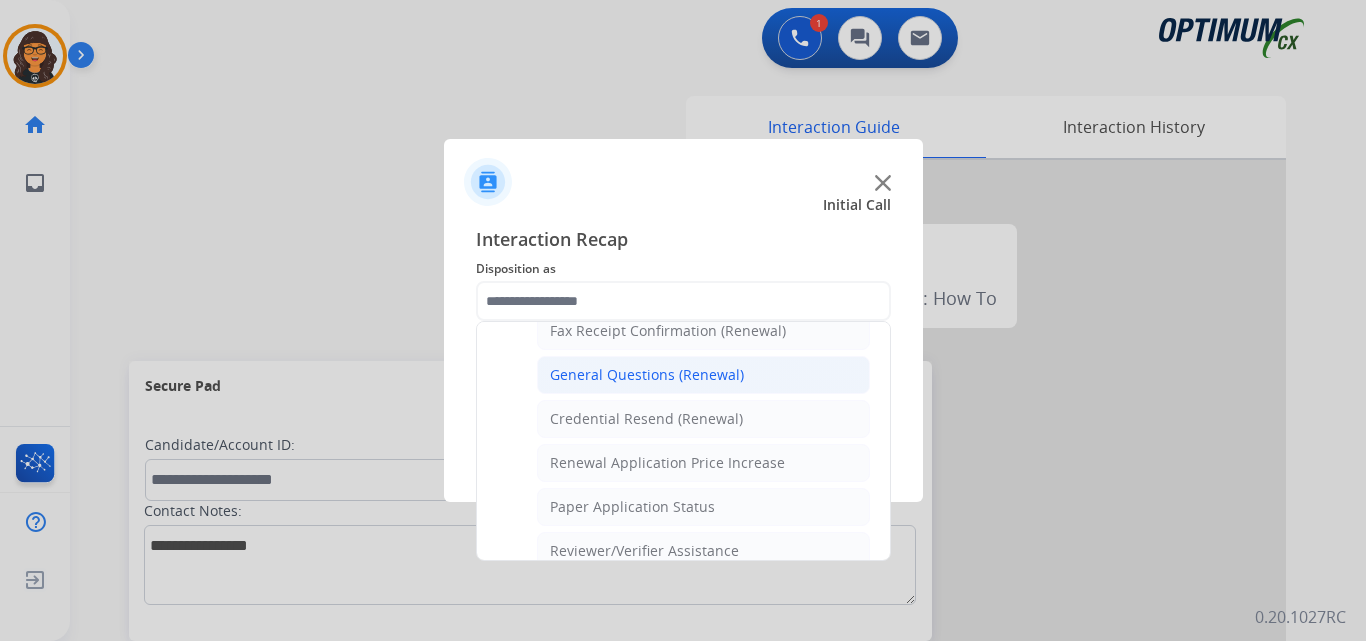 click on "General Questions (Renewal)" 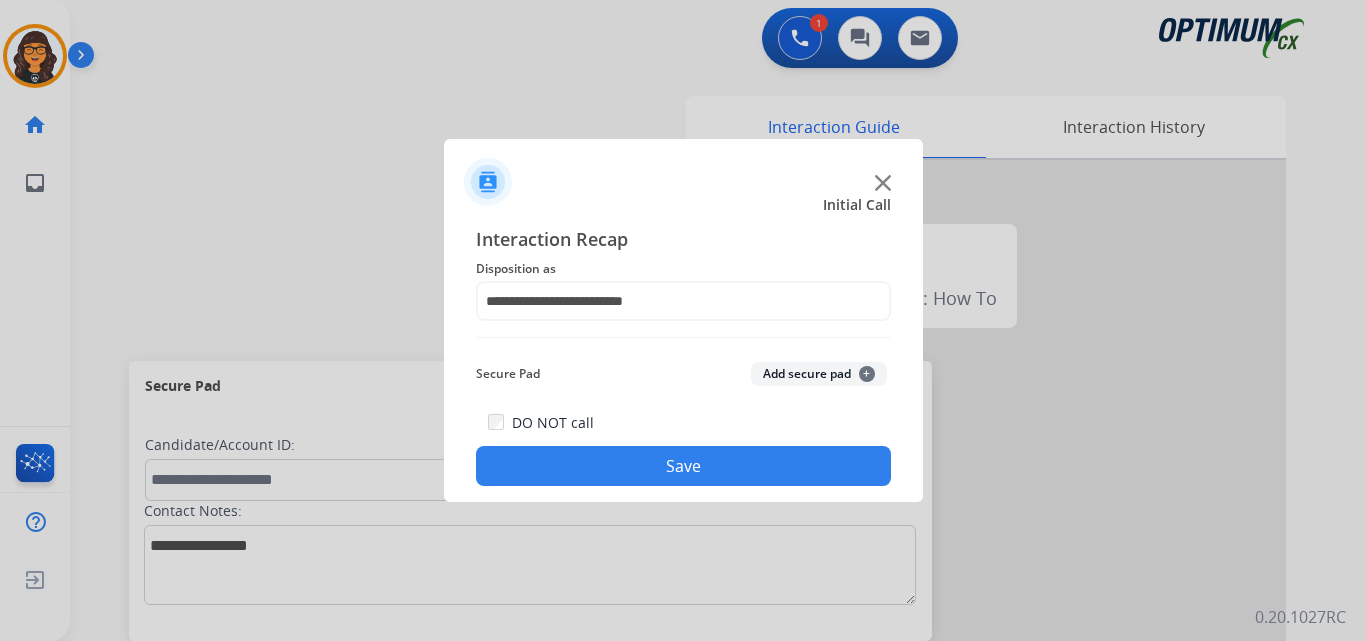 click on "Save" 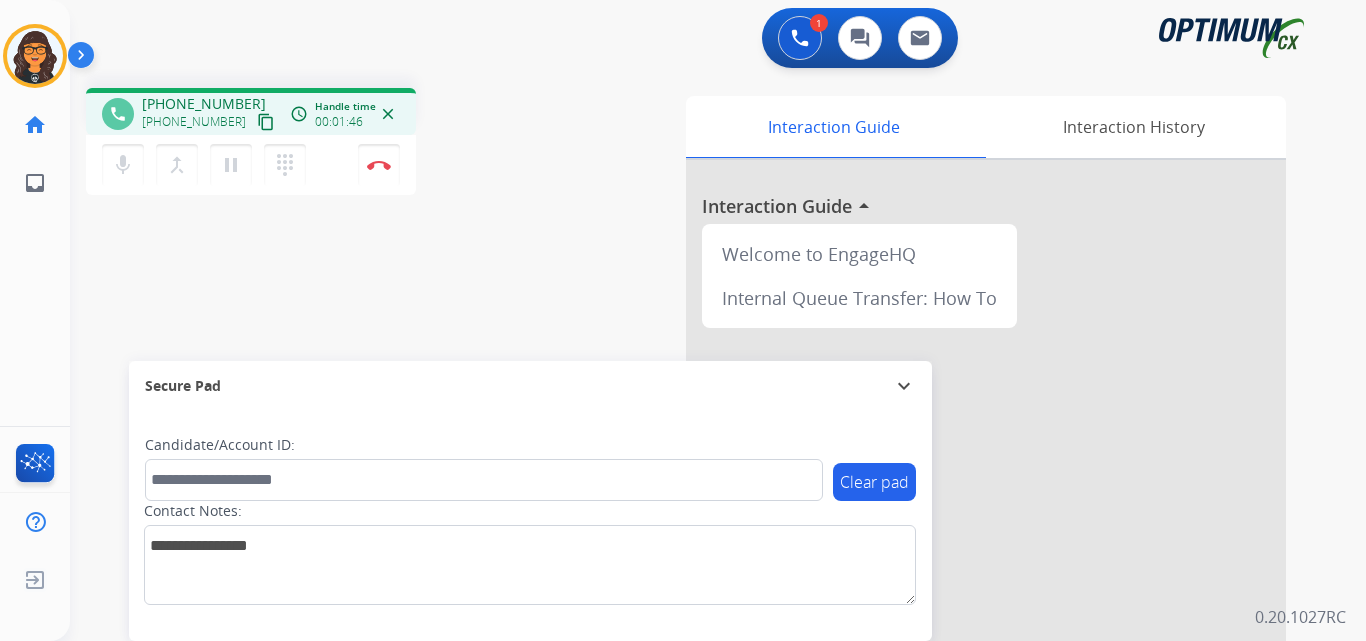click on "content_copy" at bounding box center (266, 122) 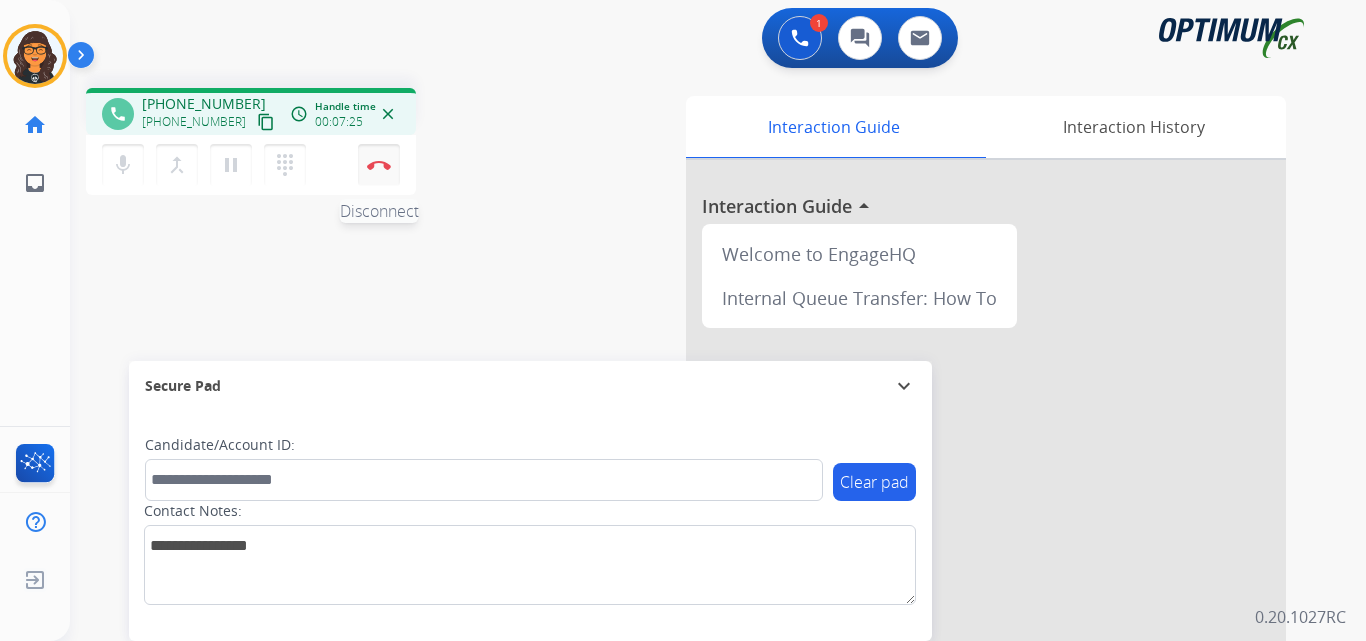 click at bounding box center (379, 165) 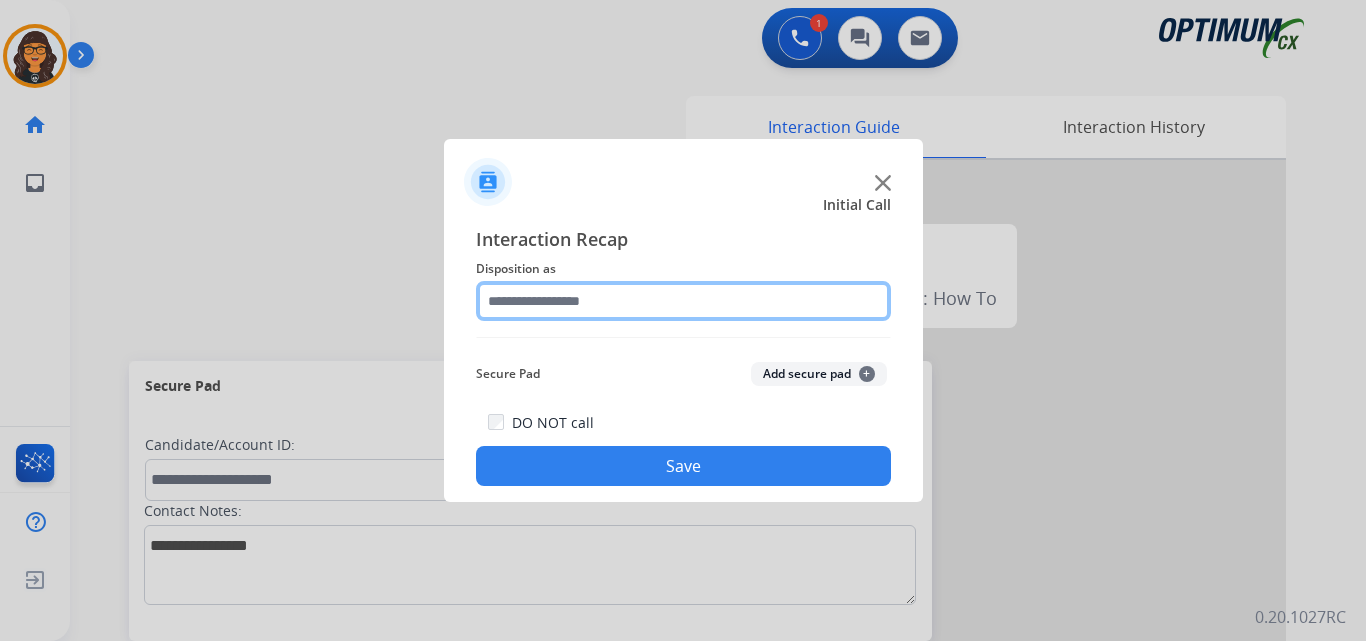 click 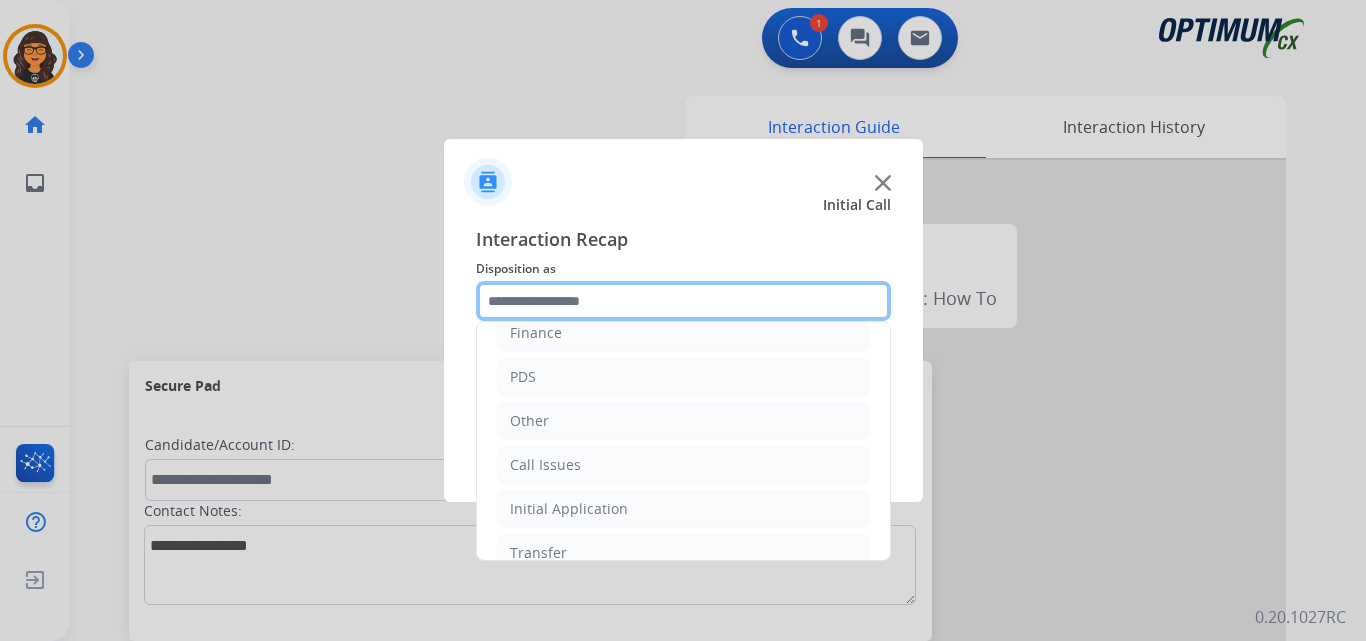 scroll, scrollTop: 136, scrollLeft: 0, axis: vertical 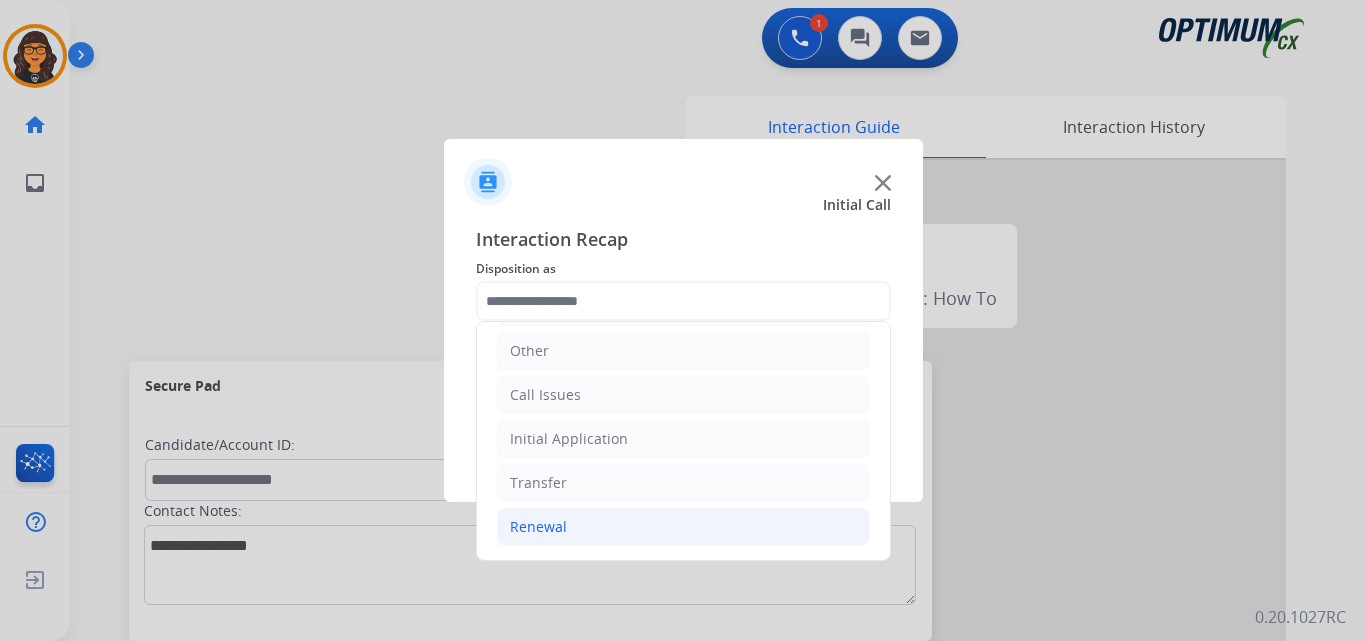 click on "Renewal" 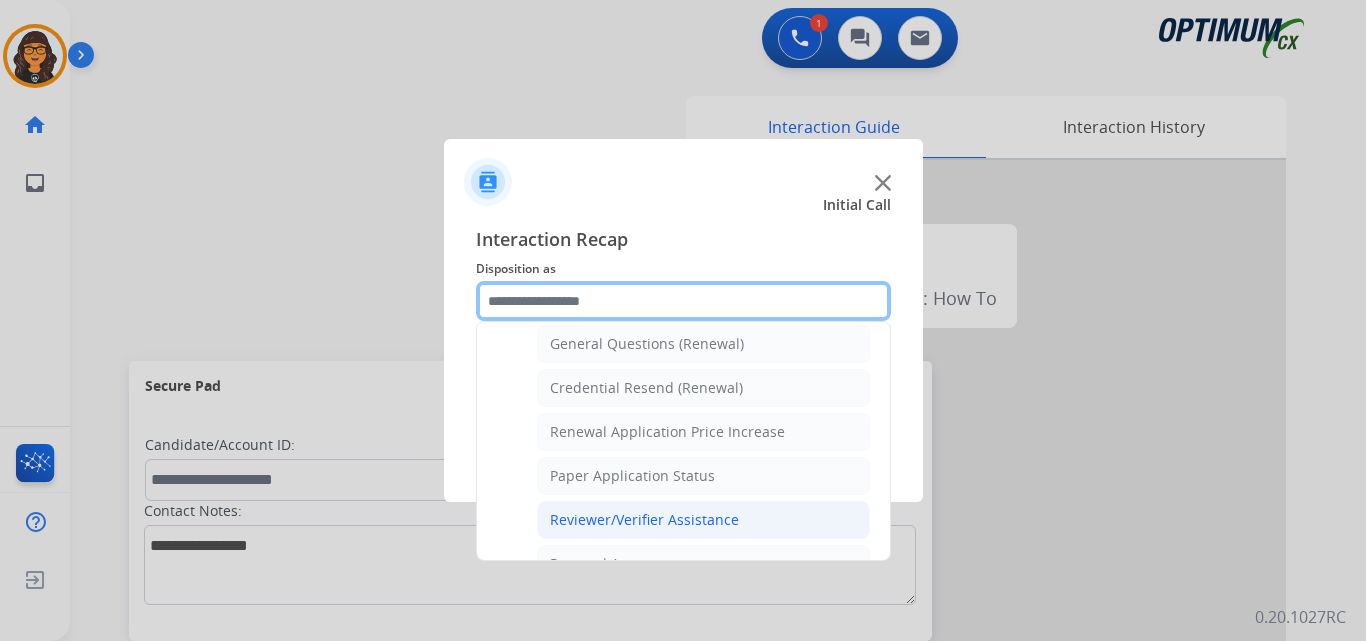 scroll, scrollTop: 636, scrollLeft: 0, axis: vertical 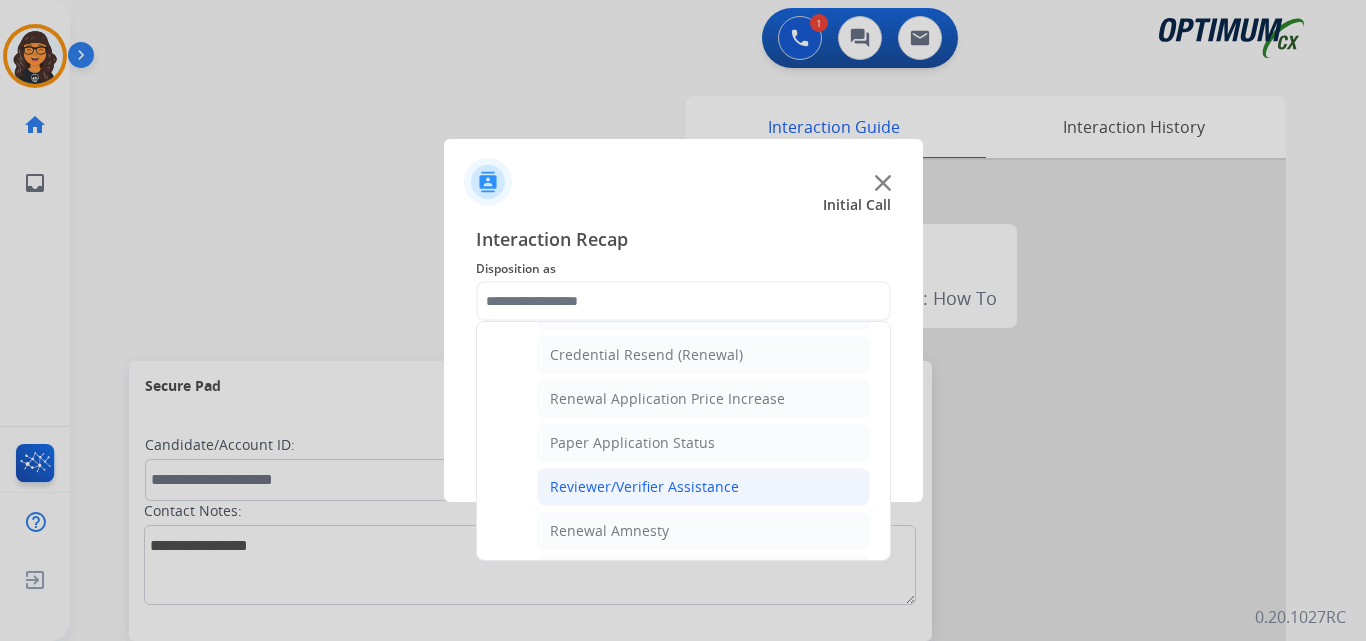 click on "Reviewer/Verifier Assistance" 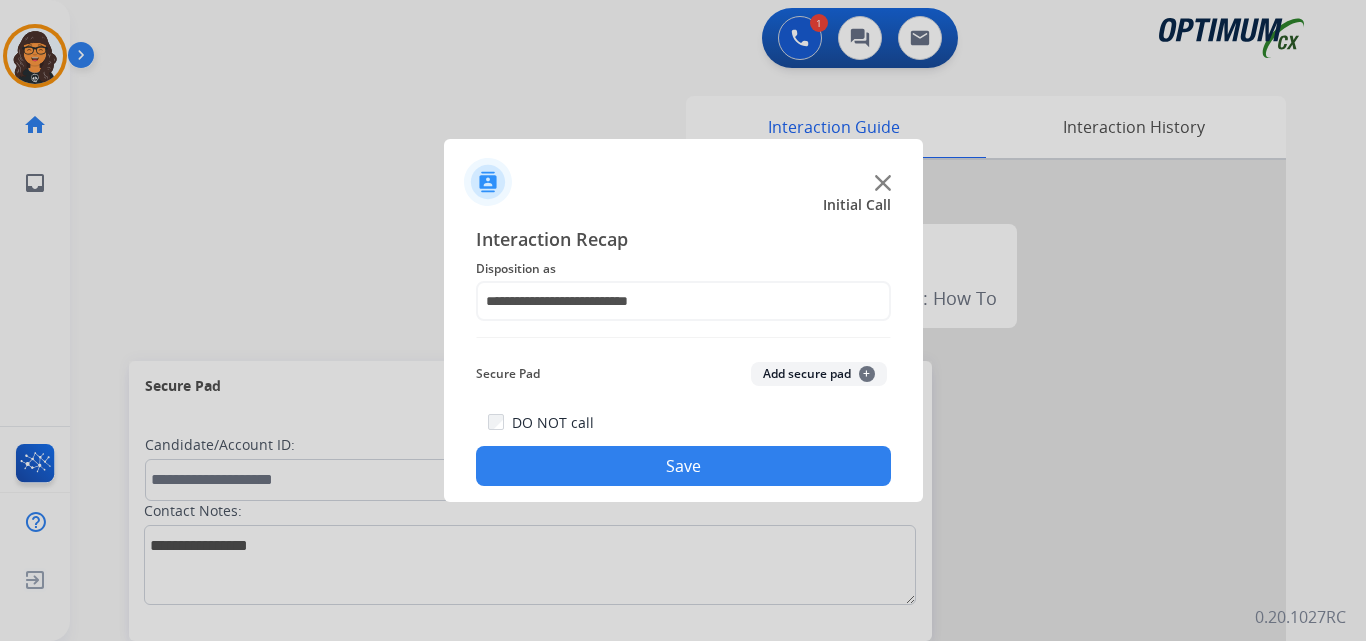 click on "Save" 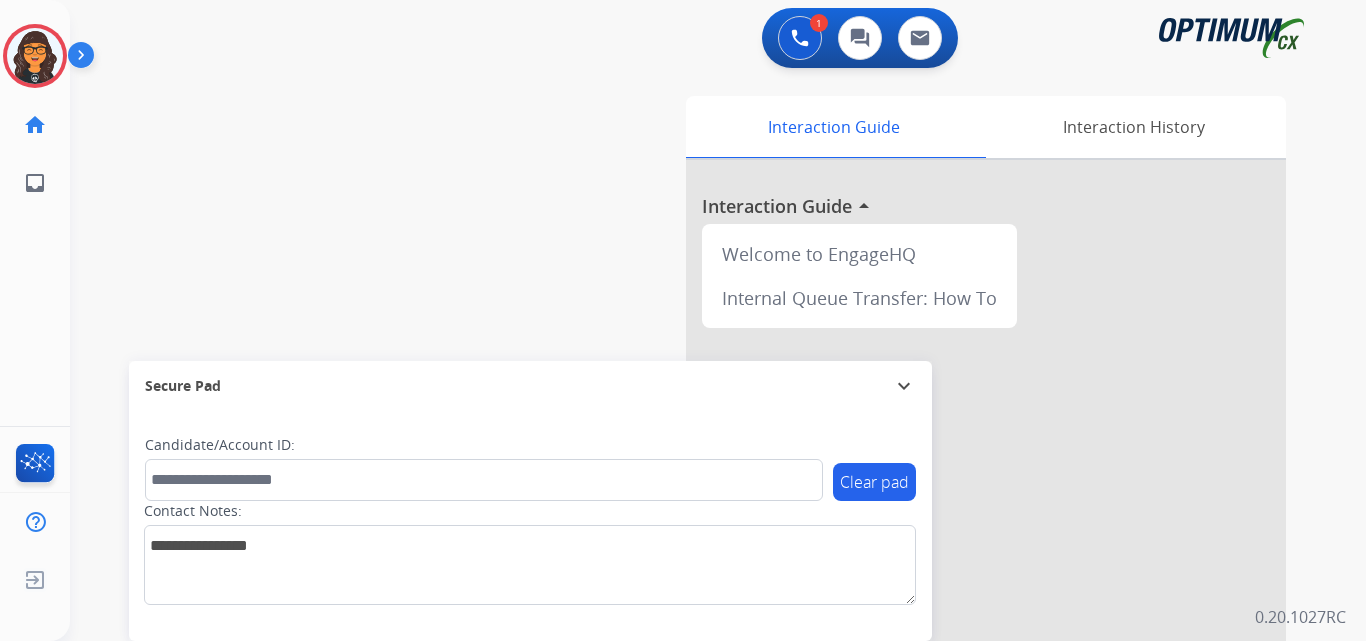 click on "Accept" at bounding box center (790, 453) 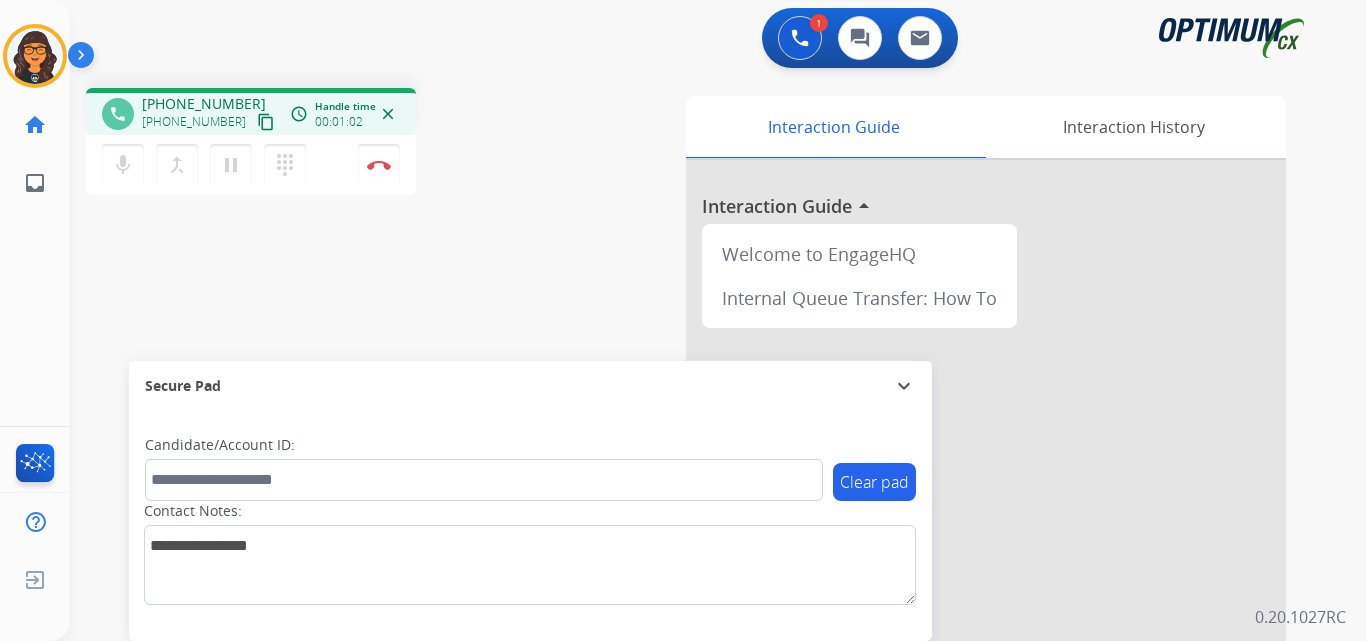 click on "content_copy" at bounding box center [266, 122] 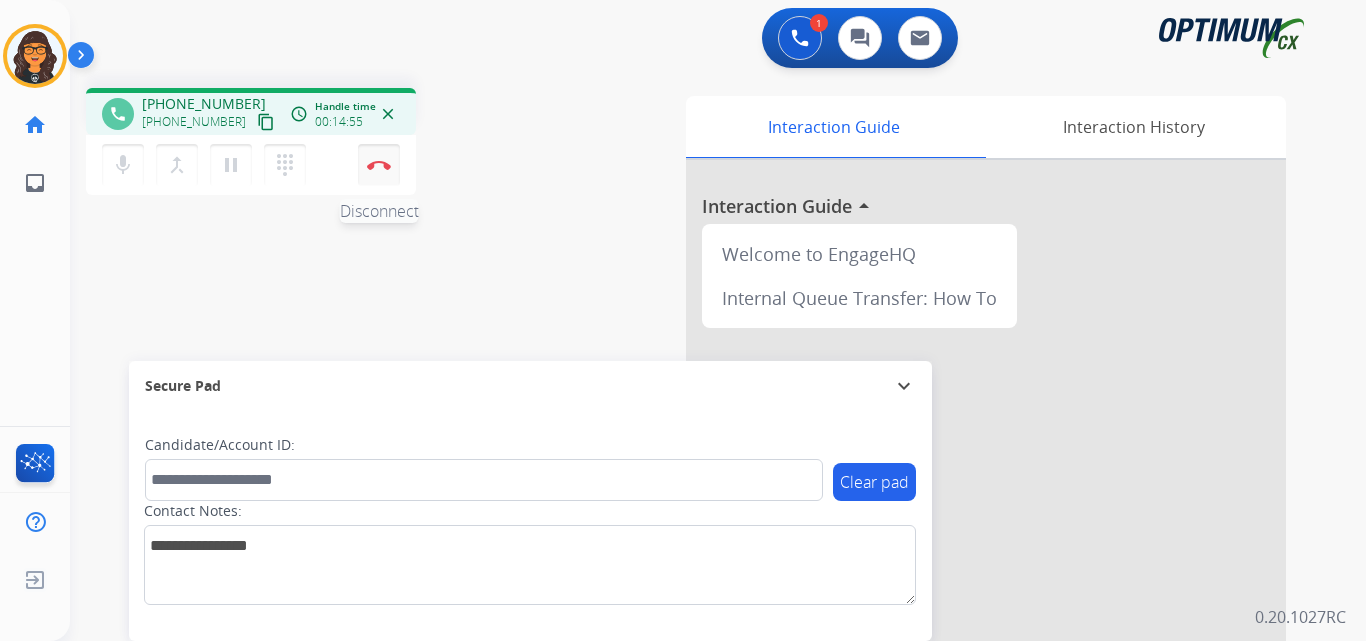 click at bounding box center (379, 165) 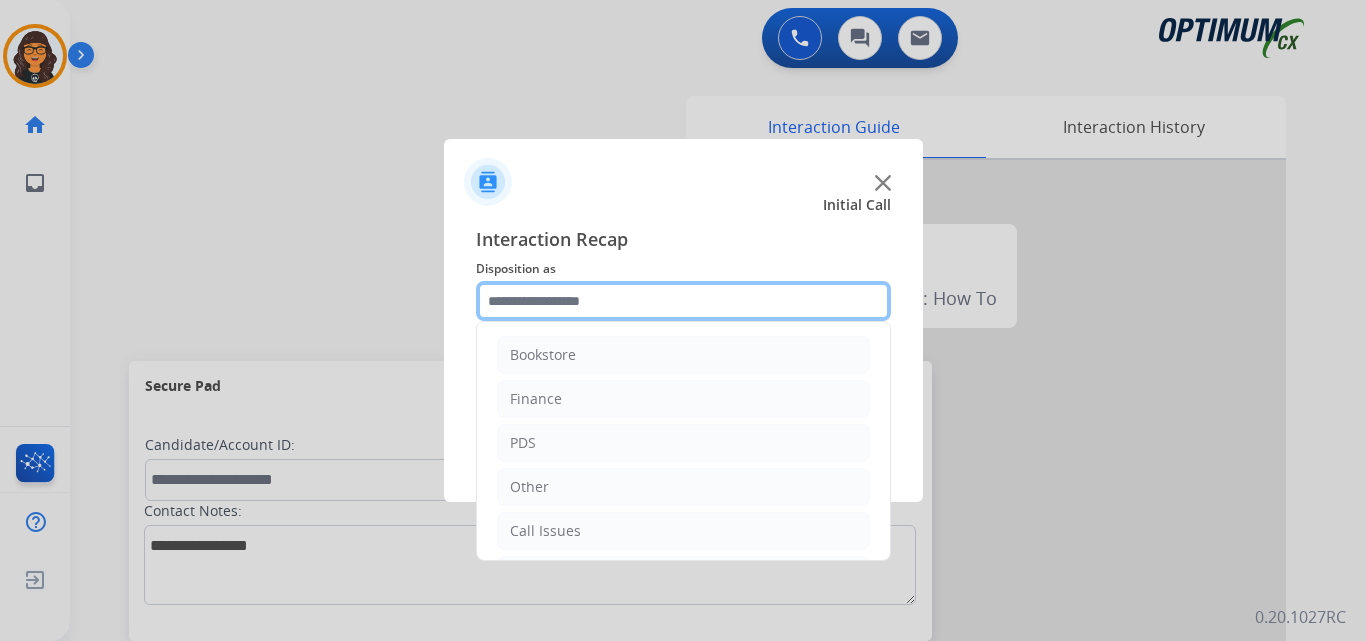 click 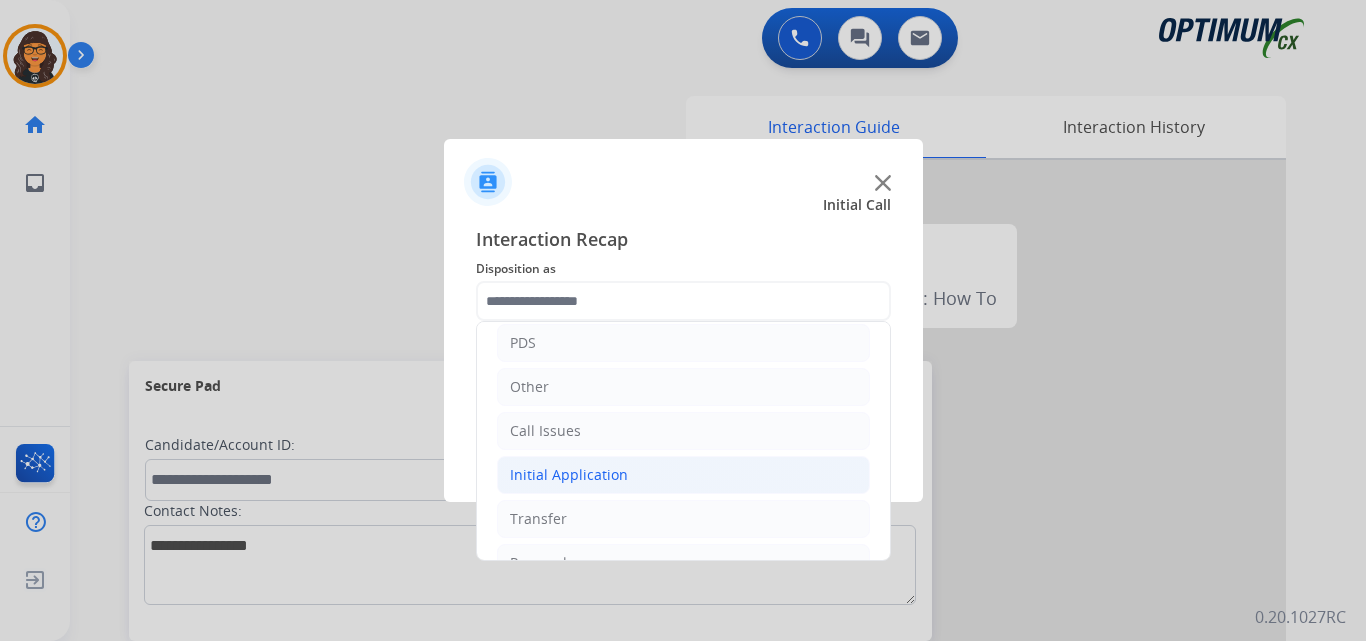 drag, startPoint x: 581, startPoint y: 486, endPoint x: 590, endPoint y: 475, distance: 14.21267 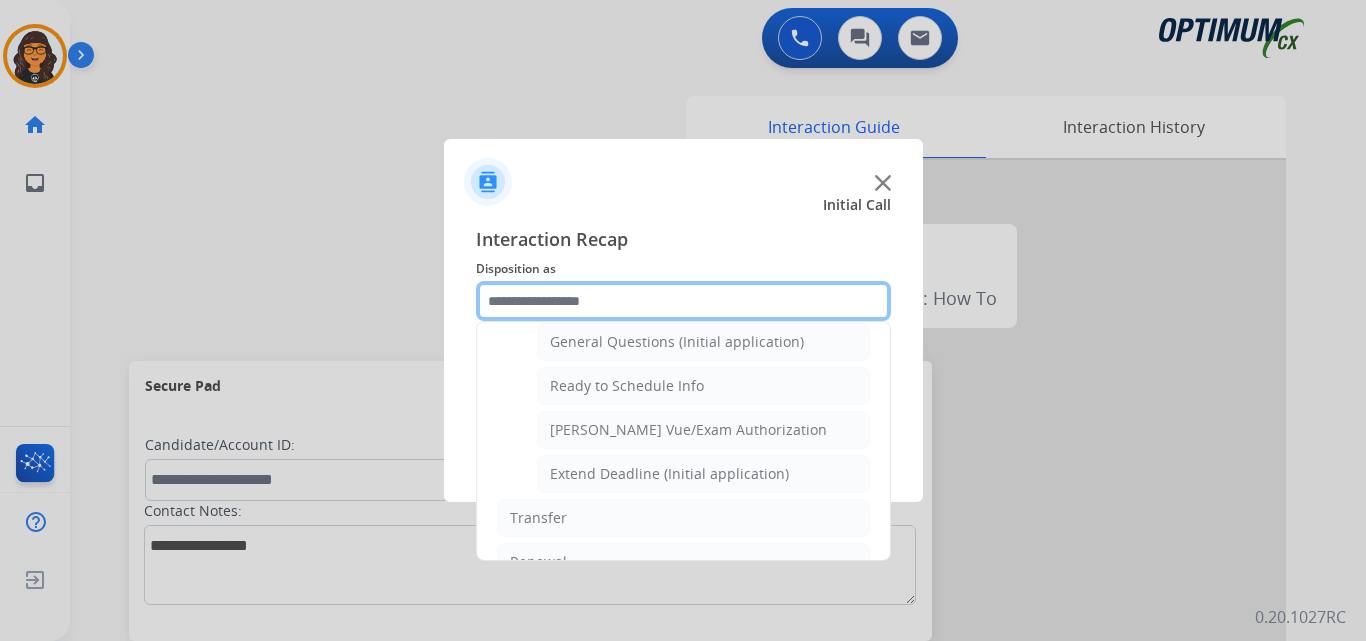 scroll, scrollTop: 1200, scrollLeft: 0, axis: vertical 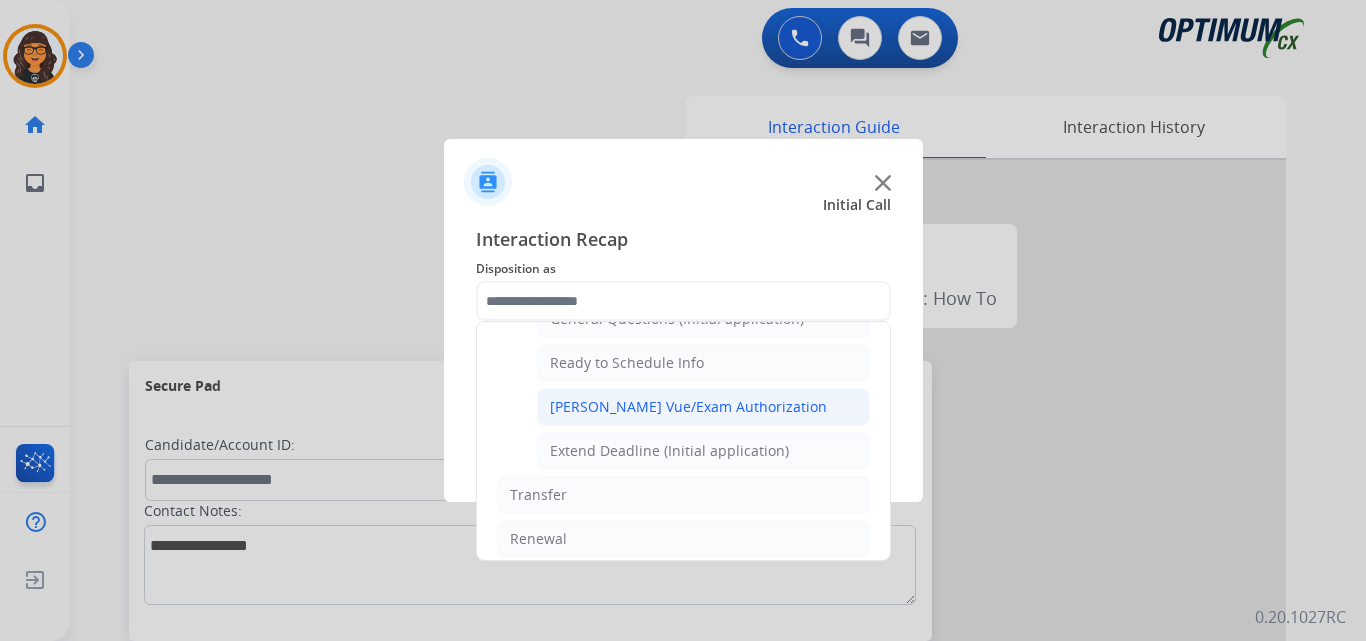 click on "Pearson Vue/Exam Authorization" 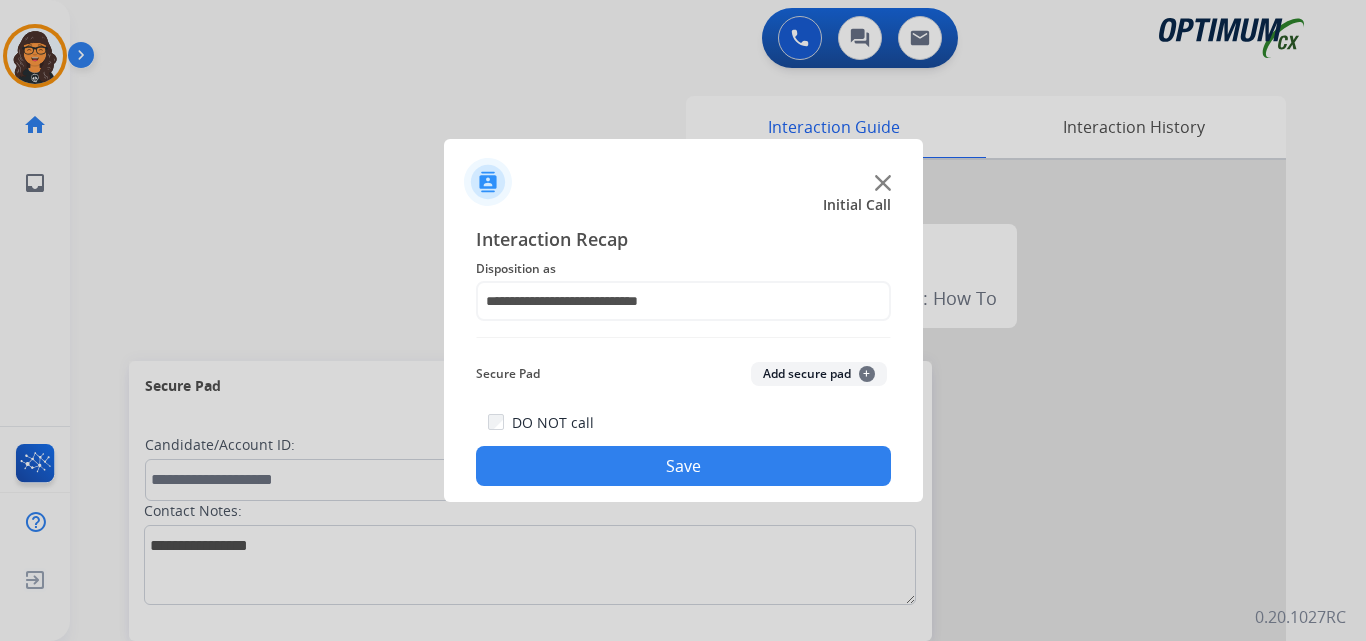 click on "Save" 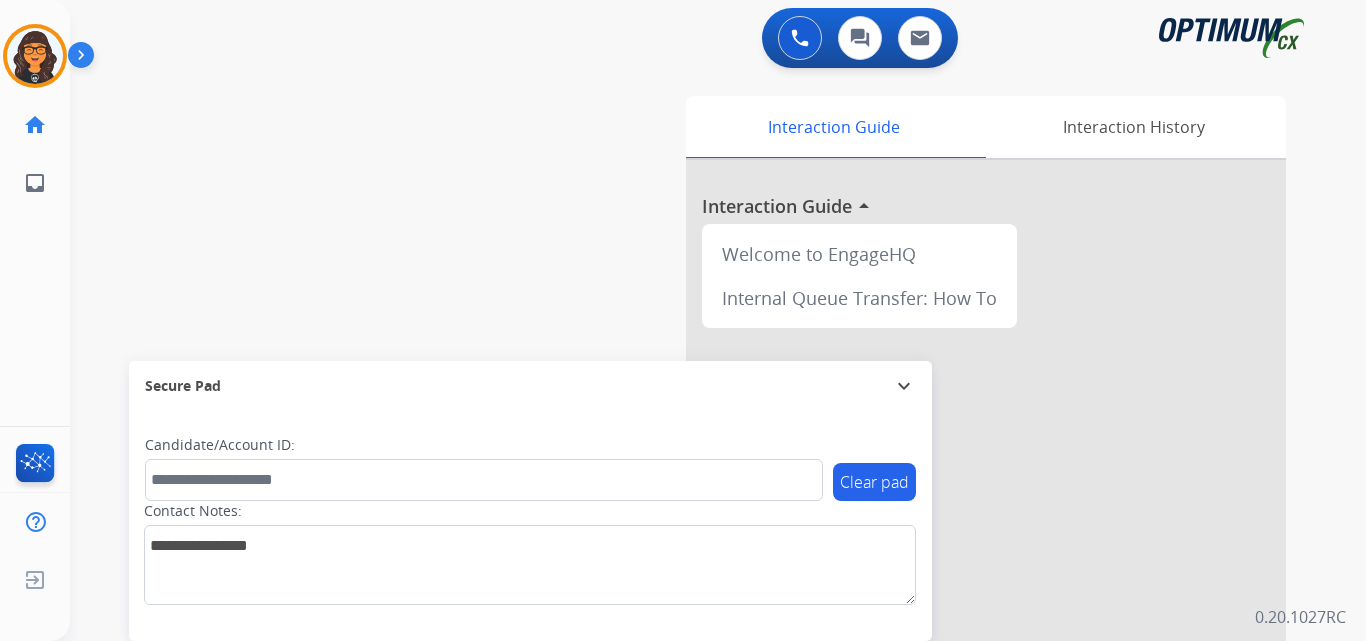 drag, startPoint x: 47, startPoint y: 38, endPoint x: 72, endPoint y: 43, distance: 25.495098 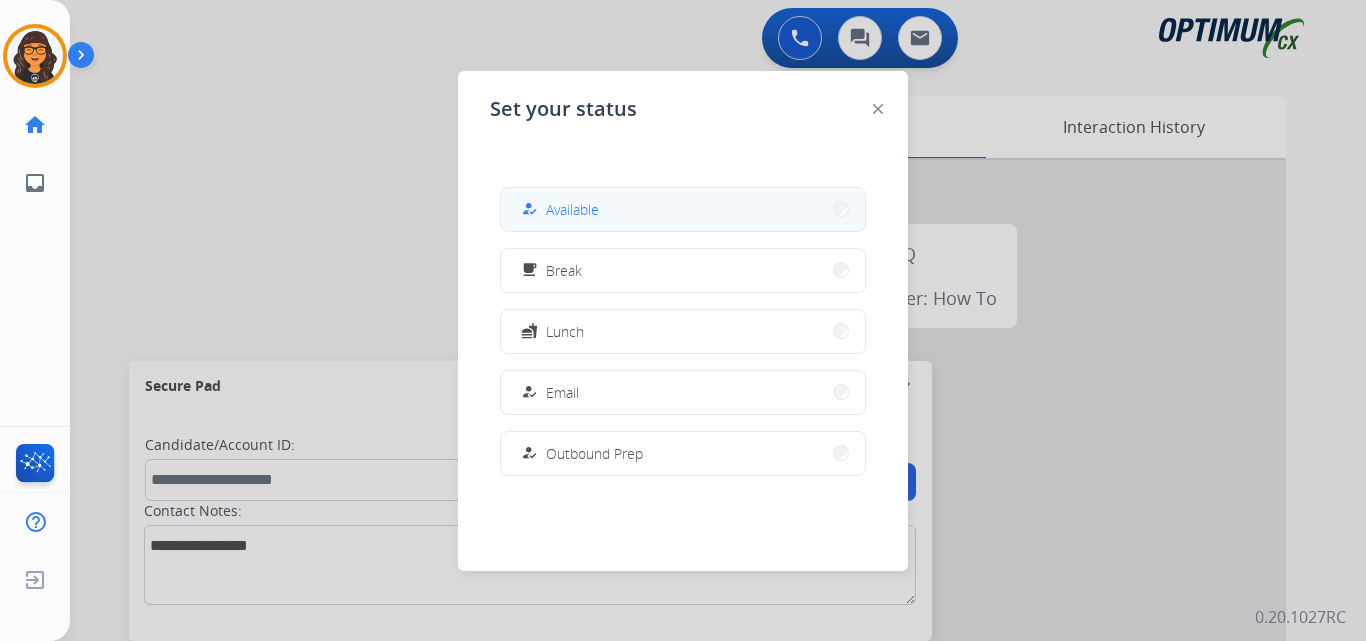 click on "how_to_reg Available" at bounding box center [683, 209] 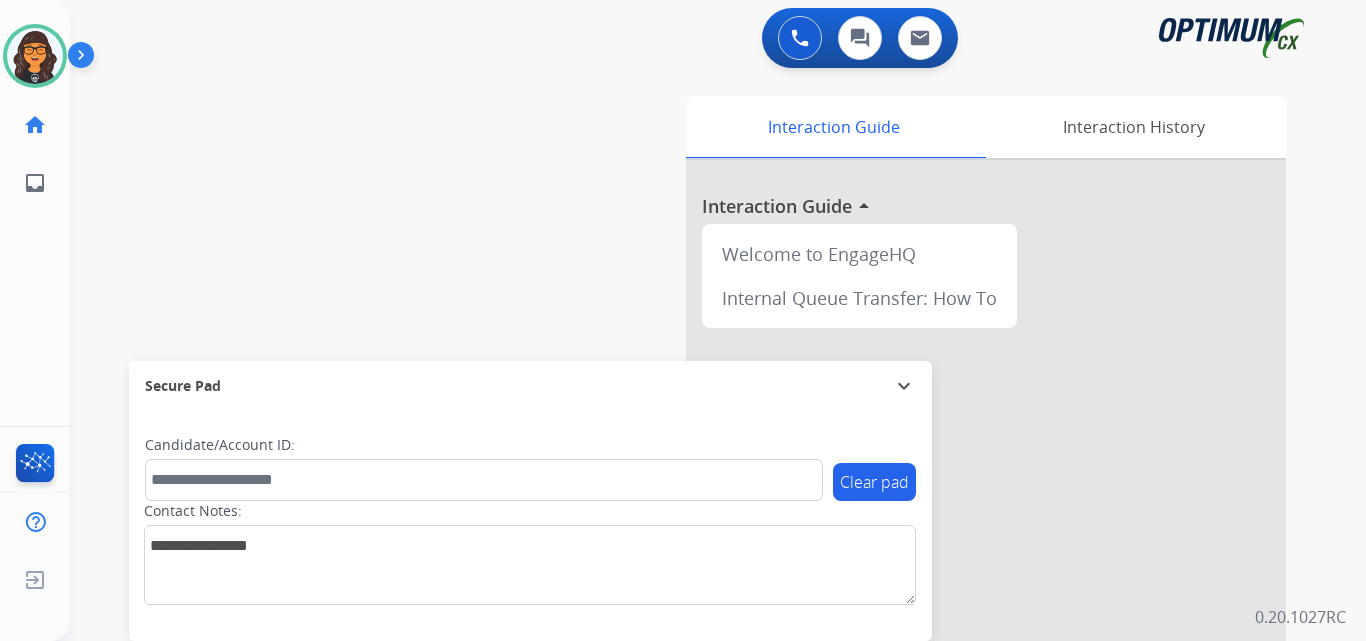 drag, startPoint x: 799, startPoint y: 42, endPoint x: 764, endPoint y: 76, distance: 48.79549 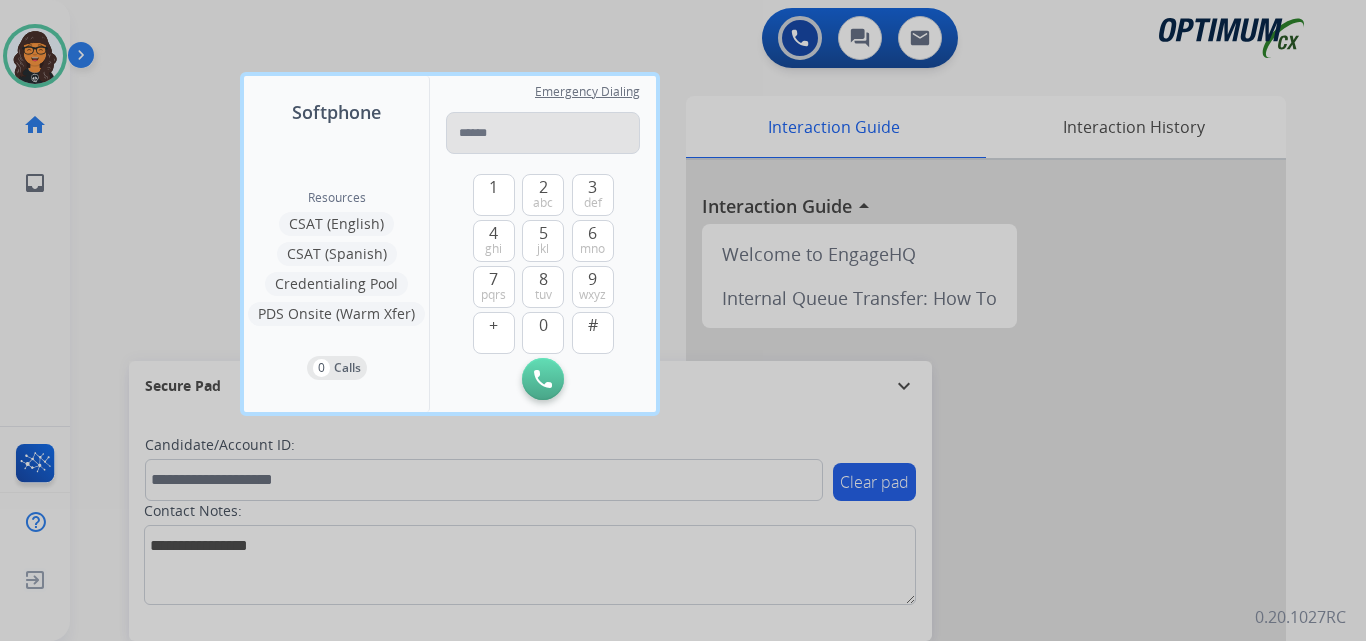 click at bounding box center (543, 133) 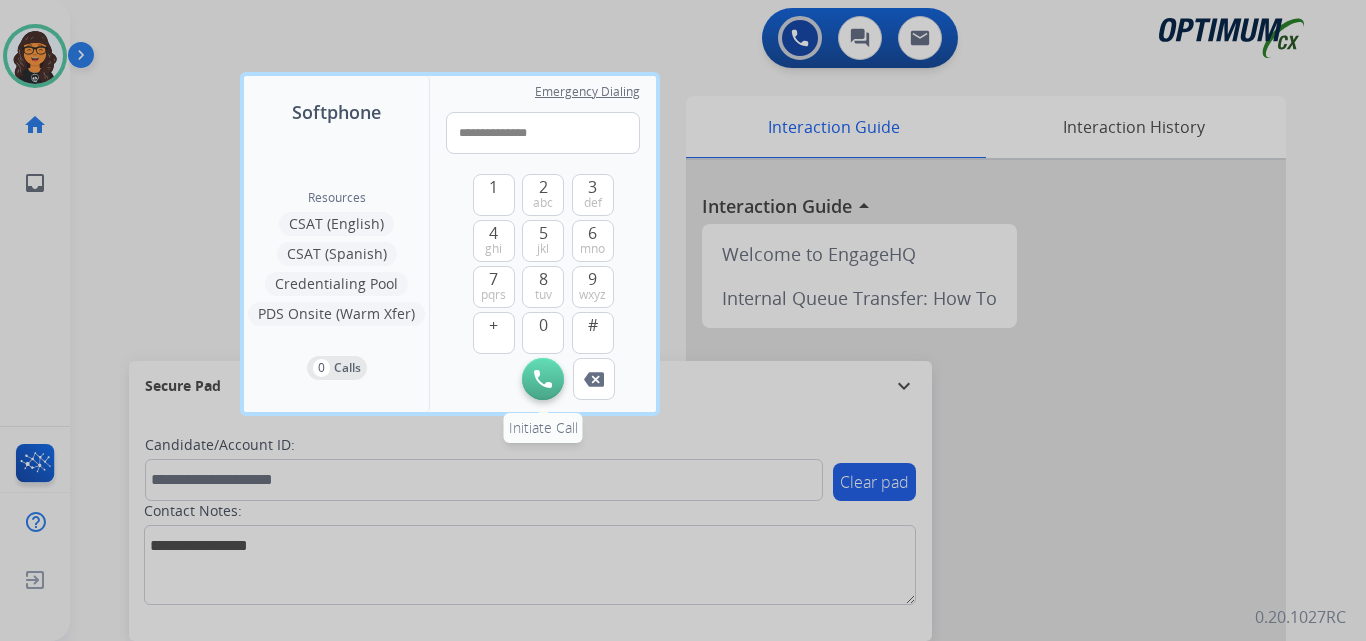 type on "**********" 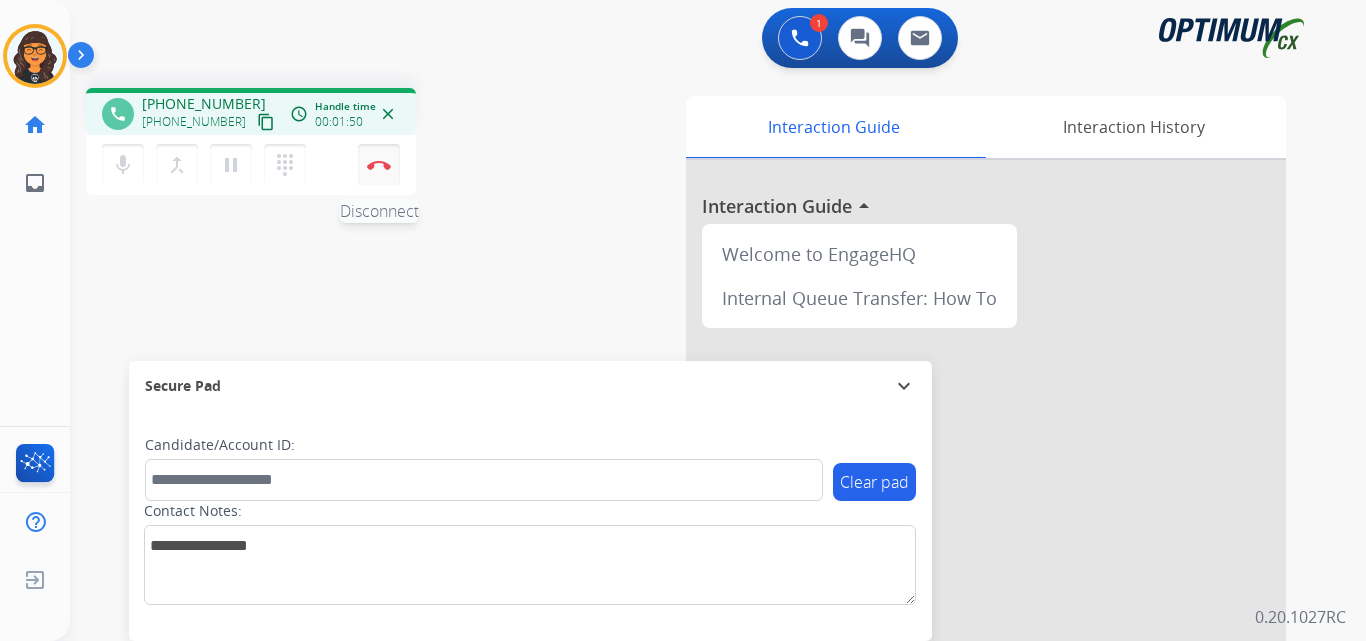 click at bounding box center (379, 165) 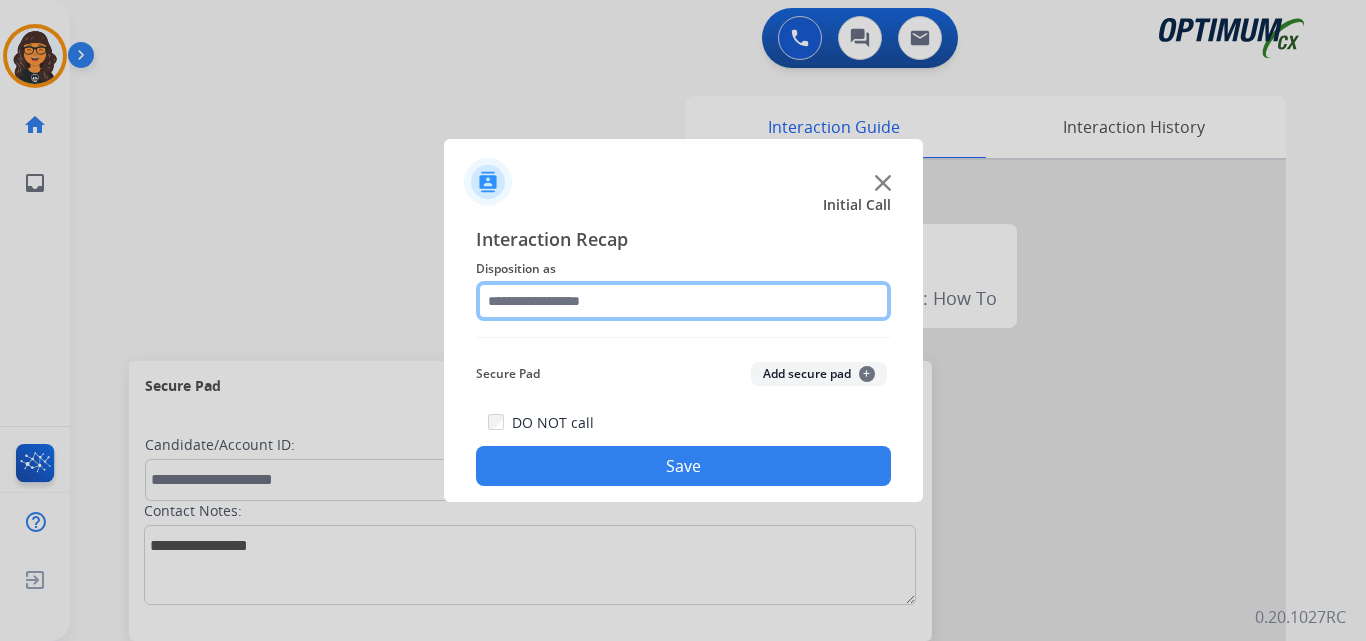 click 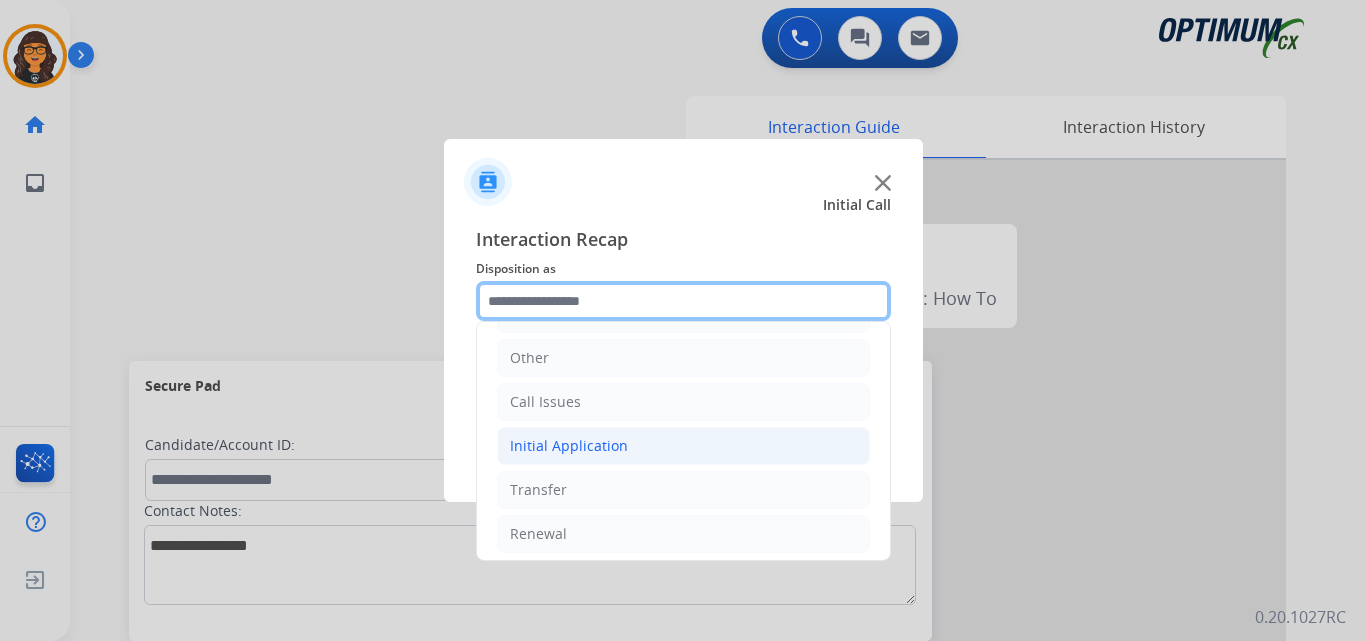 scroll, scrollTop: 136, scrollLeft: 0, axis: vertical 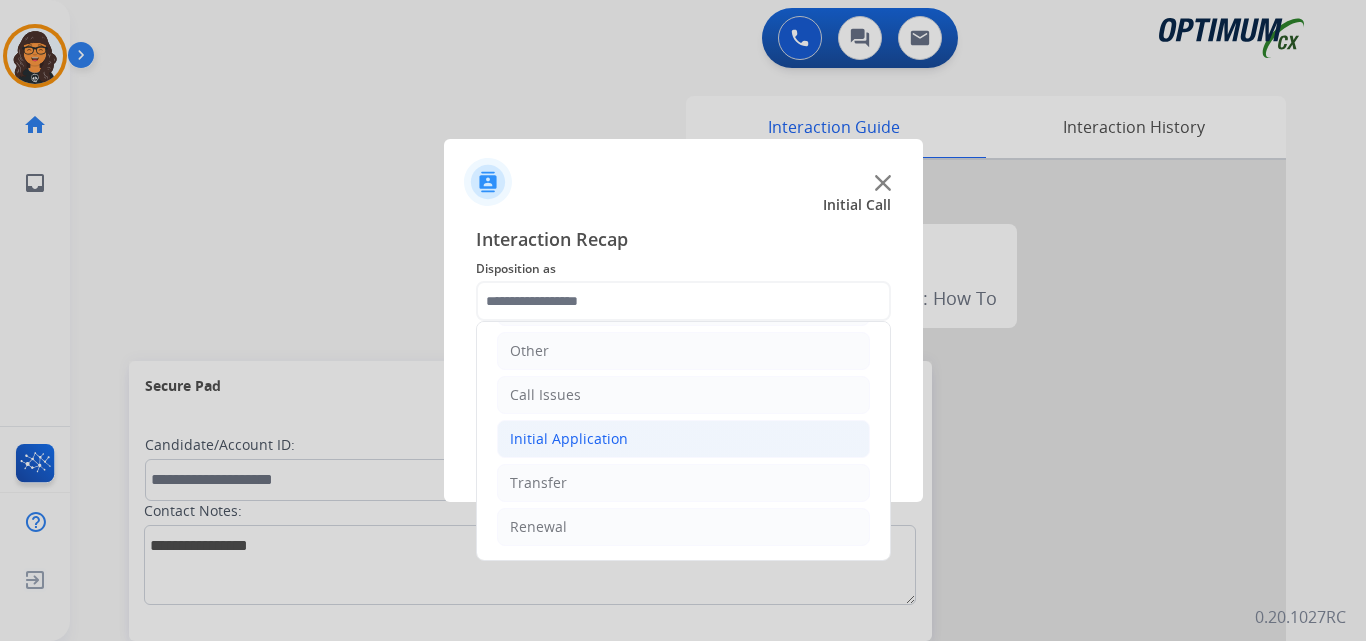 click on "Initial Application" 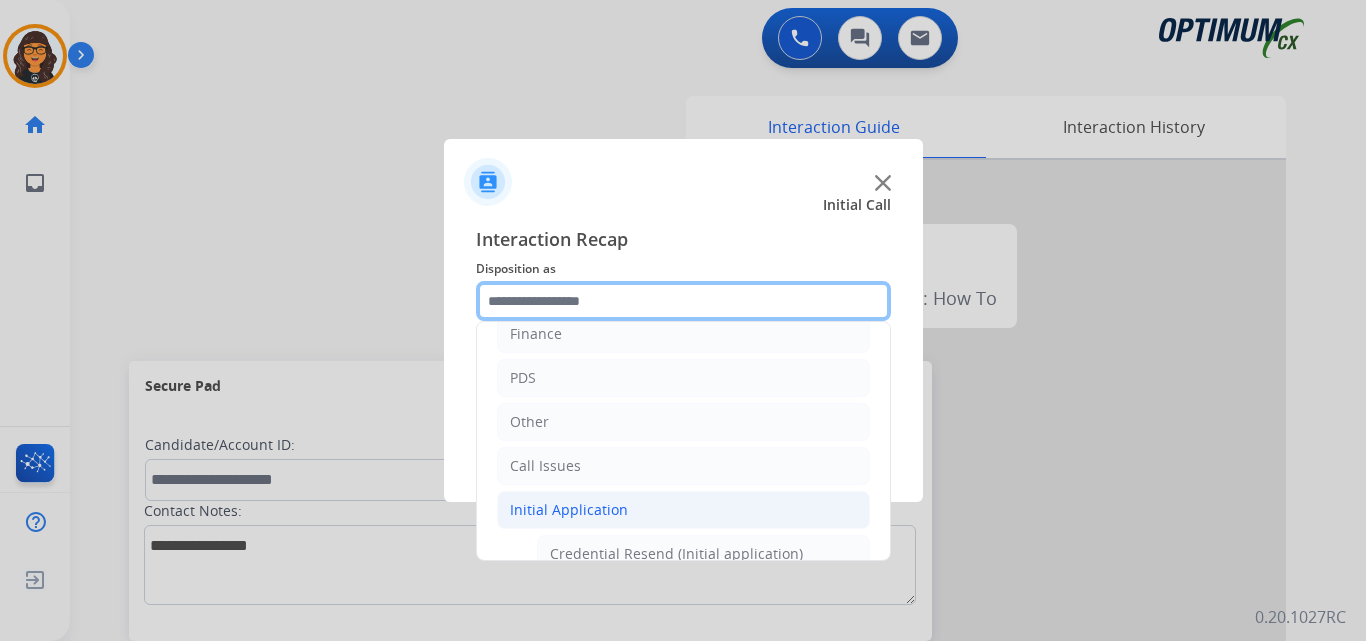 scroll, scrollTop: 100, scrollLeft: 0, axis: vertical 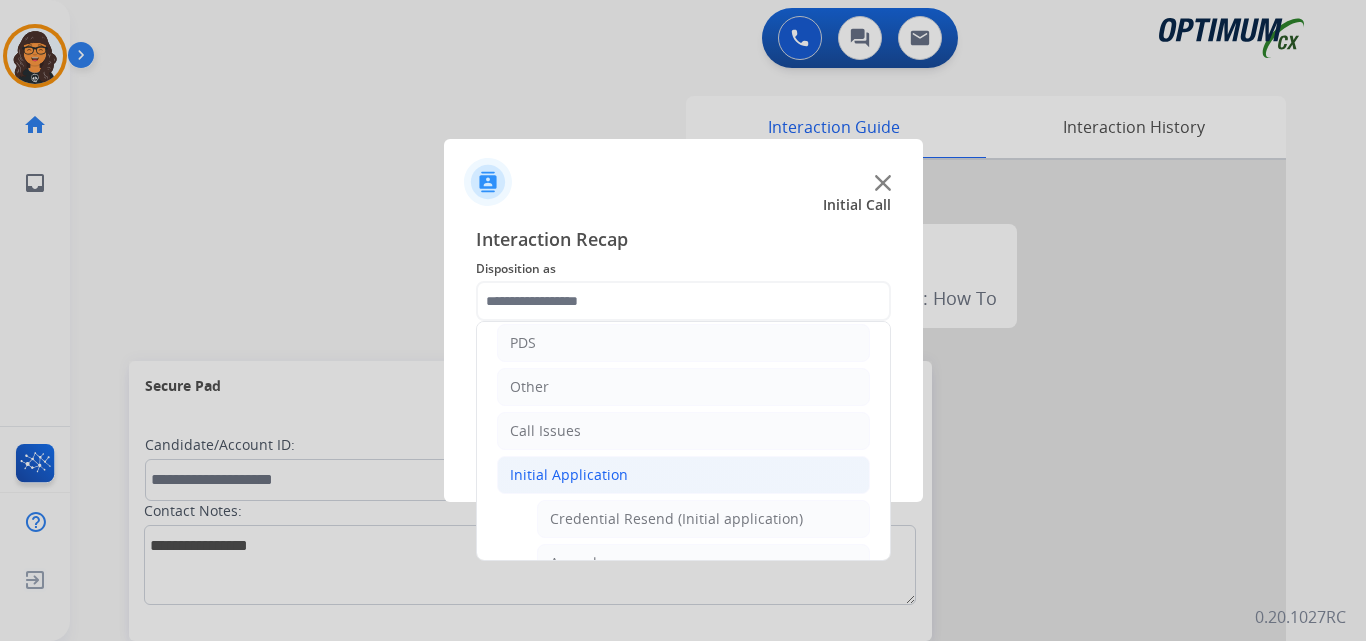 click on "Credential Resend (Initial application)" 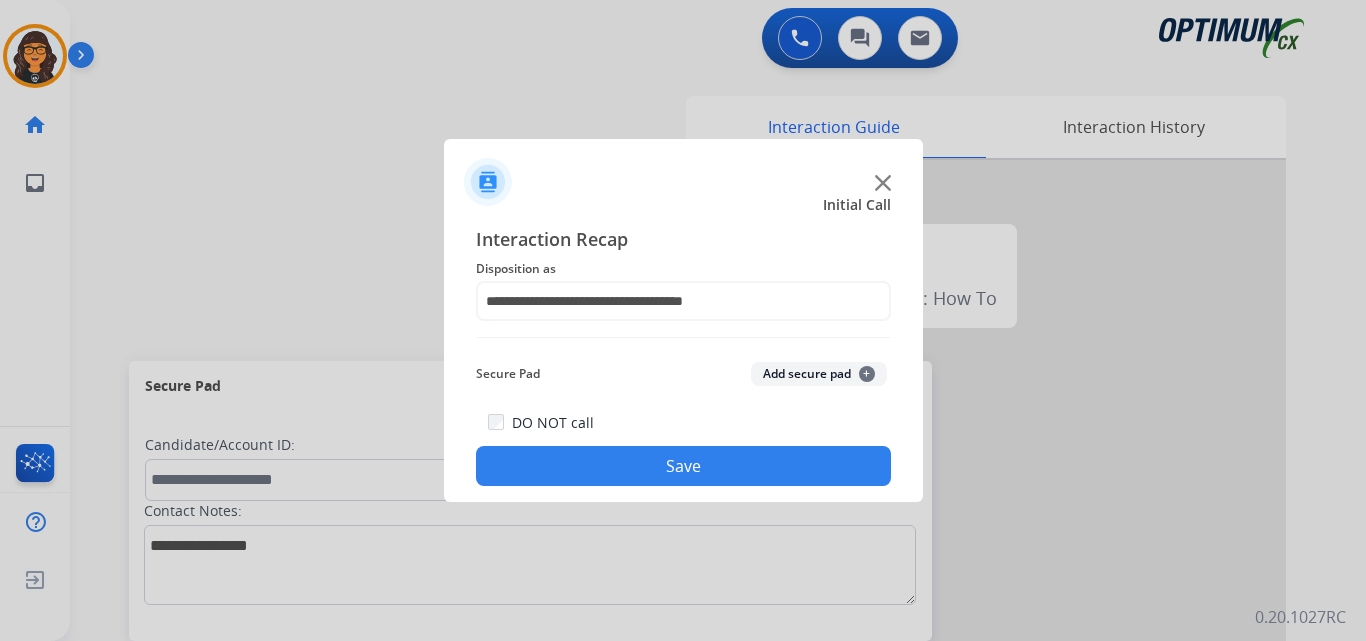 click on "Save" 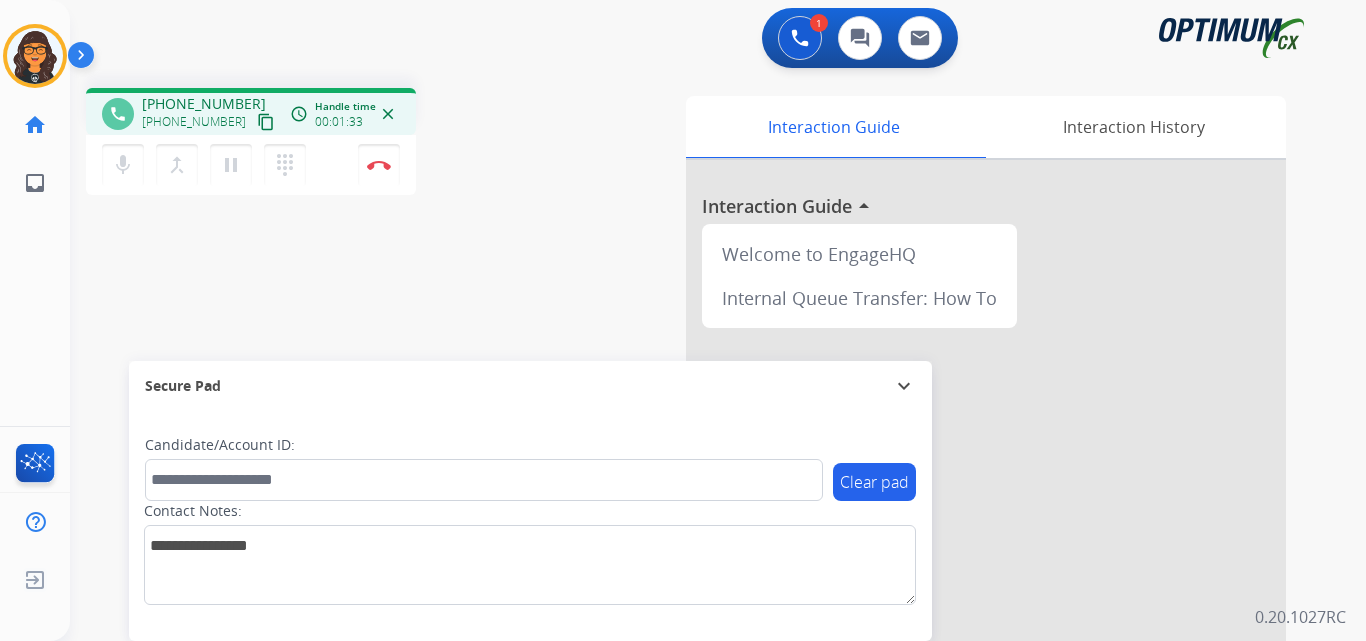 drag, startPoint x: 246, startPoint y: 122, endPoint x: 249, endPoint y: 104, distance: 18.248287 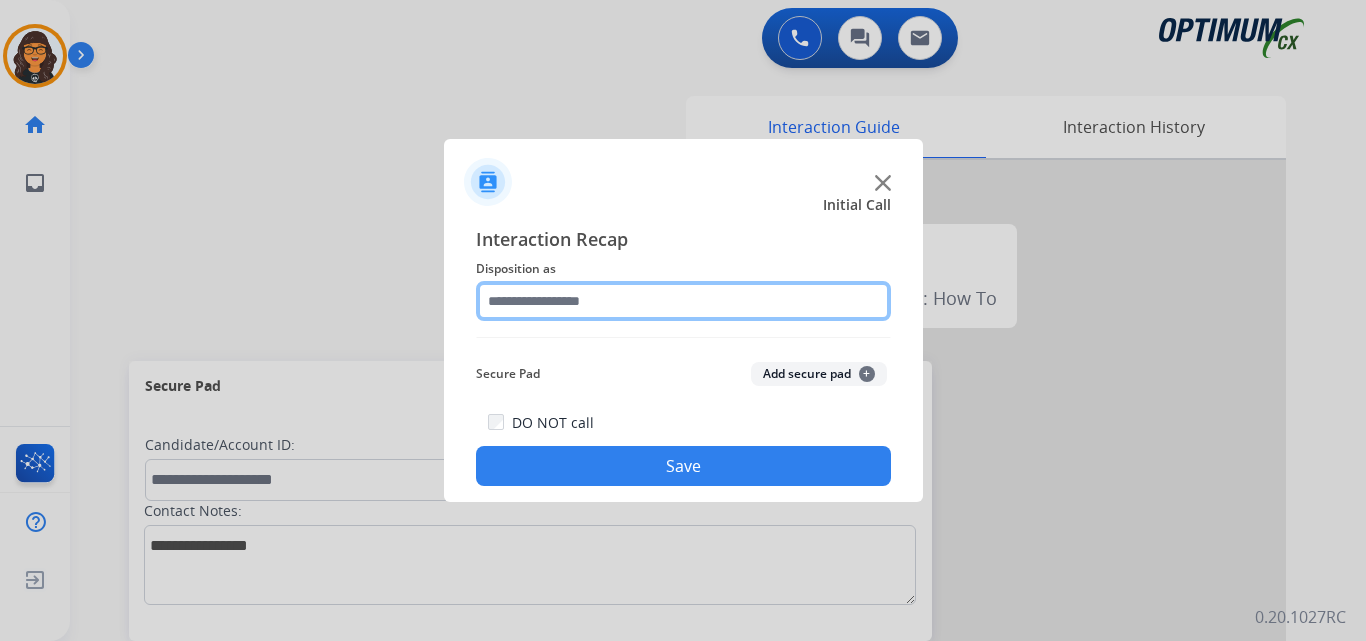 click 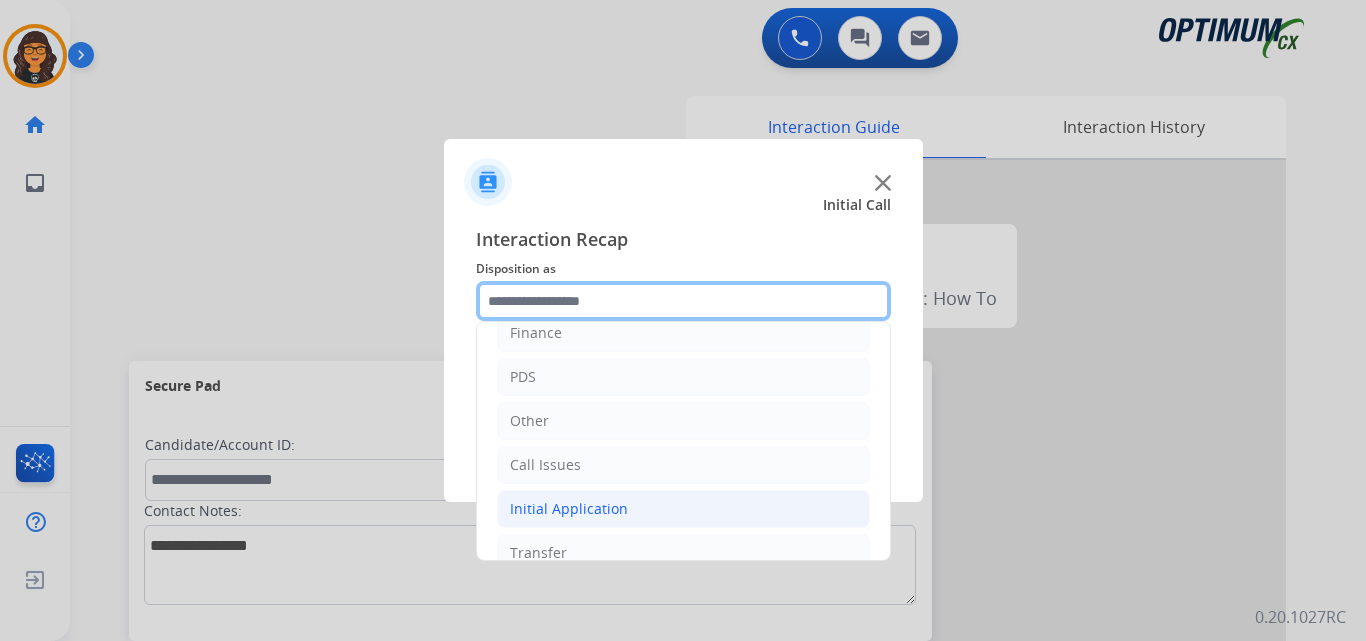 scroll, scrollTop: 136, scrollLeft: 0, axis: vertical 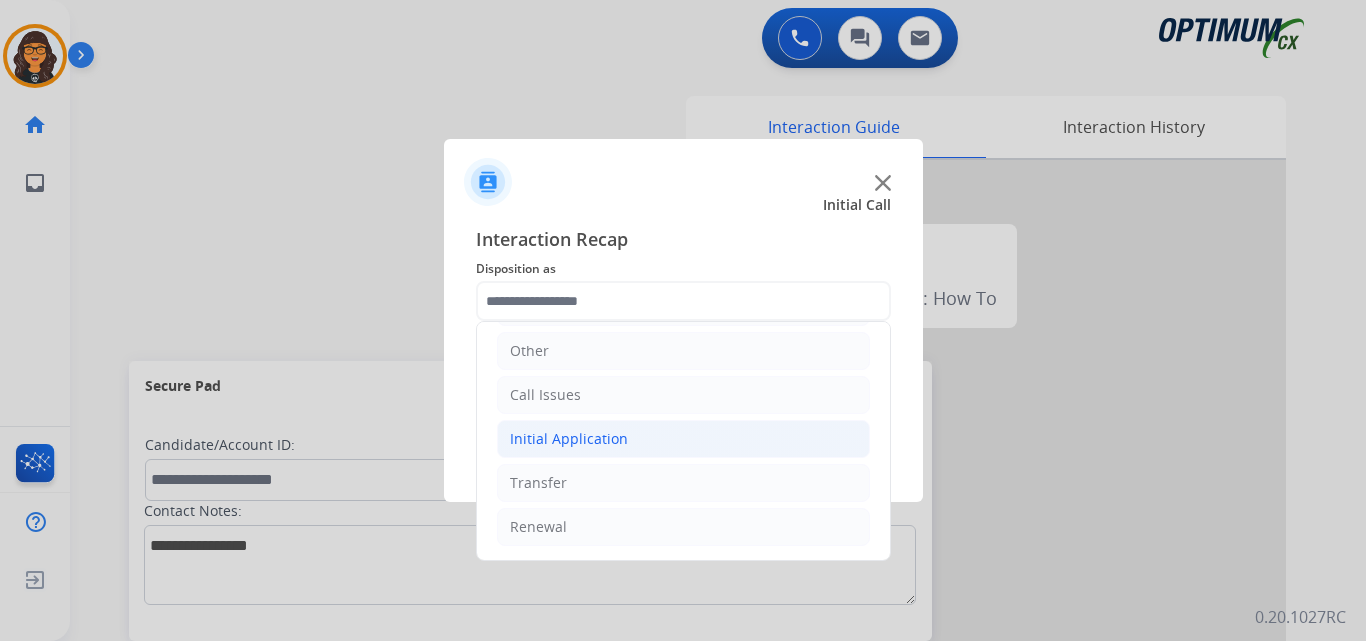 click on "Initial Application" 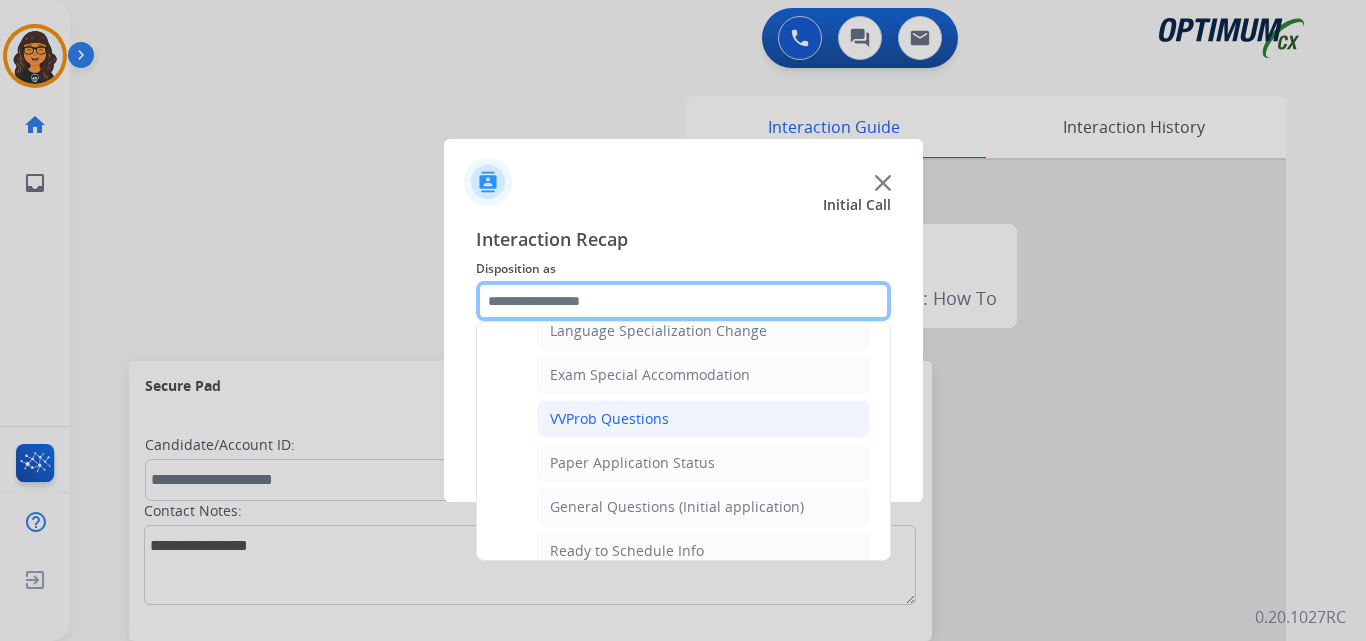 scroll, scrollTop: 1136, scrollLeft: 0, axis: vertical 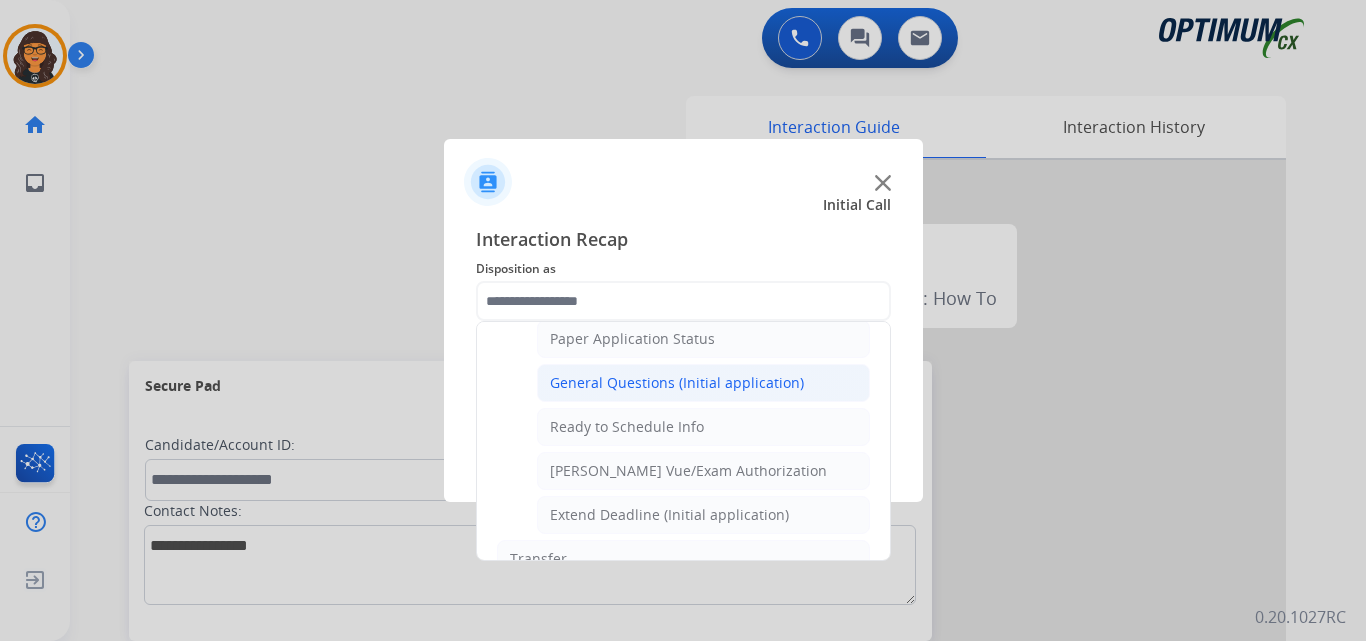 click on "General Questions (Initial application)" 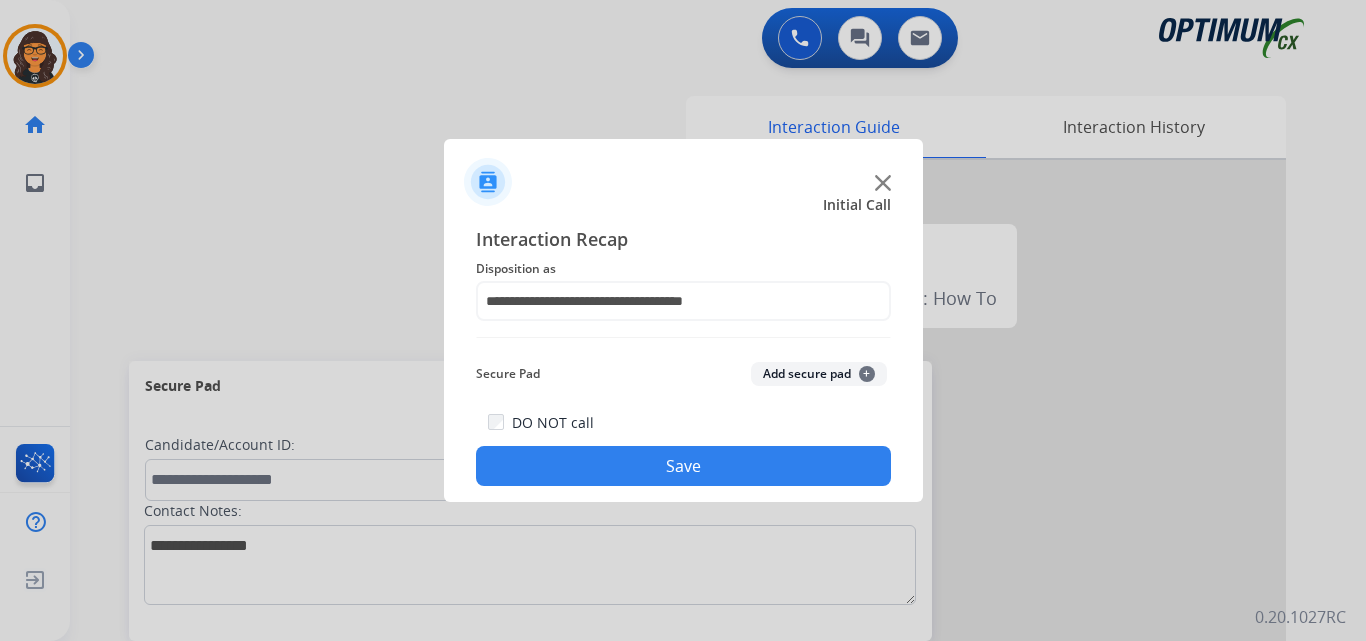 click on "Save" 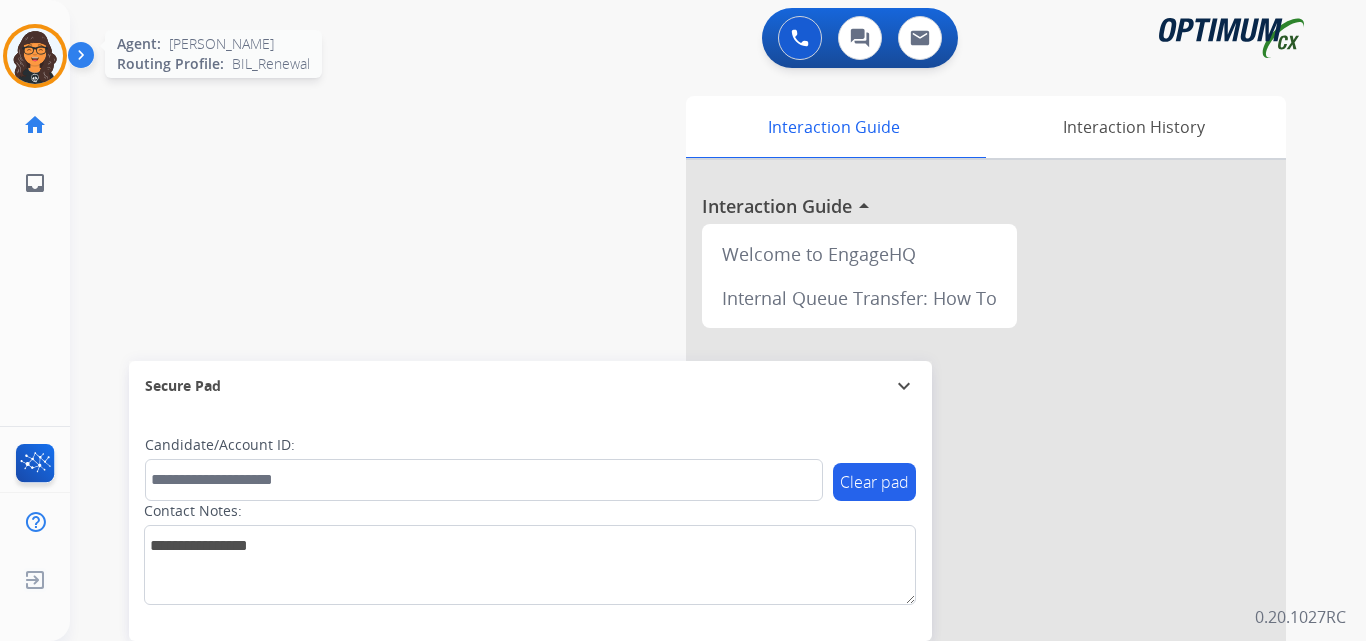 click at bounding box center (35, 56) 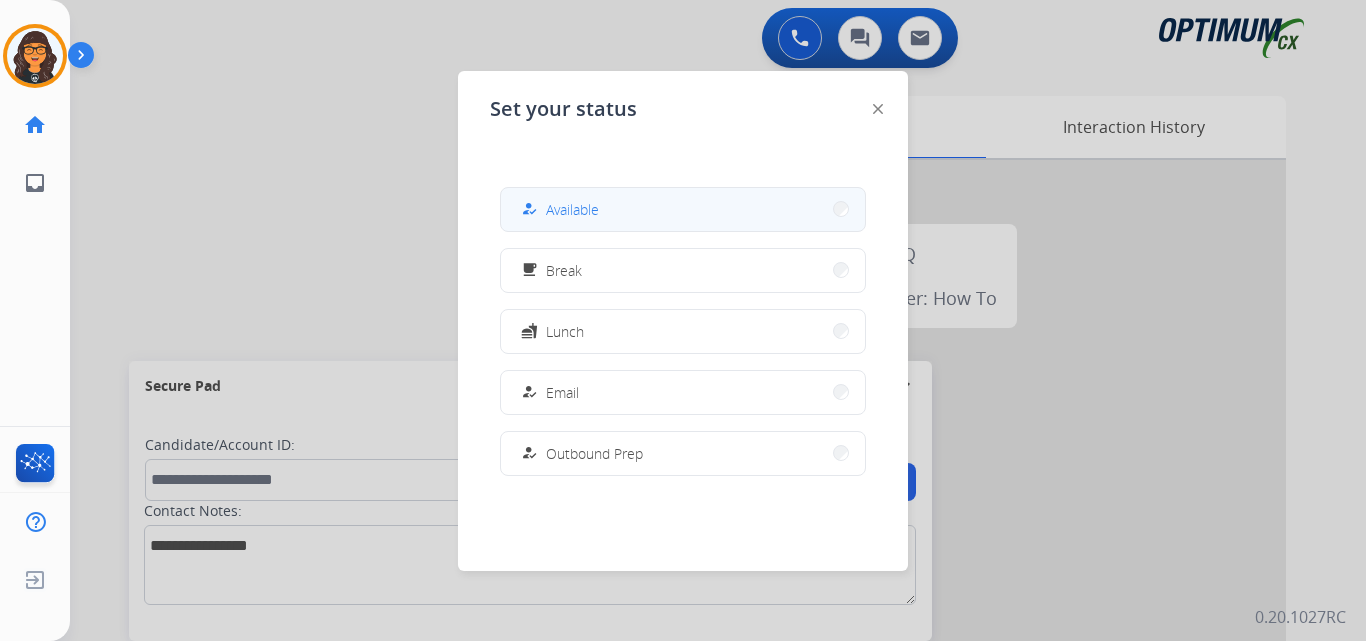 click on "Available" at bounding box center [572, 209] 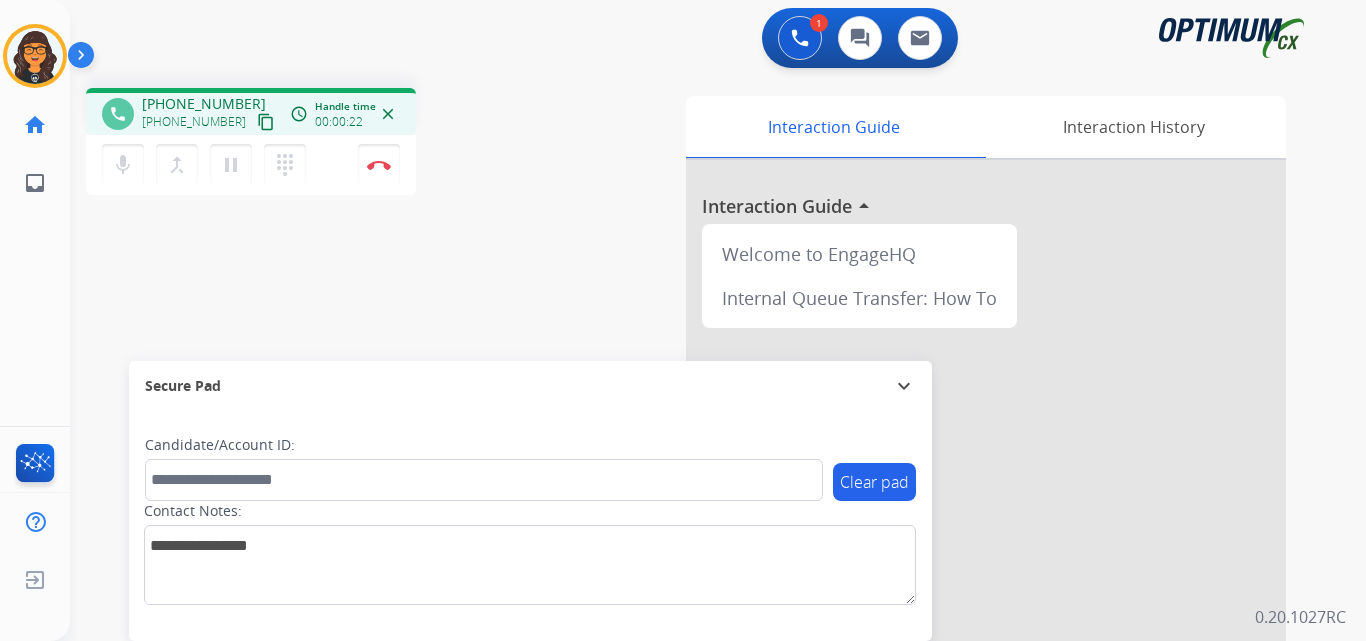 click on "content_copy" at bounding box center [266, 122] 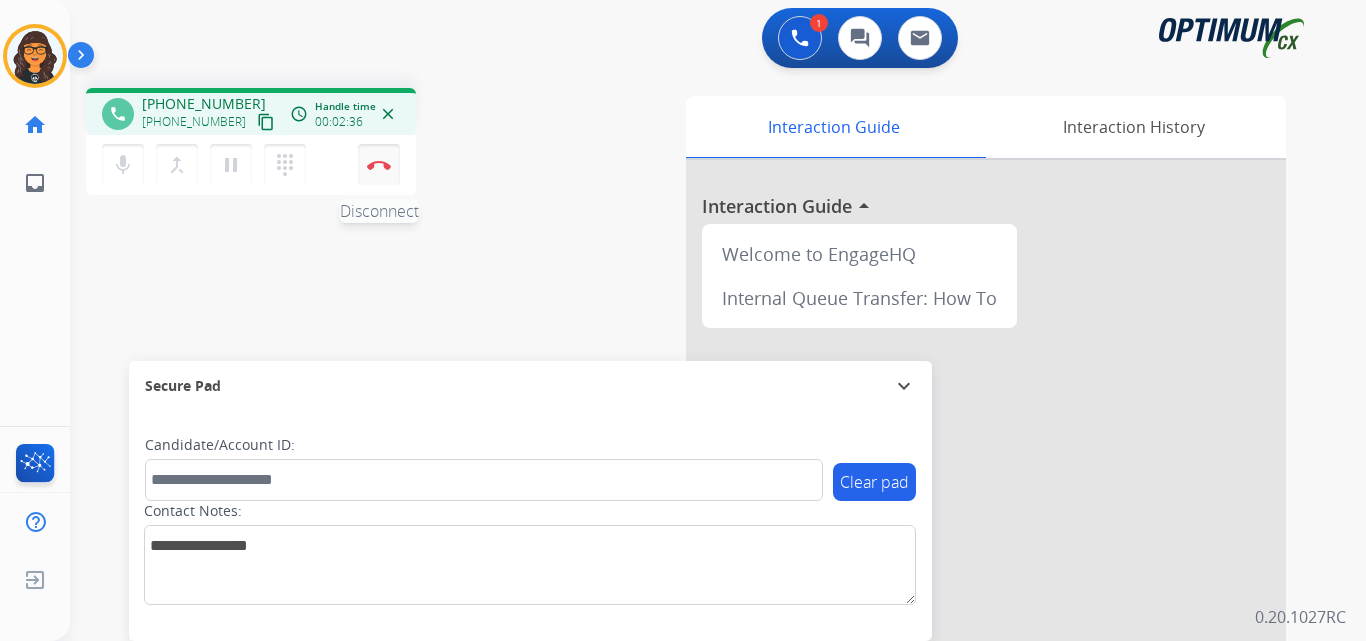 click at bounding box center (379, 165) 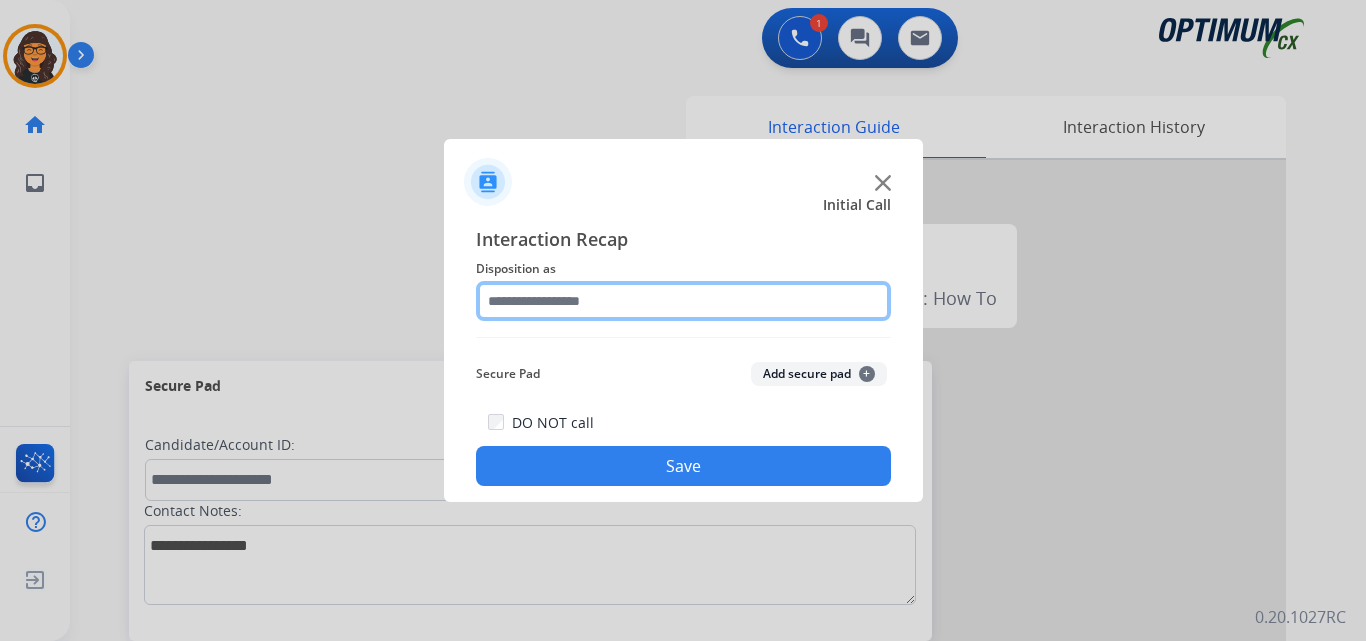 click 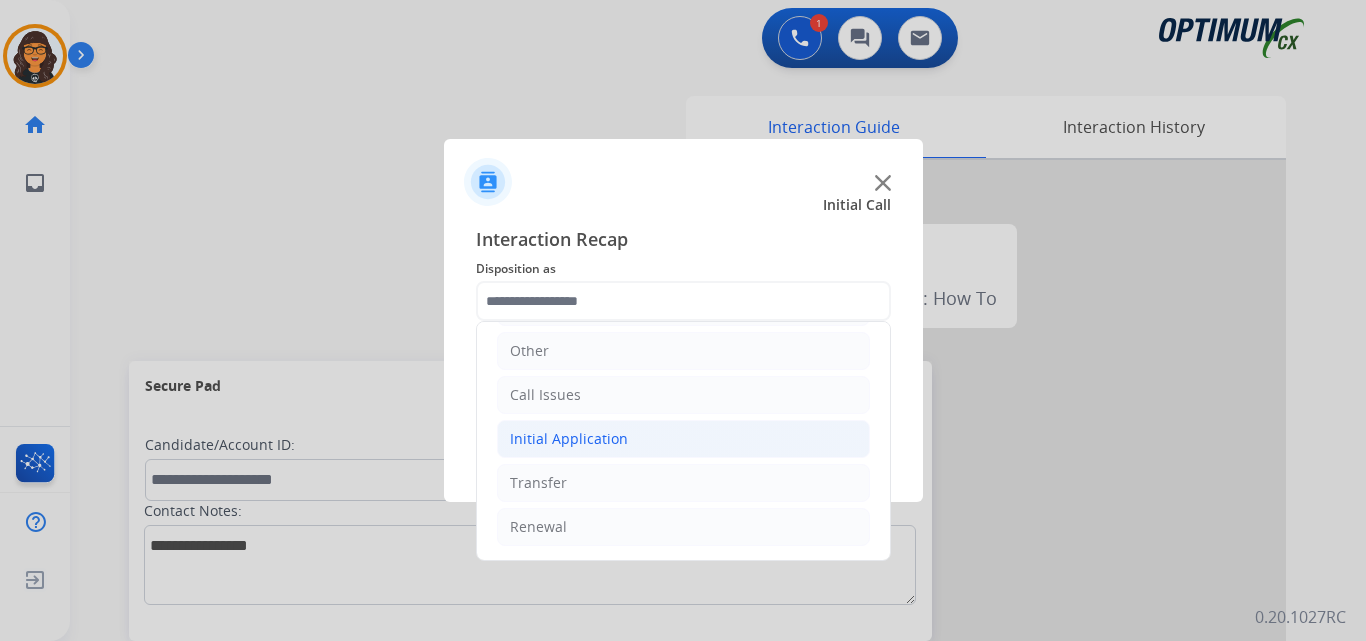 click on "Initial Application" 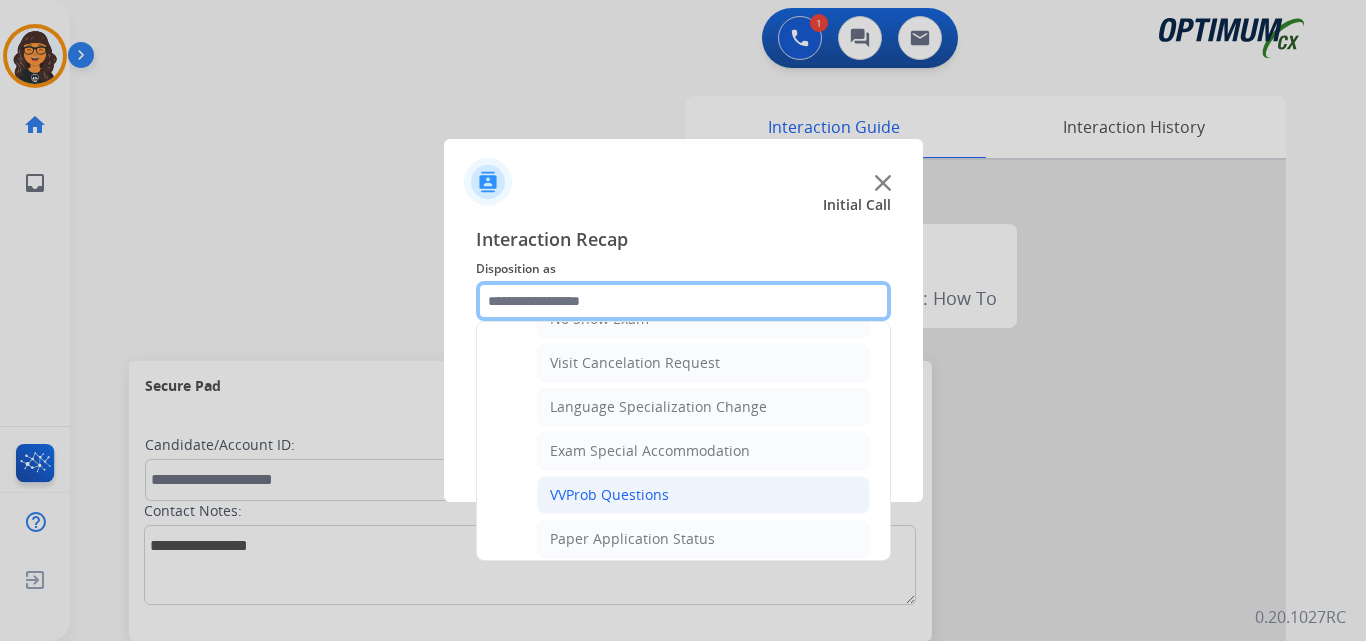 scroll, scrollTop: 1036, scrollLeft: 0, axis: vertical 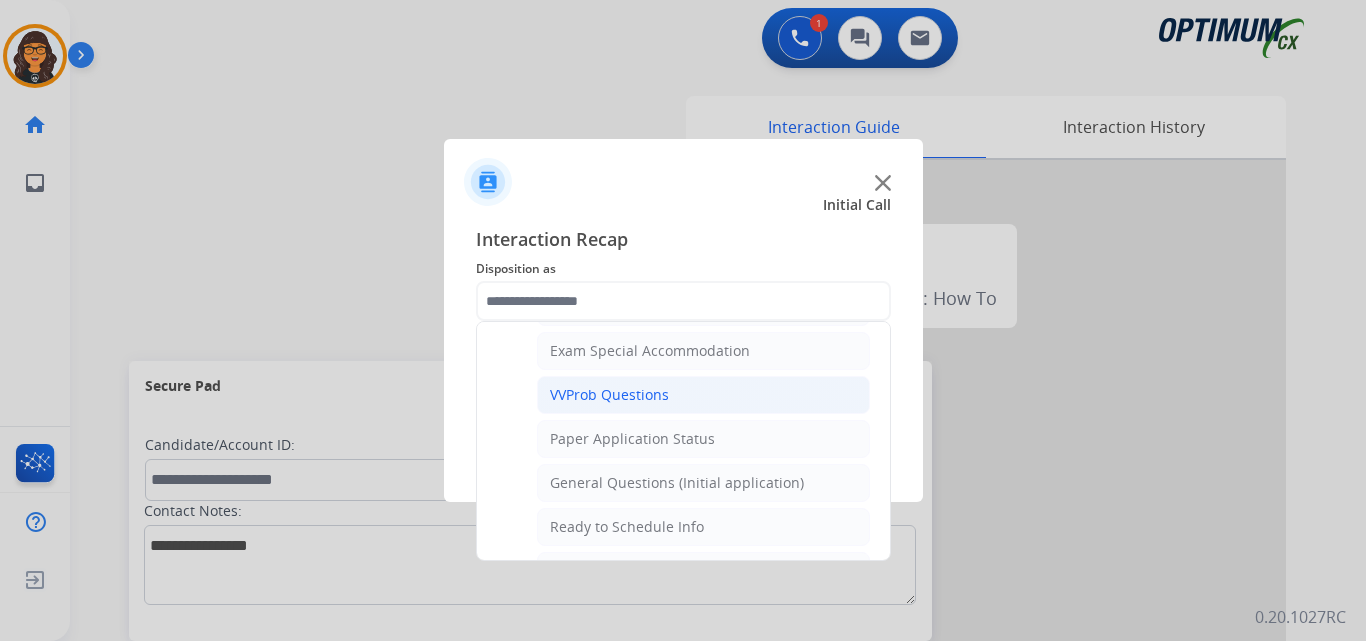 click on "General Questions (Initial application)" 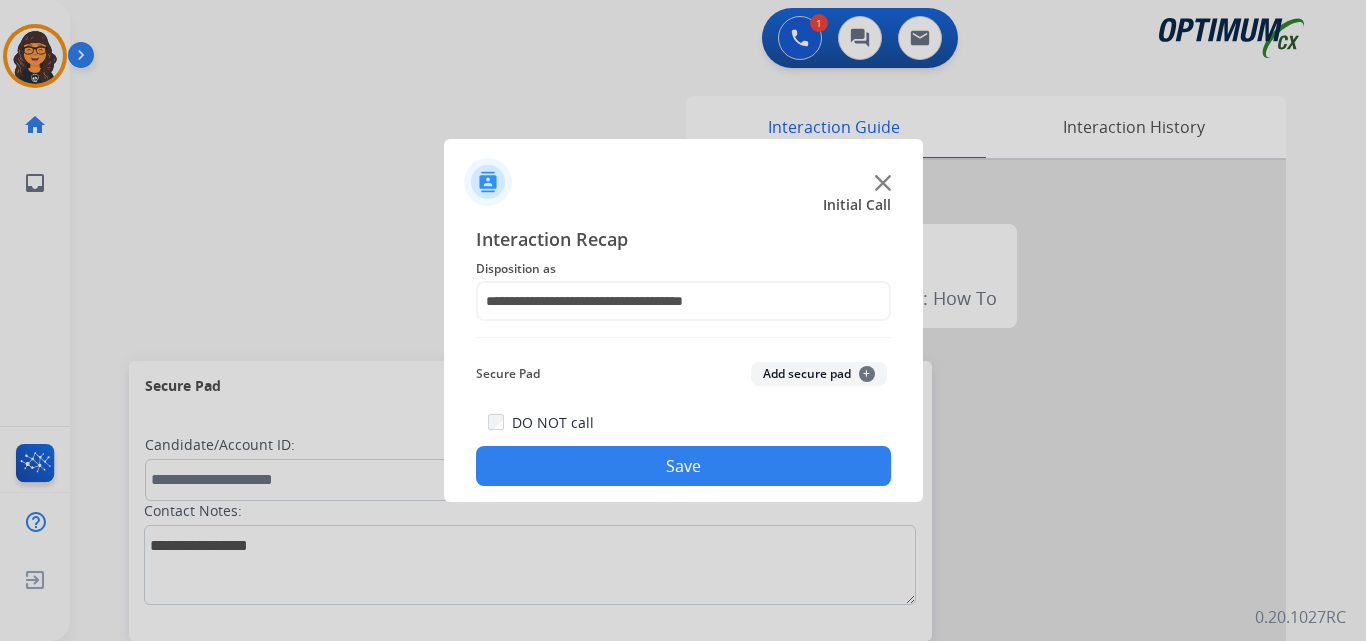 click on "Save" 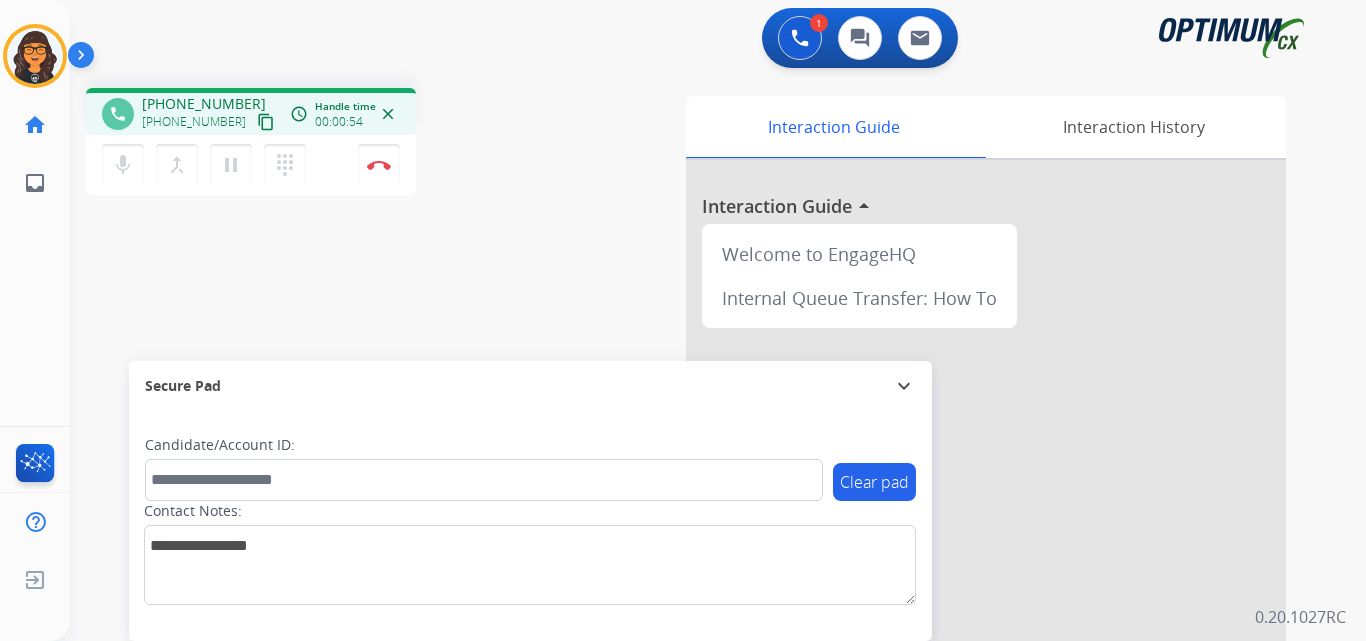 click on "content_copy" at bounding box center [266, 122] 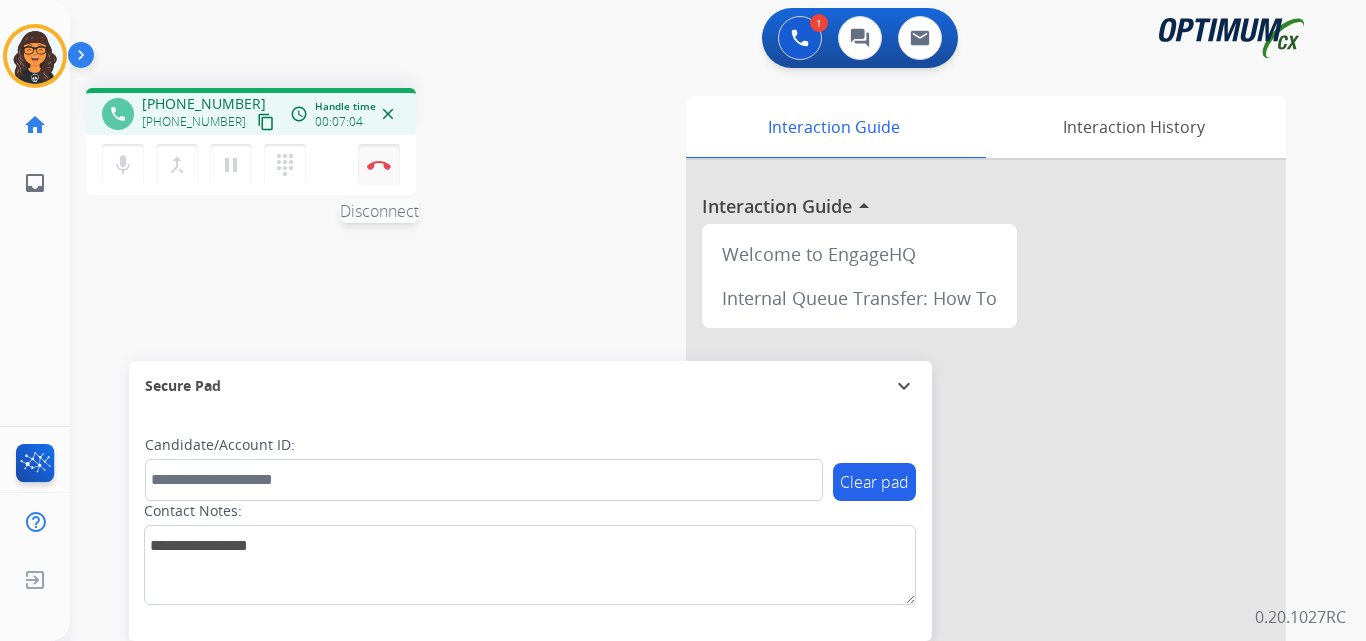 click at bounding box center [379, 165] 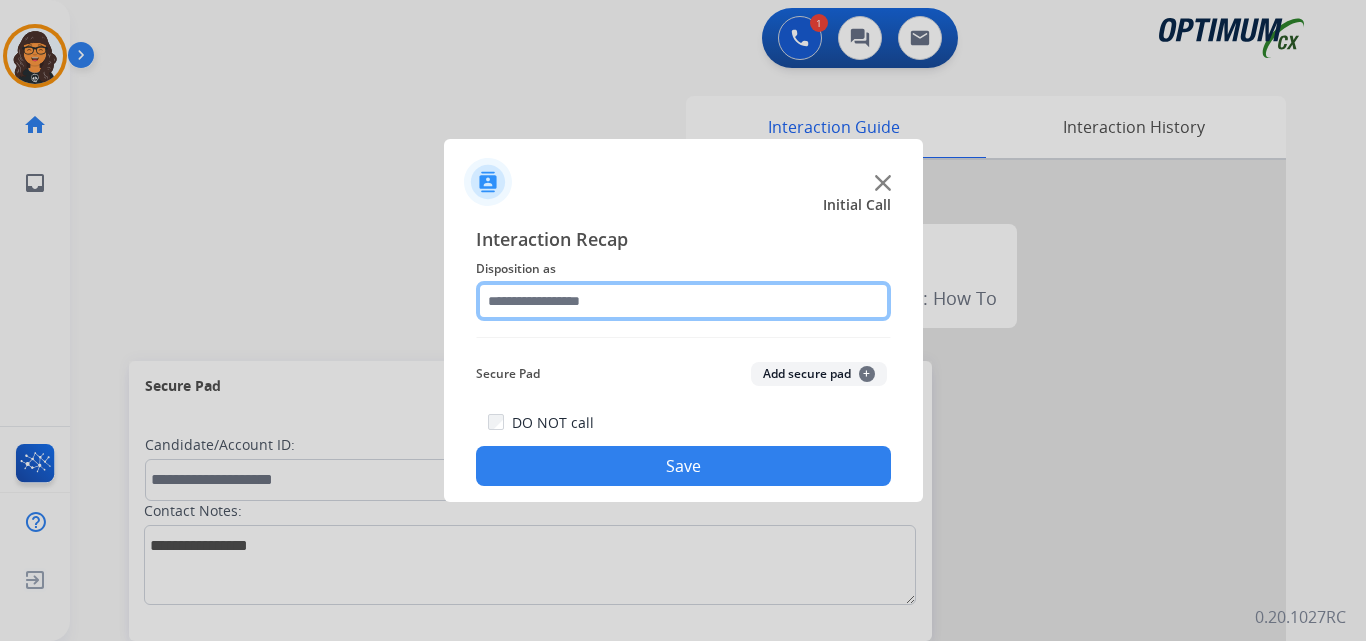 click 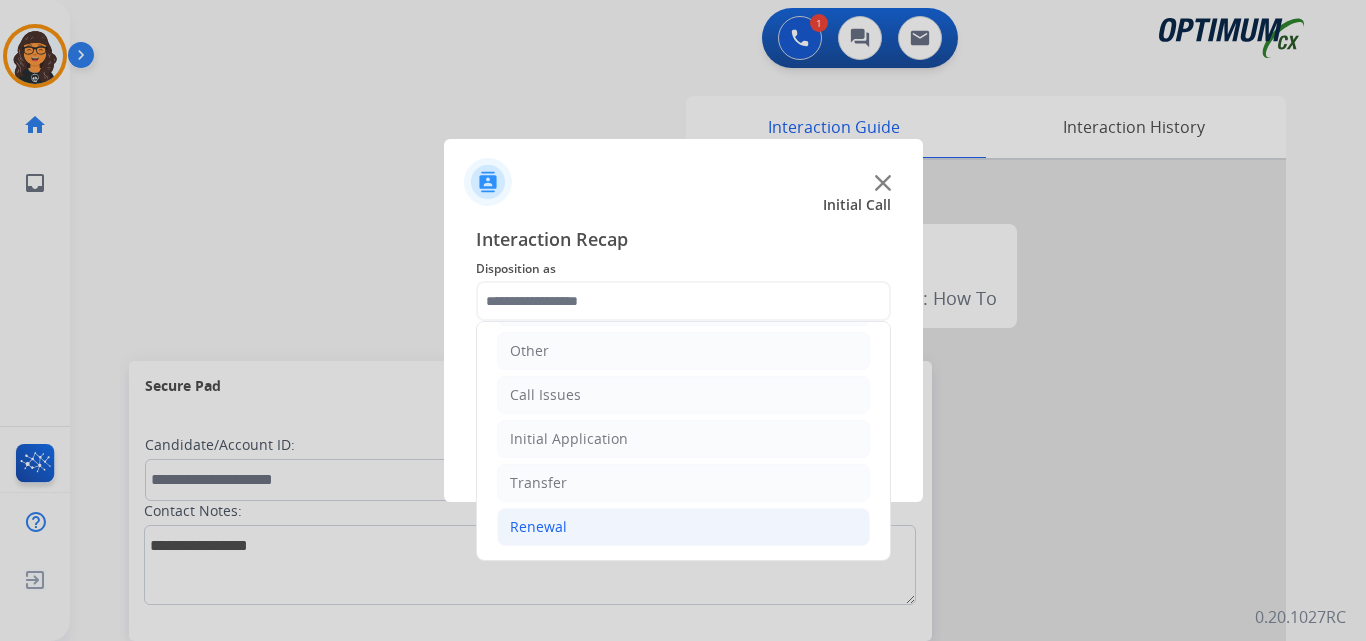 click on "Renewal" 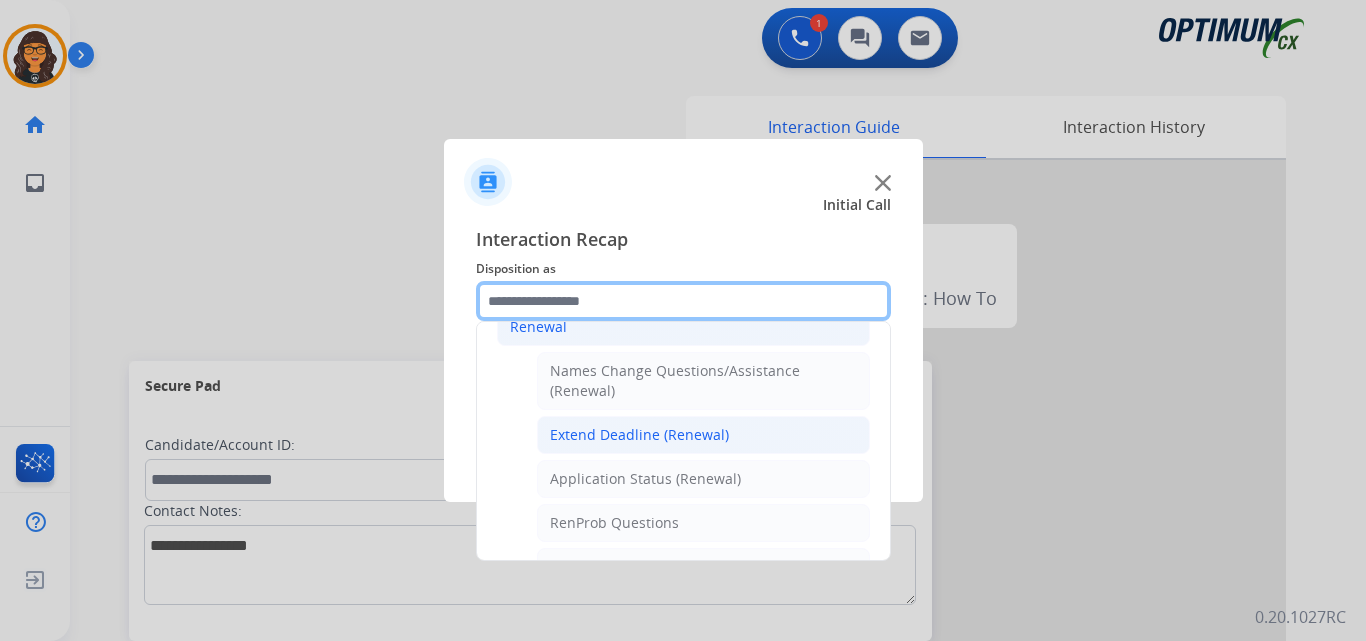 scroll, scrollTop: 436, scrollLeft: 0, axis: vertical 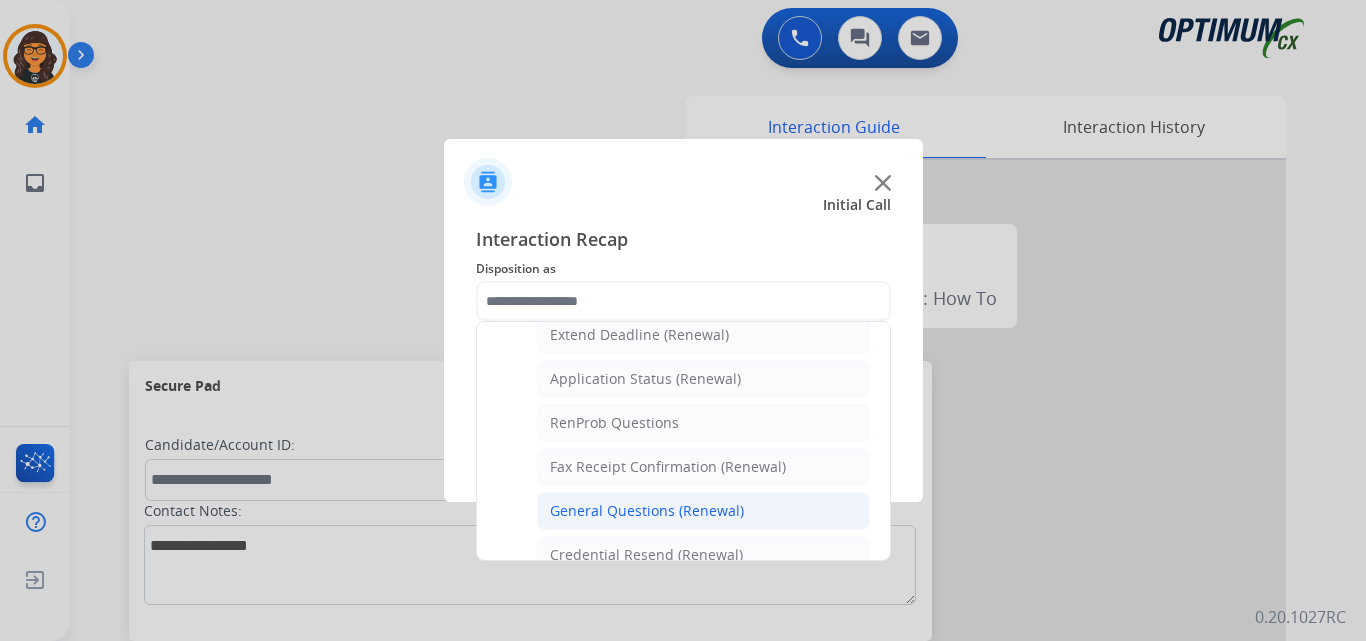 click on "General Questions (Renewal)" 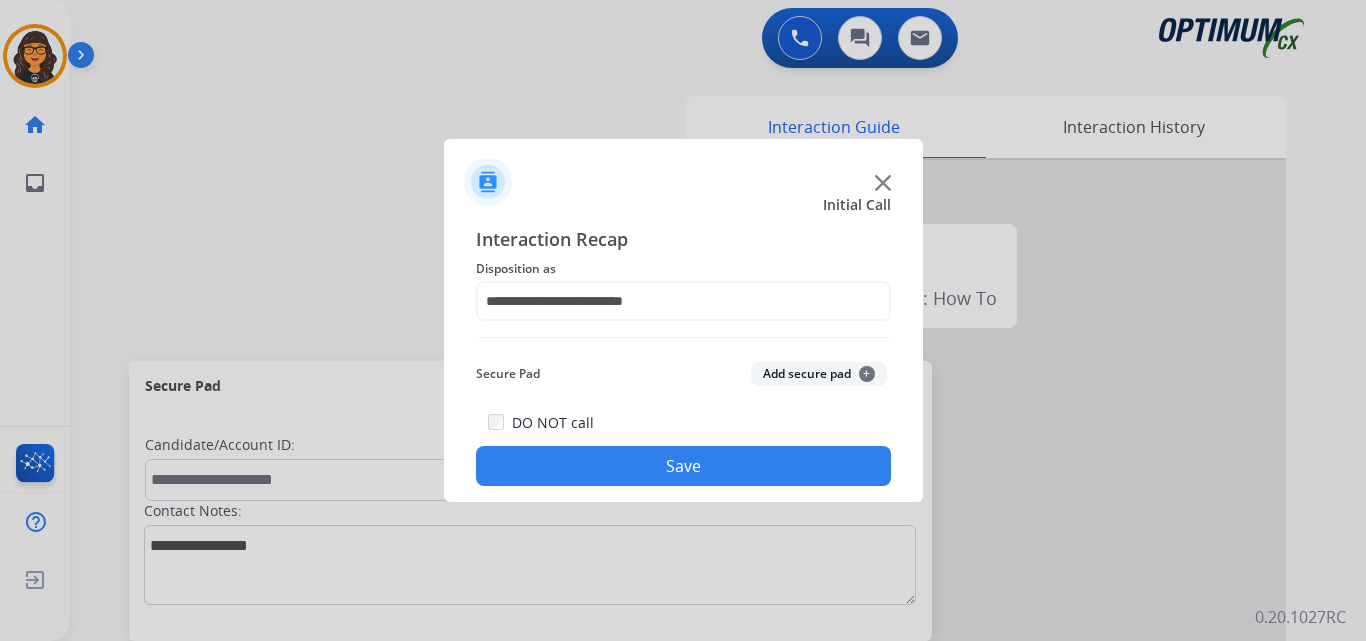 click on "Save" 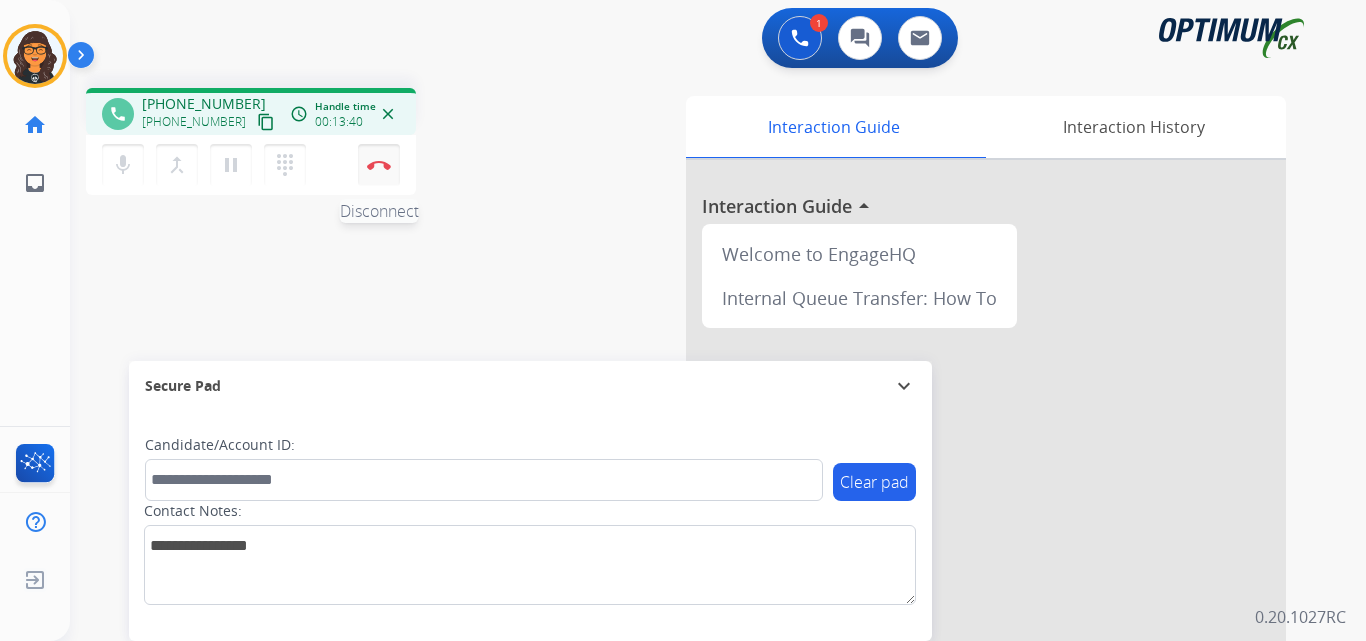 click at bounding box center (379, 165) 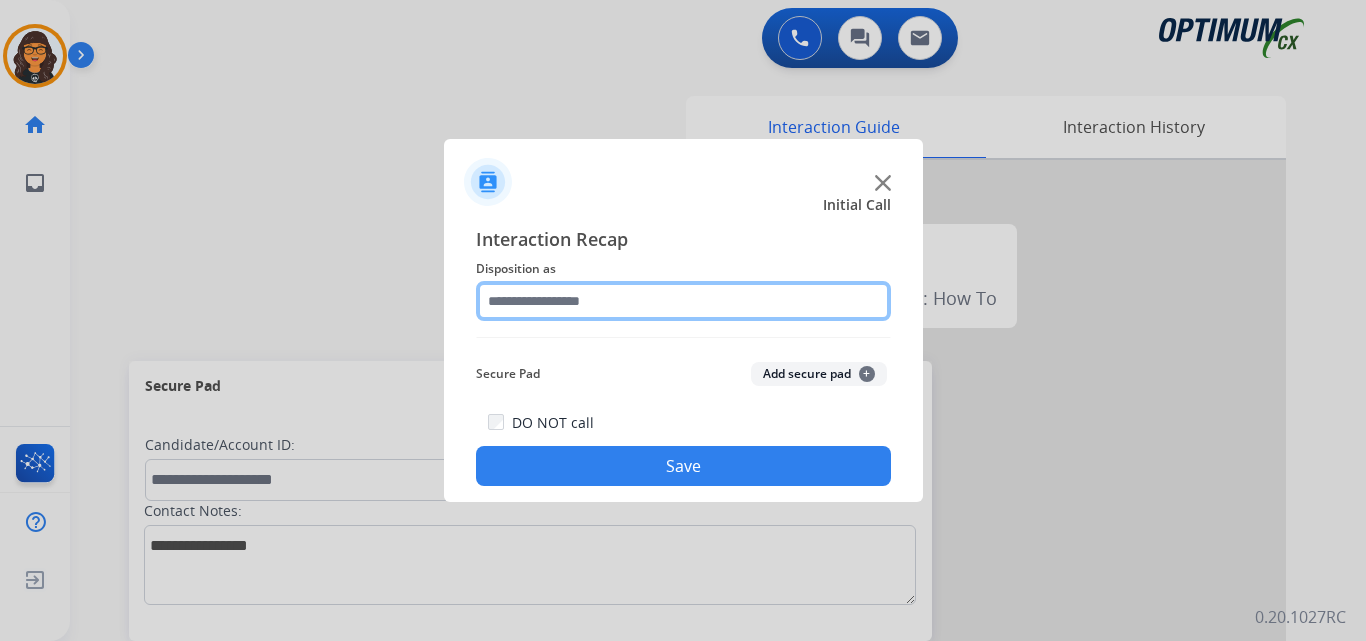 click 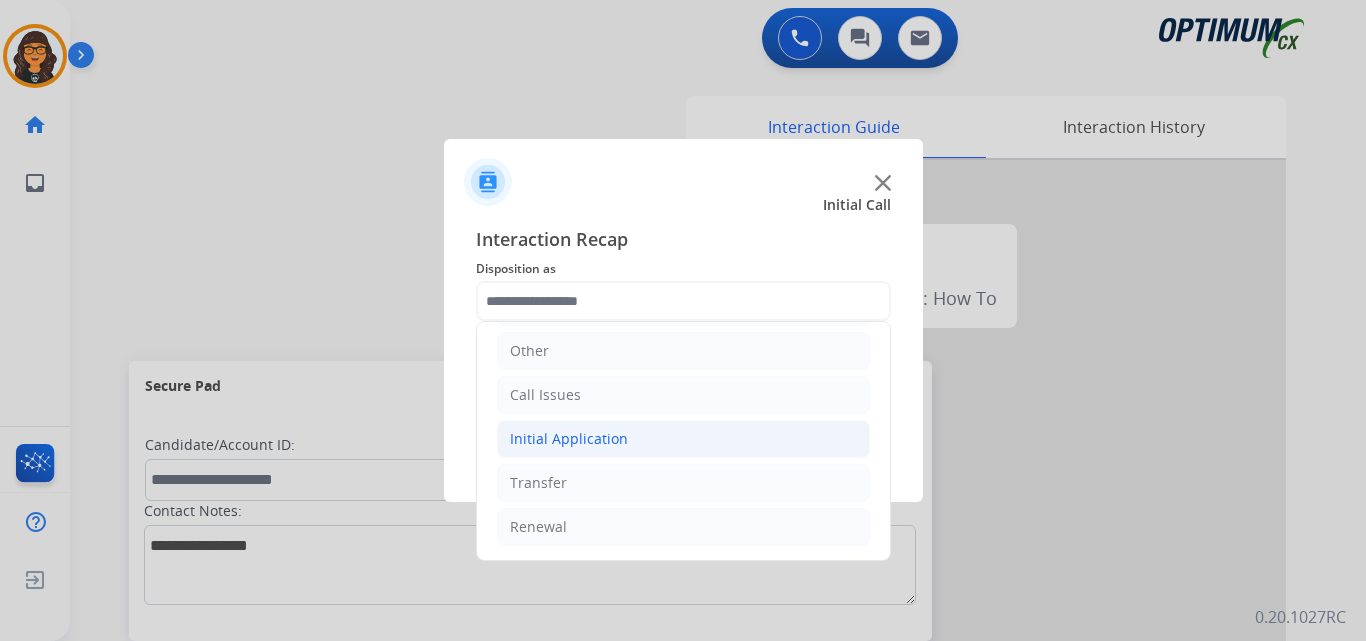 click on "Initial Application" 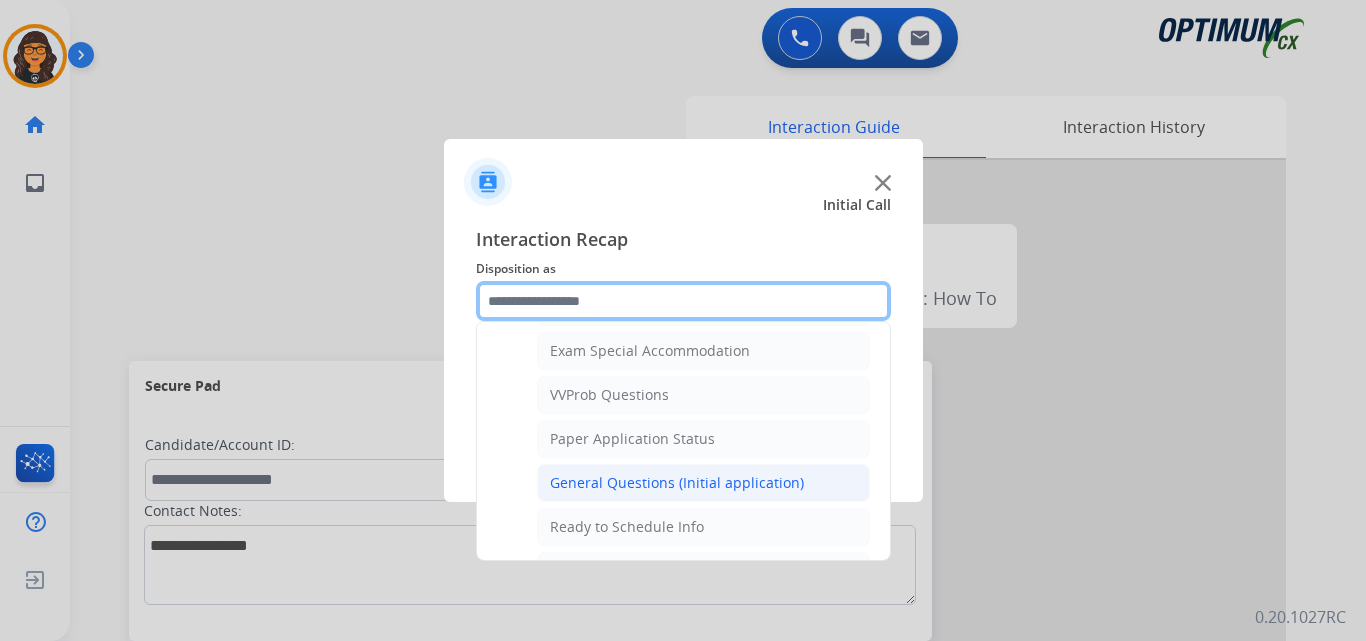 scroll, scrollTop: 1136, scrollLeft: 0, axis: vertical 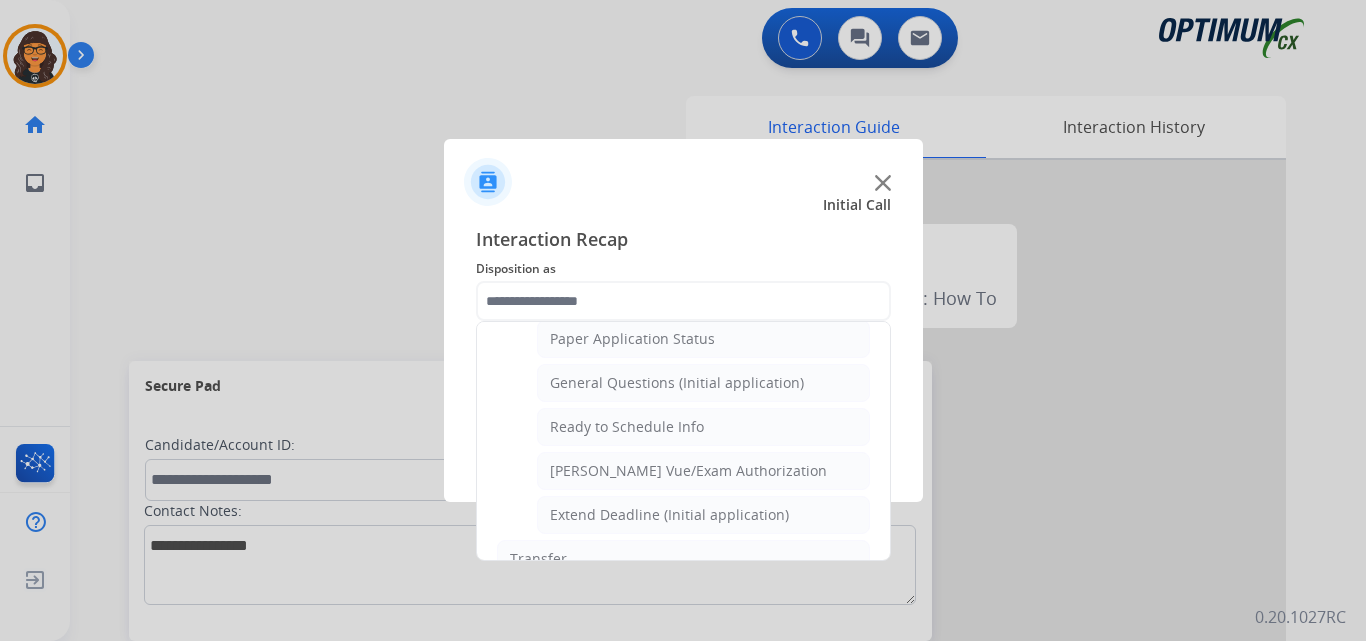 click on "Pearson Vue/Exam Authorization" 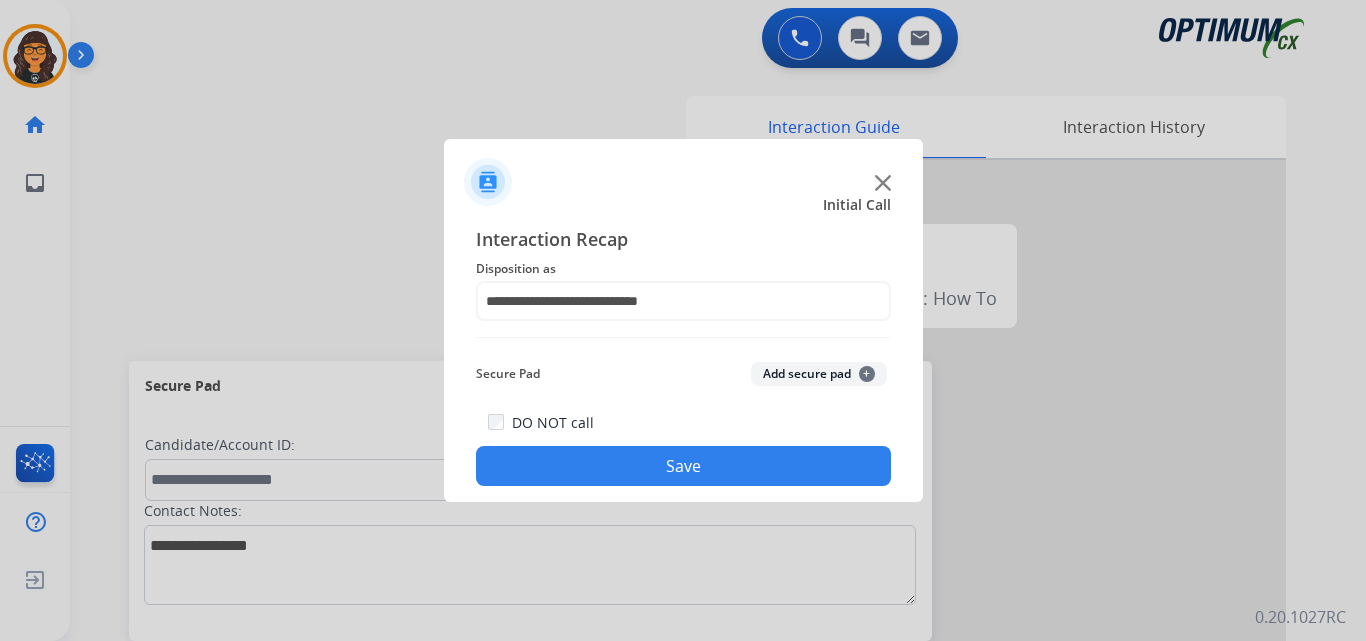 click on "Save" 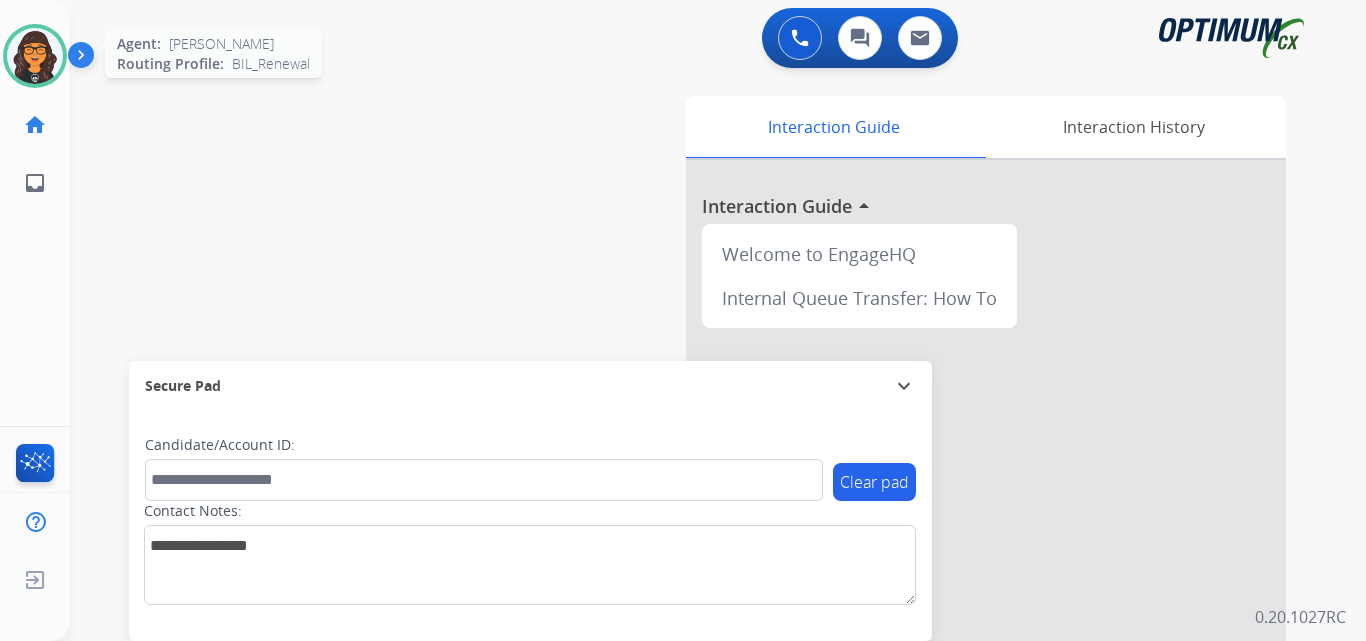 click at bounding box center (35, 56) 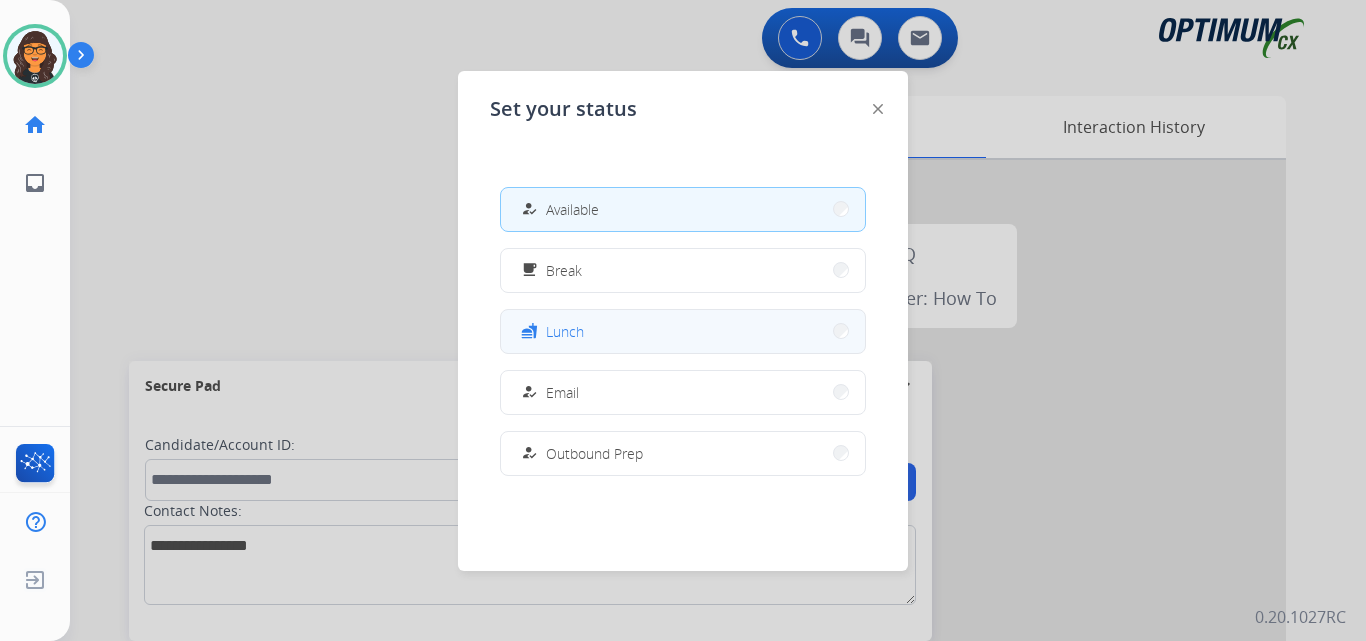click on "fastfood Lunch" at bounding box center [683, 331] 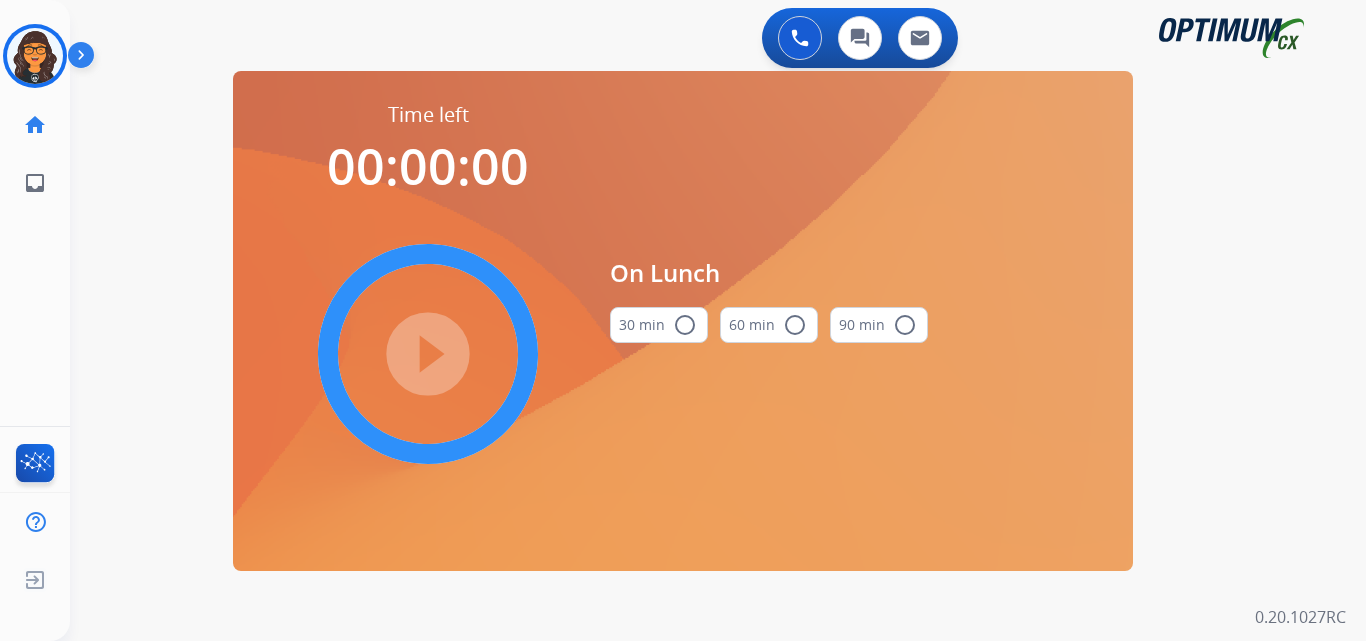 click on "30 min  radio_button_unchecked" at bounding box center (659, 325) 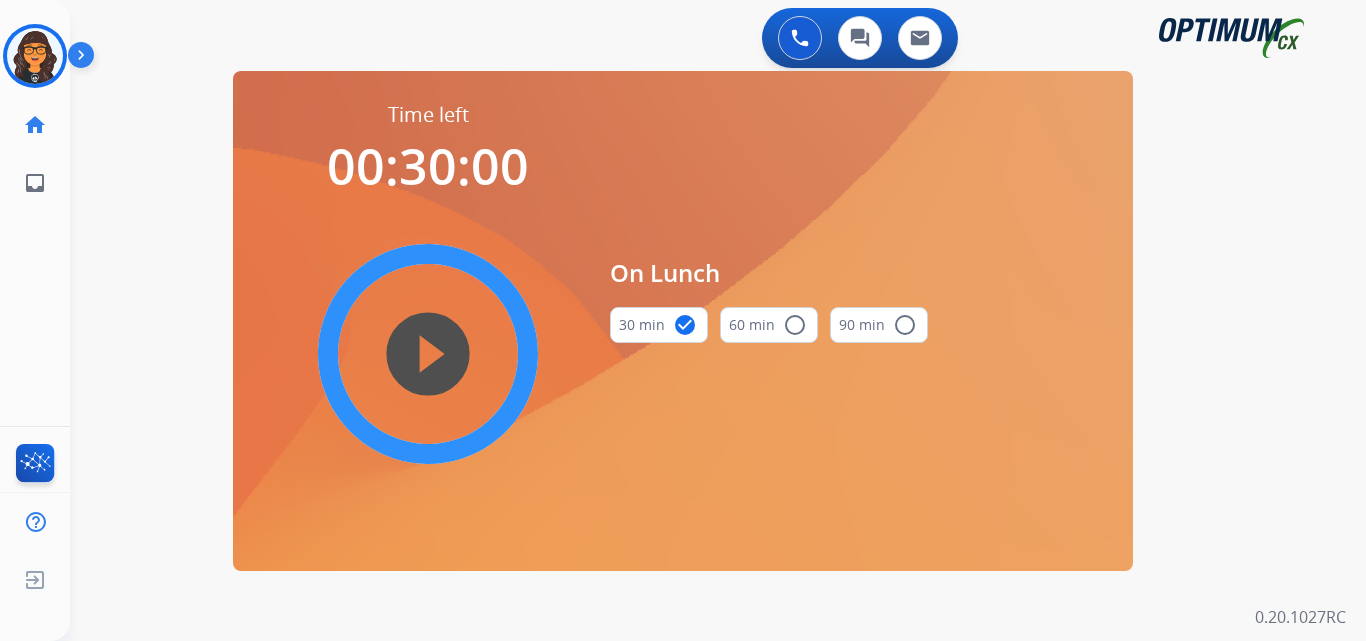 click on "play_circle_filled" at bounding box center (428, 354) 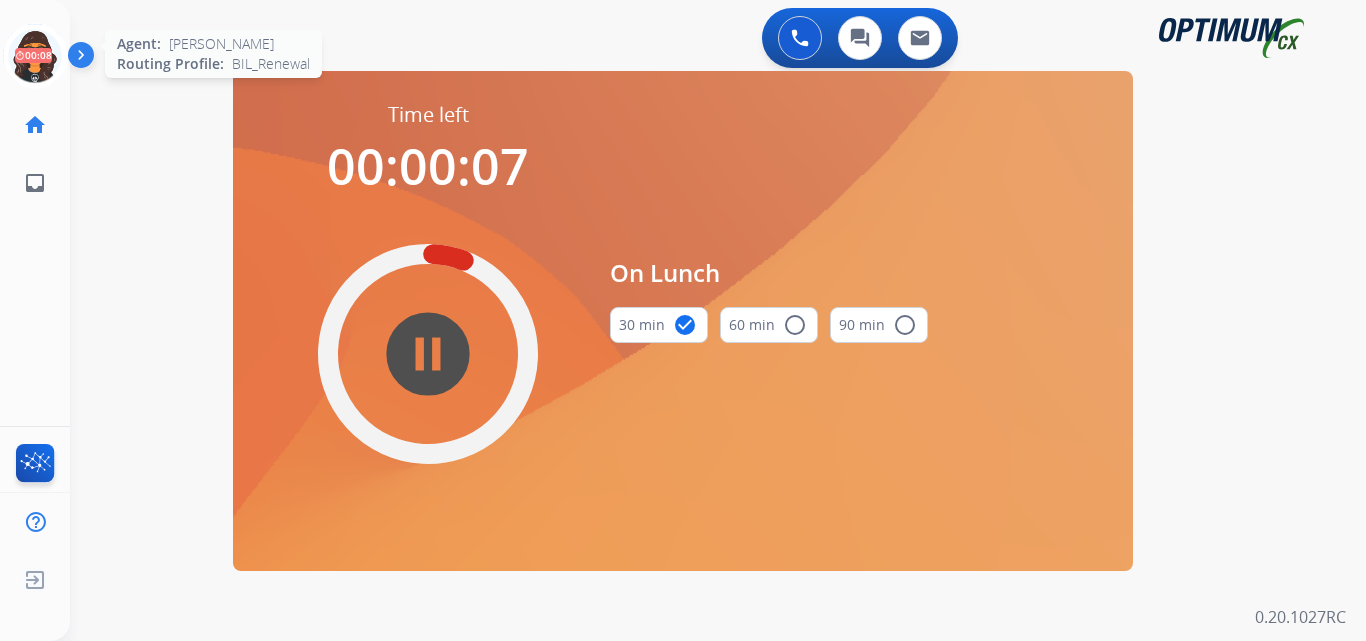 click 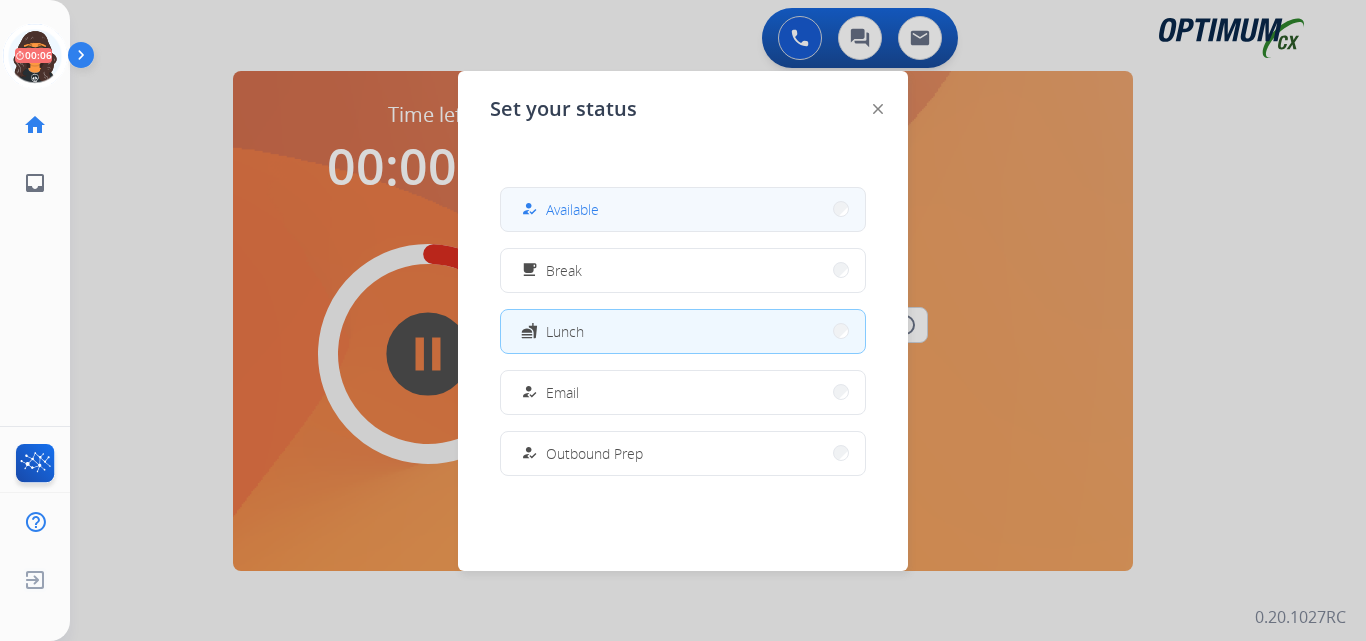 click on "Available" at bounding box center (572, 209) 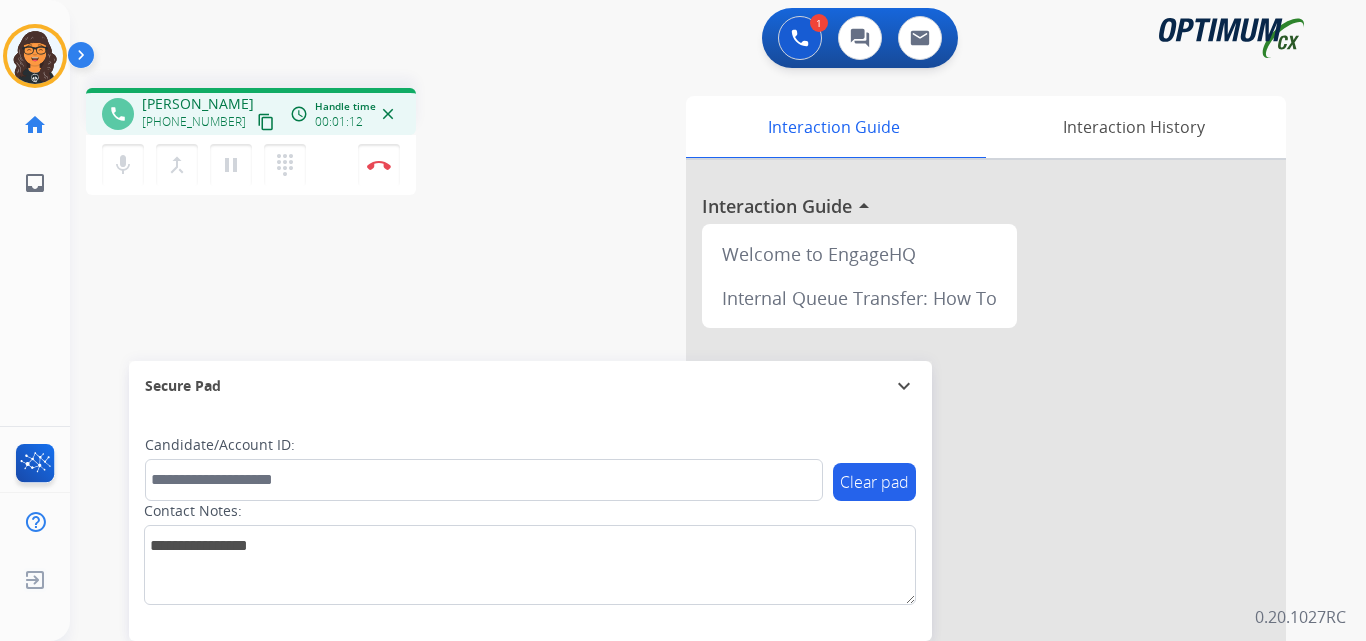 click on "content_copy" at bounding box center (266, 122) 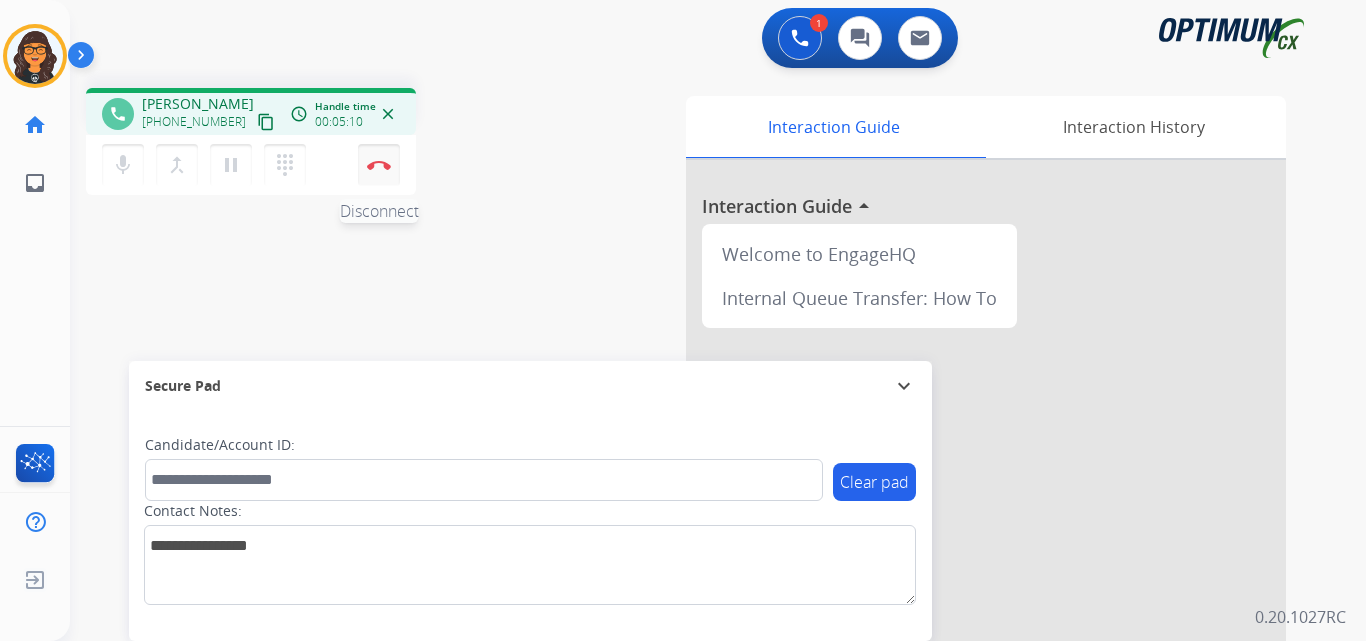 click at bounding box center (379, 165) 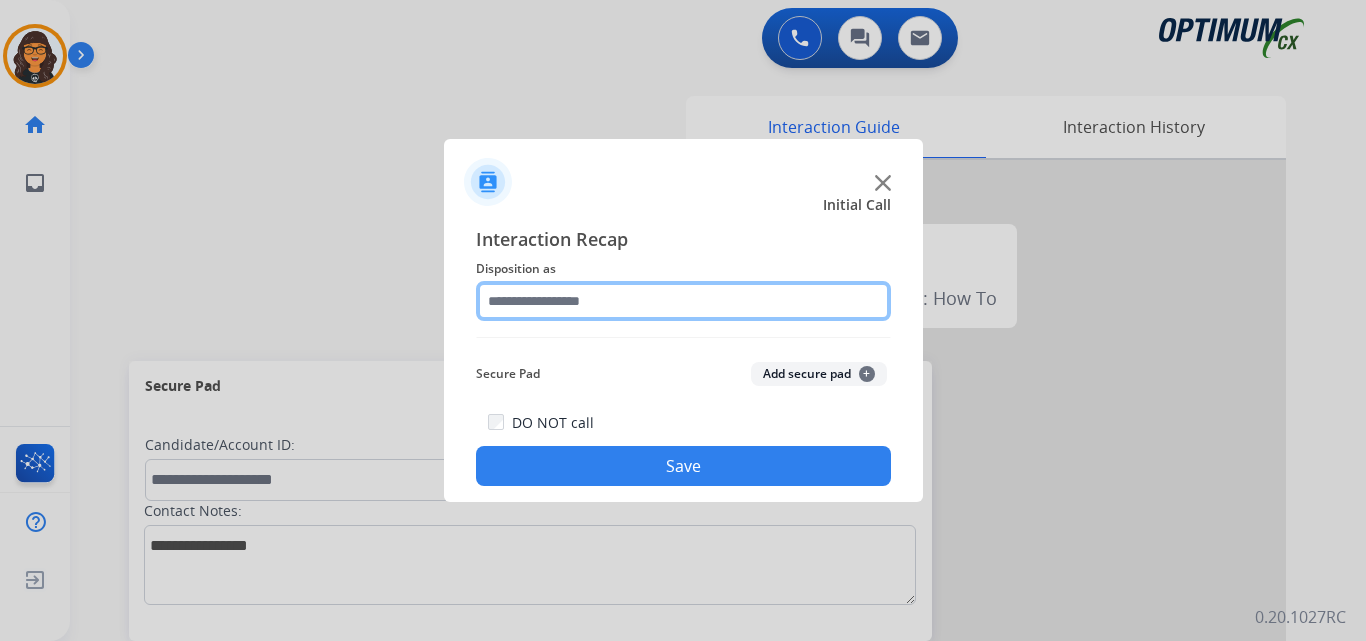 click 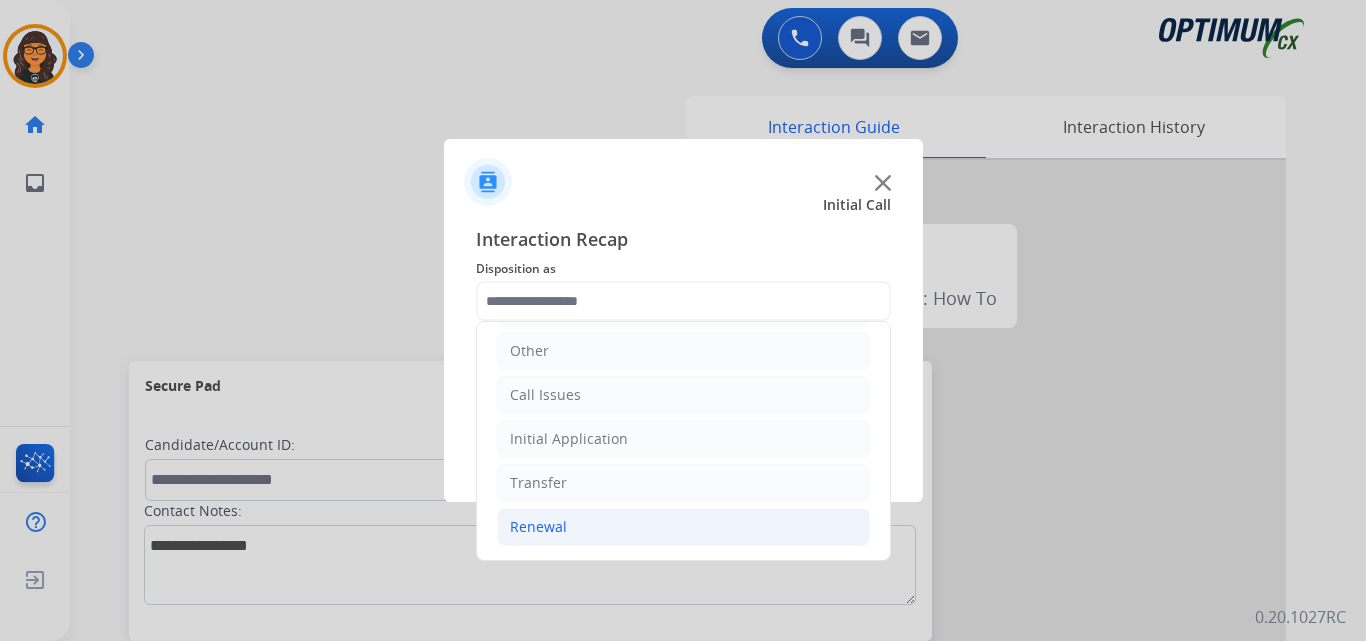 click on "Renewal" 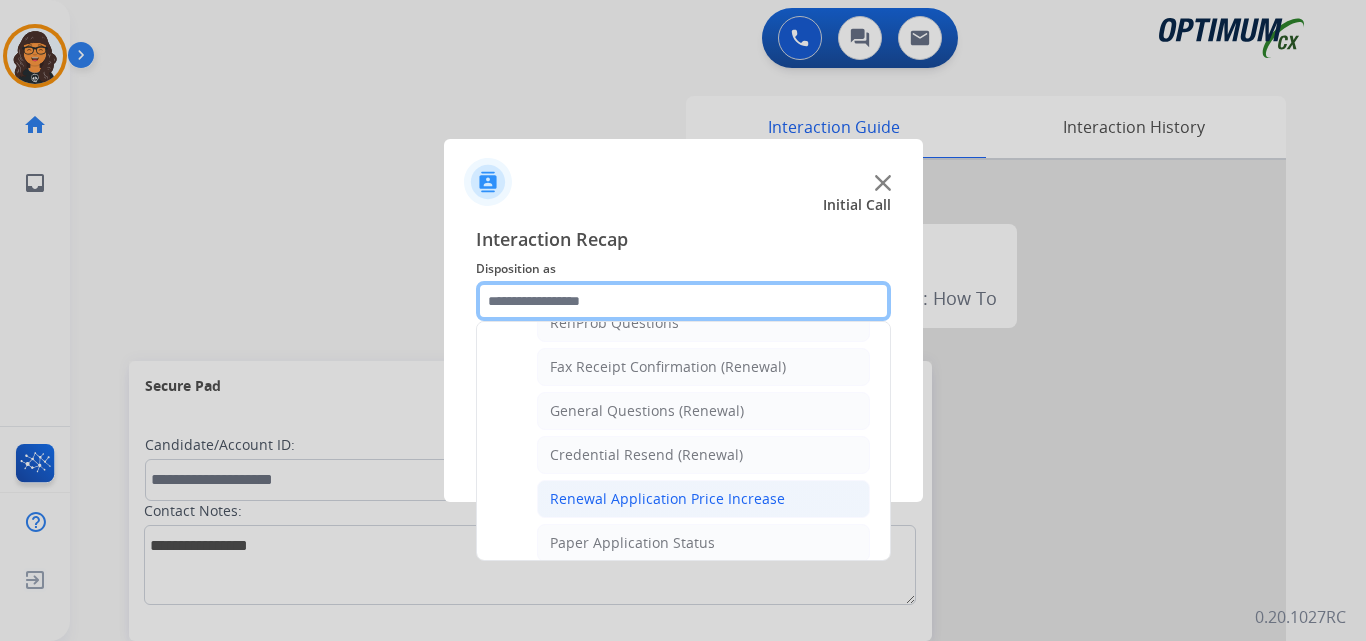 scroll, scrollTop: 636, scrollLeft: 0, axis: vertical 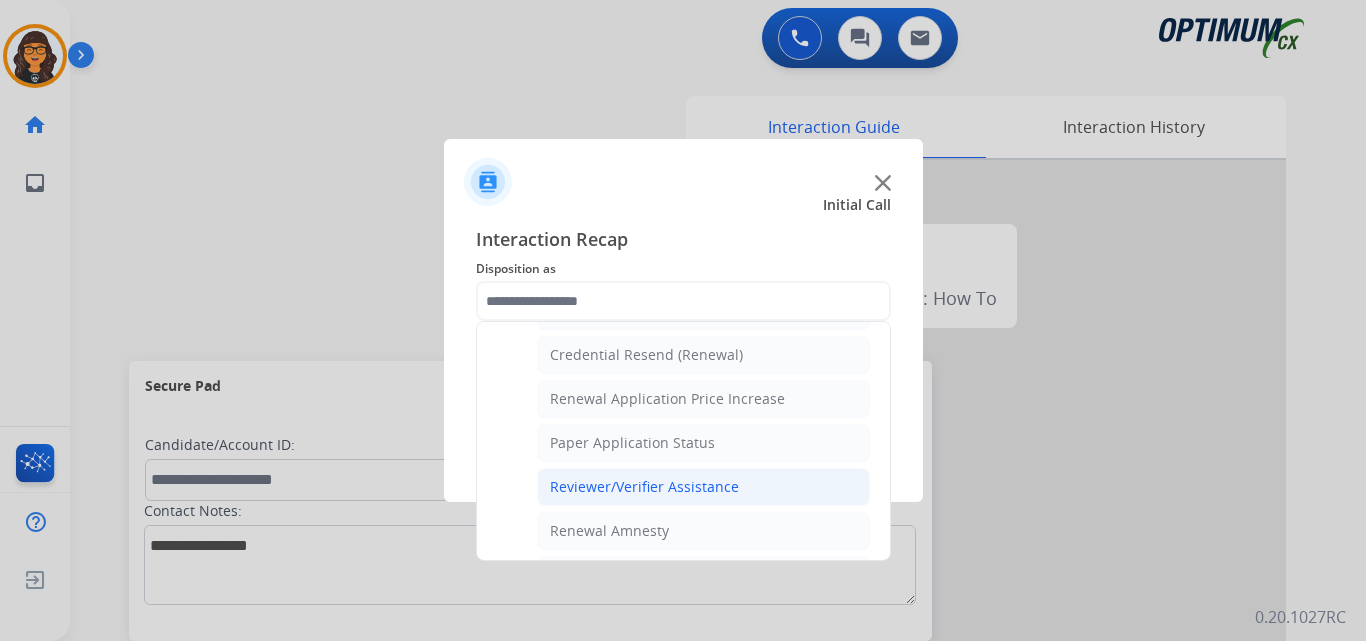 click on "Reviewer/Verifier Assistance" 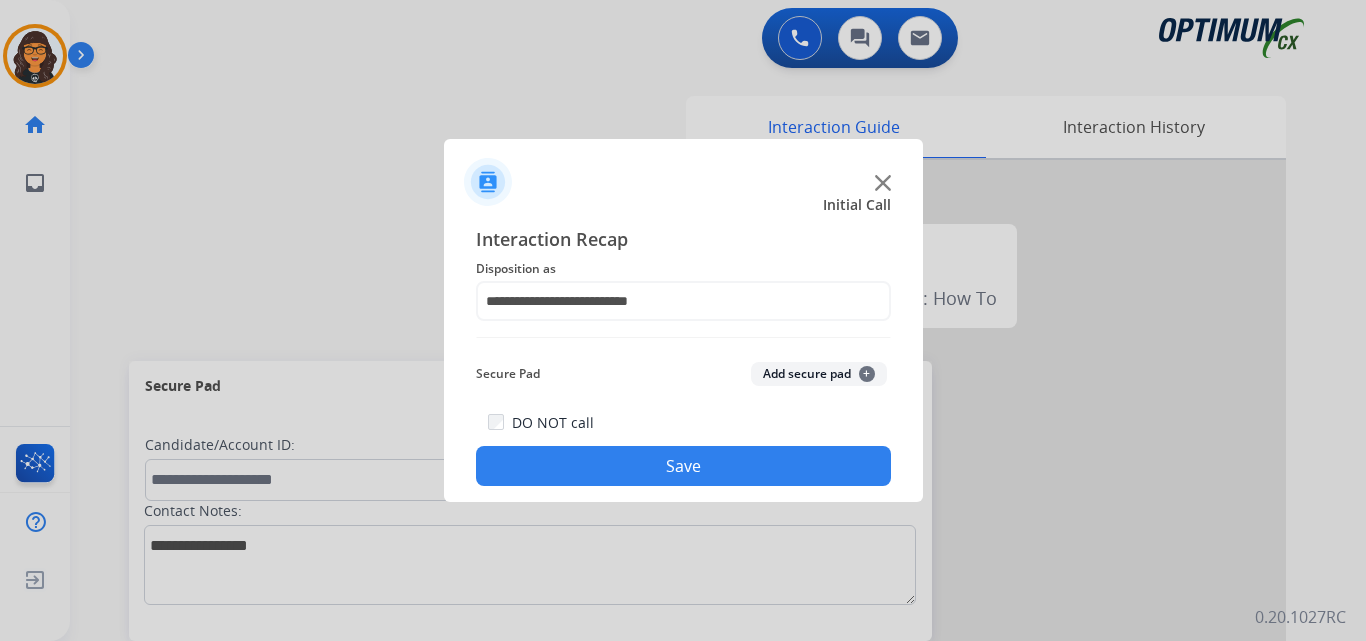 click on "Save" 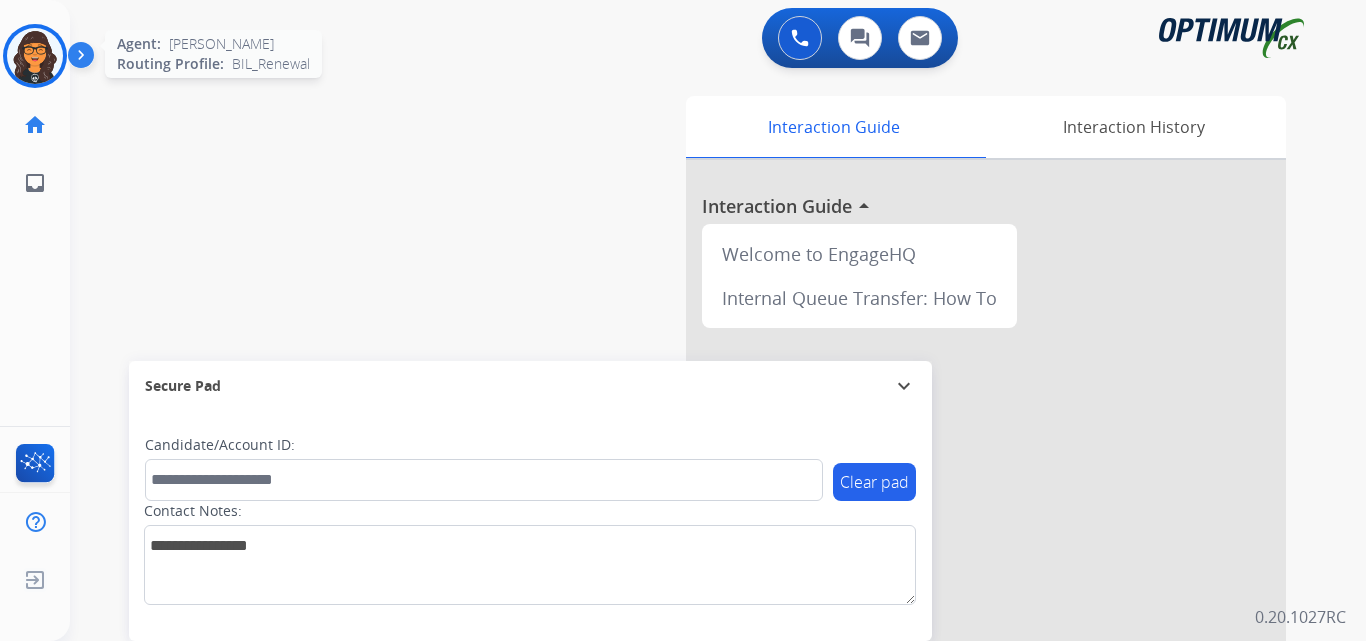 click at bounding box center (35, 56) 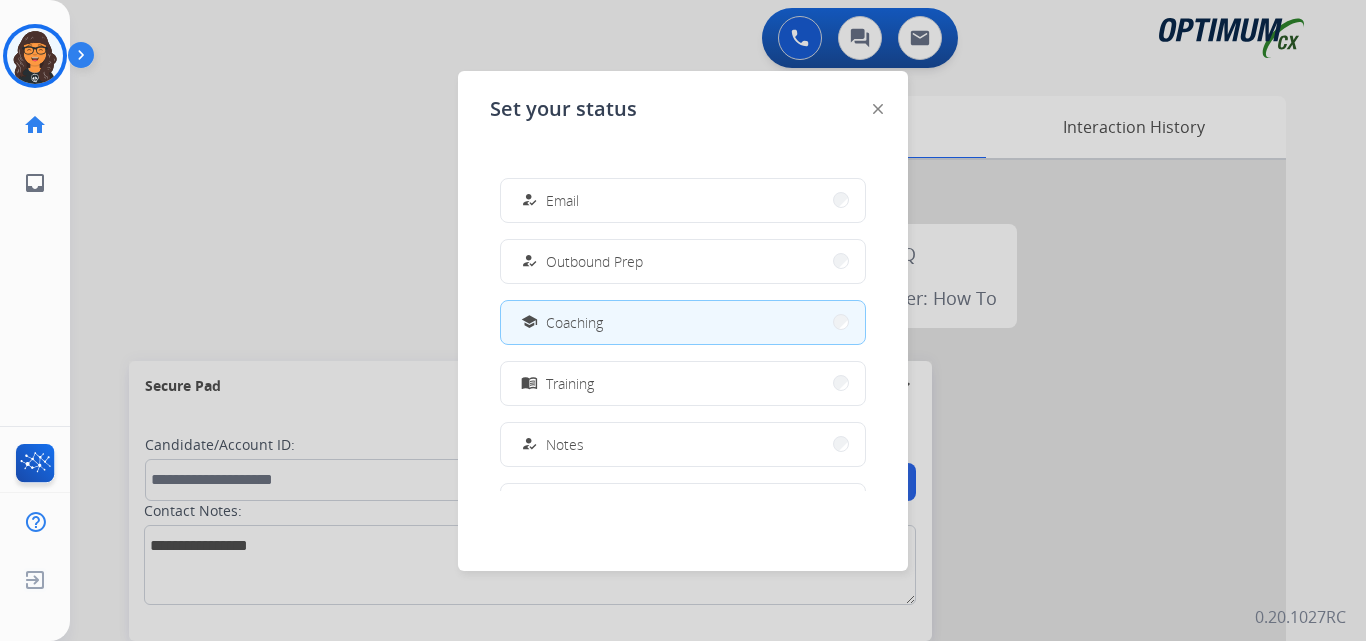 scroll, scrollTop: 200, scrollLeft: 0, axis: vertical 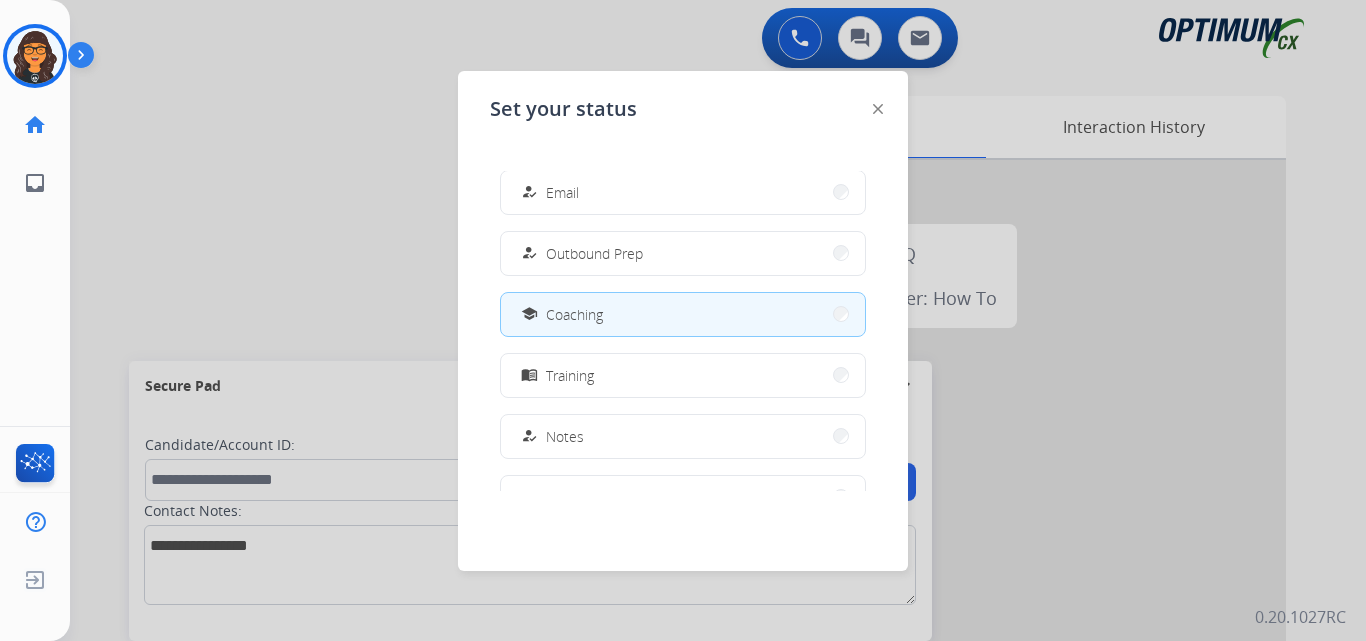click 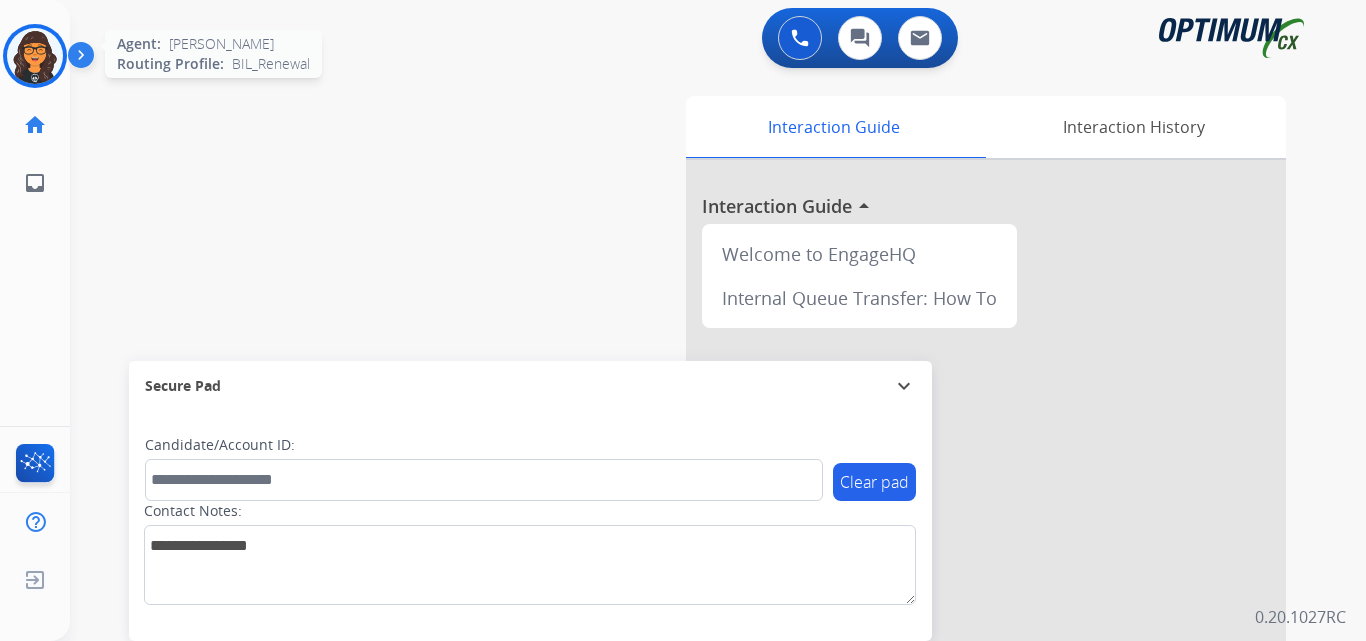 click at bounding box center [35, 56] 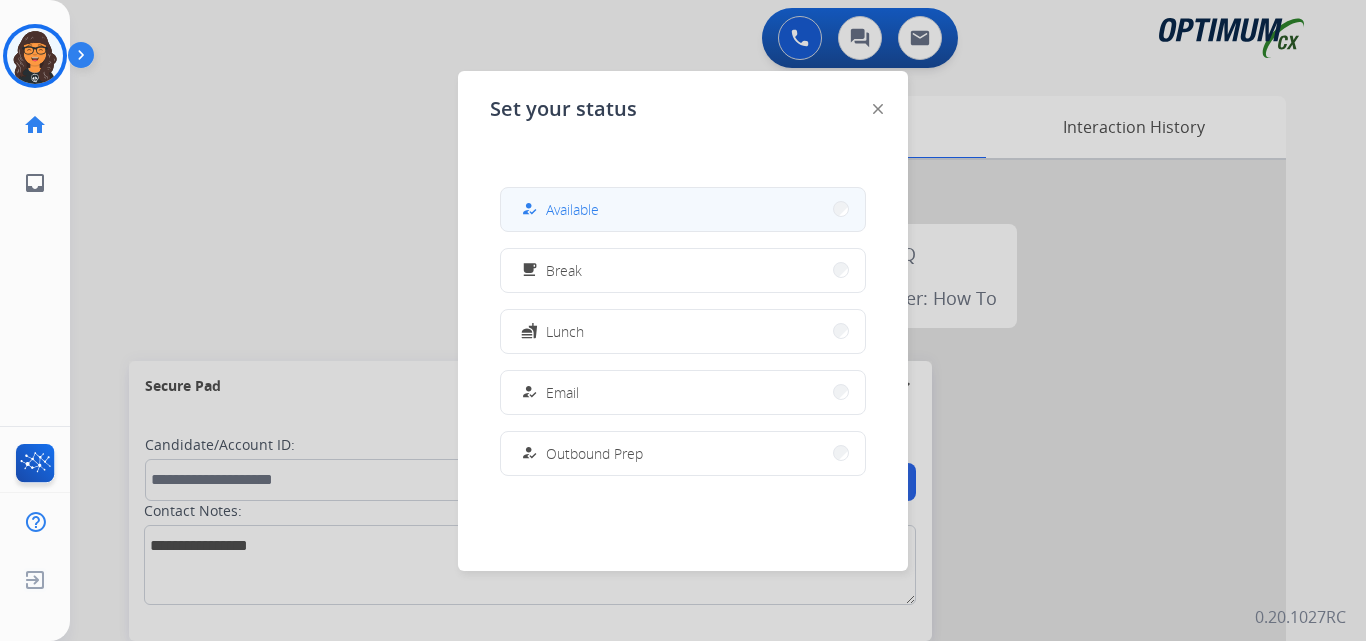 click on "Available" at bounding box center (572, 209) 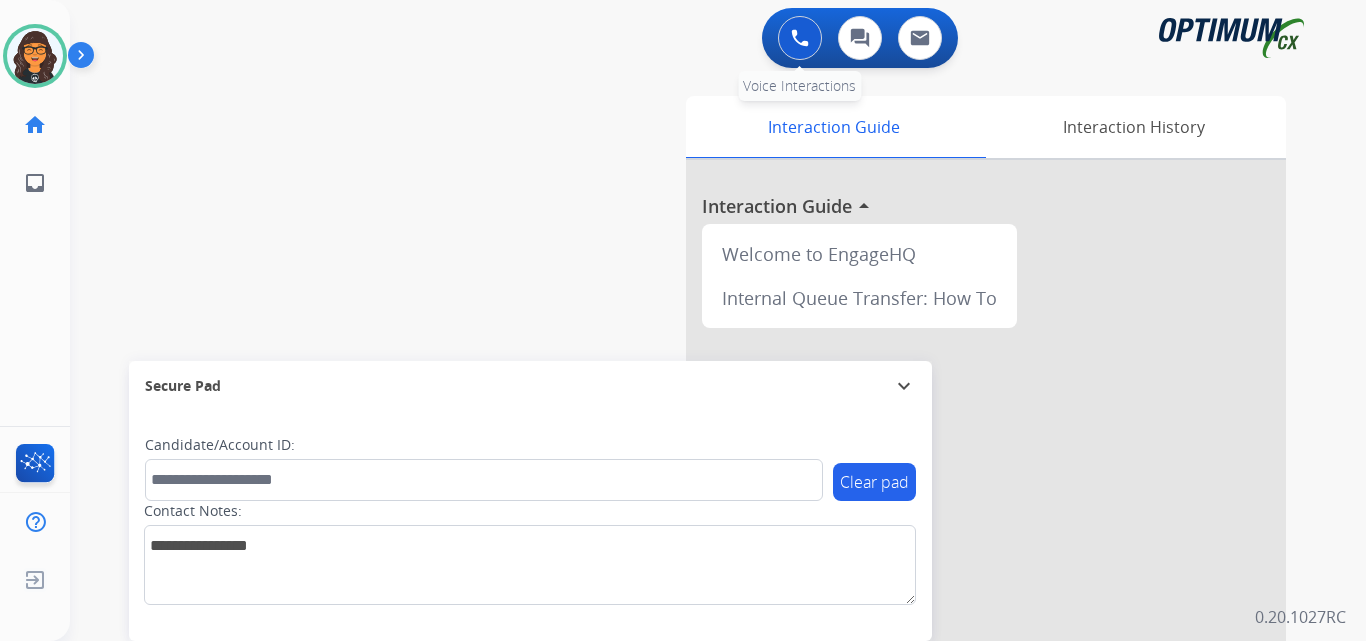 drag, startPoint x: 796, startPoint y: 41, endPoint x: 792, endPoint y: 58, distance: 17.464249 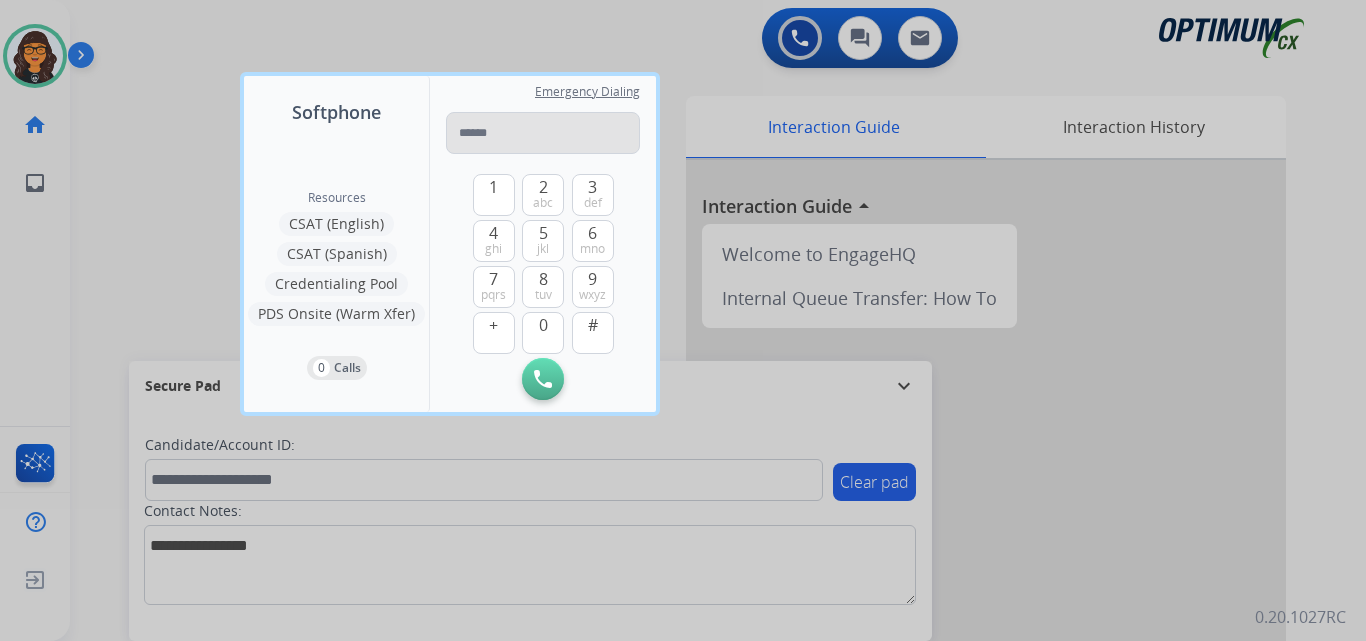 click at bounding box center [543, 133] 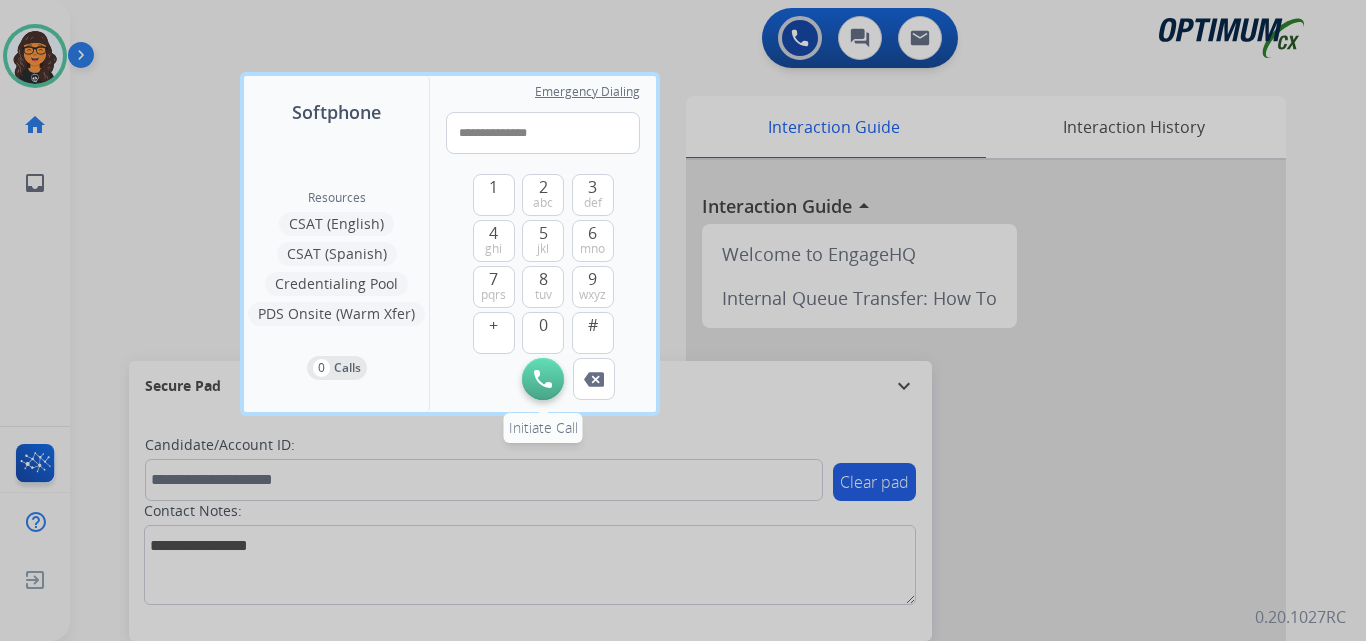 type on "**********" 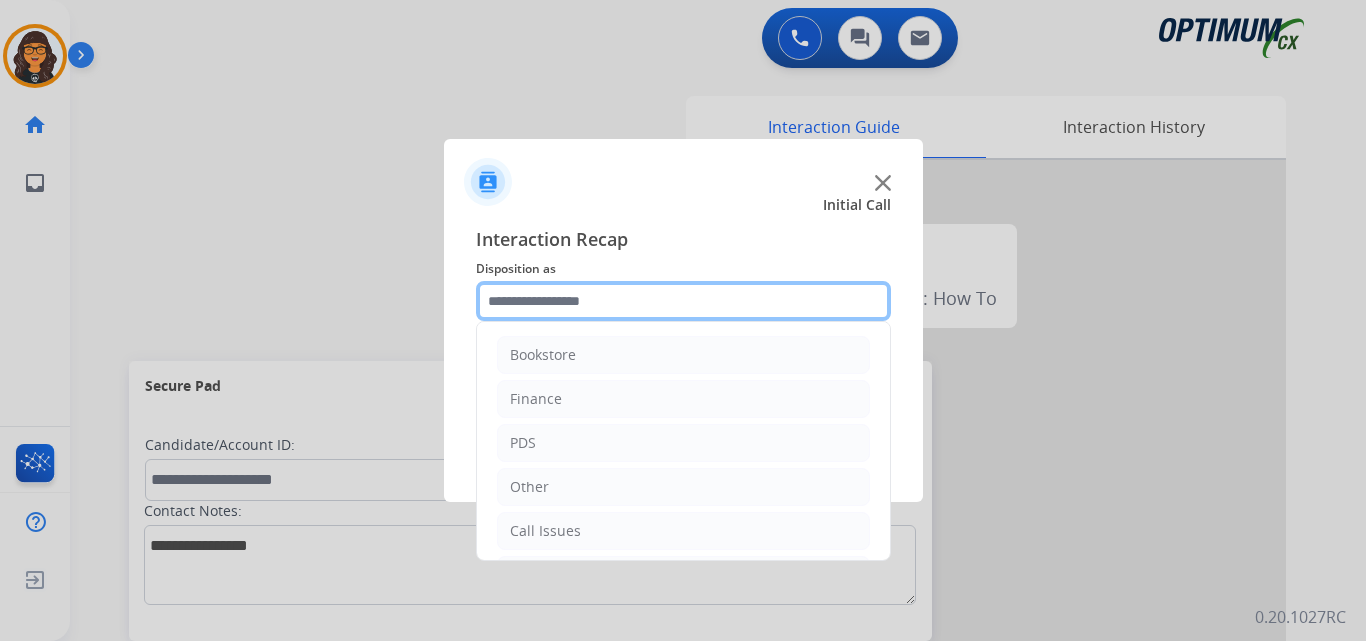click 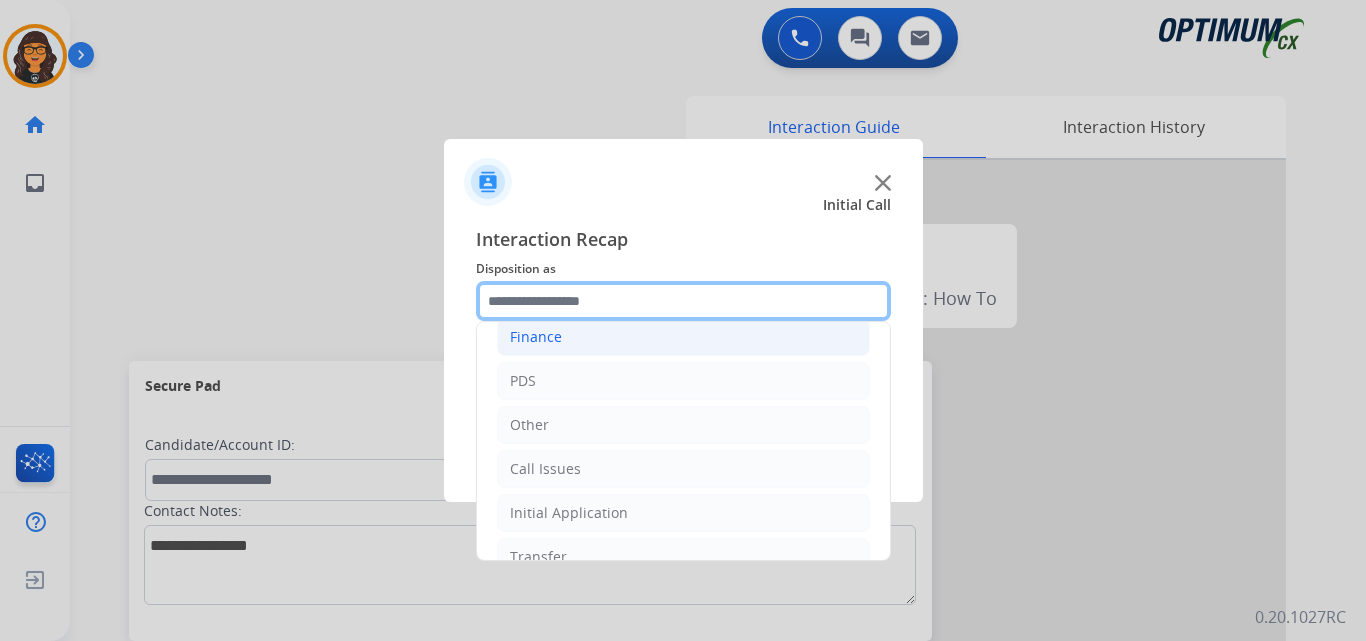 scroll, scrollTop: 136, scrollLeft: 0, axis: vertical 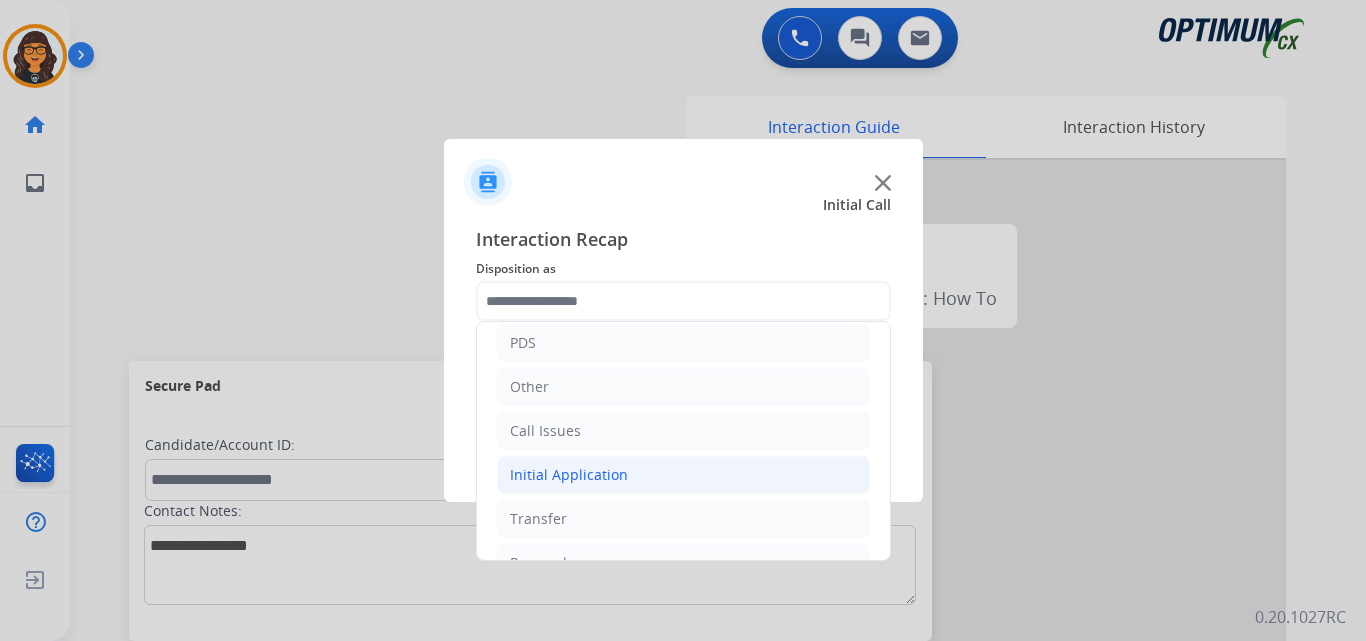 click on "Initial Application" 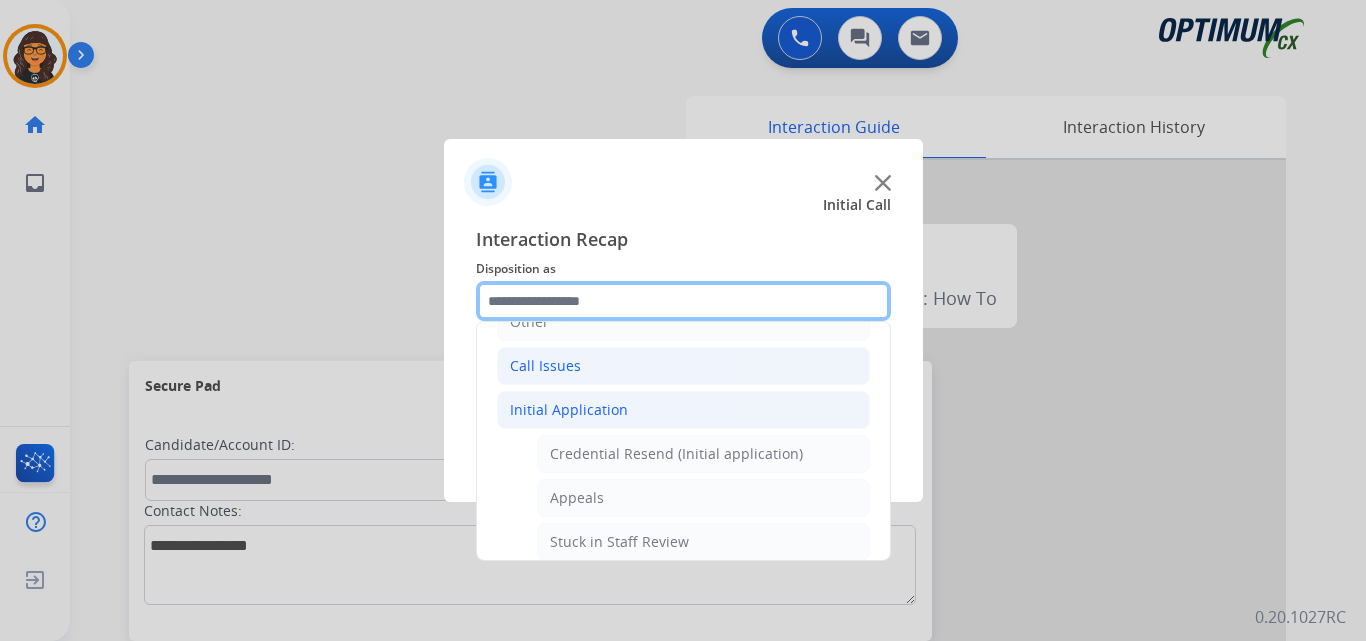 scroll, scrollTop: 200, scrollLeft: 0, axis: vertical 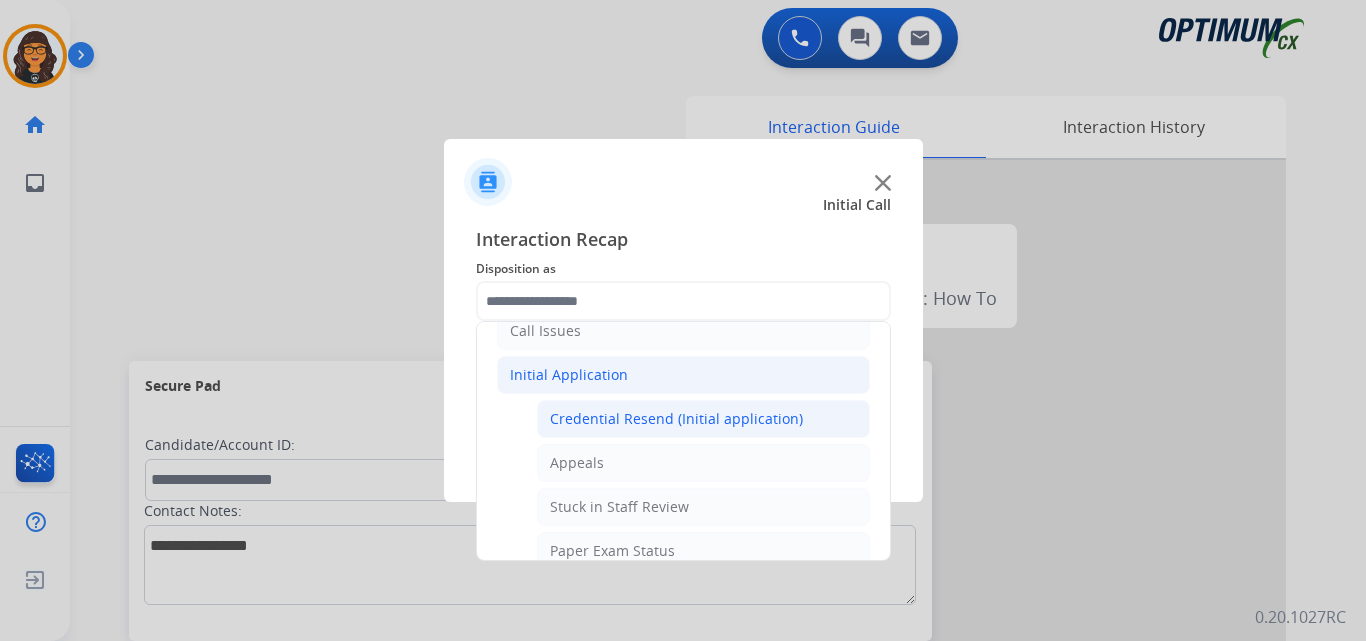 click on "Credential Resend (Initial application)" 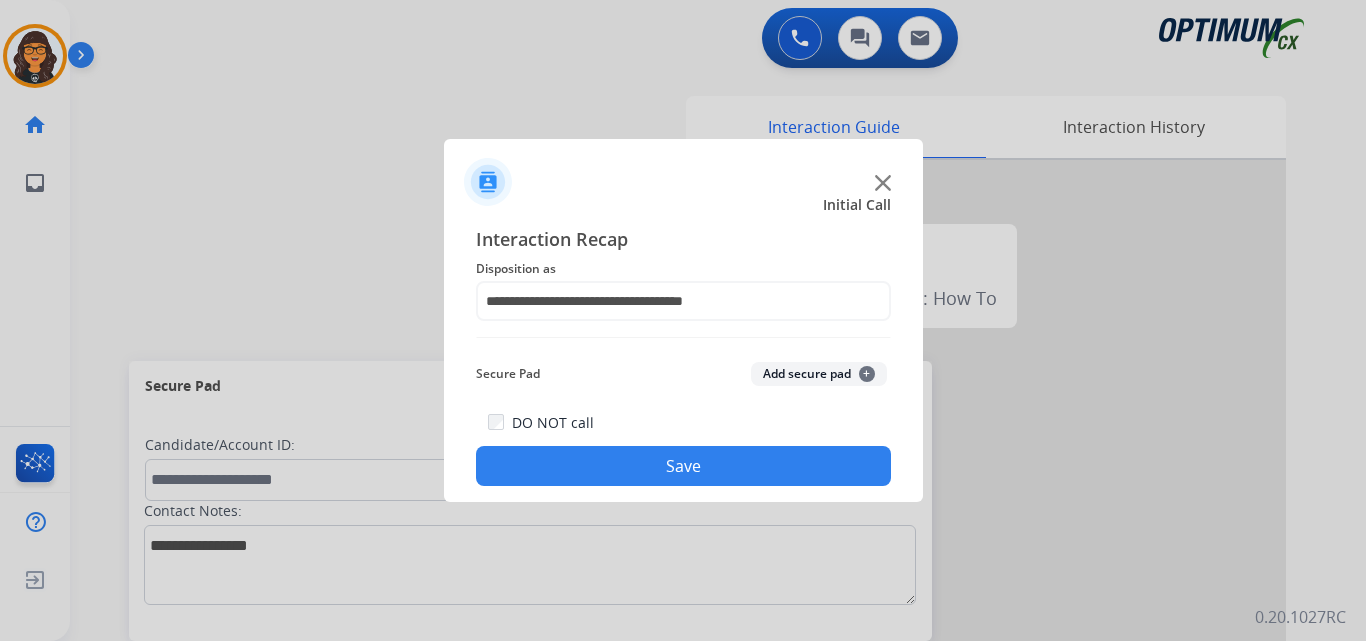 drag, startPoint x: 680, startPoint y: 457, endPoint x: 768, endPoint y: 407, distance: 101.21265 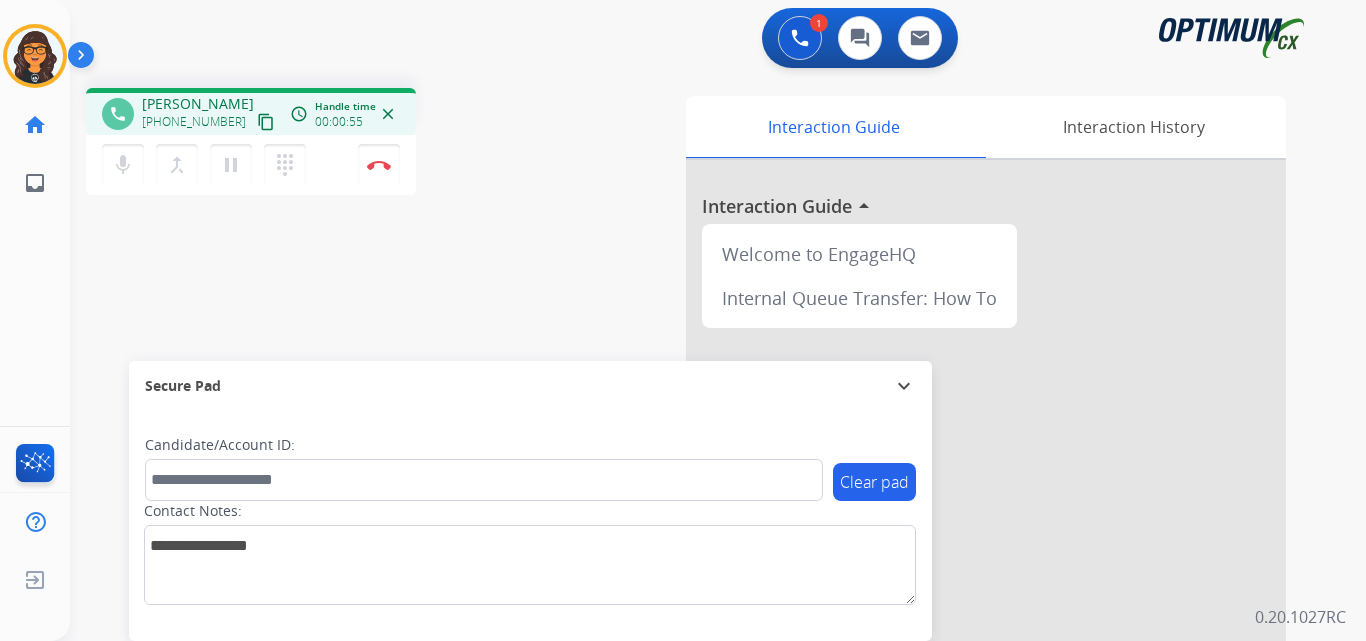click on "content_copy" at bounding box center [266, 122] 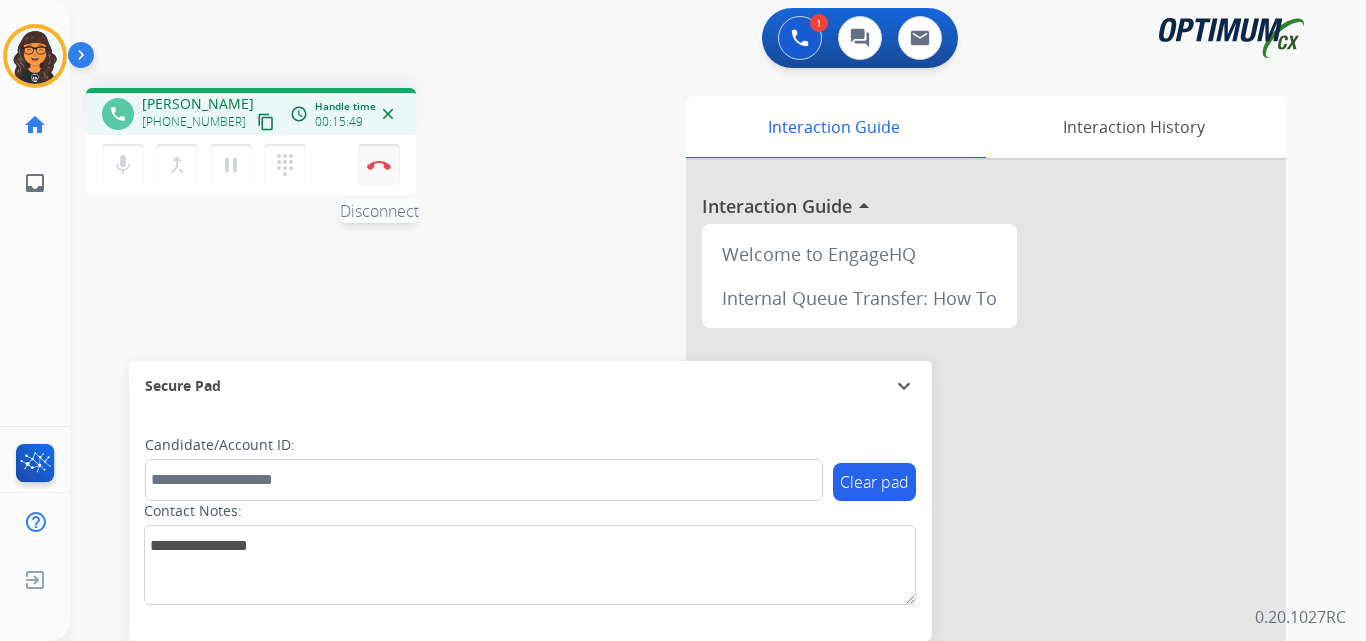 click at bounding box center (379, 165) 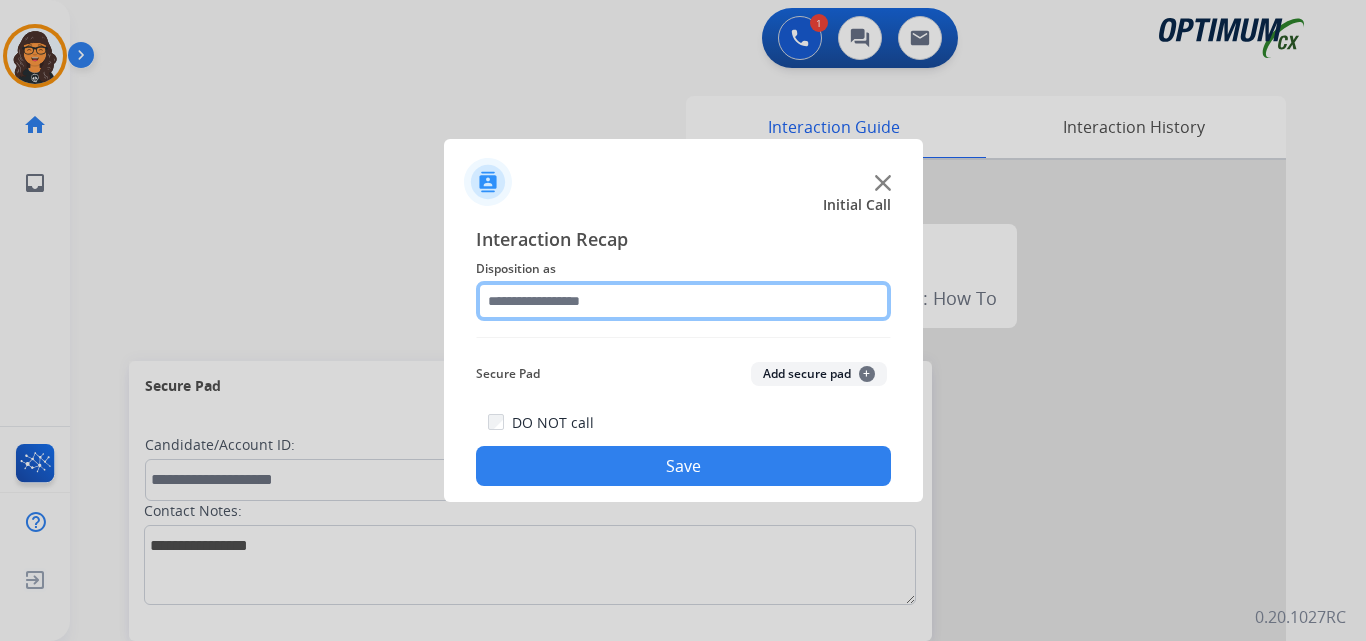 click 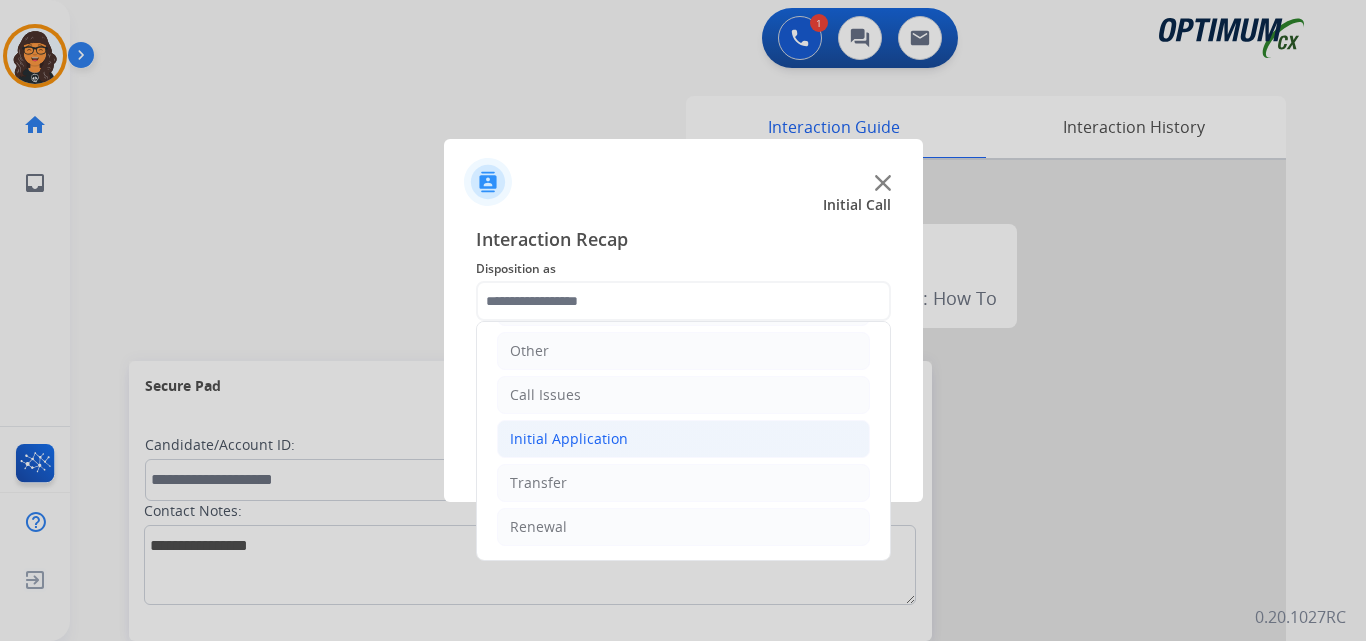 click on "Initial Application" 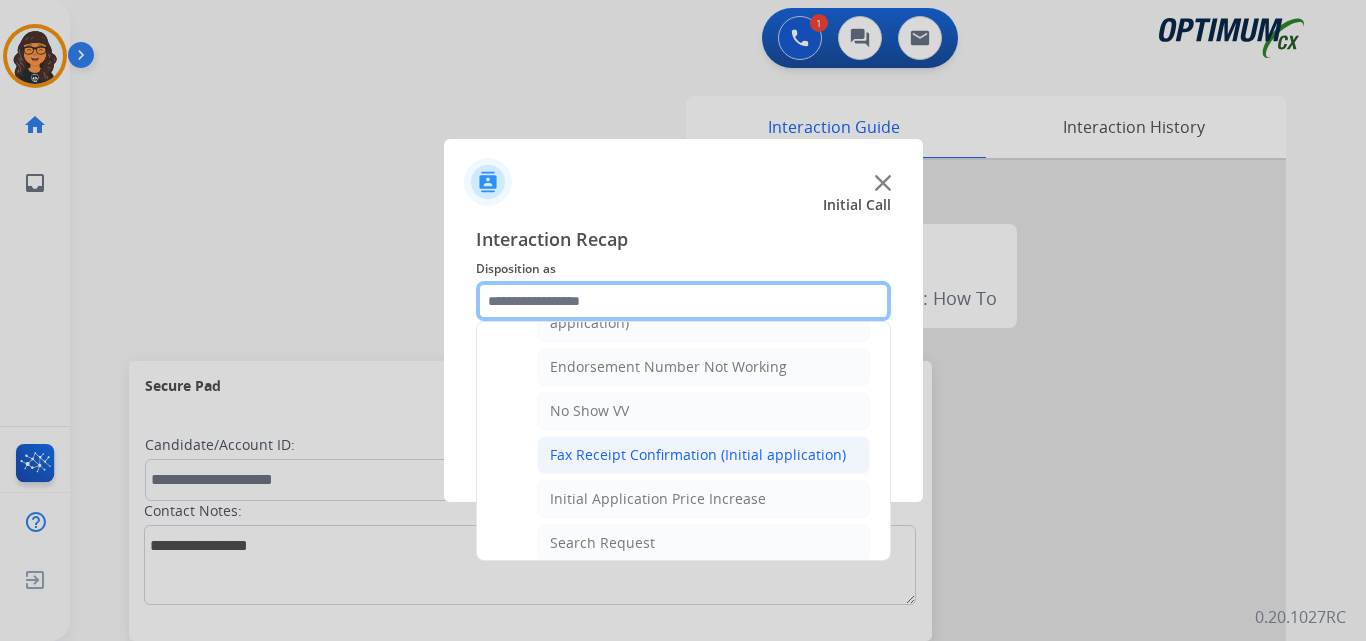 scroll, scrollTop: 736, scrollLeft: 0, axis: vertical 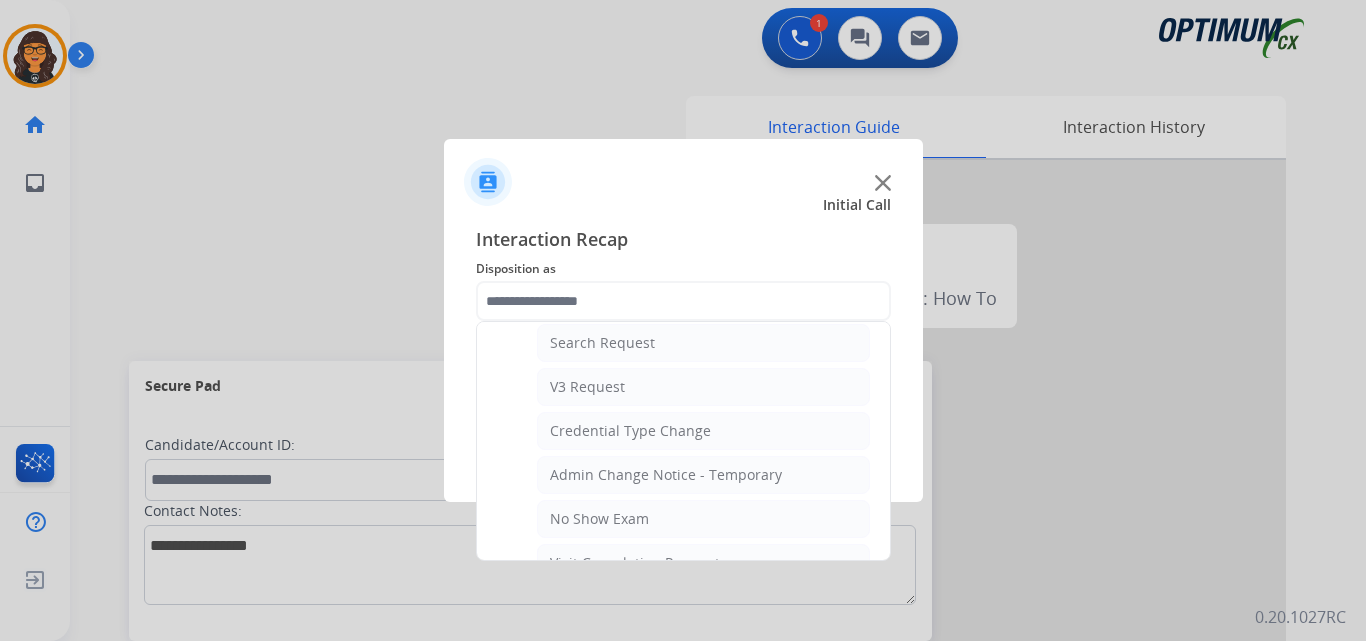 drag, startPoint x: 618, startPoint y: 342, endPoint x: 640, endPoint y: 385, distance: 48.30114 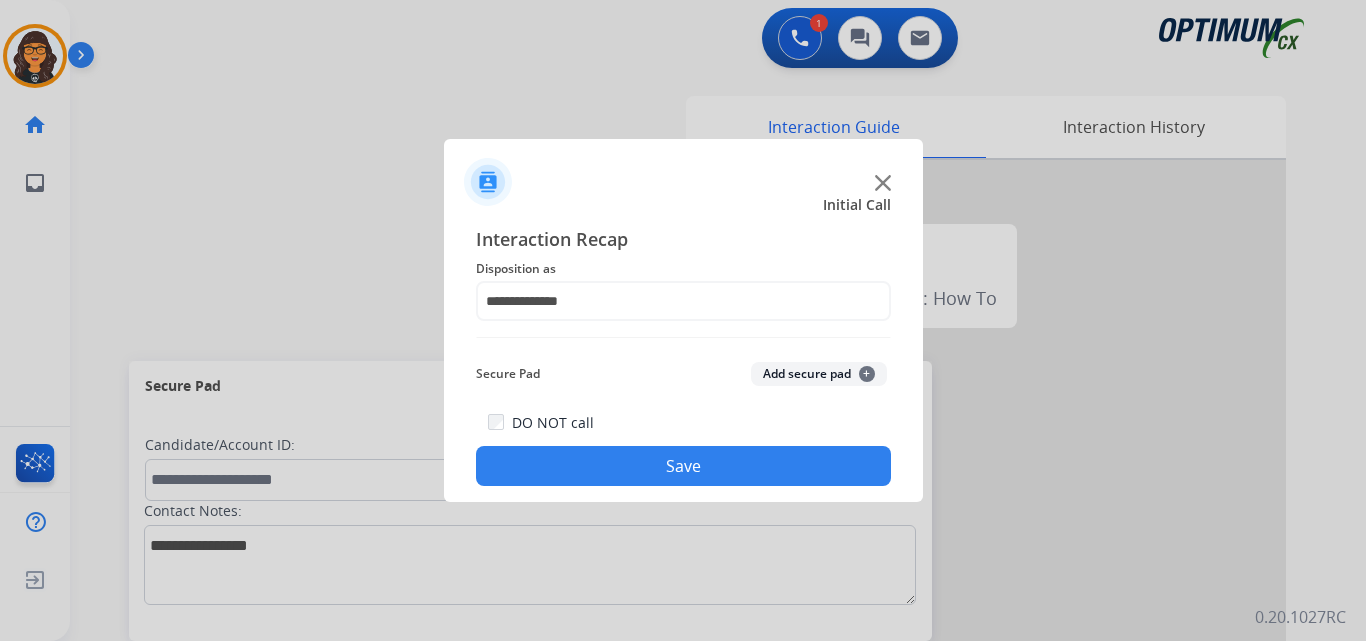 drag, startPoint x: 653, startPoint y: 467, endPoint x: 355, endPoint y: 64, distance: 501.21152 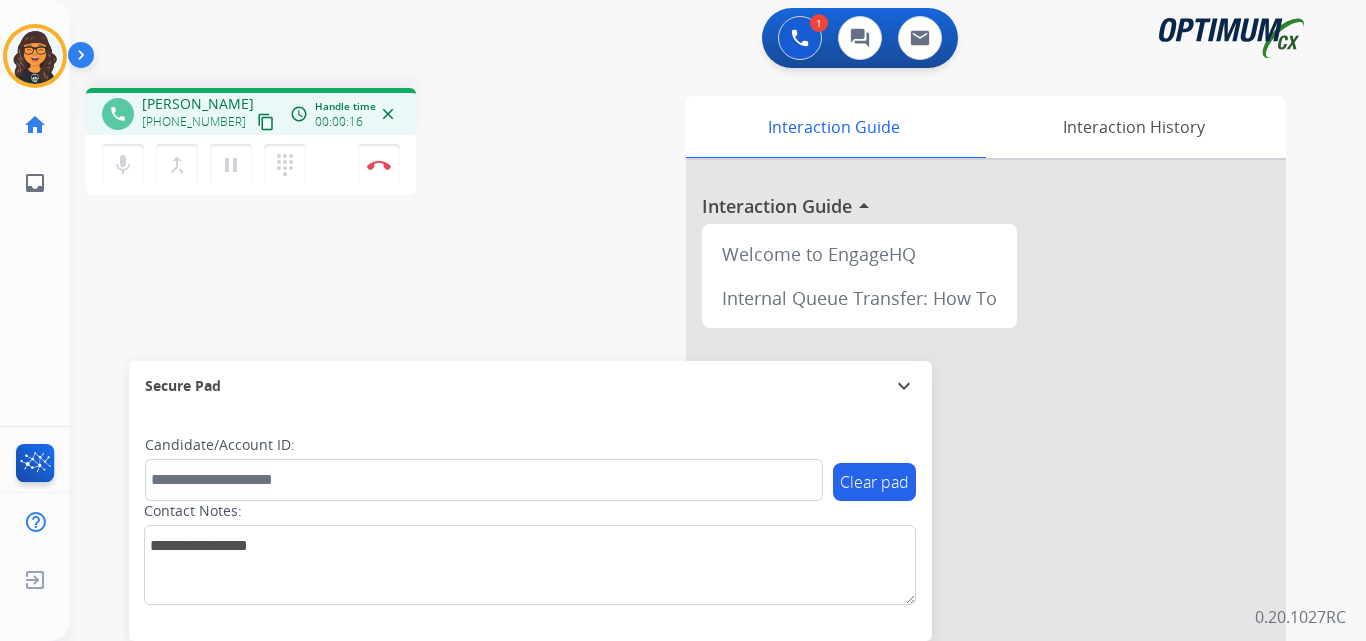 drag, startPoint x: 245, startPoint y: 119, endPoint x: 253, endPoint y: 79, distance: 40.792156 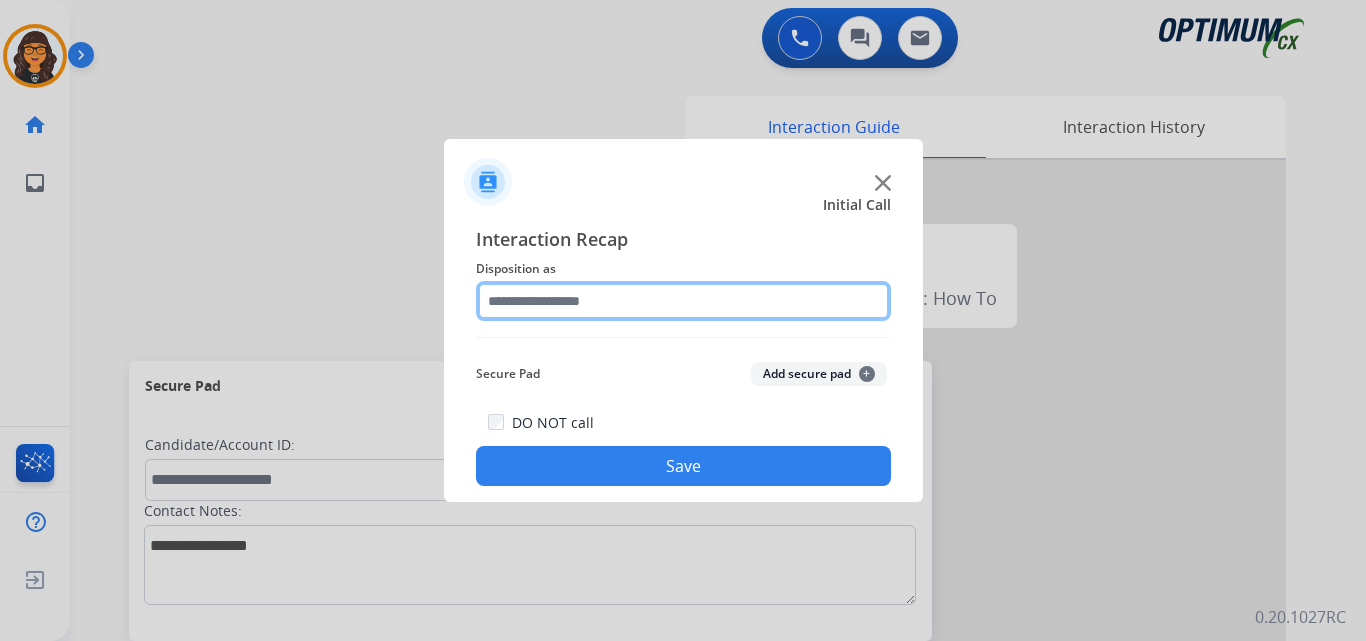 click 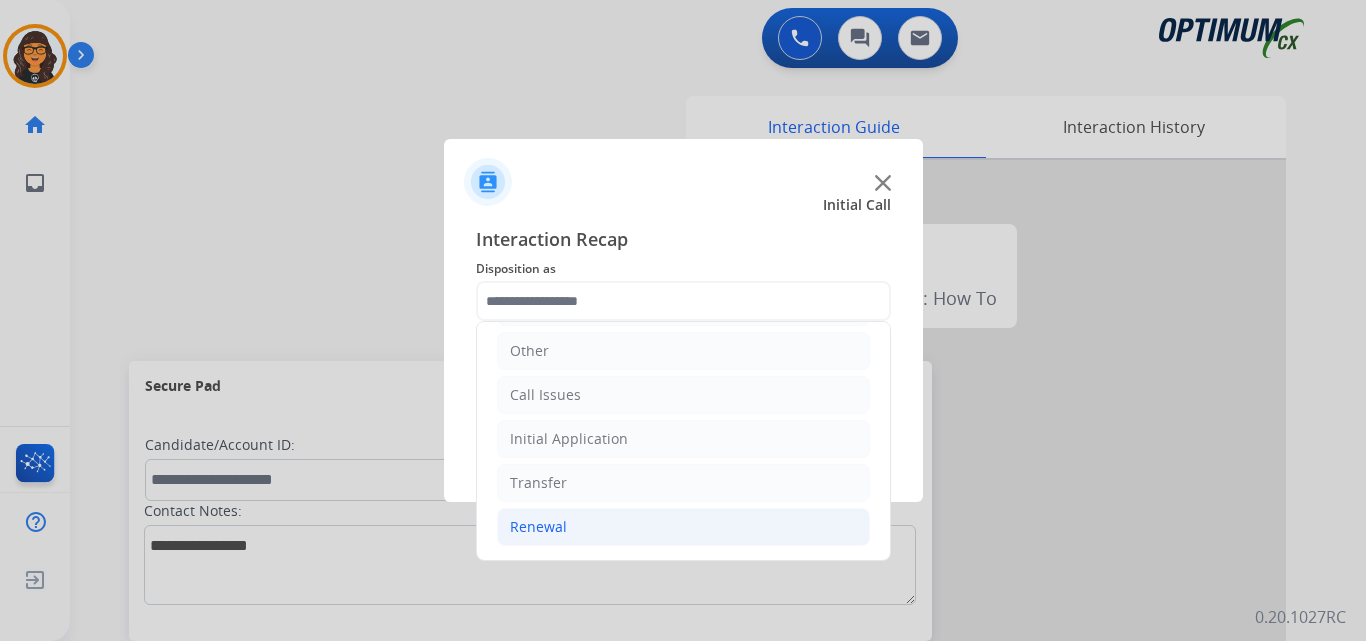 click on "Renewal" 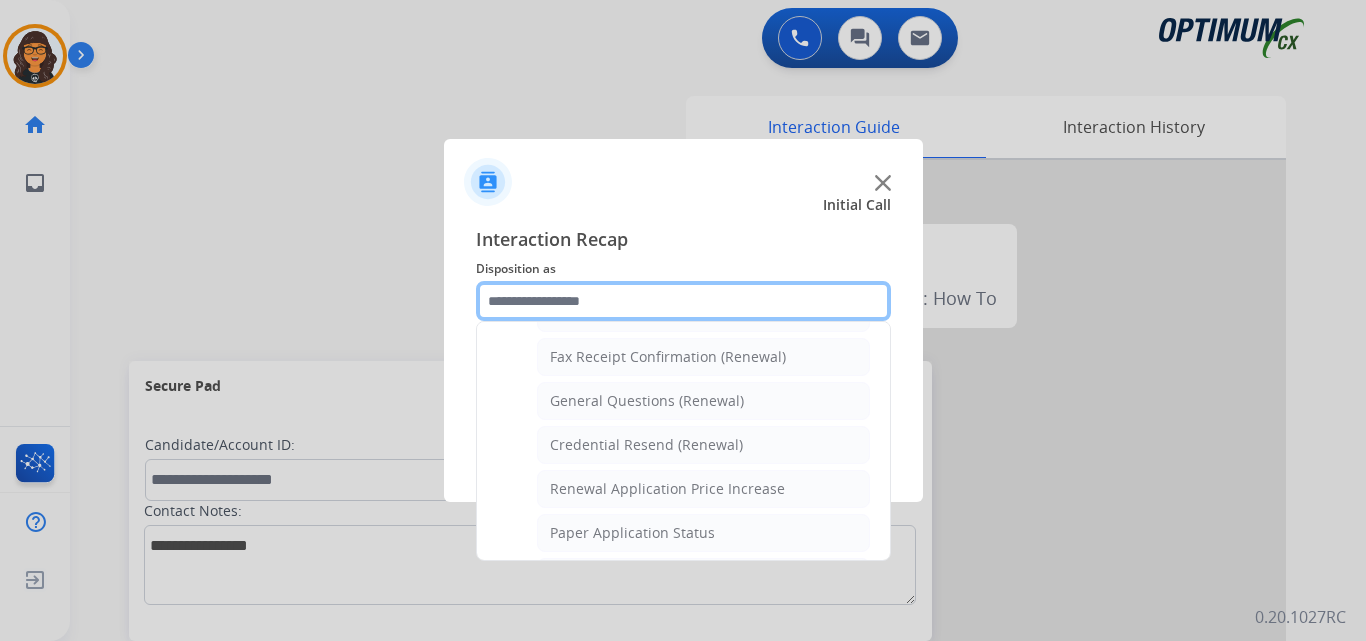 scroll, scrollTop: 636, scrollLeft: 0, axis: vertical 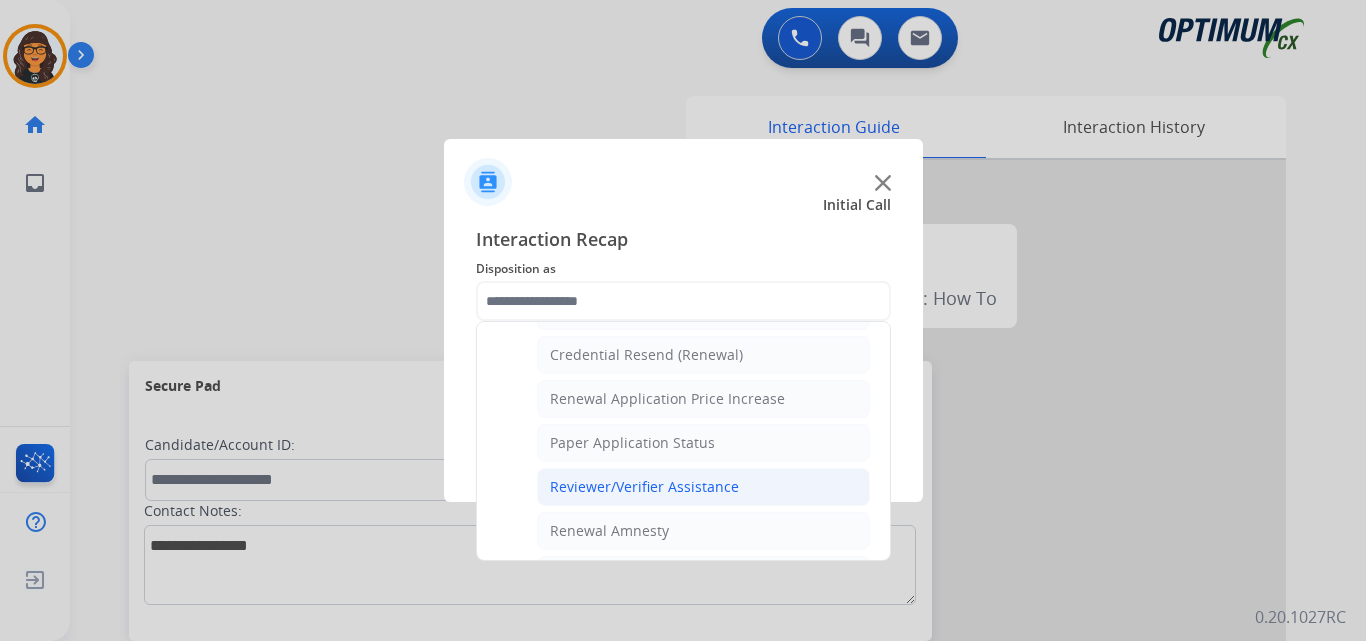 click on "Reviewer/Verifier Assistance" 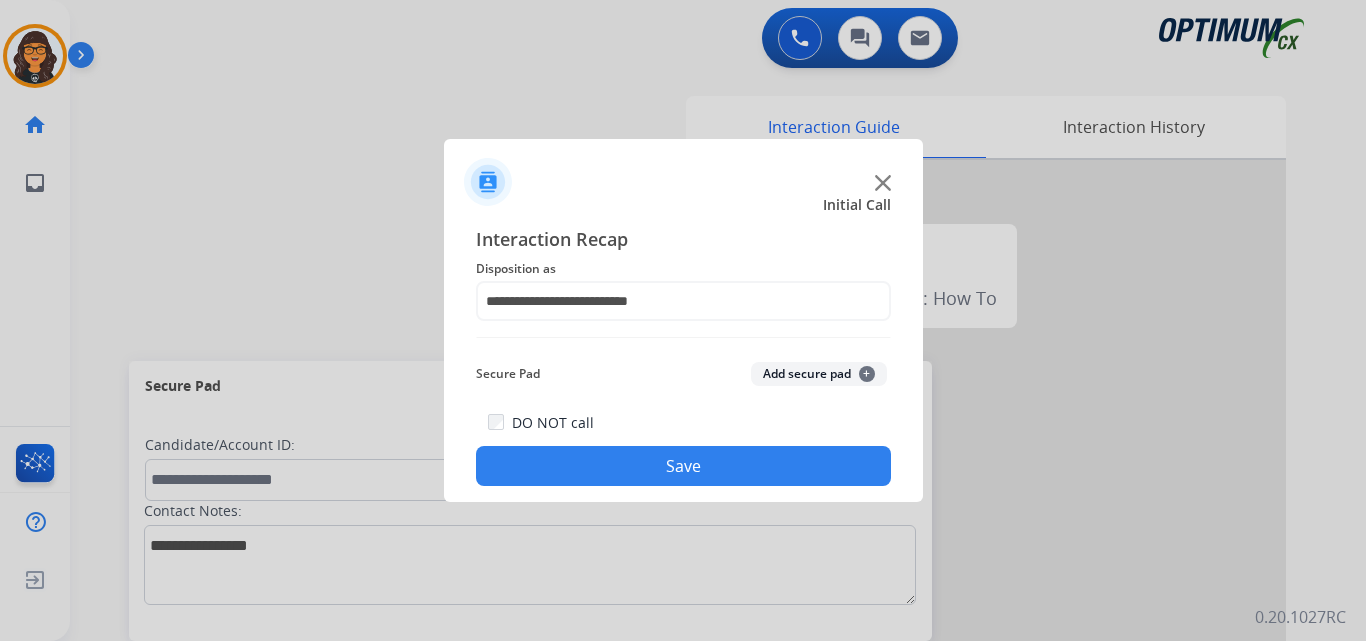 click on "Save" 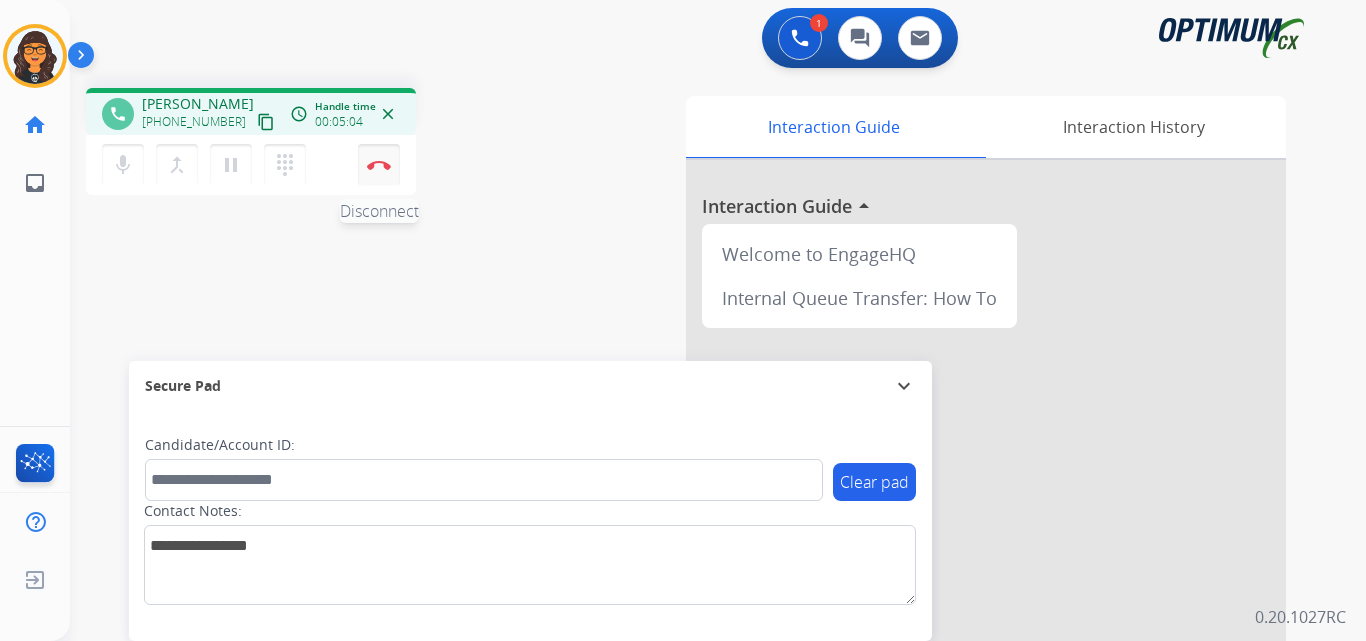 click at bounding box center (379, 165) 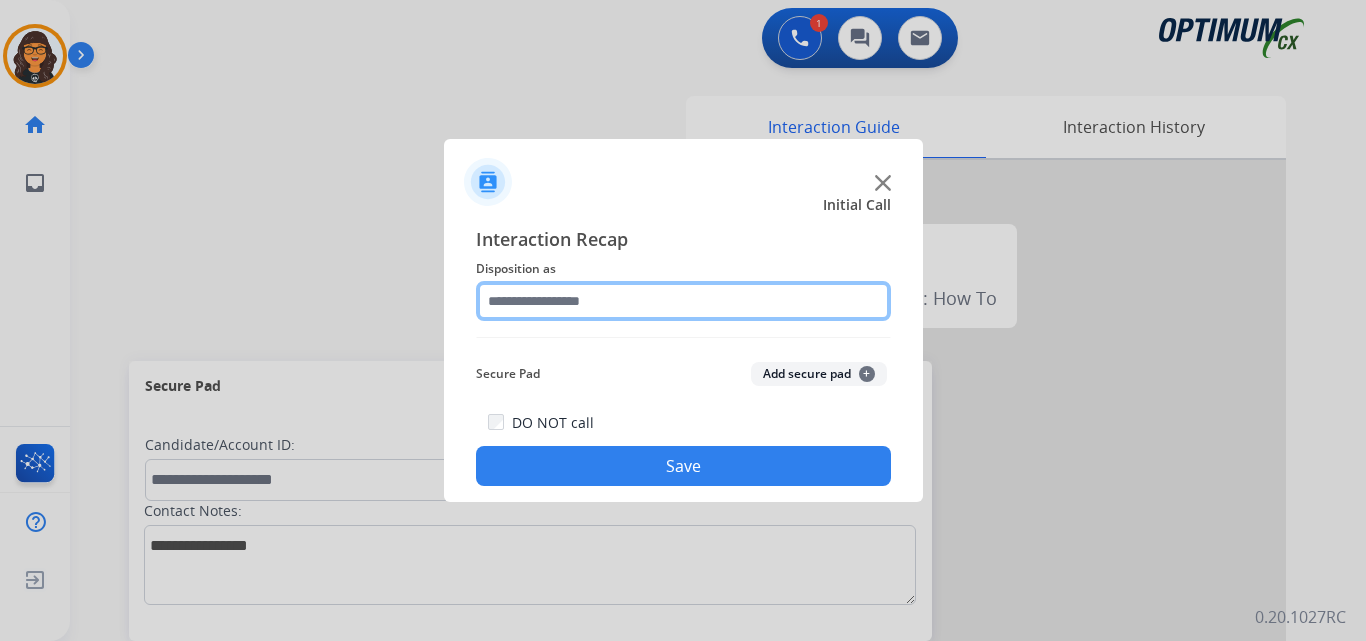 click 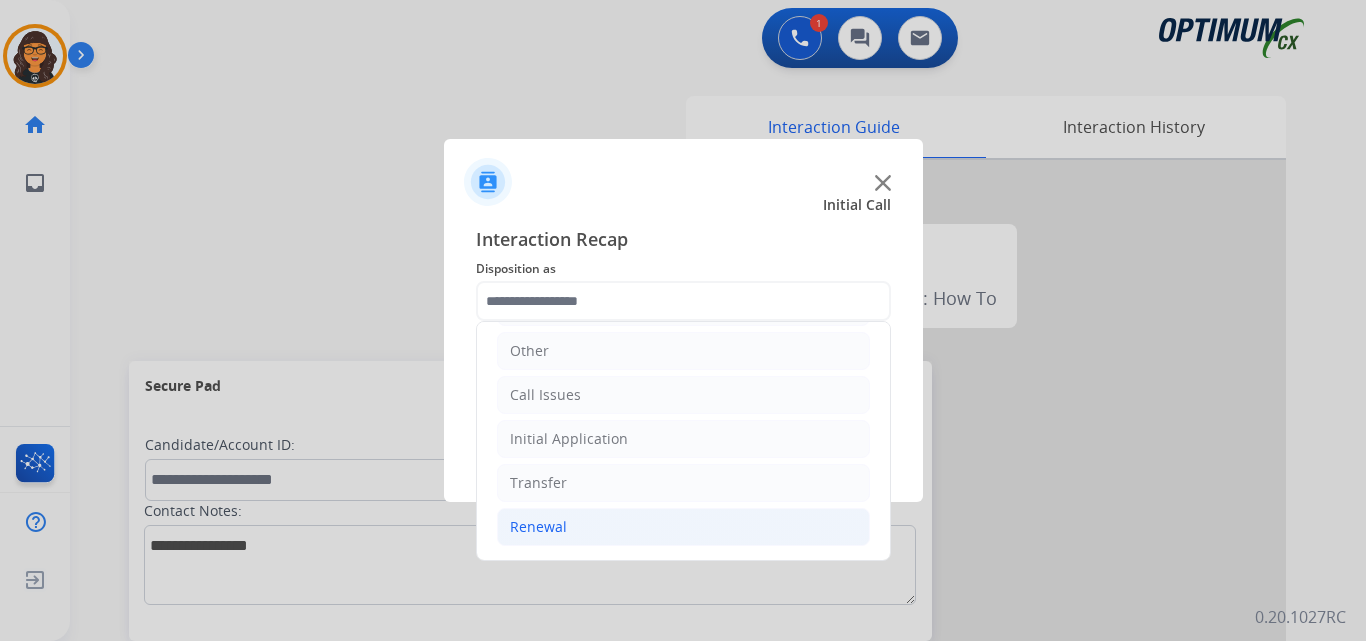 click on "Renewal" 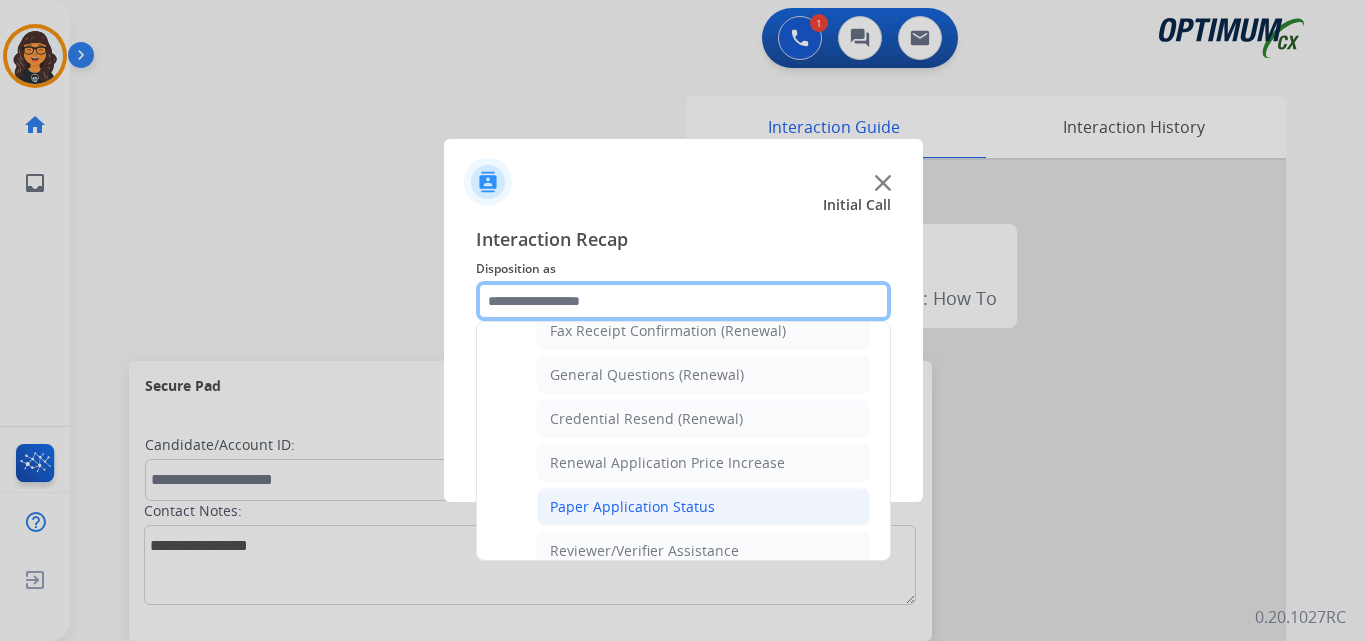 scroll, scrollTop: 636, scrollLeft: 0, axis: vertical 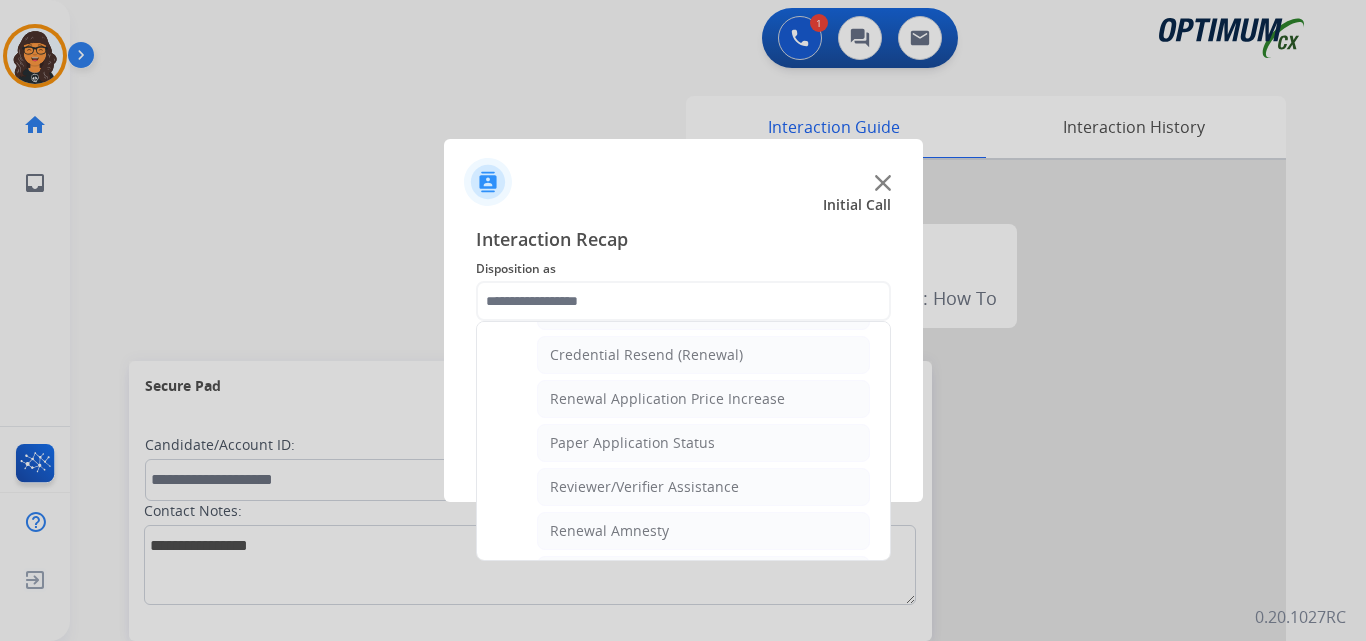 click on "Reviewer/Verifier Assistance" 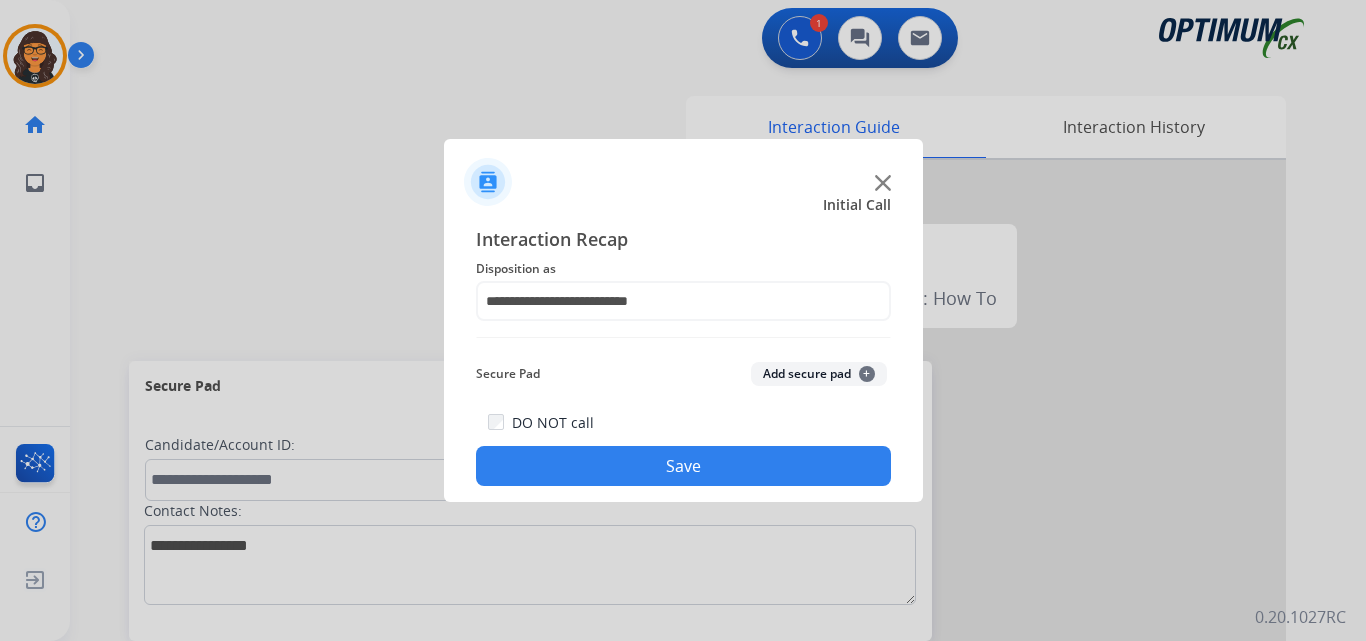 click on "Save" 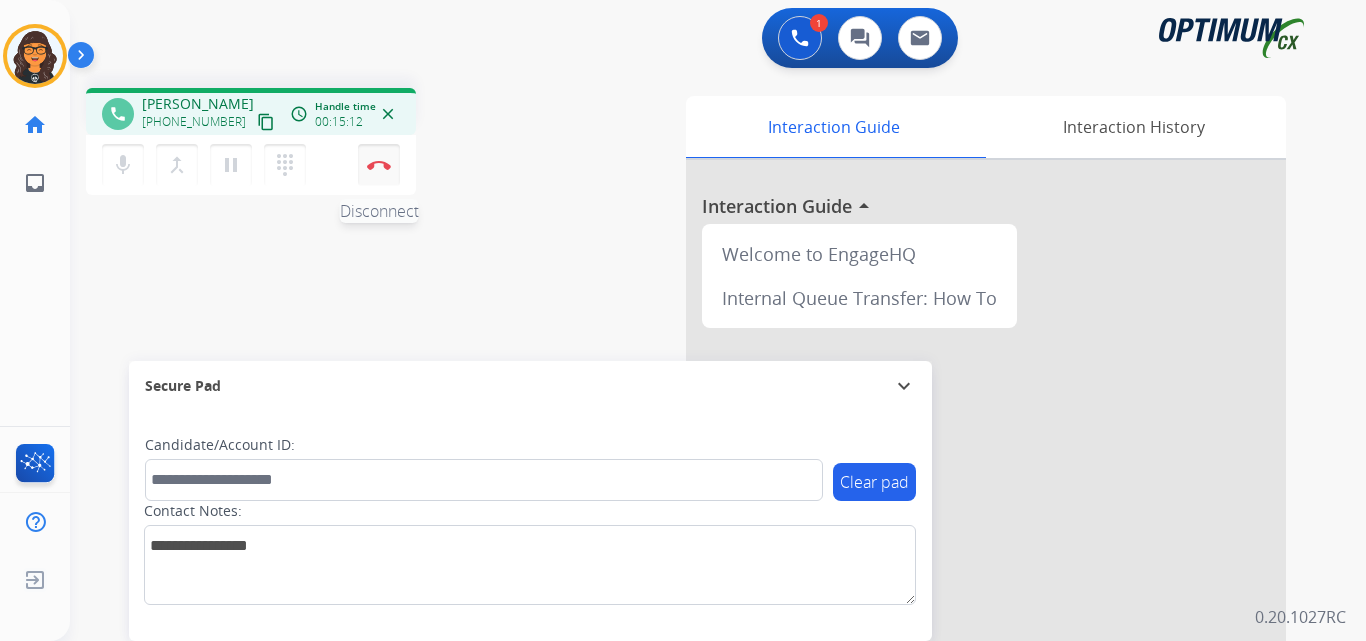 click at bounding box center (379, 165) 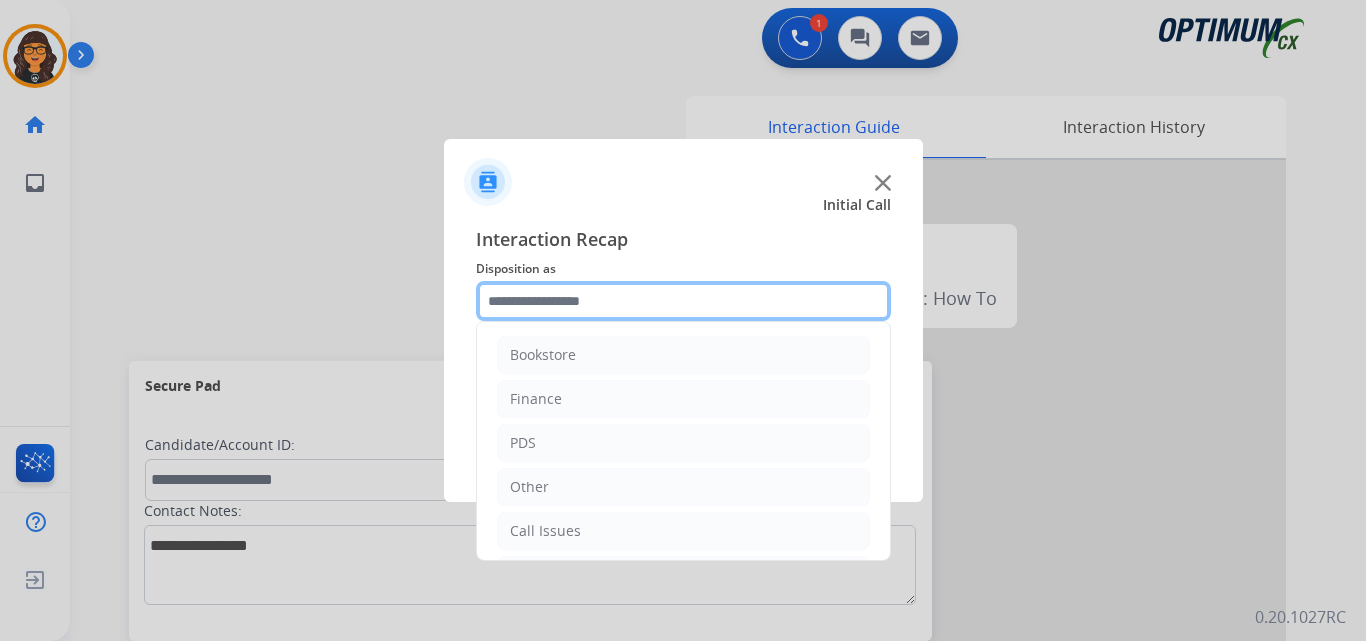 click 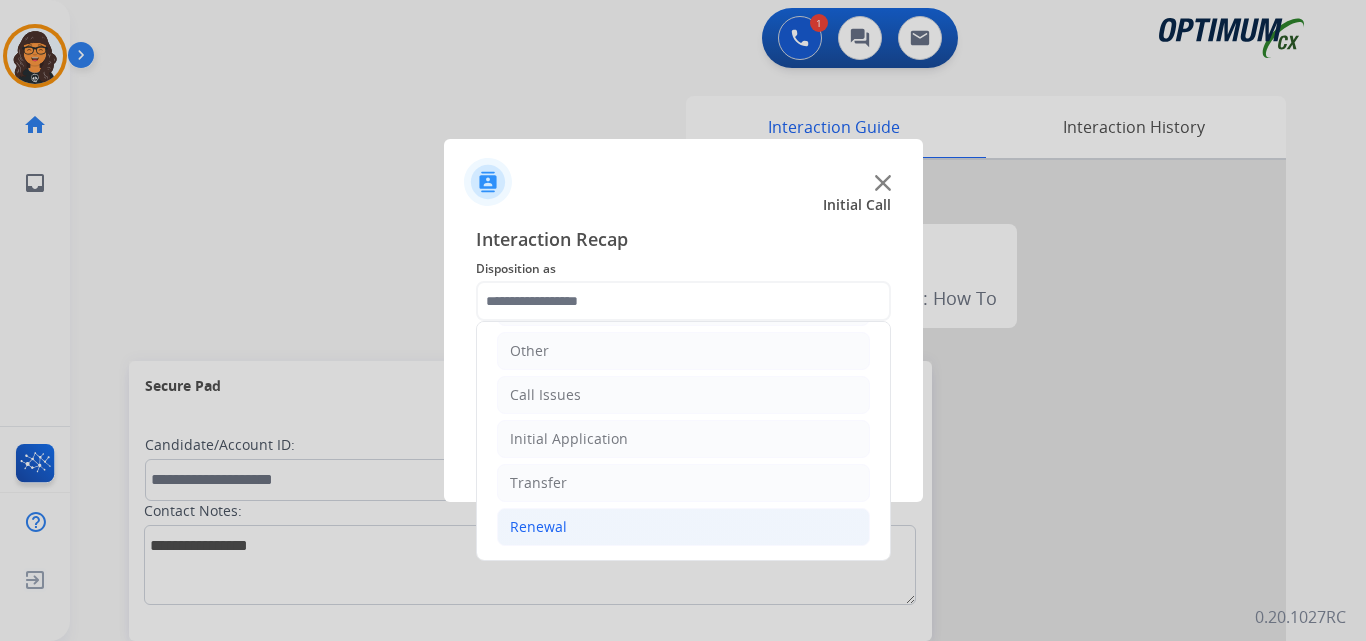 click on "Renewal" 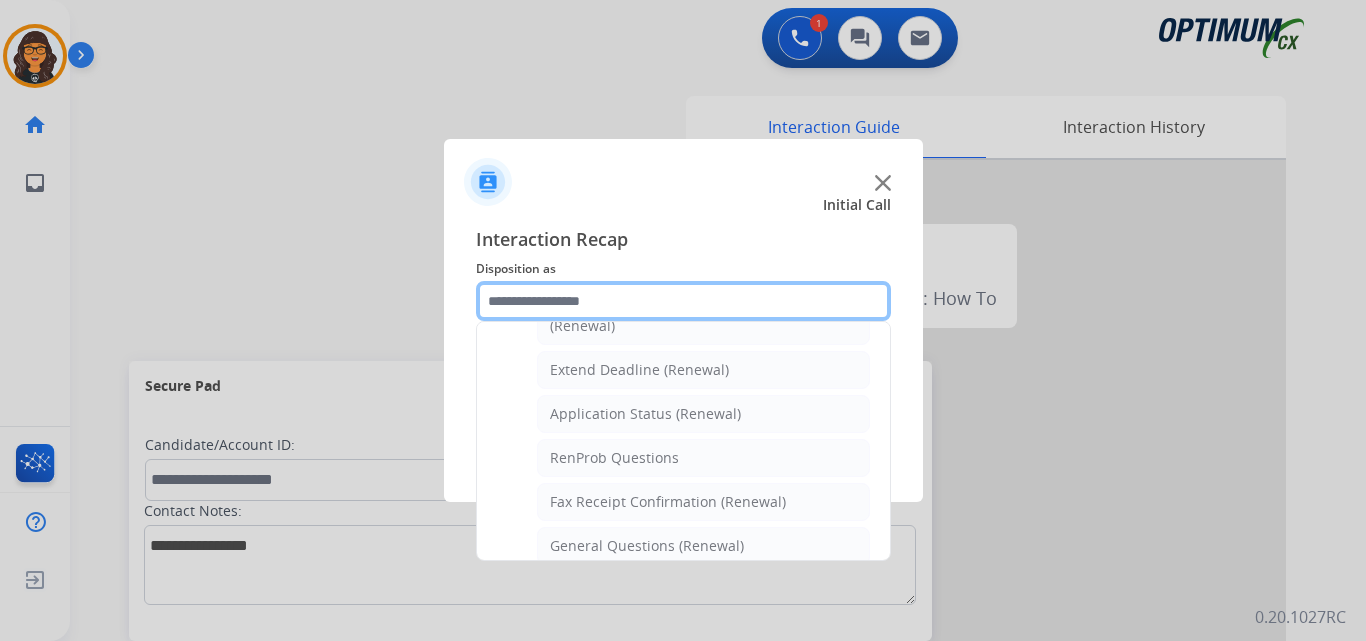 scroll, scrollTop: 436, scrollLeft: 0, axis: vertical 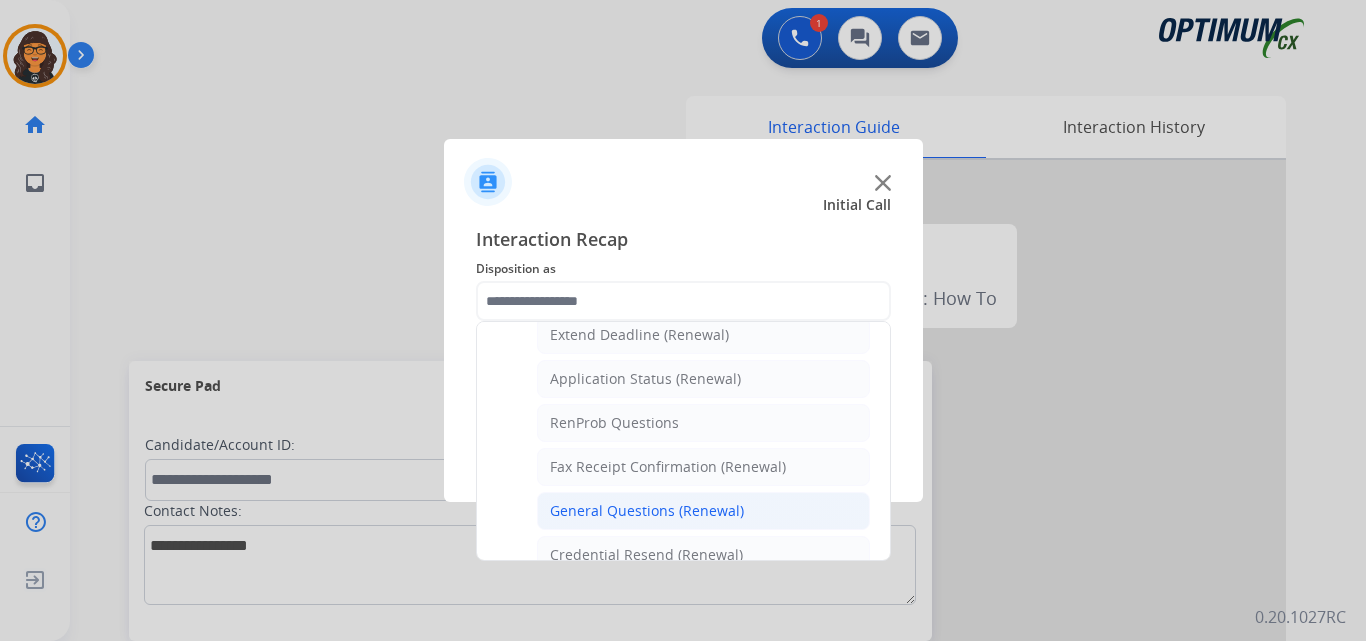 click on "General Questions (Renewal)" 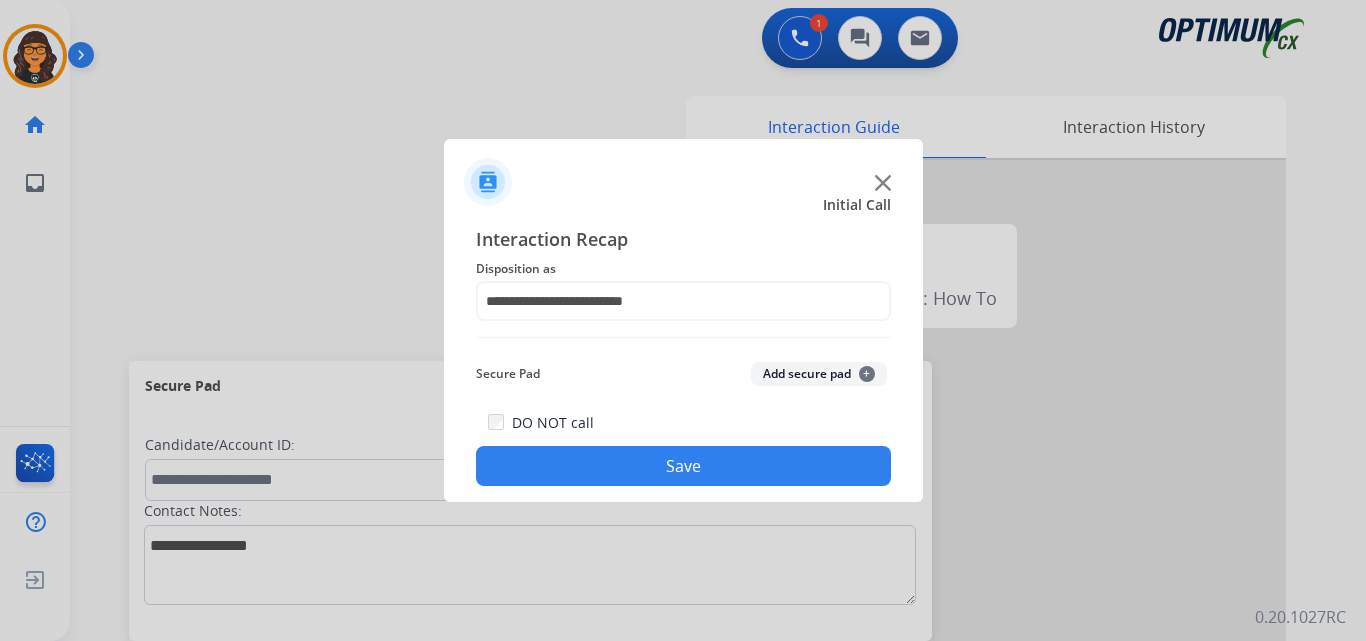 click on "Save" 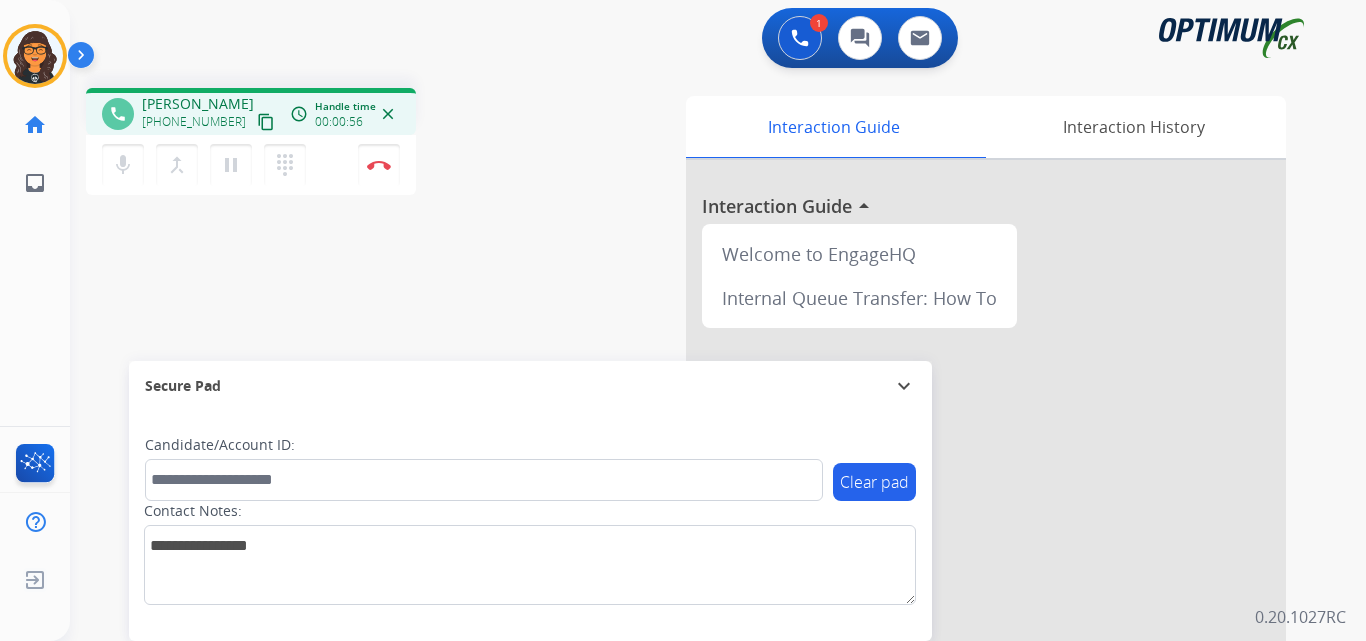 click on "content_copy" at bounding box center (266, 122) 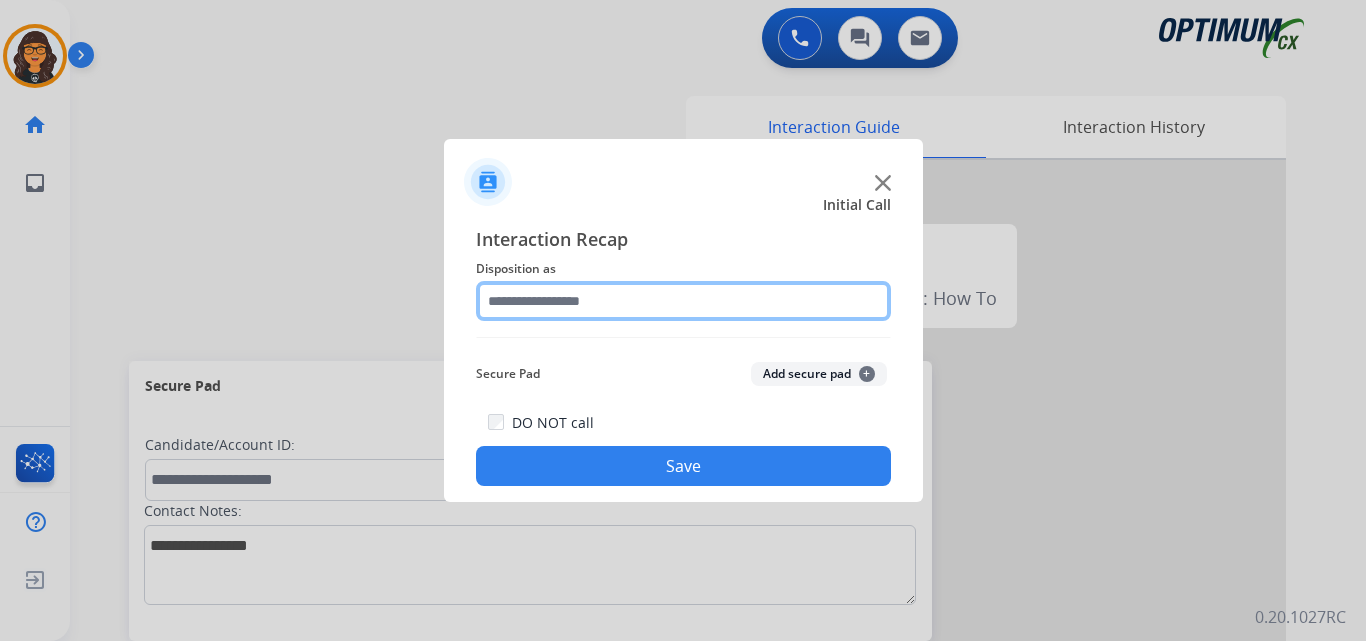 click 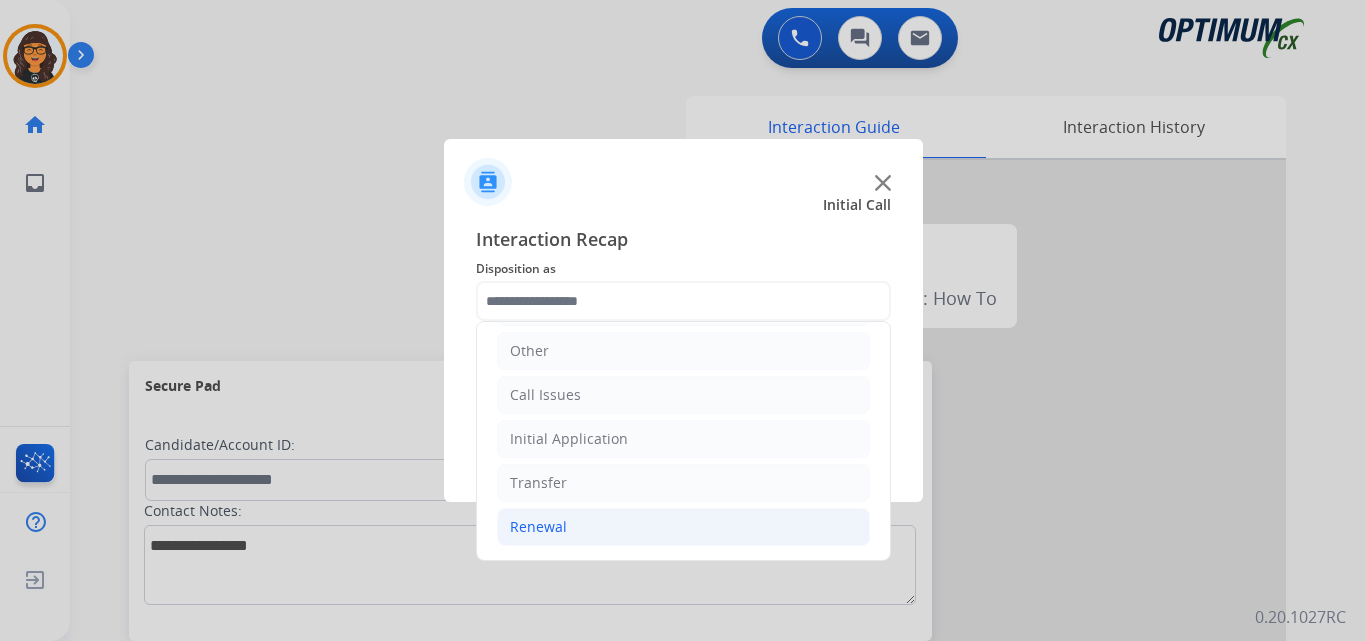drag, startPoint x: 526, startPoint y: 530, endPoint x: 558, endPoint y: 512, distance: 36.71512 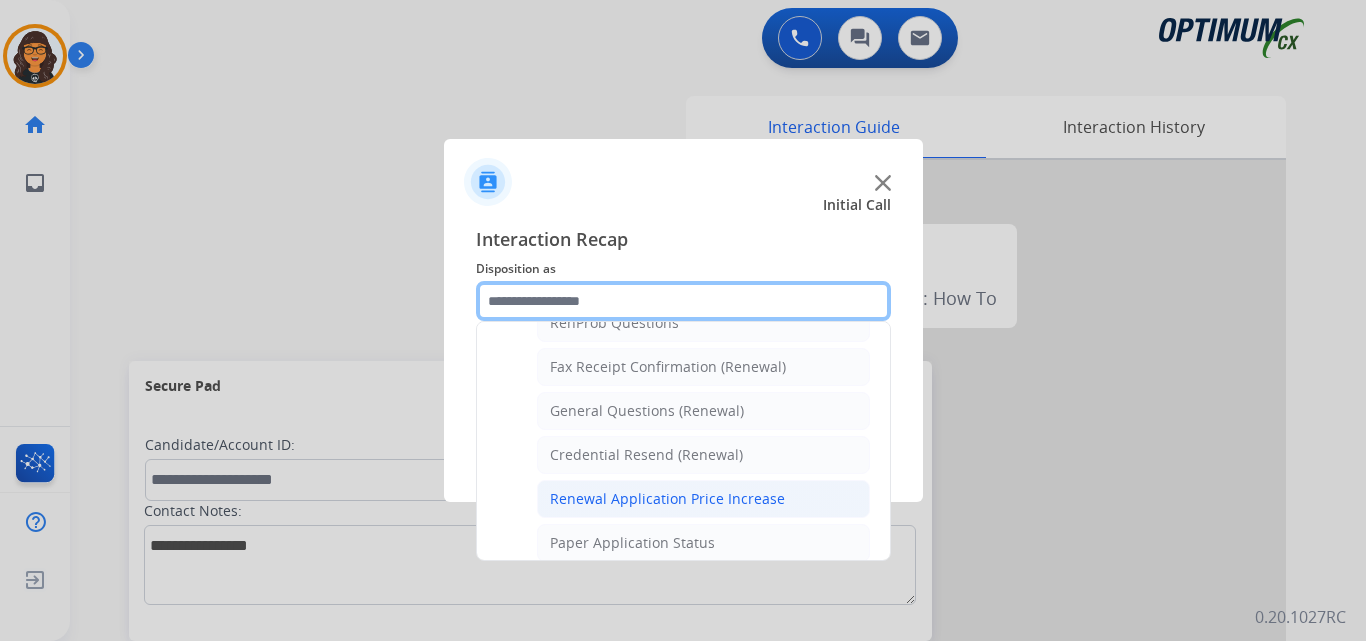 scroll, scrollTop: 636, scrollLeft: 0, axis: vertical 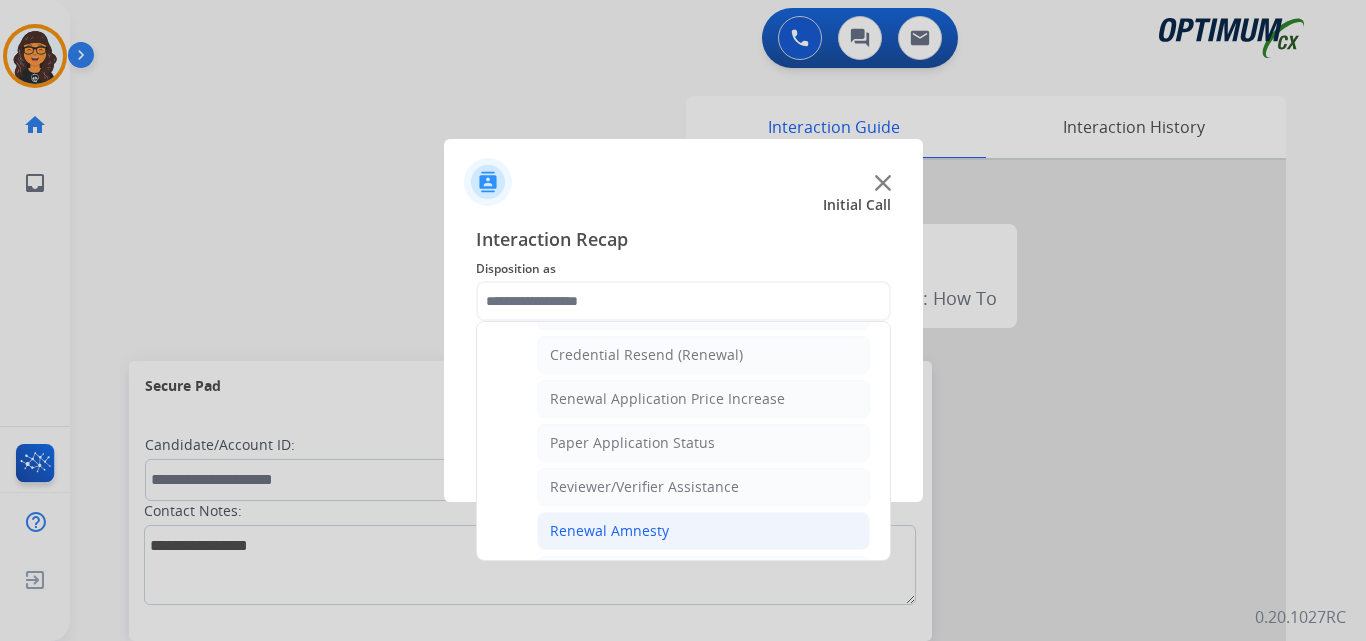 click on "Renewal Amnesty" 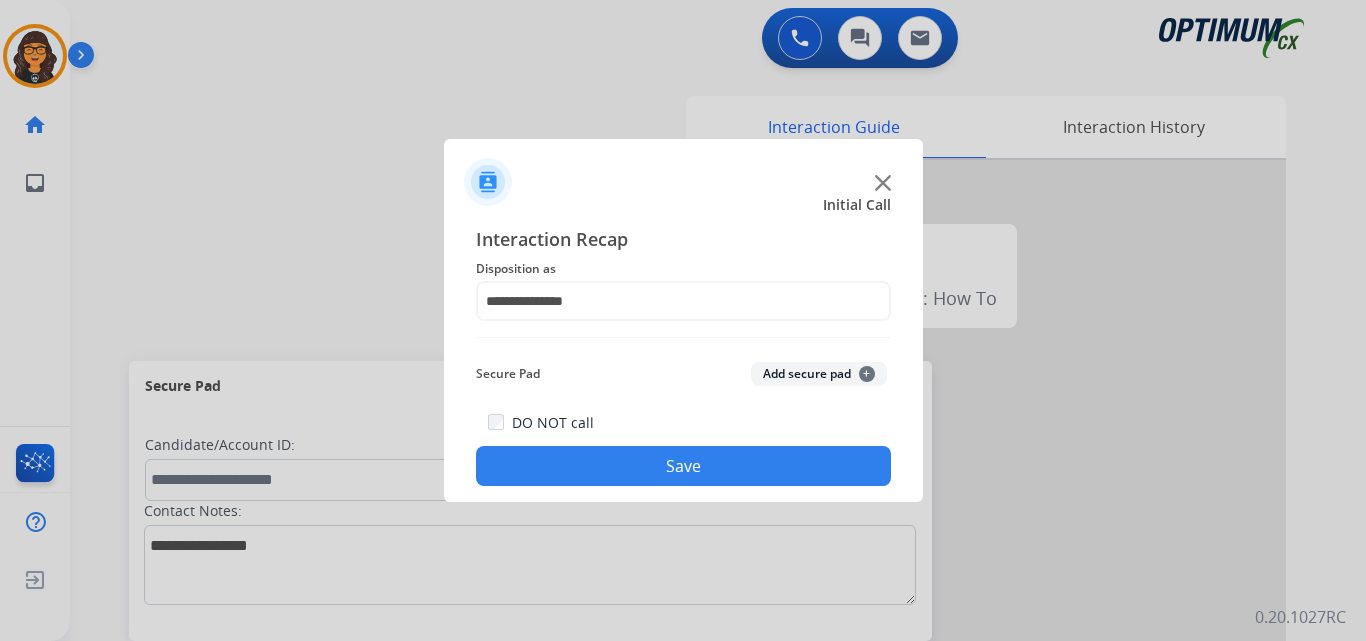 click on "Save" 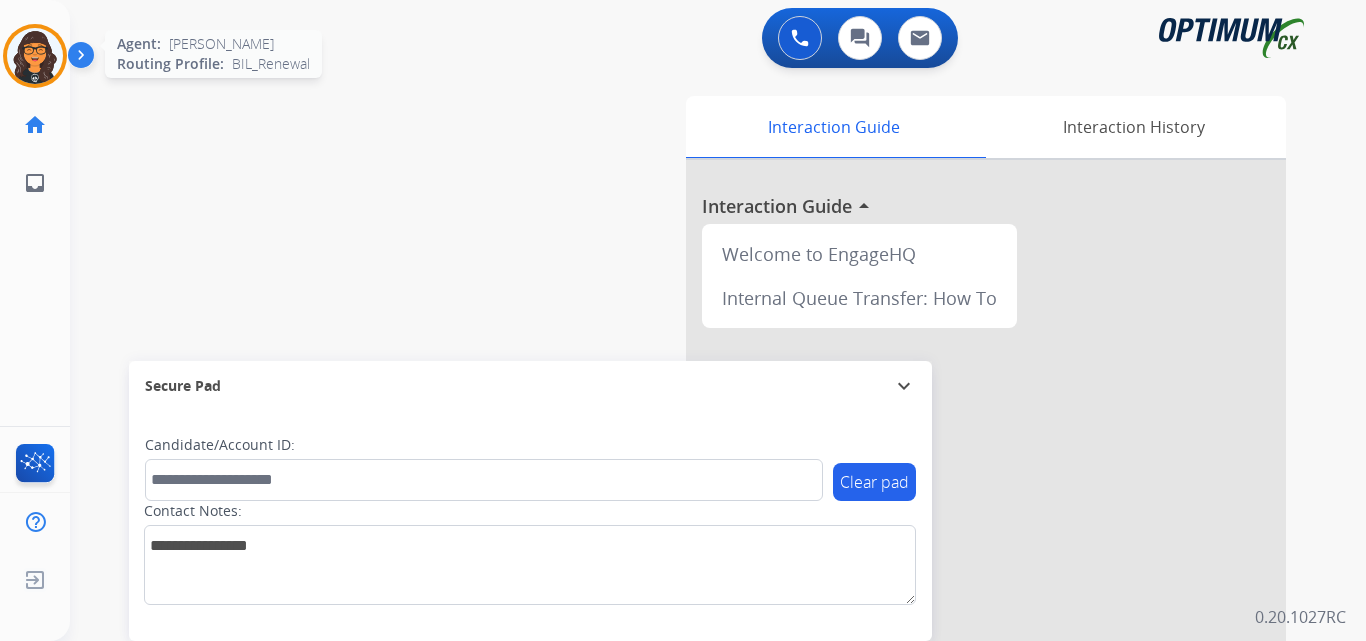 click on "Giovanelli   AfterCallWork  Edit Avatar  Agent:   Giovanelli  Routing Profile:  BIL_Renewal home  Home  Home inbox  Emails  Emails" 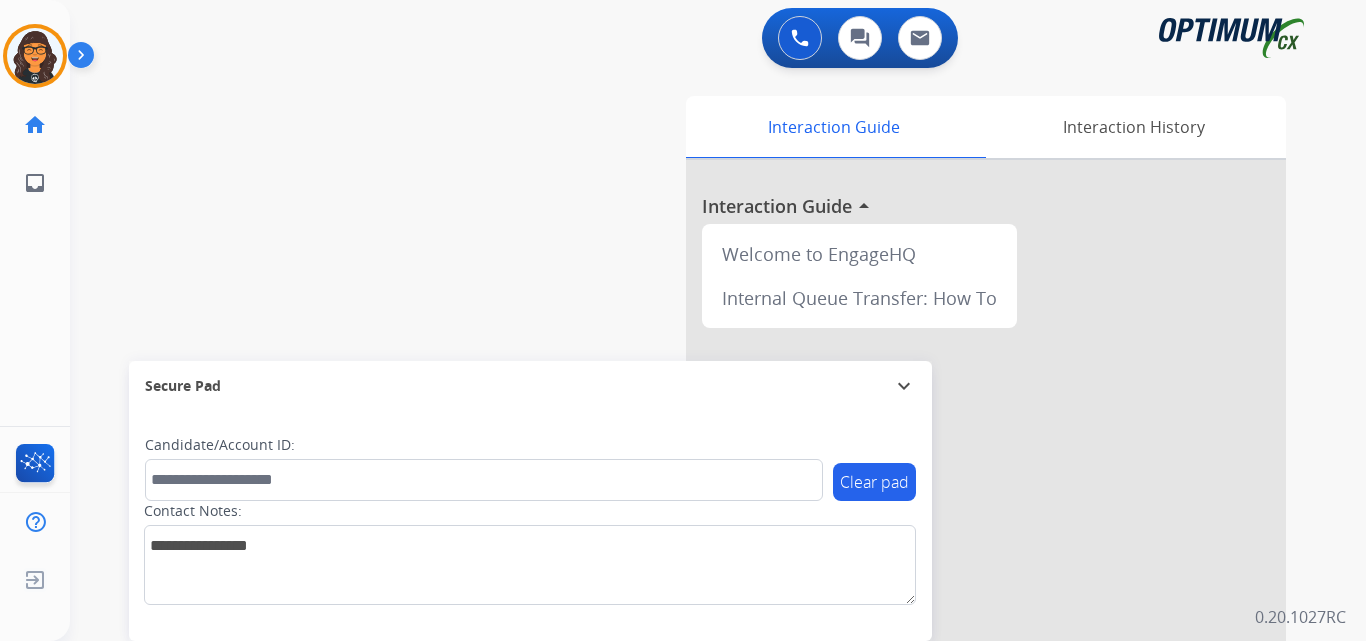 click on "swap_horiz Break voice bridge close_fullscreen Connect 3-Way Call merge_type Separate 3-Way Call  Interaction Guide   Interaction History  Interaction Guide arrow_drop_up  Welcome to EngageHQ   Internal Queue Transfer: How To  Secure Pad expand_more Clear pad Candidate/Account ID: Contact Notes:" at bounding box center [694, 489] 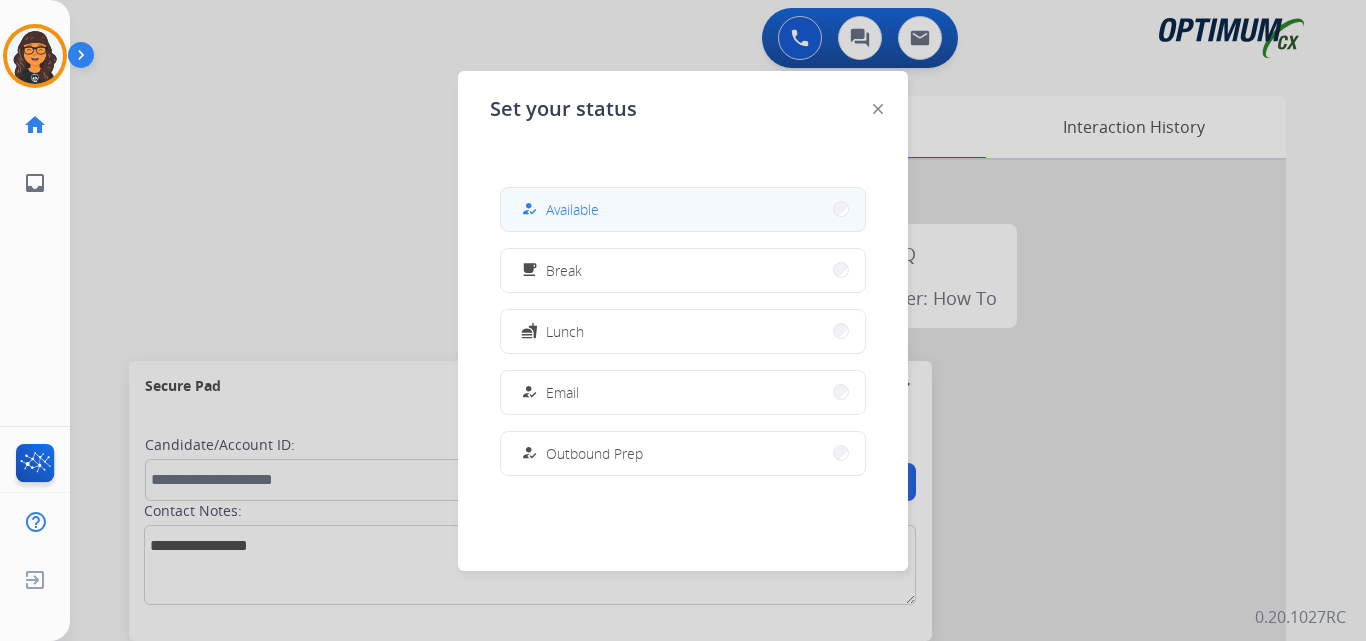 click on "Available" at bounding box center [572, 209] 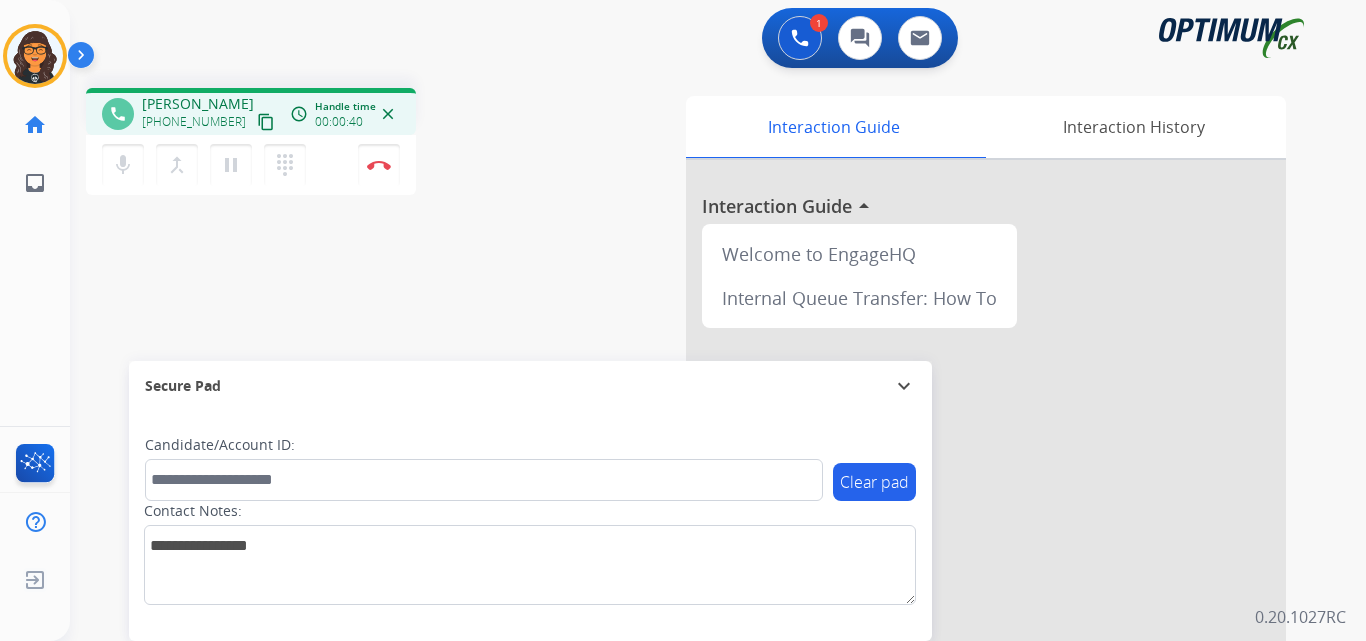 click on "content_copy" at bounding box center (266, 122) 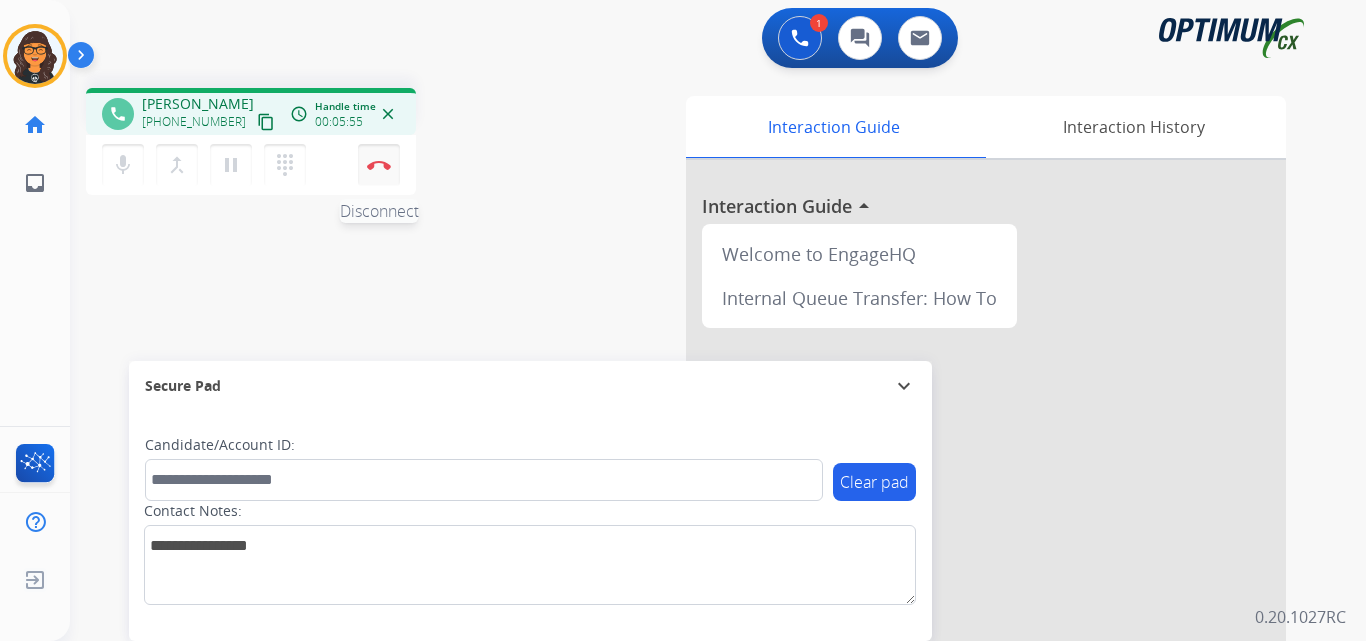 click at bounding box center [379, 165] 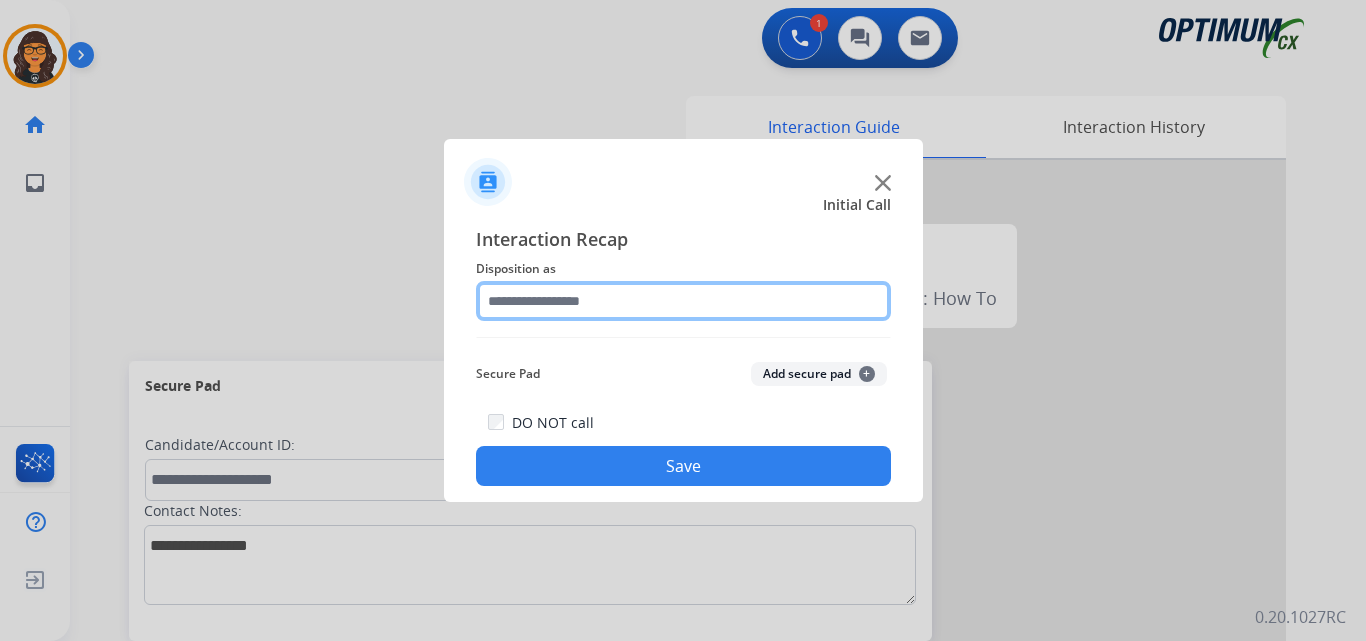 click 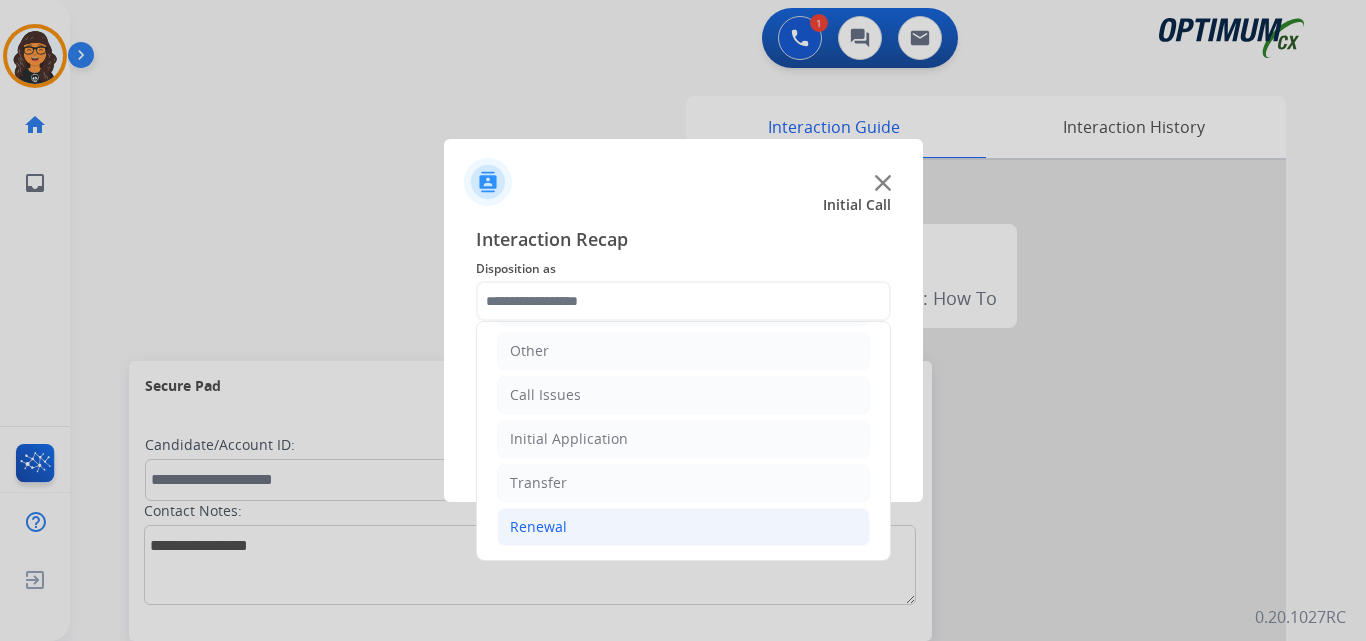 drag, startPoint x: 540, startPoint y: 529, endPoint x: 554, endPoint y: 526, distance: 14.3178215 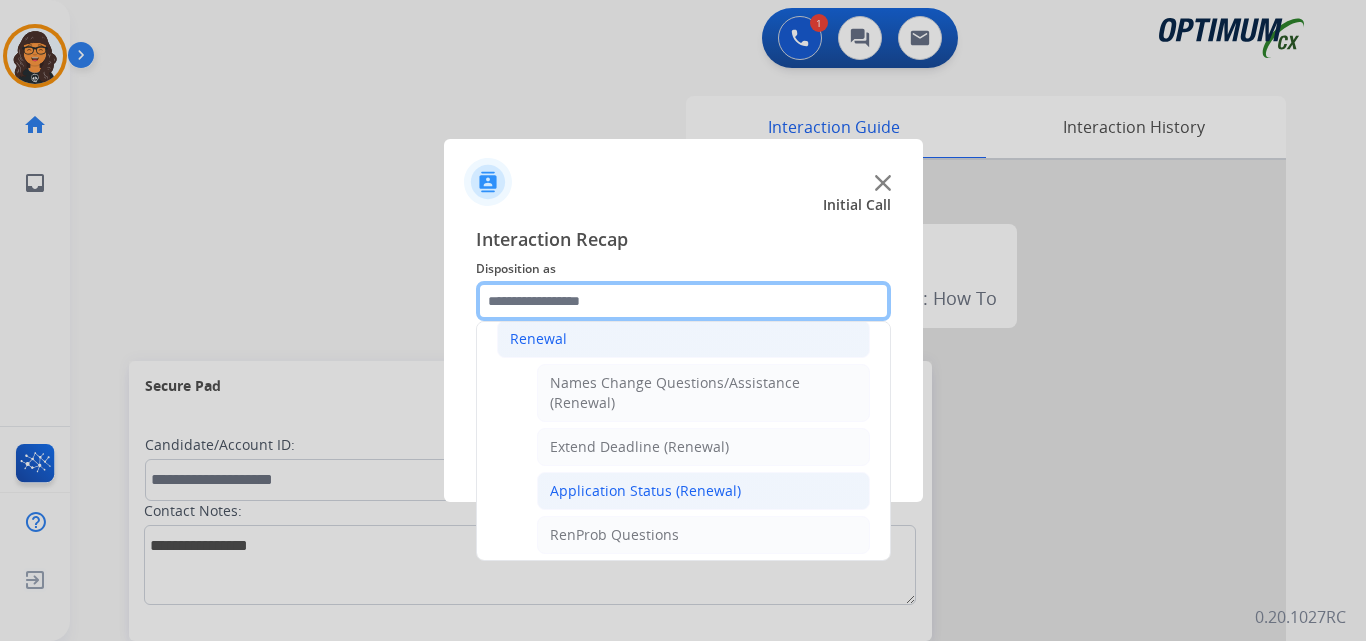scroll, scrollTop: 336, scrollLeft: 0, axis: vertical 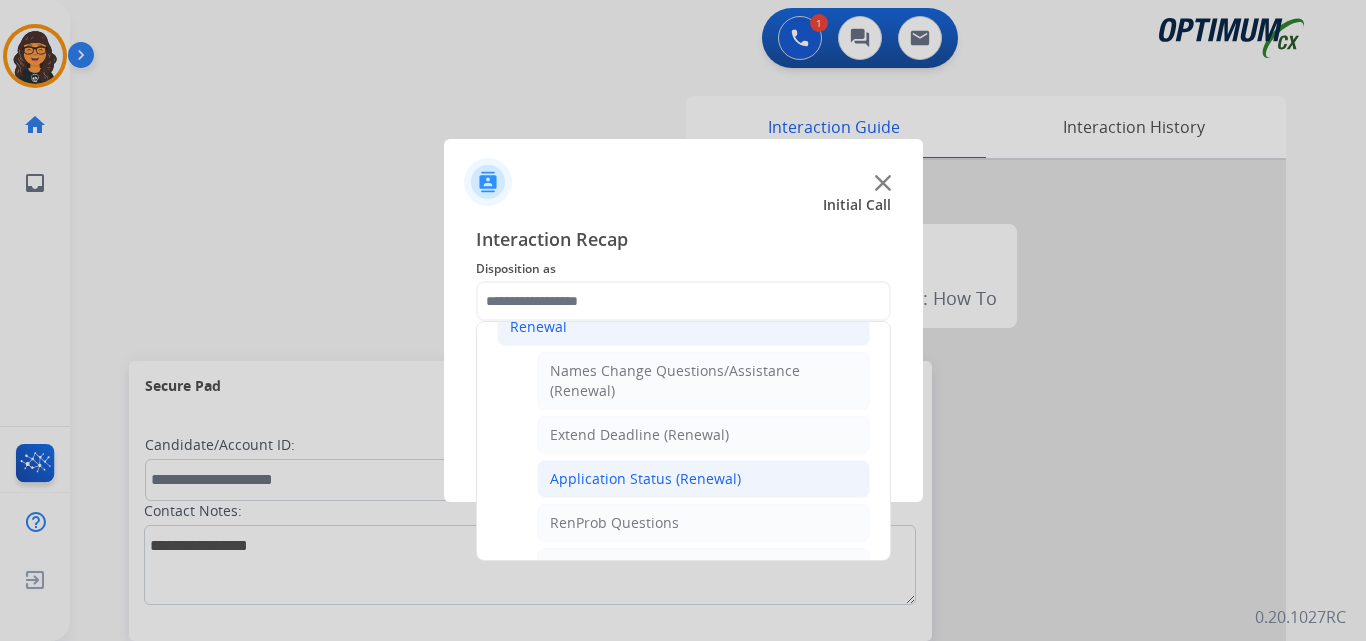 click on "Application Status (Renewal)" 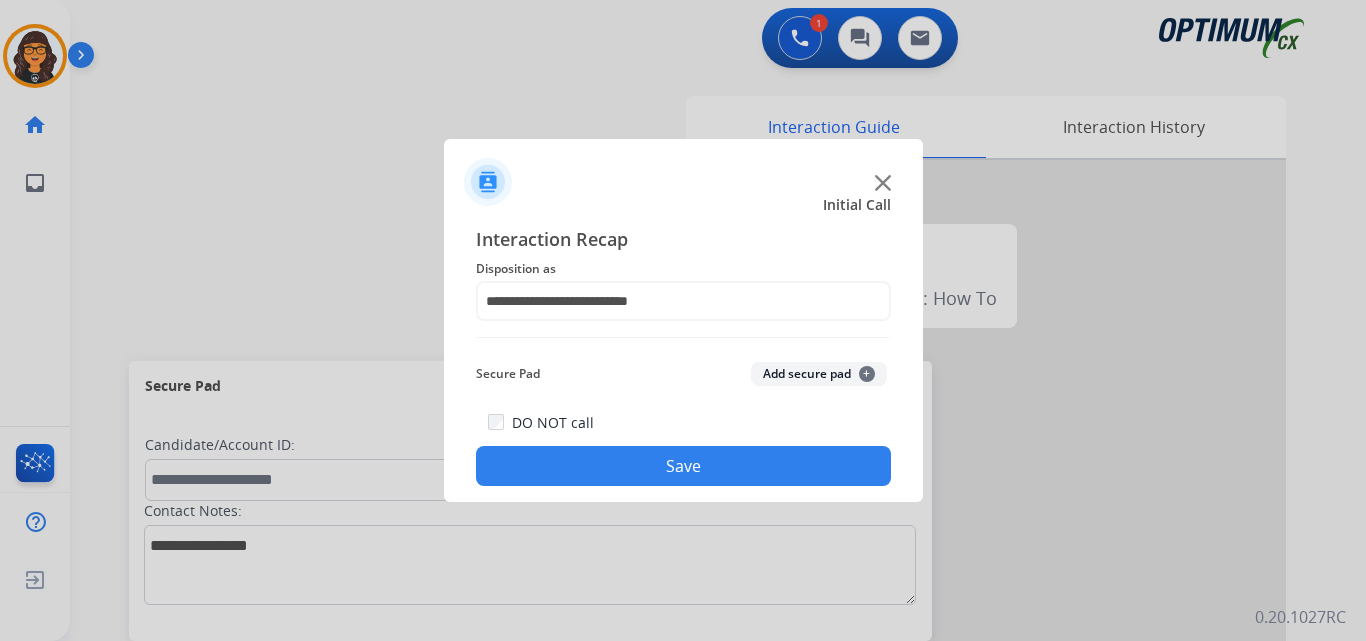 click on "Save" 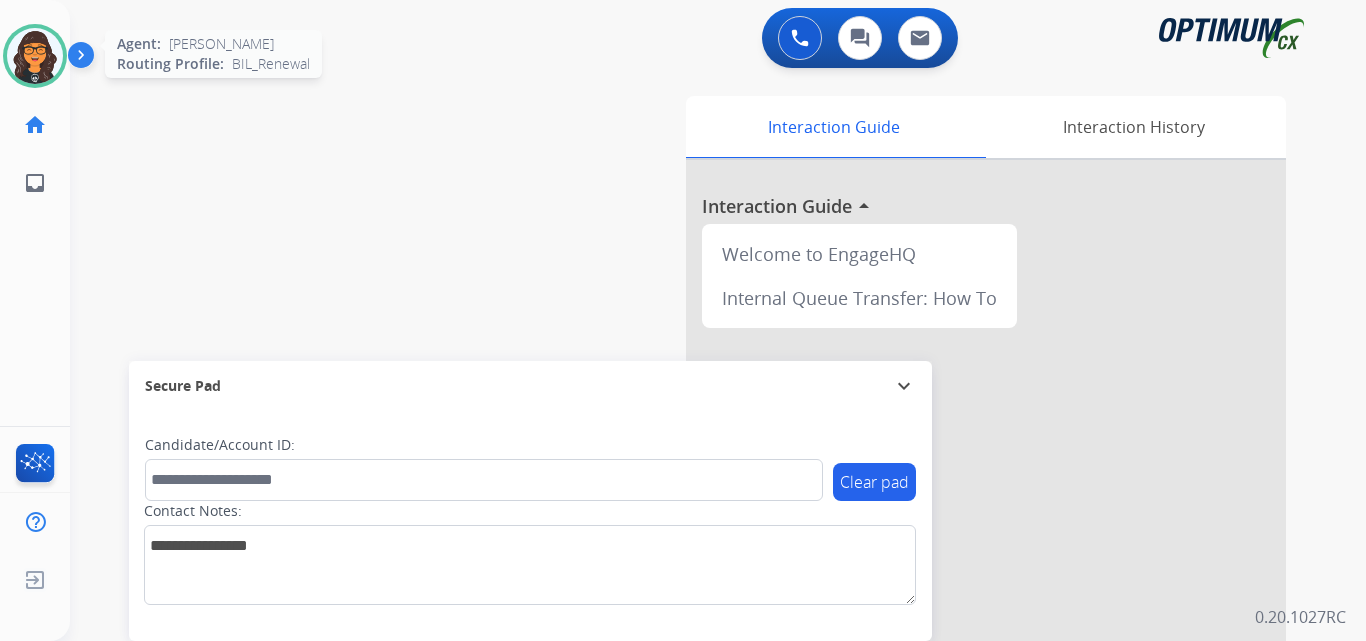 click at bounding box center (35, 56) 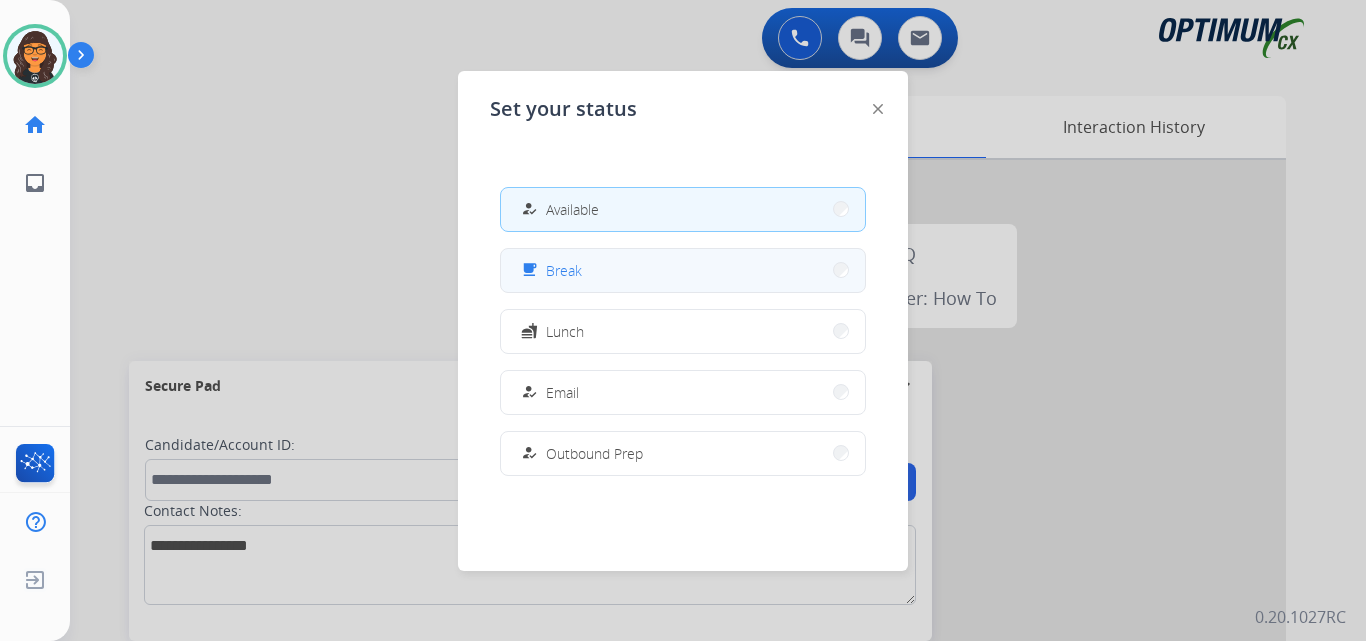 click on "Break" at bounding box center [564, 270] 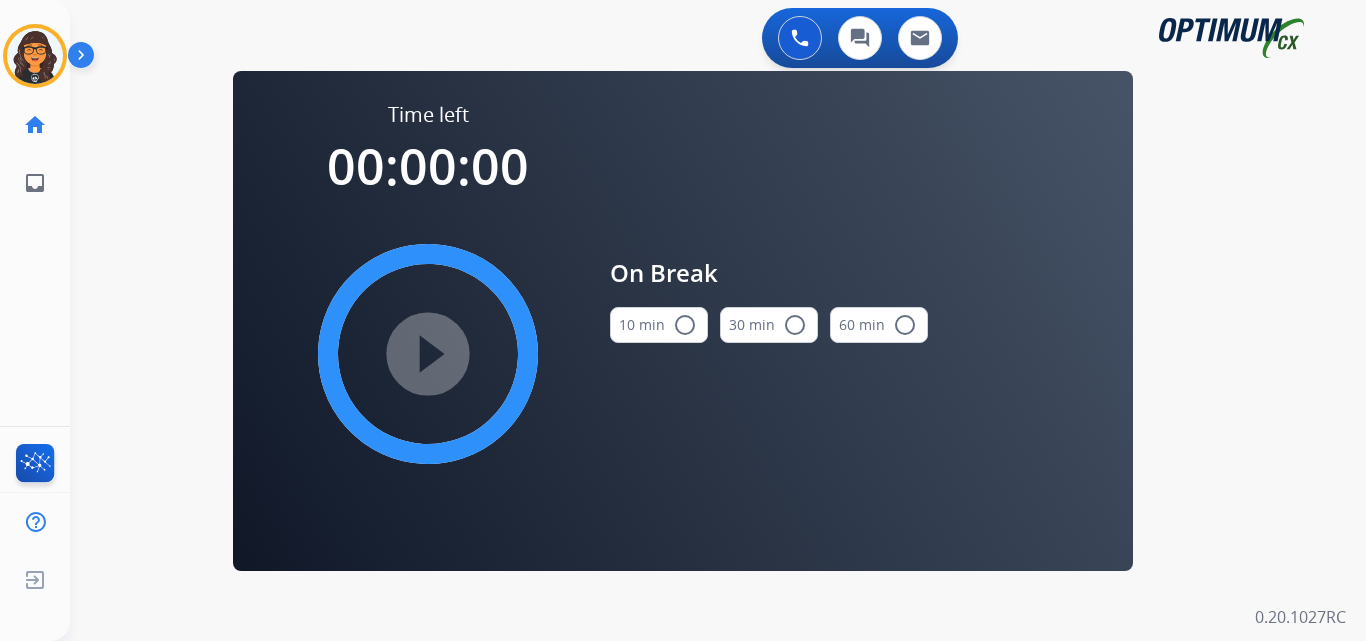 click on "10 min  radio_button_unchecked" at bounding box center [659, 325] 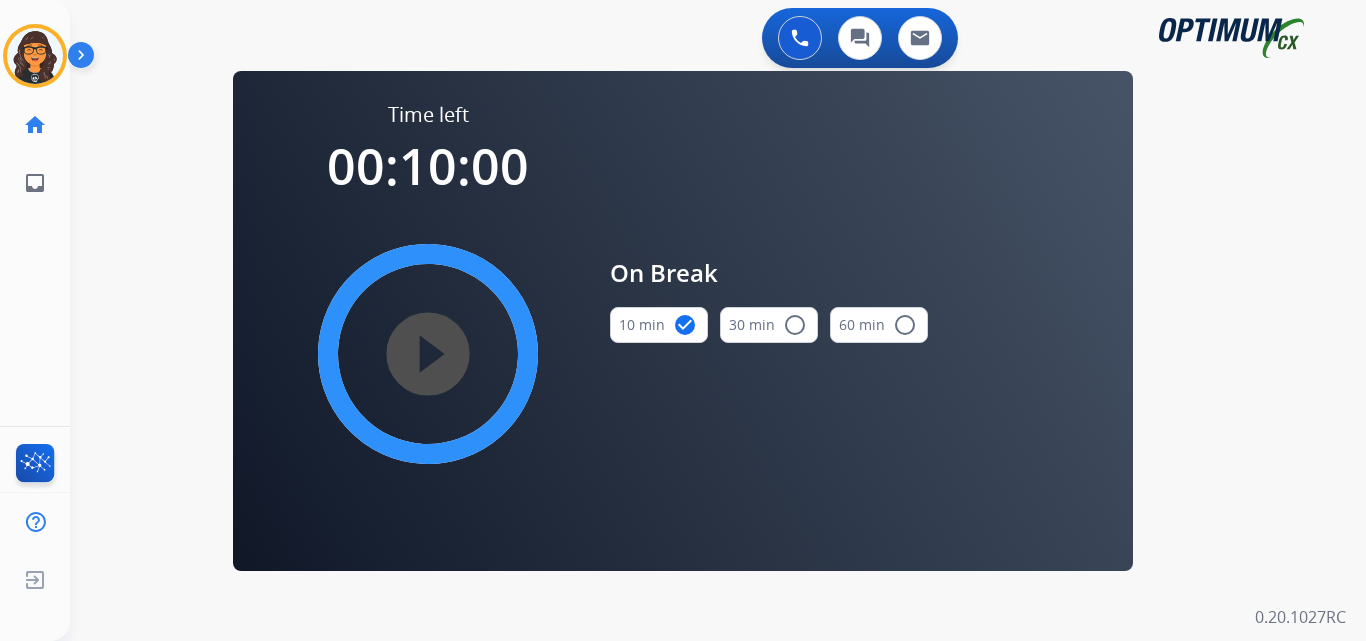 click on "play_circle_filled" at bounding box center (428, 354) 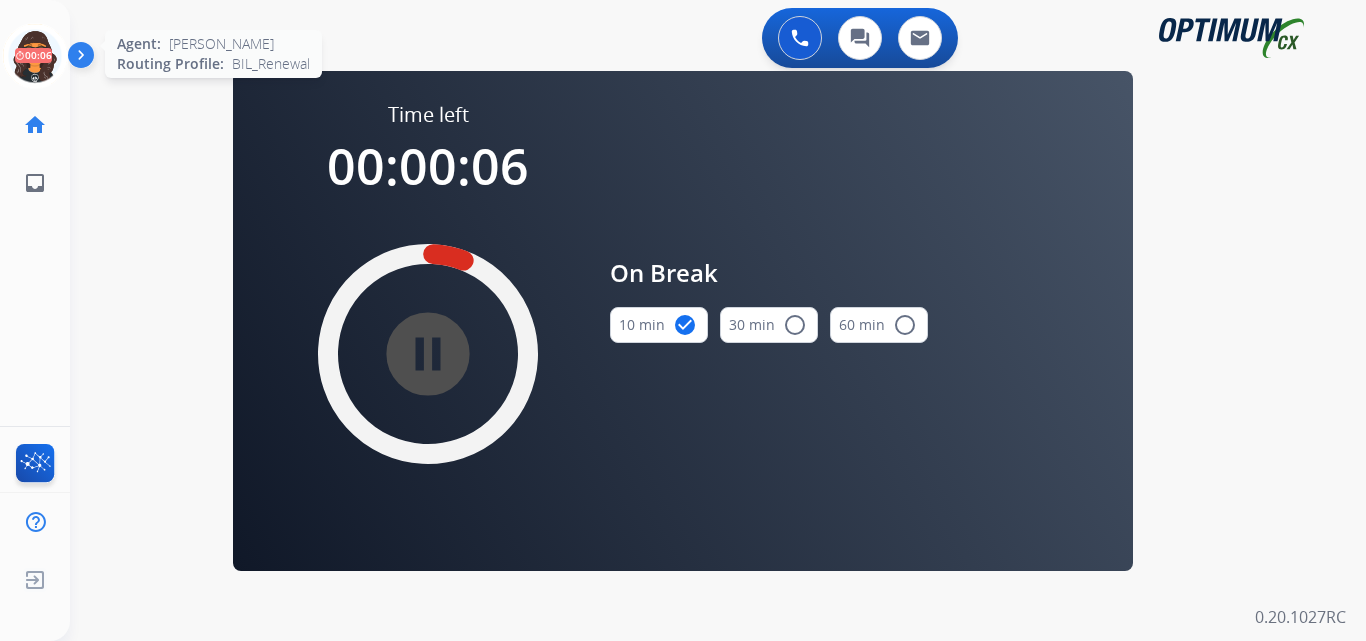 drag, startPoint x: 34, startPoint y: 62, endPoint x: 60, endPoint y: 64, distance: 26.076809 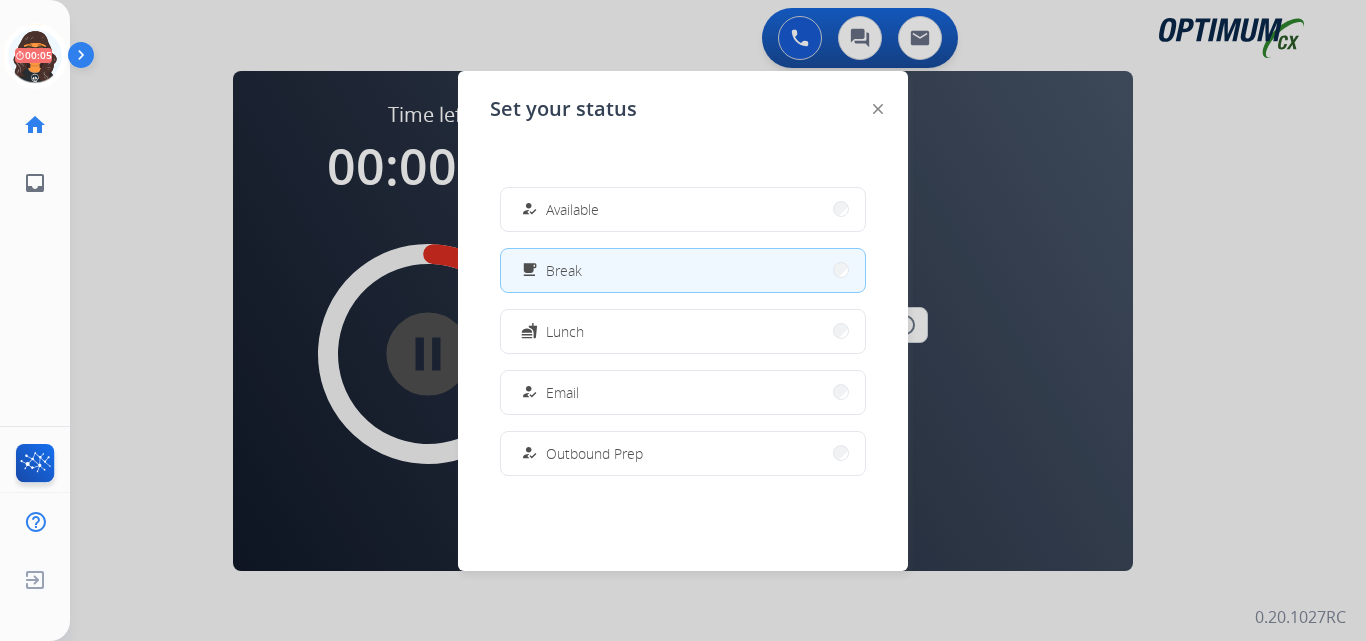 drag, startPoint x: 597, startPoint y: 209, endPoint x: 781, endPoint y: 243, distance: 187.11494 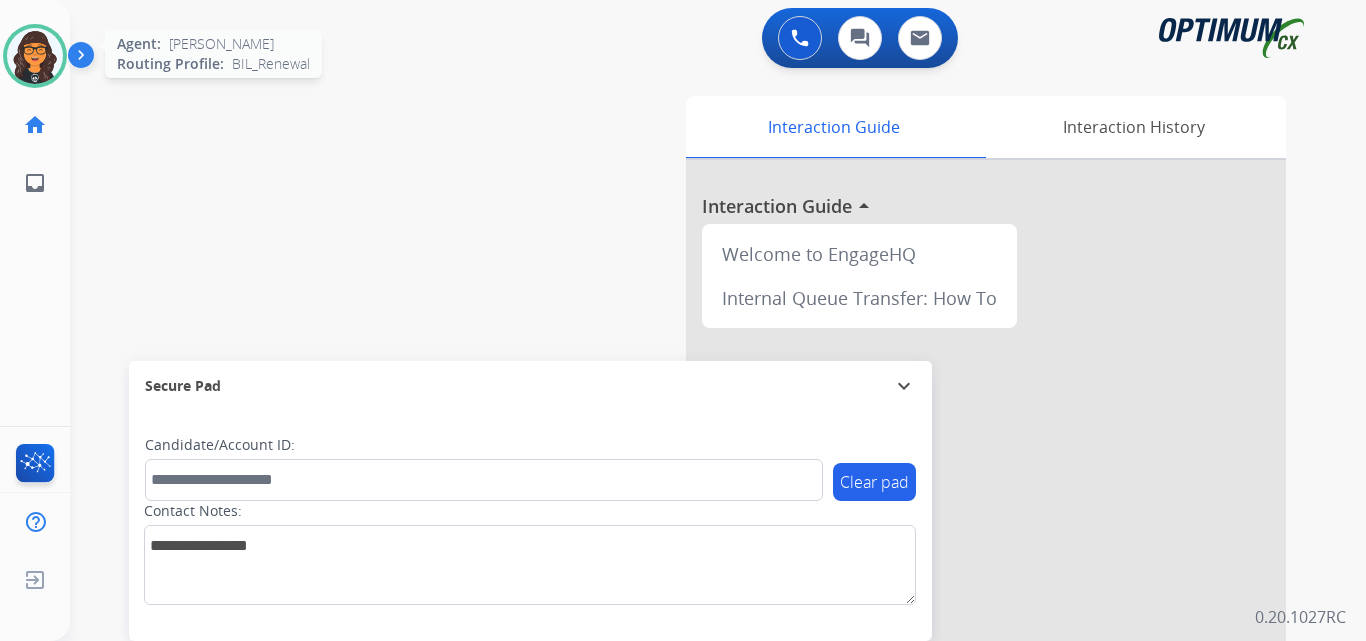 click at bounding box center [35, 56] 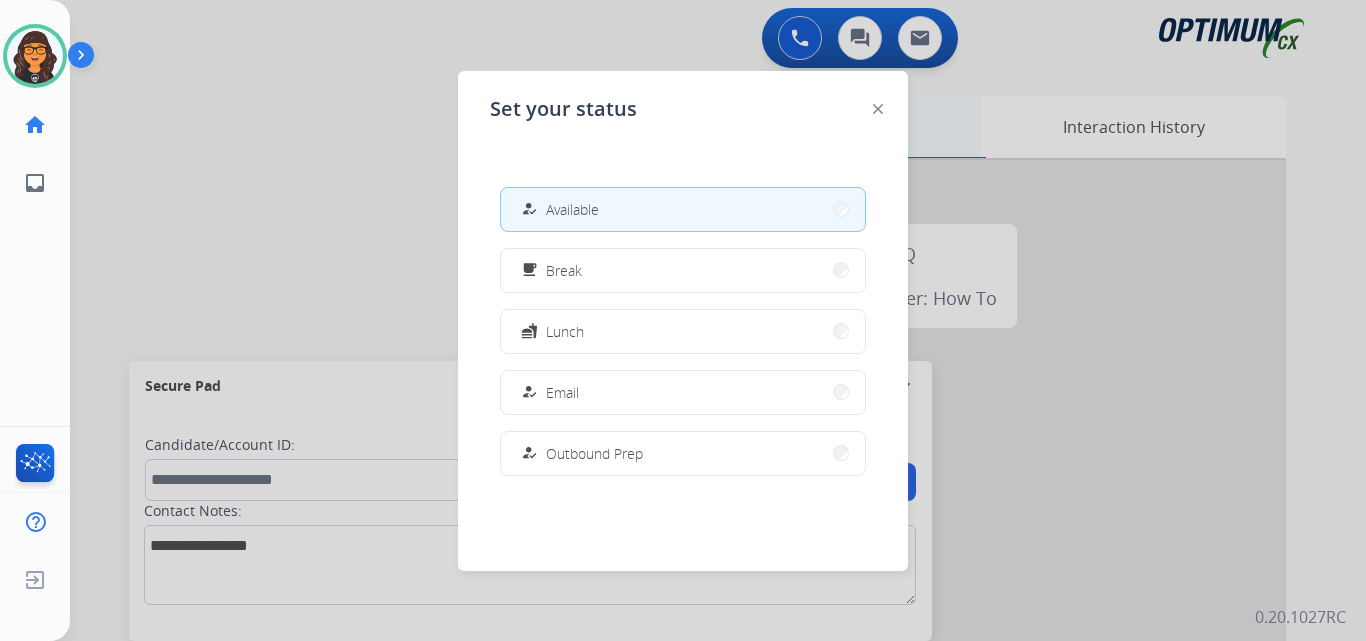 click 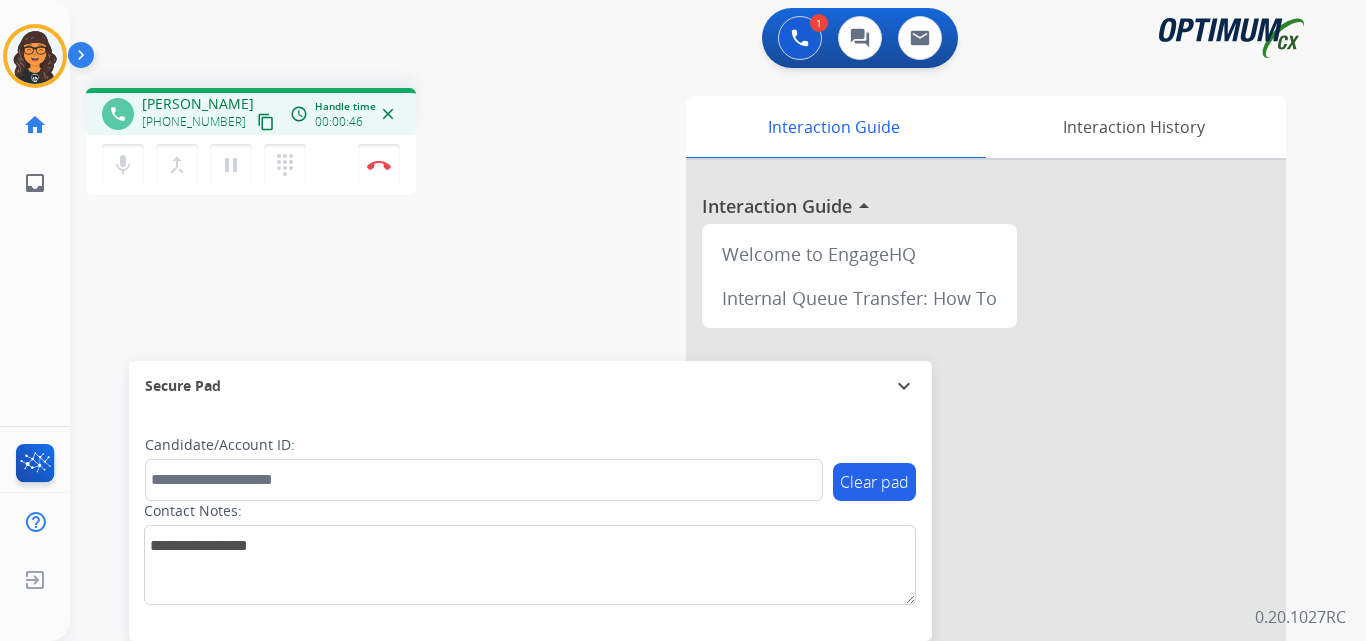 click on "content_copy" at bounding box center (266, 122) 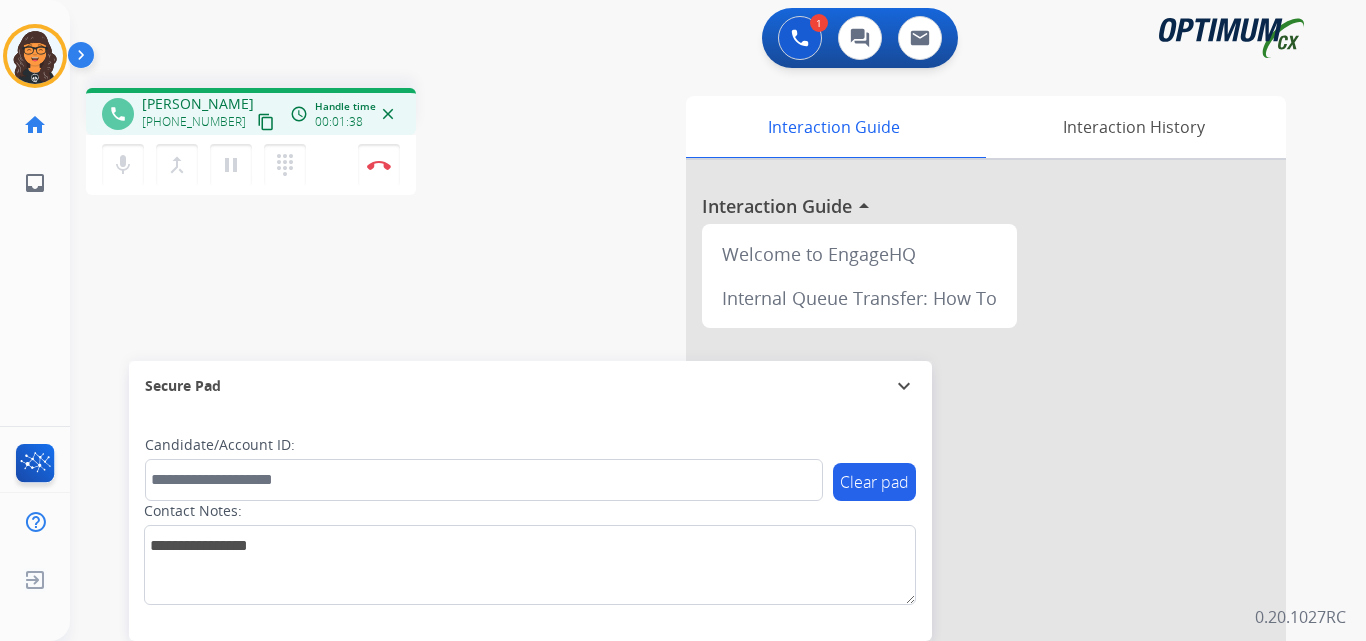 click on "content_copy" at bounding box center (266, 122) 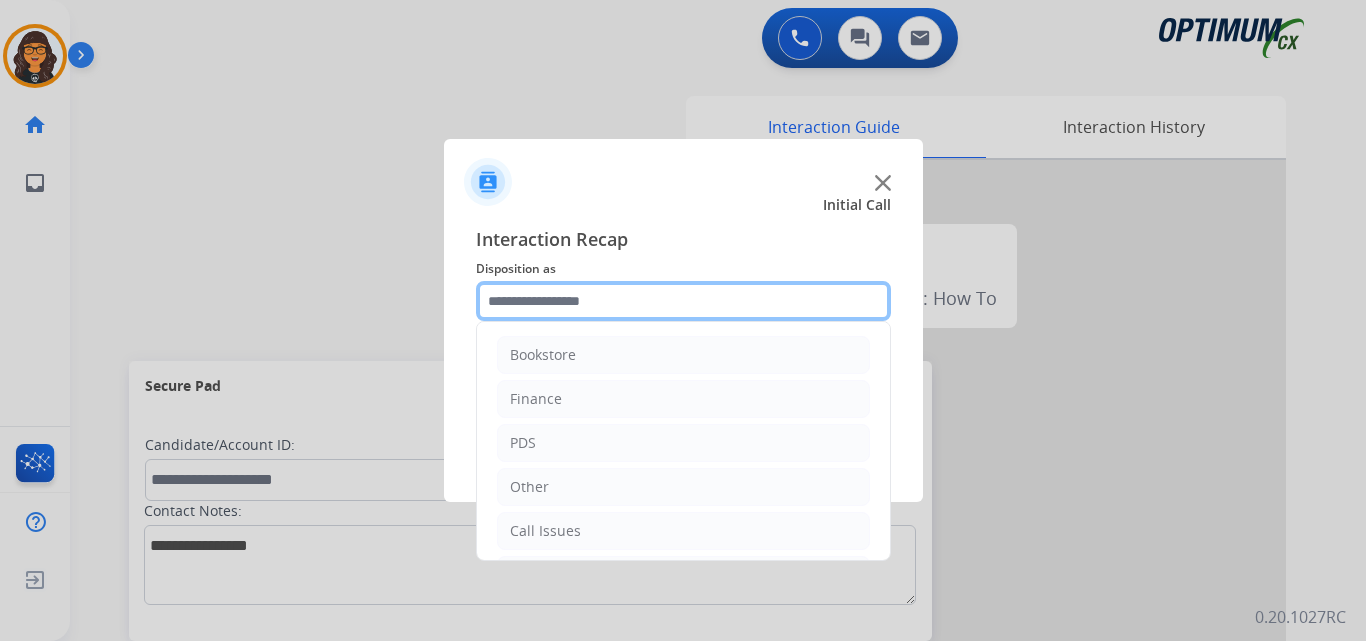 click 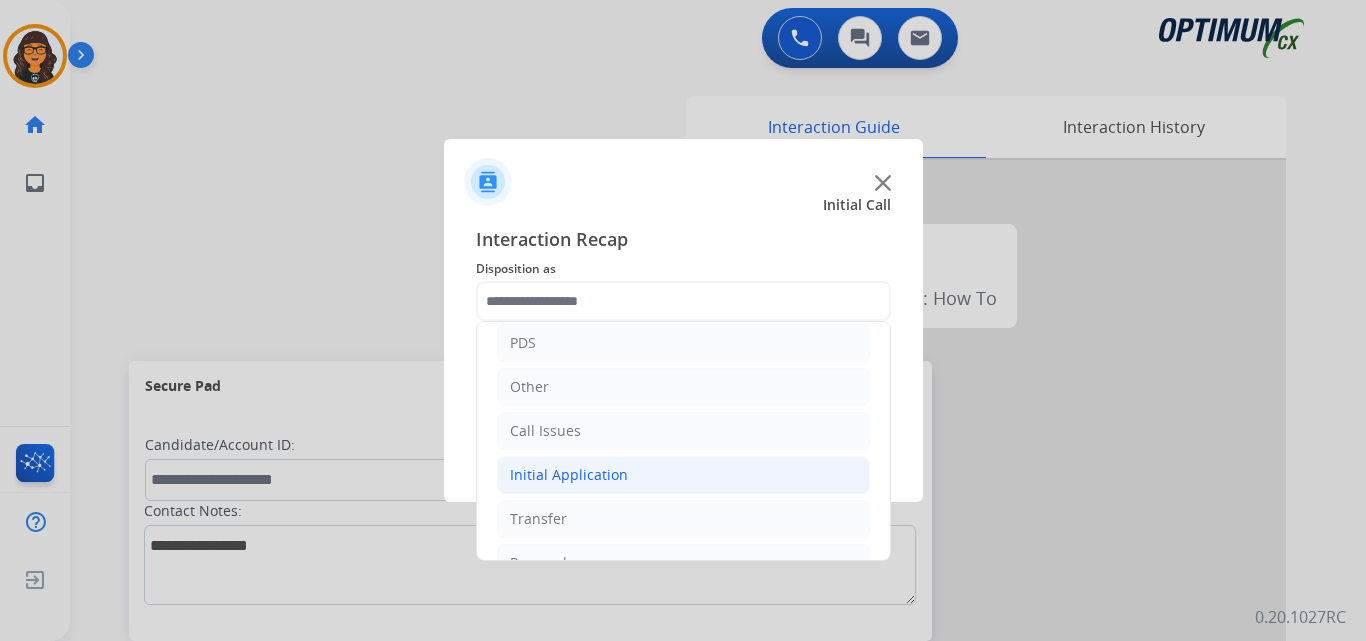 click on "Initial Application" 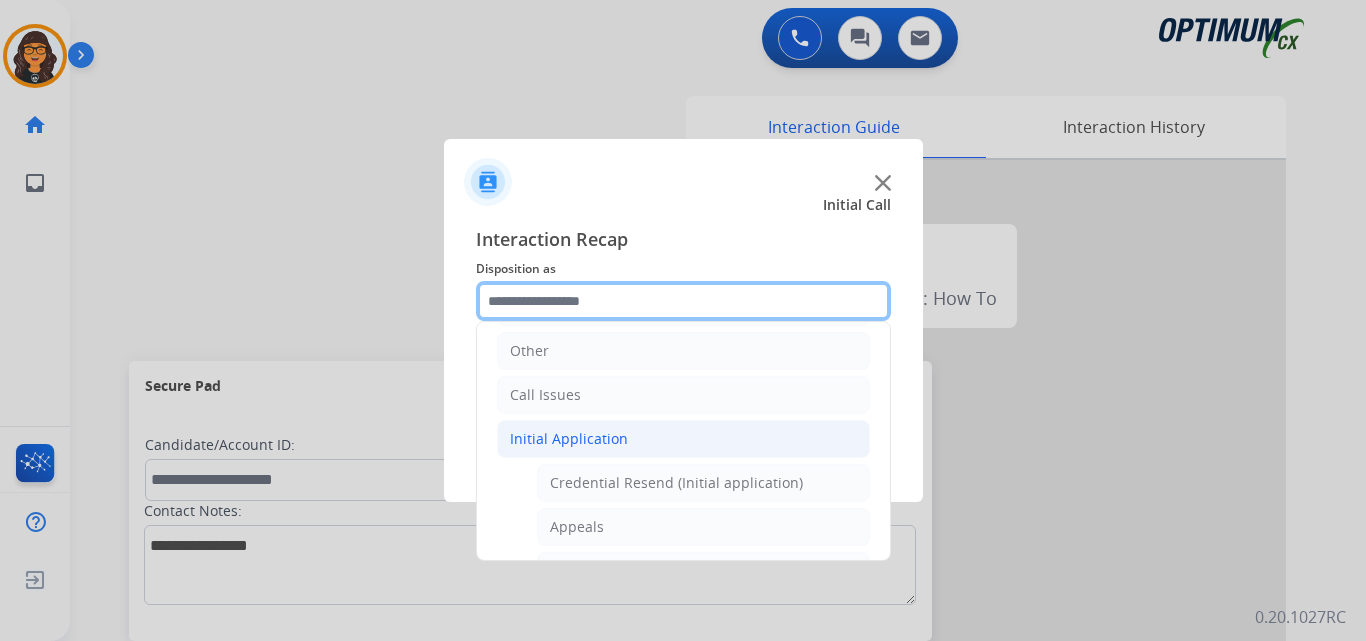 scroll, scrollTop: 100, scrollLeft: 0, axis: vertical 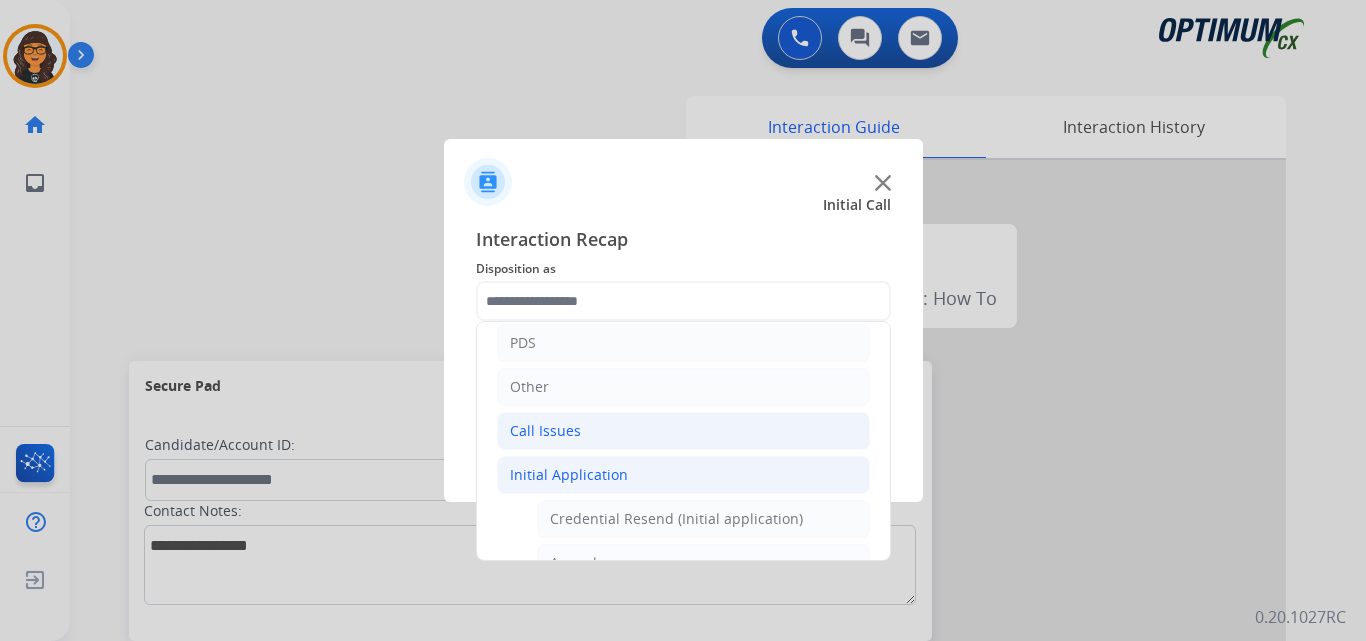 click on "Call Issues" 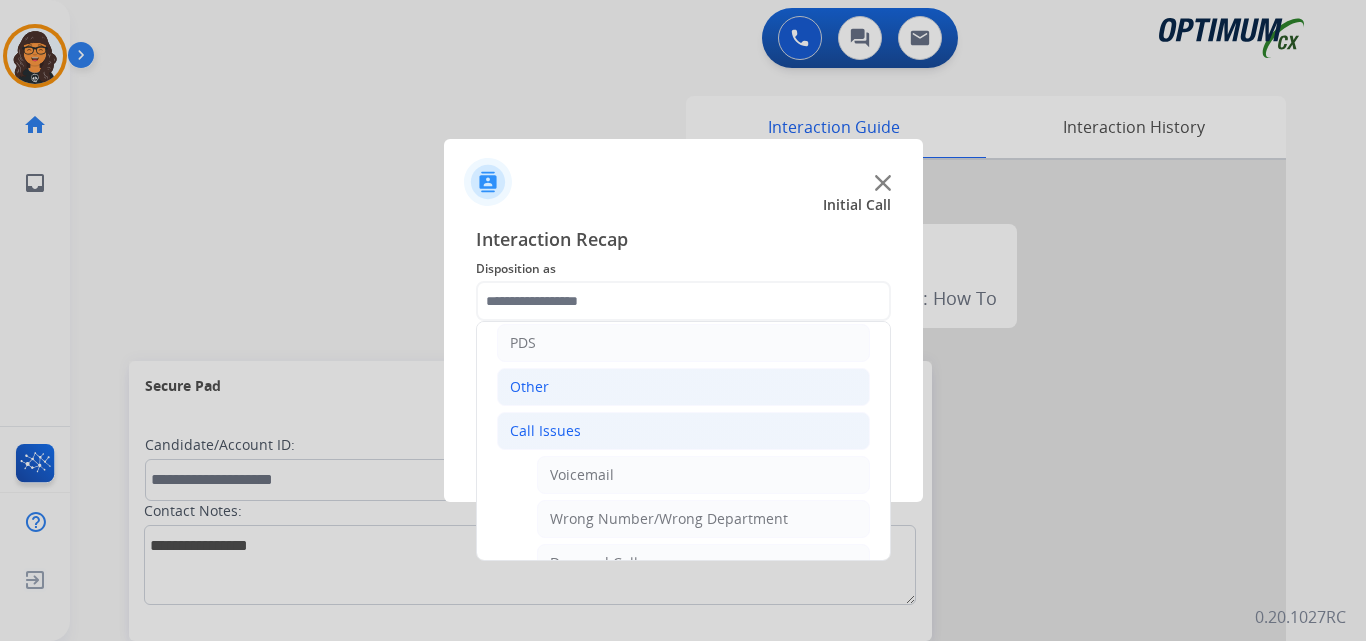 click on "Other" 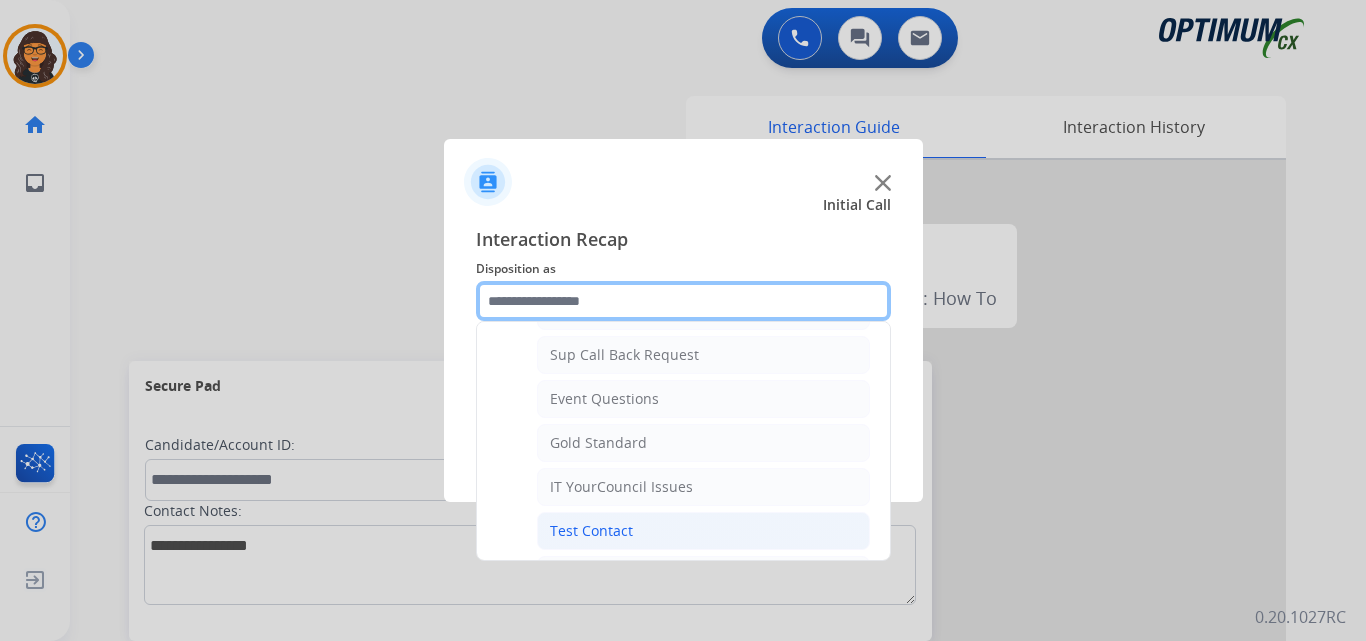 scroll, scrollTop: 300, scrollLeft: 0, axis: vertical 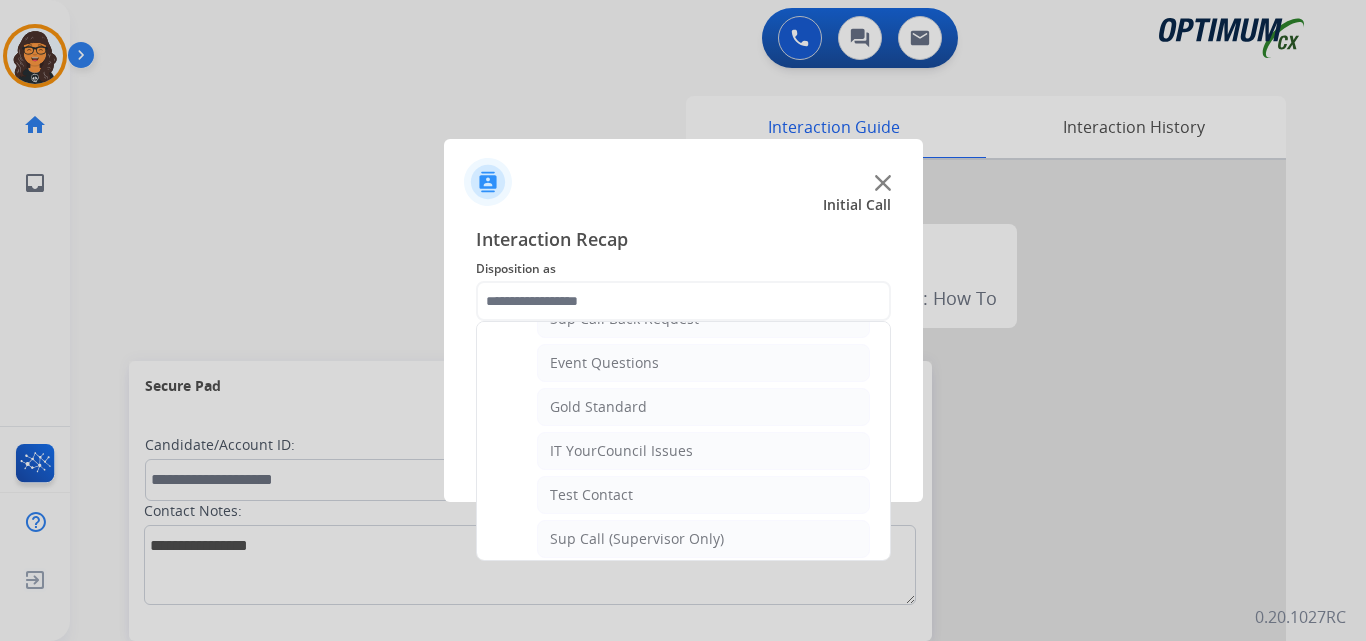 click on "IT YourCouncil Issues" 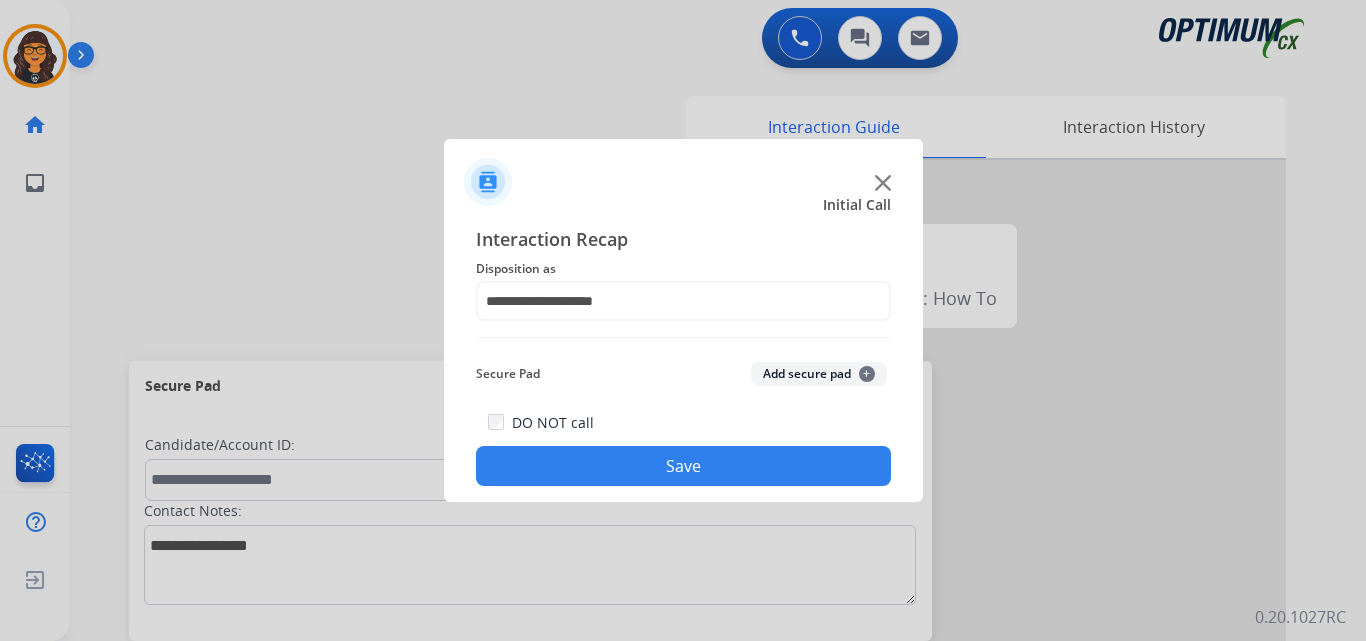 click on "Save" 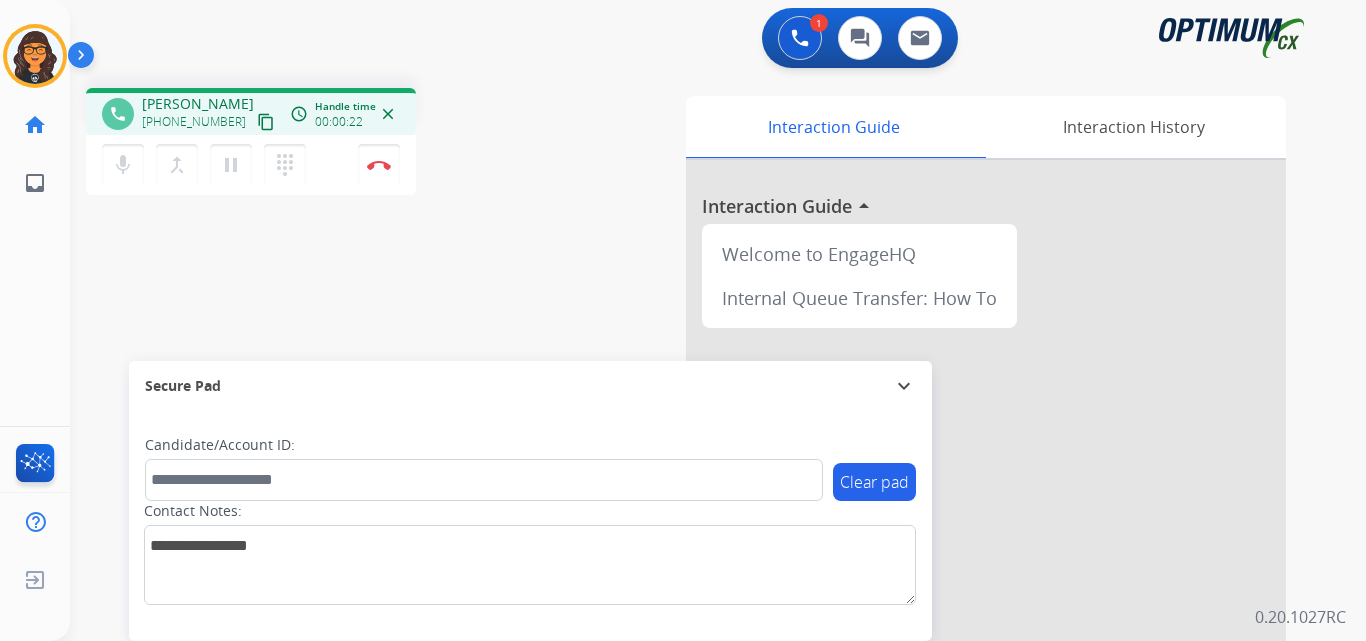 click on "content_copy" at bounding box center (266, 122) 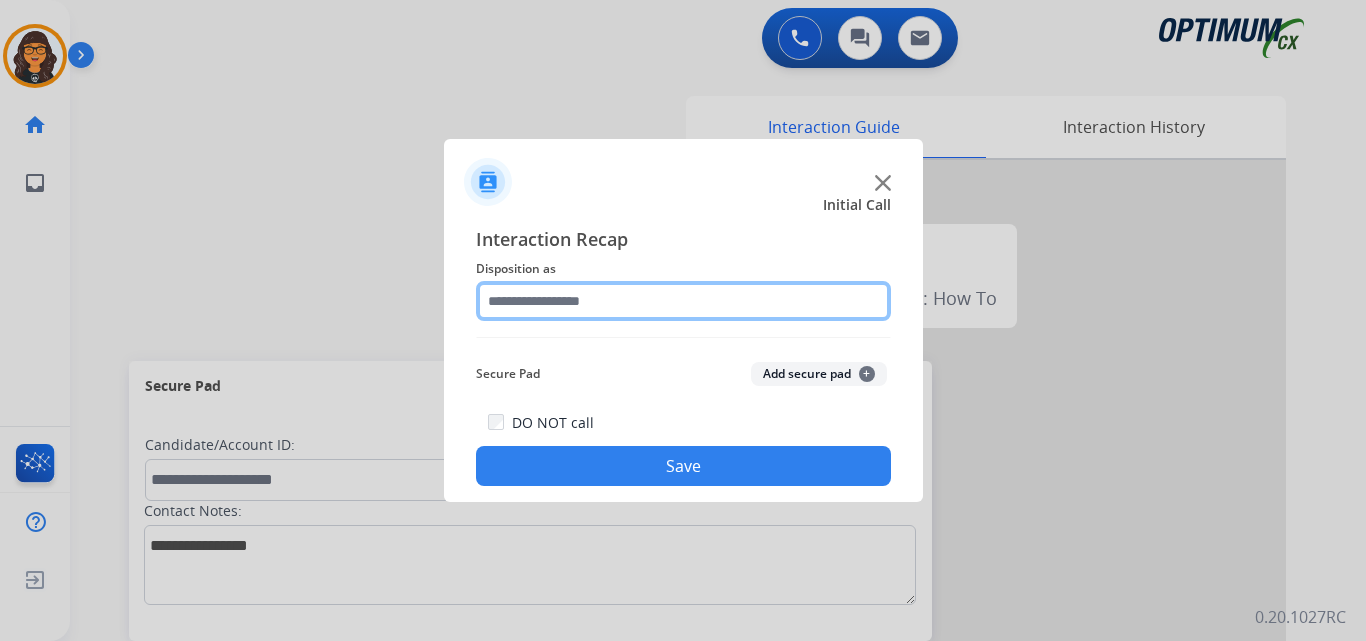 click 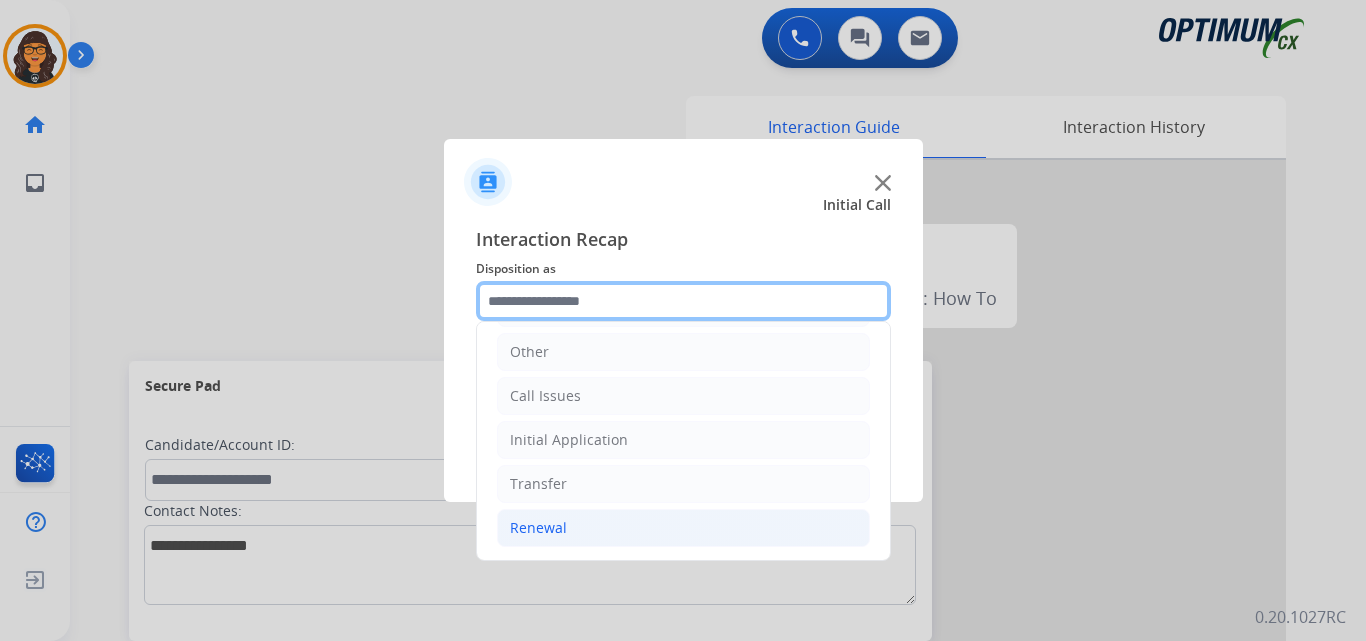 scroll, scrollTop: 136, scrollLeft: 0, axis: vertical 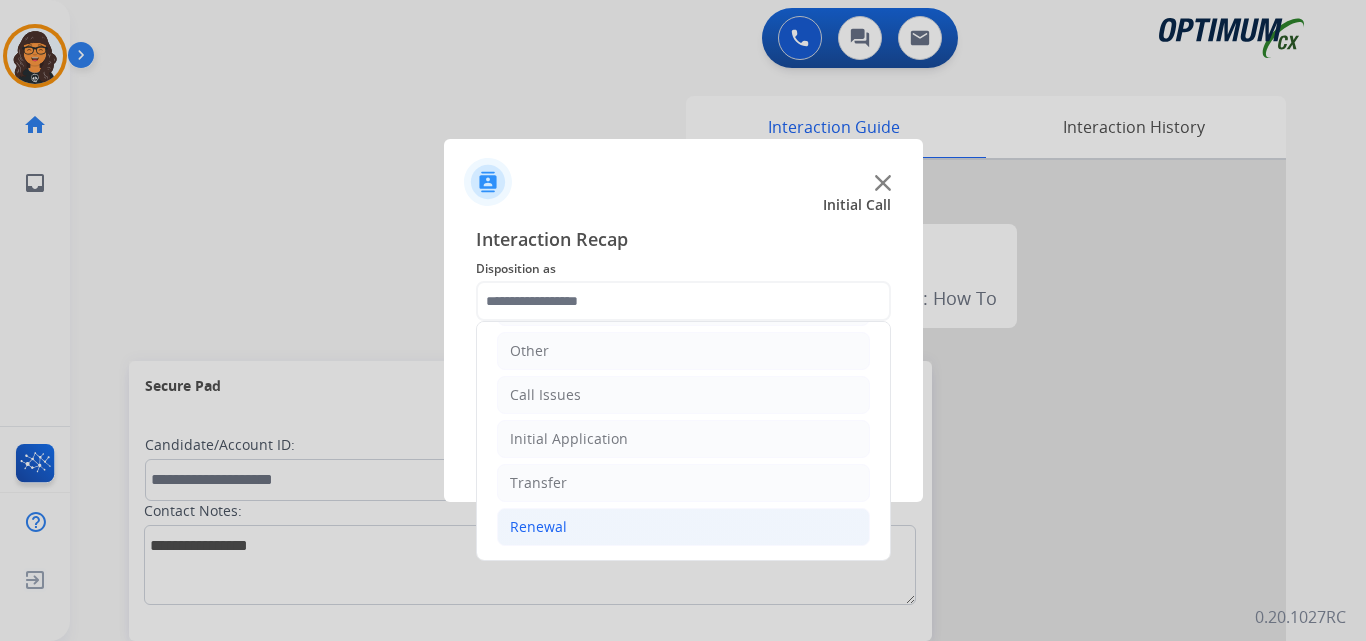 click on "Renewal" 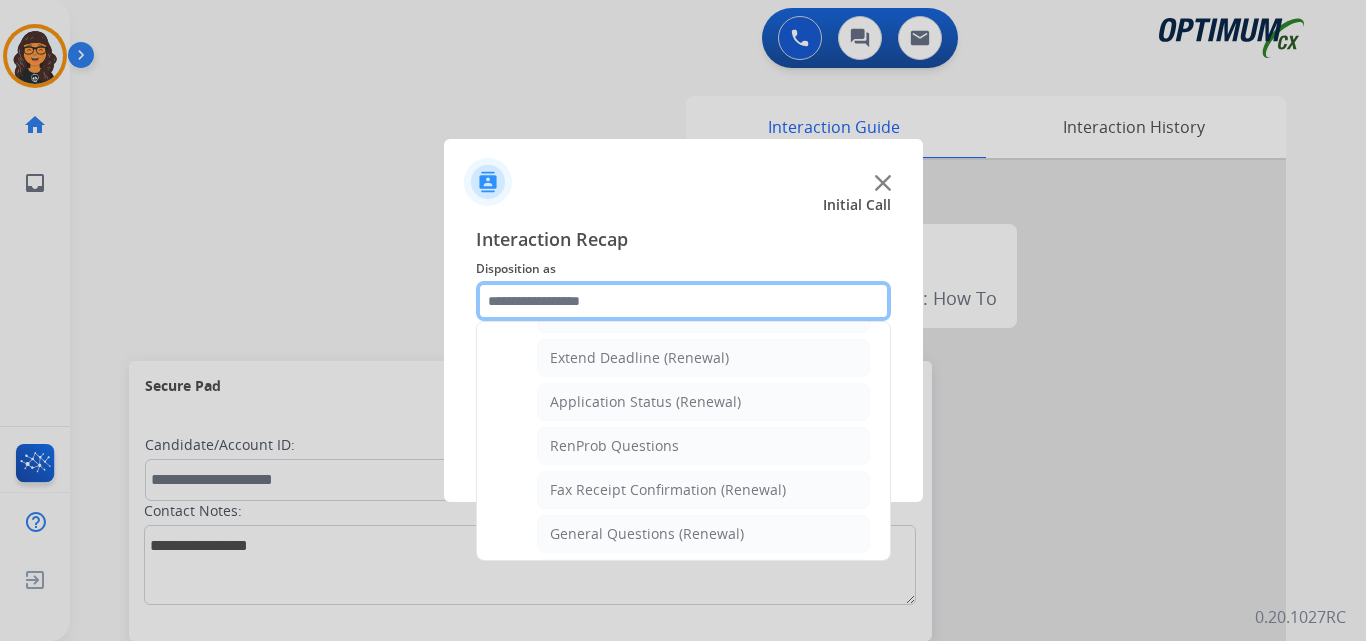 scroll, scrollTop: 436, scrollLeft: 0, axis: vertical 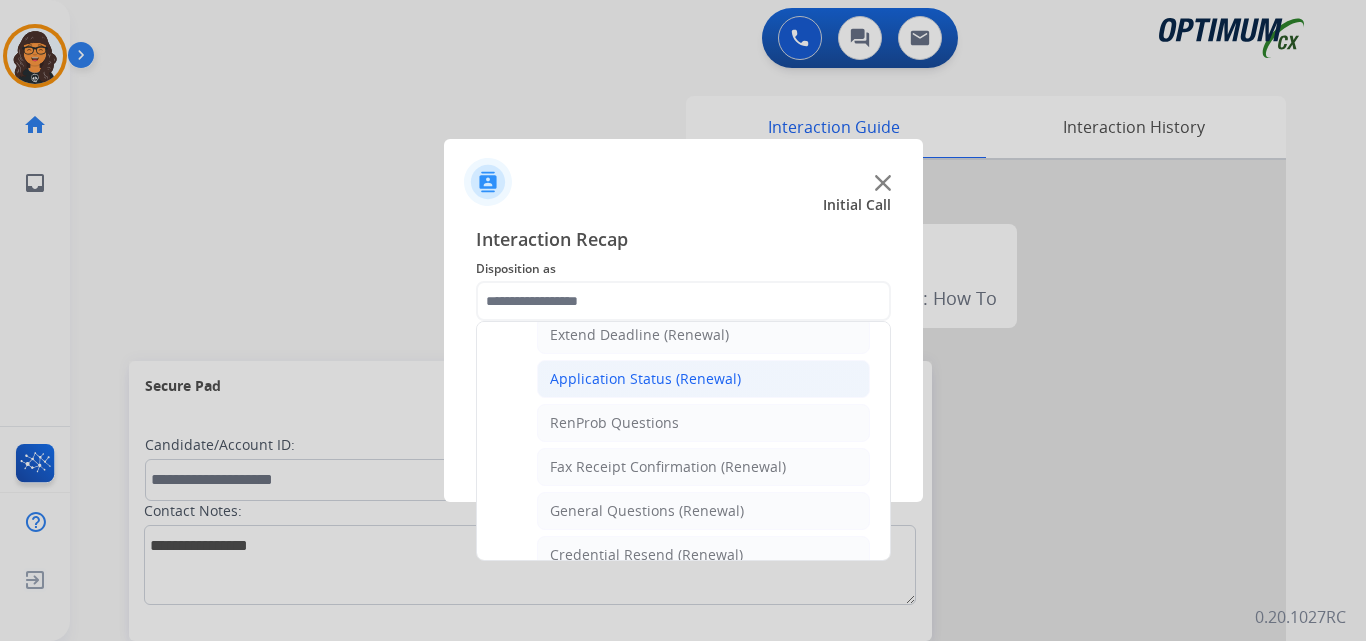 click on "Application Status (Renewal)" 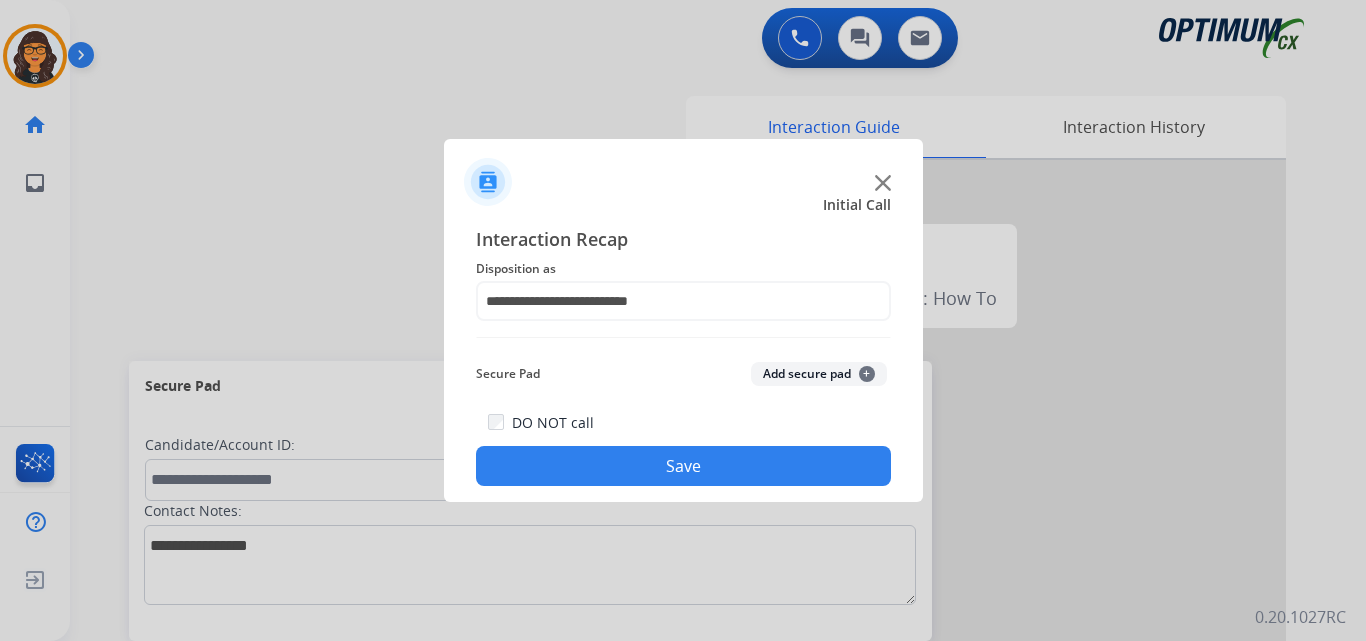 drag, startPoint x: 734, startPoint y: 474, endPoint x: 720, endPoint y: 467, distance: 15.652476 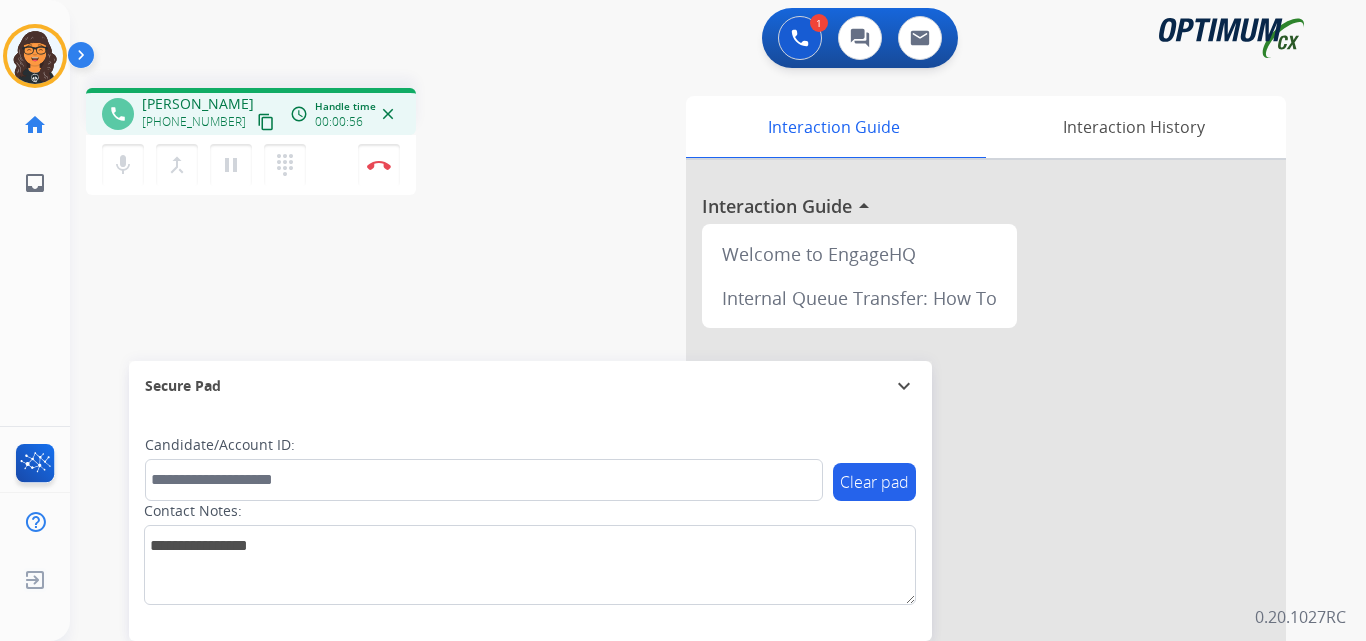 click on "content_copy" at bounding box center (266, 122) 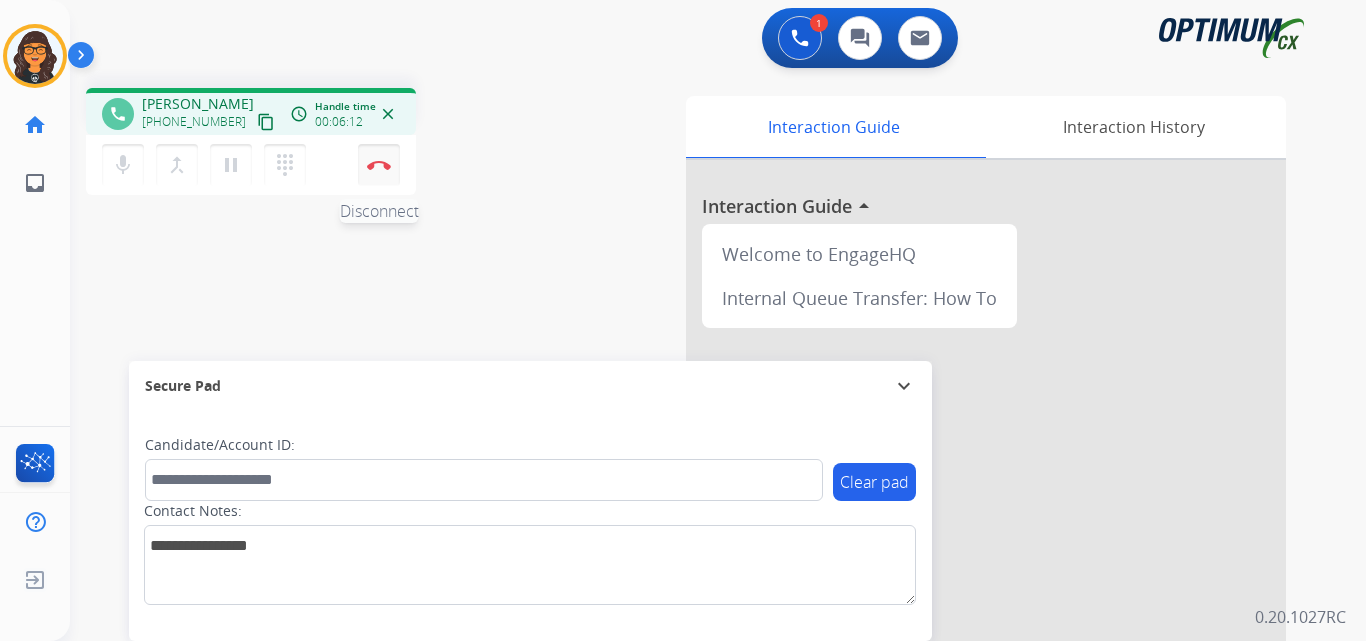 click at bounding box center (379, 165) 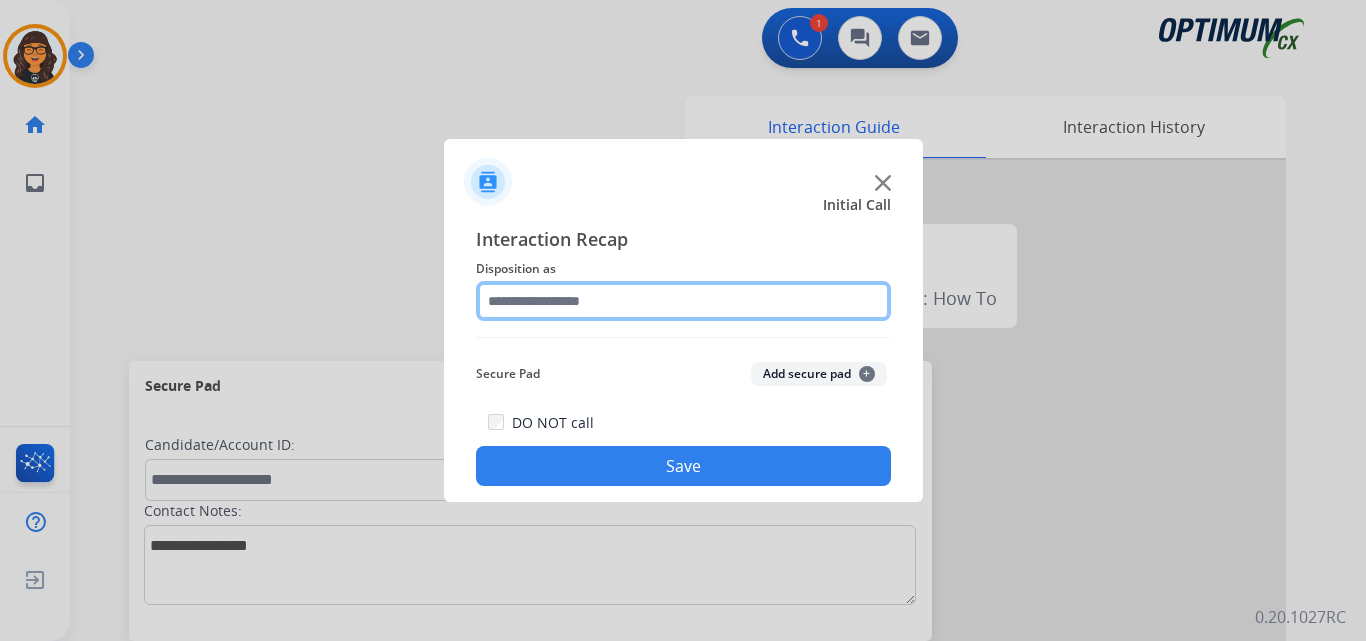 click 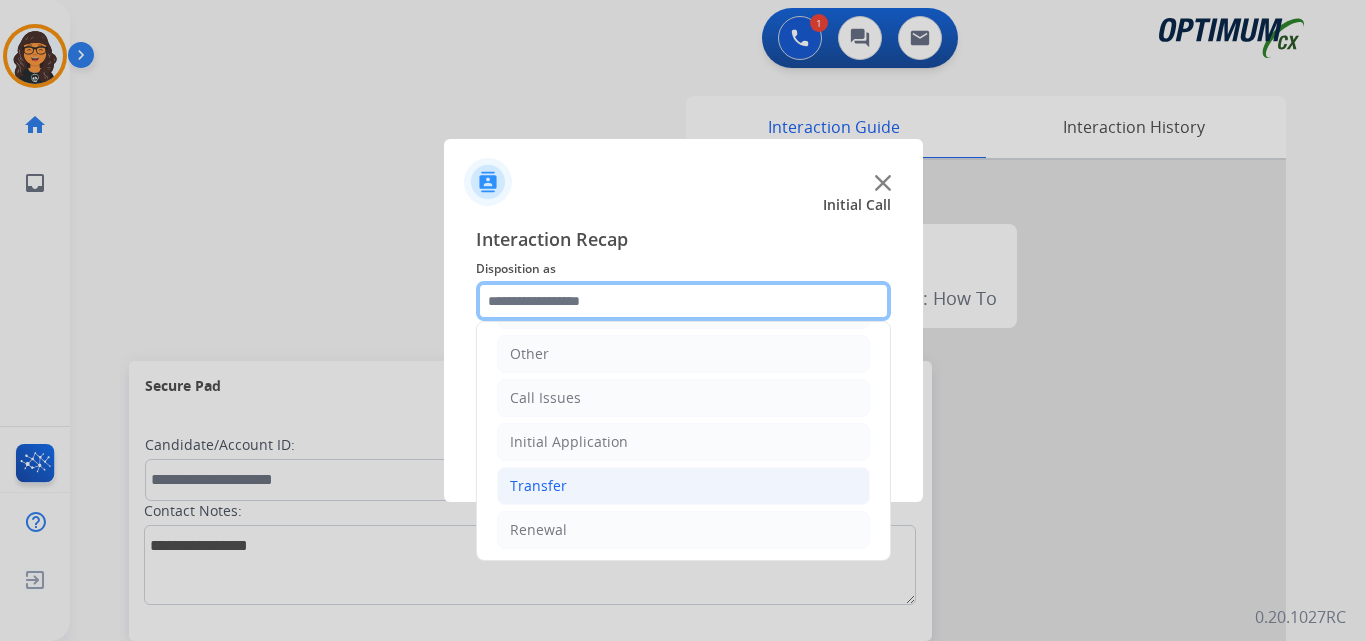 scroll, scrollTop: 136, scrollLeft: 0, axis: vertical 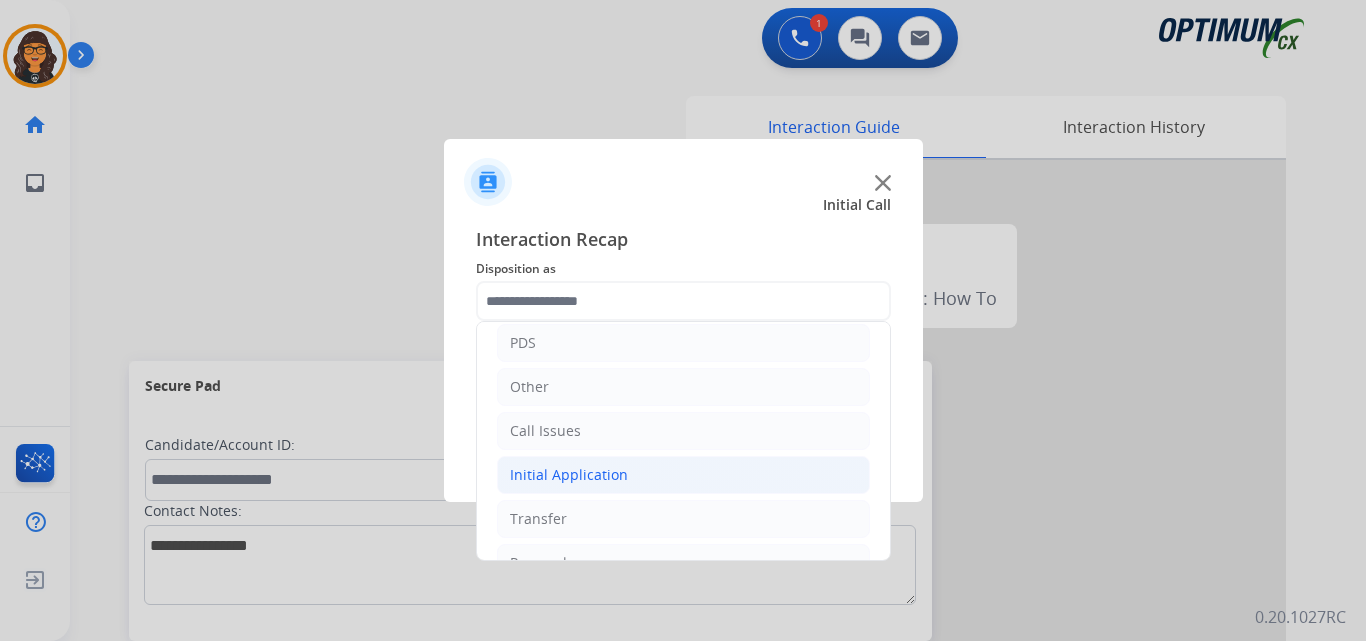 click on "Initial Application" 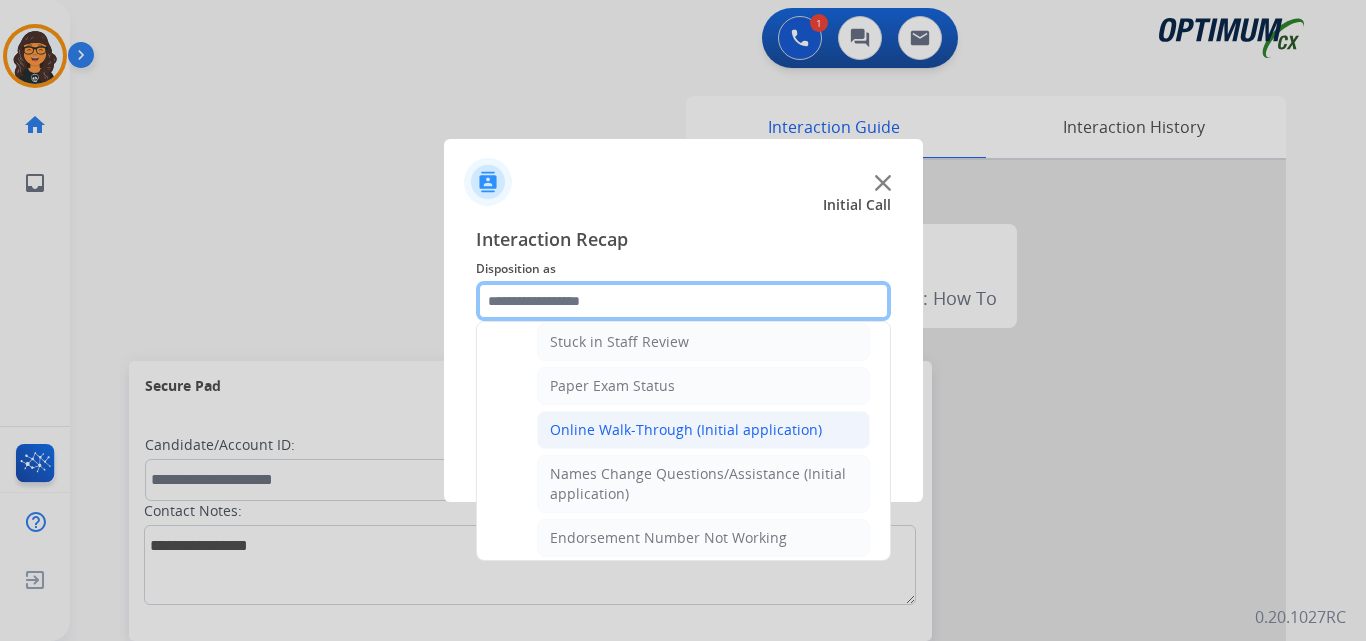 scroll, scrollTop: 400, scrollLeft: 0, axis: vertical 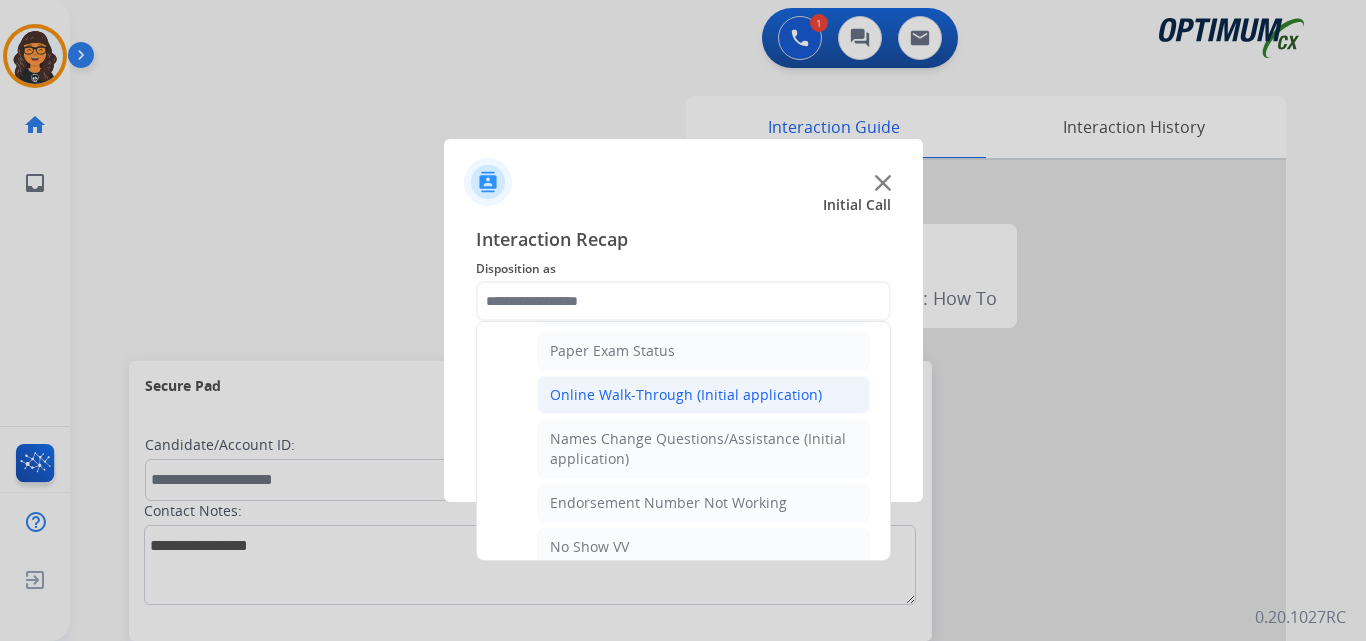click on "Names Change Questions/Assistance (Initial application)" 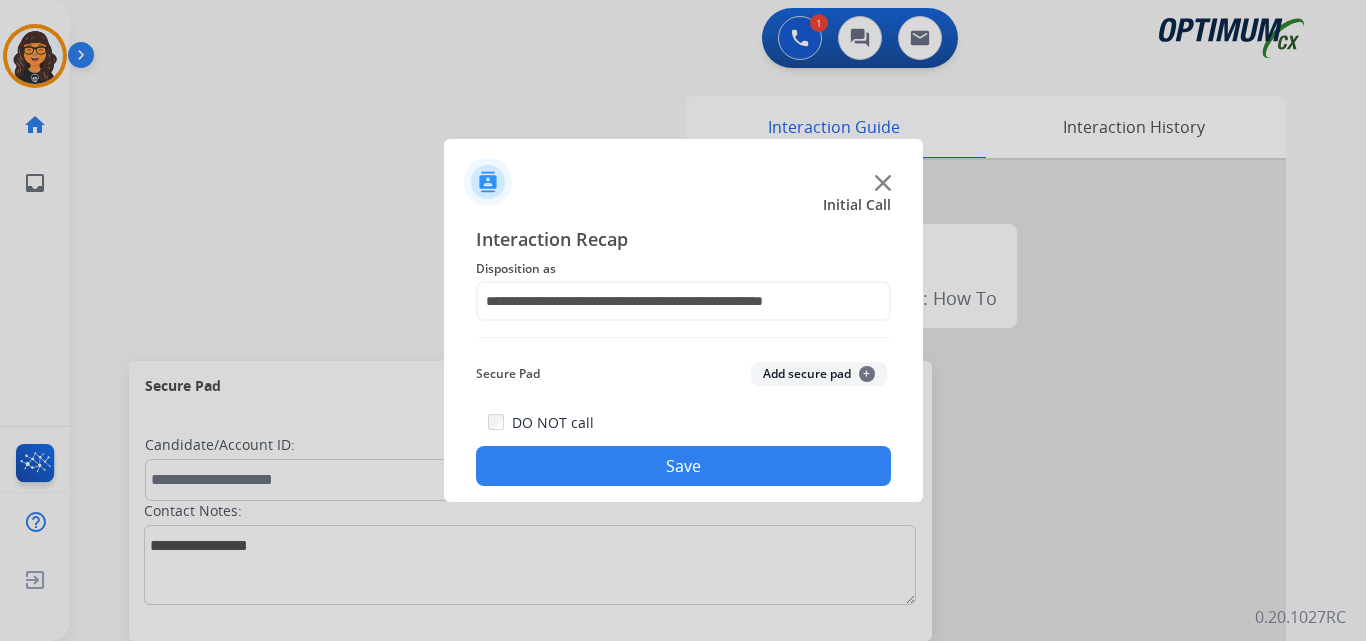 click on "Save" 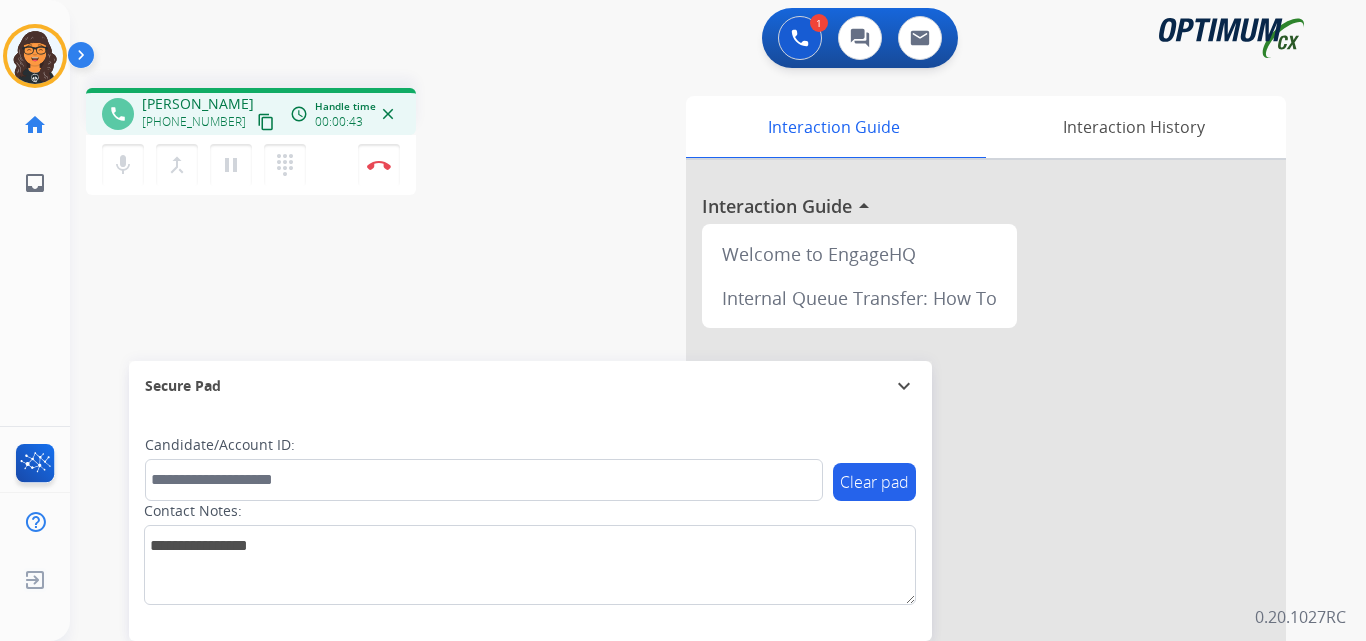 click on "content_copy" at bounding box center (266, 122) 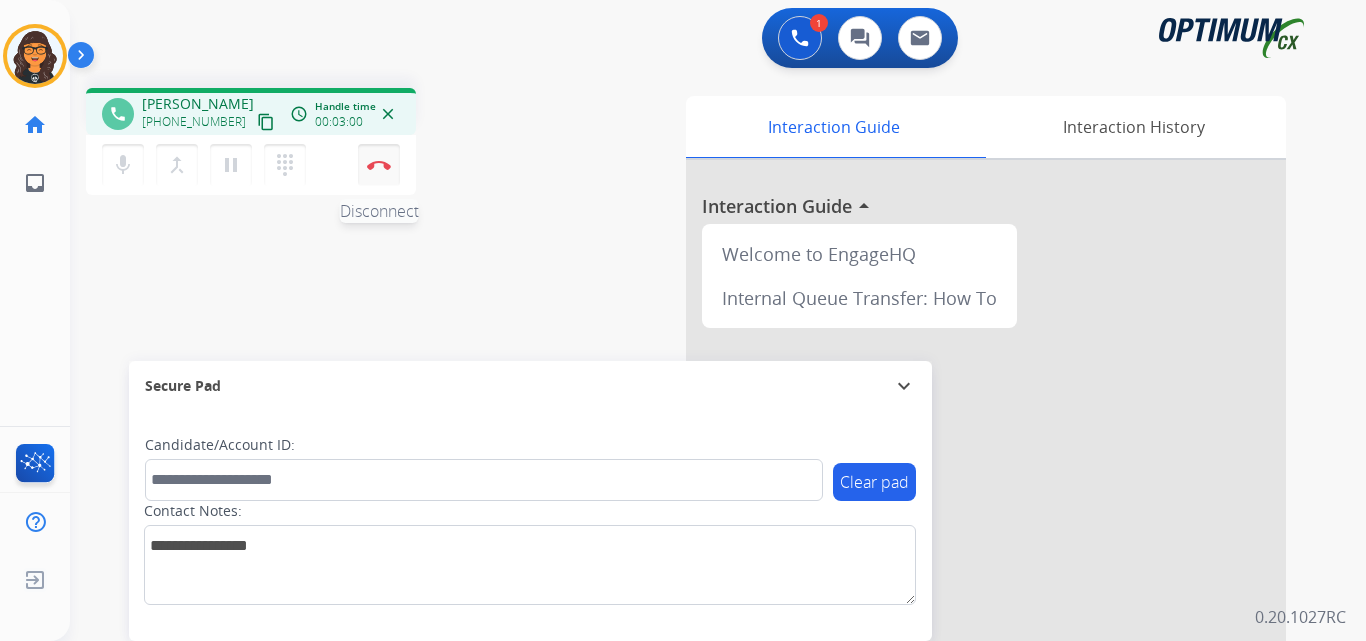click on "Disconnect" at bounding box center [379, 165] 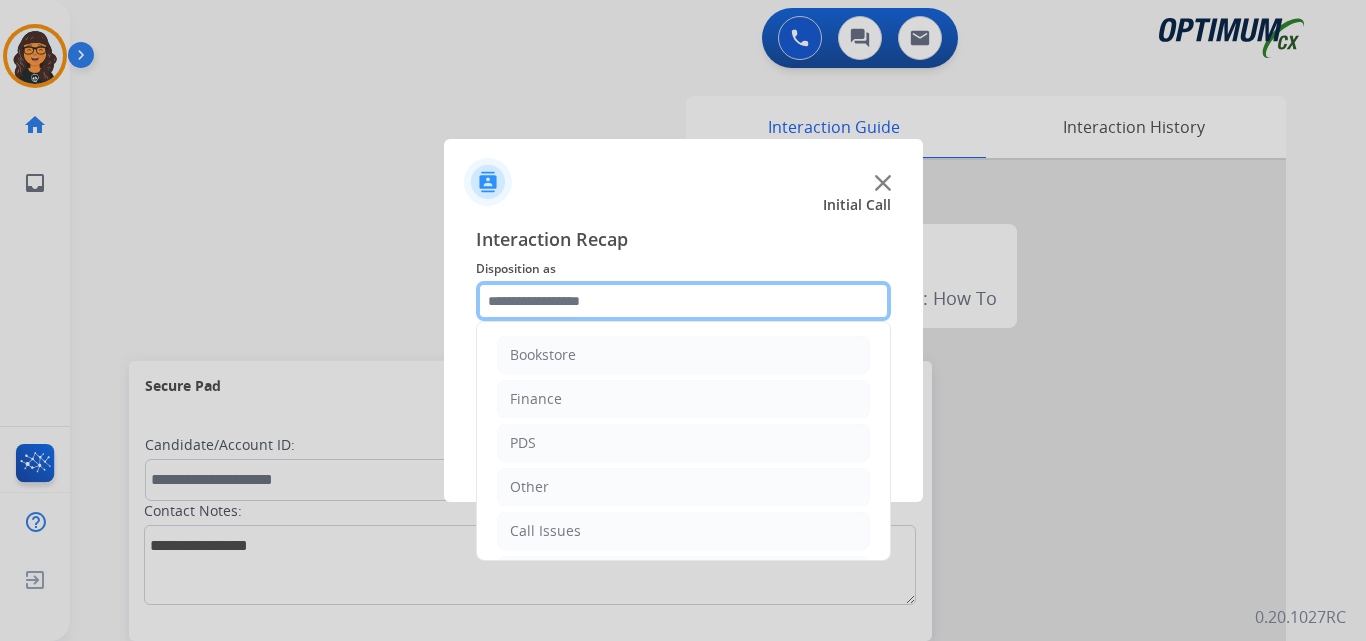 click 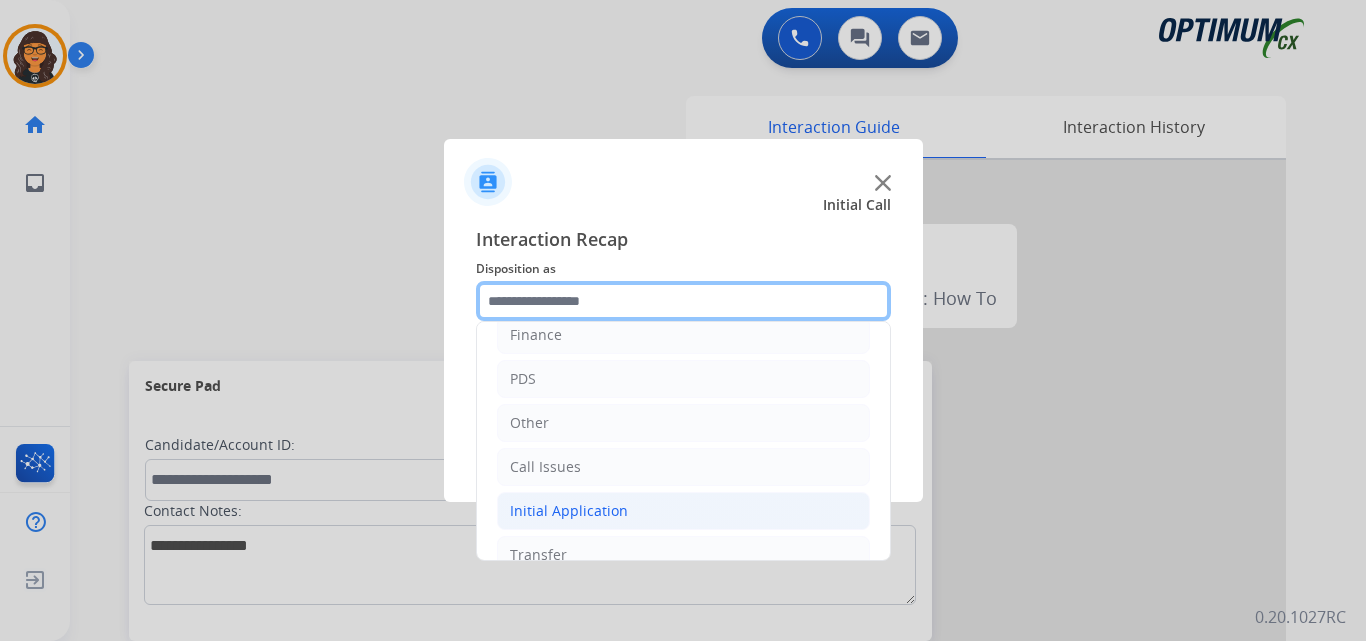 scroll, scrollTop: 100, scrollLeft: 0, axis: vertical 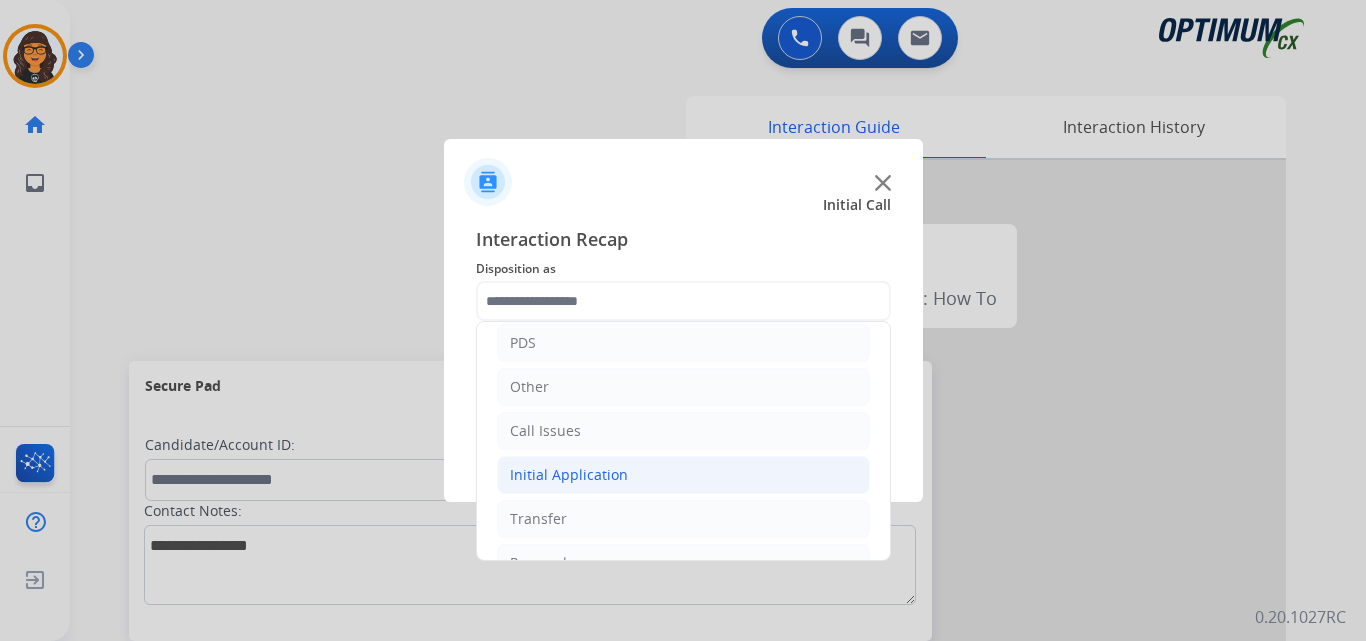 click on "Initial Application" 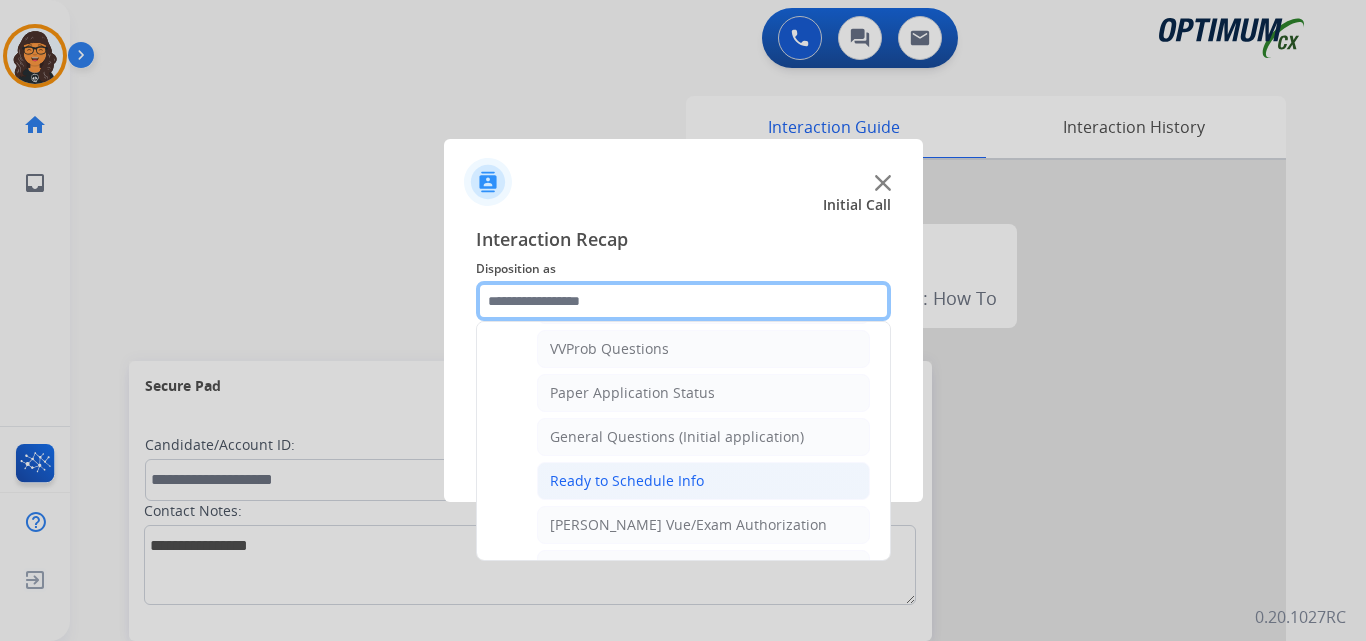 scroll, scrollTop: 1200, scrollLeft: 0, axis: vertical 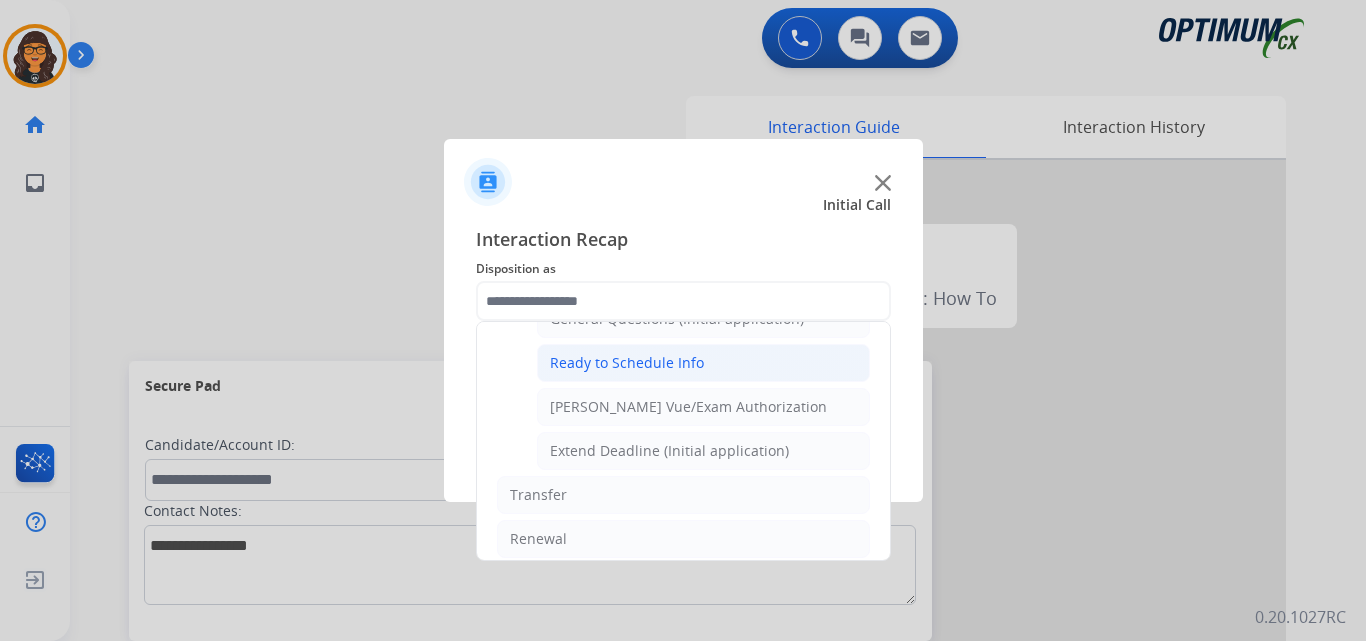 click on "Ready to Schedule Info" 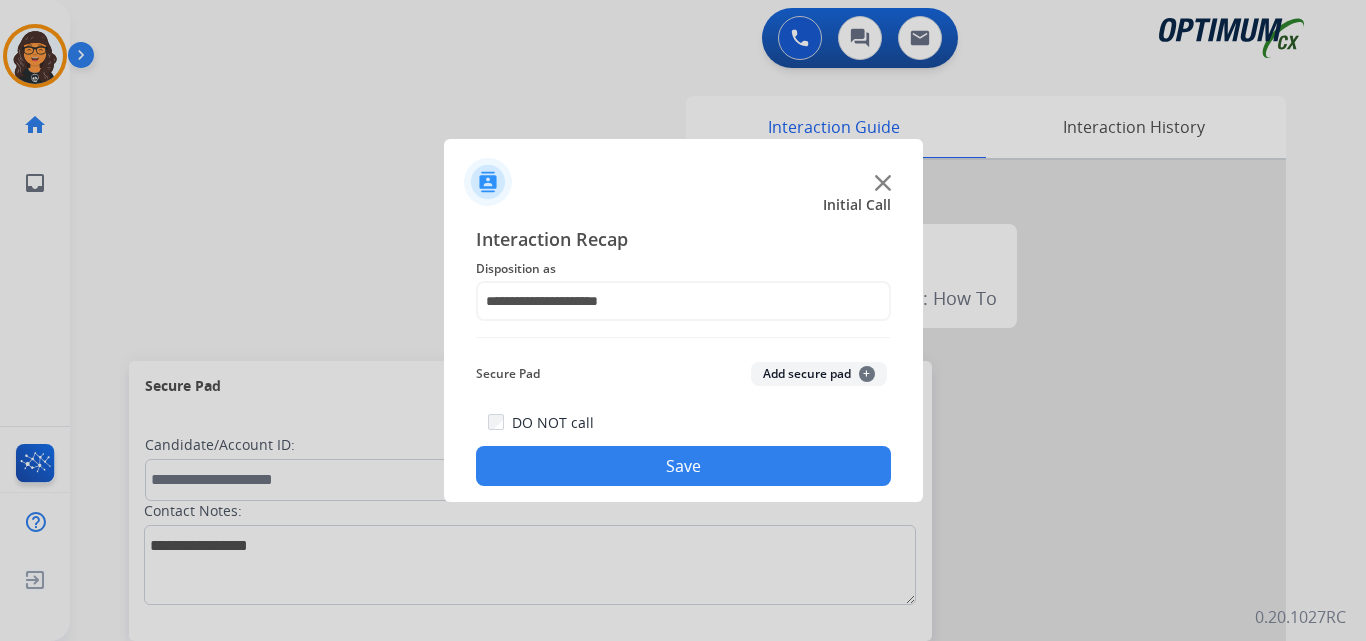 click on "Save" 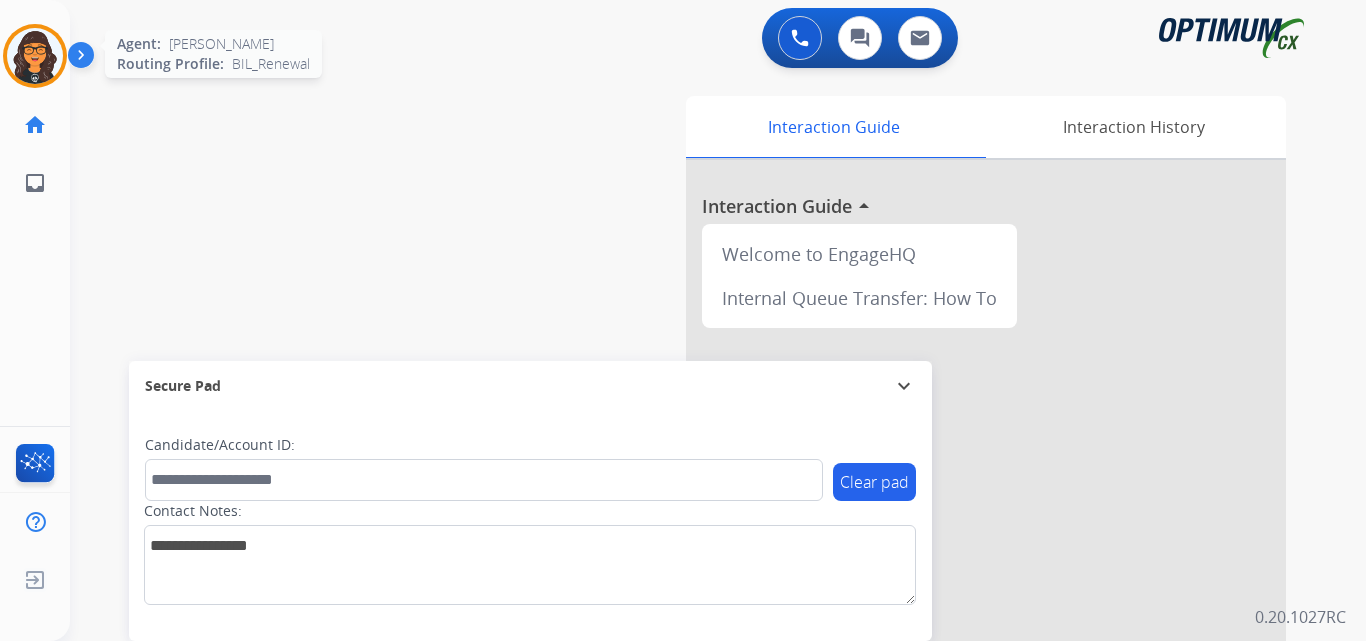 click at bounding box center [35, 56] 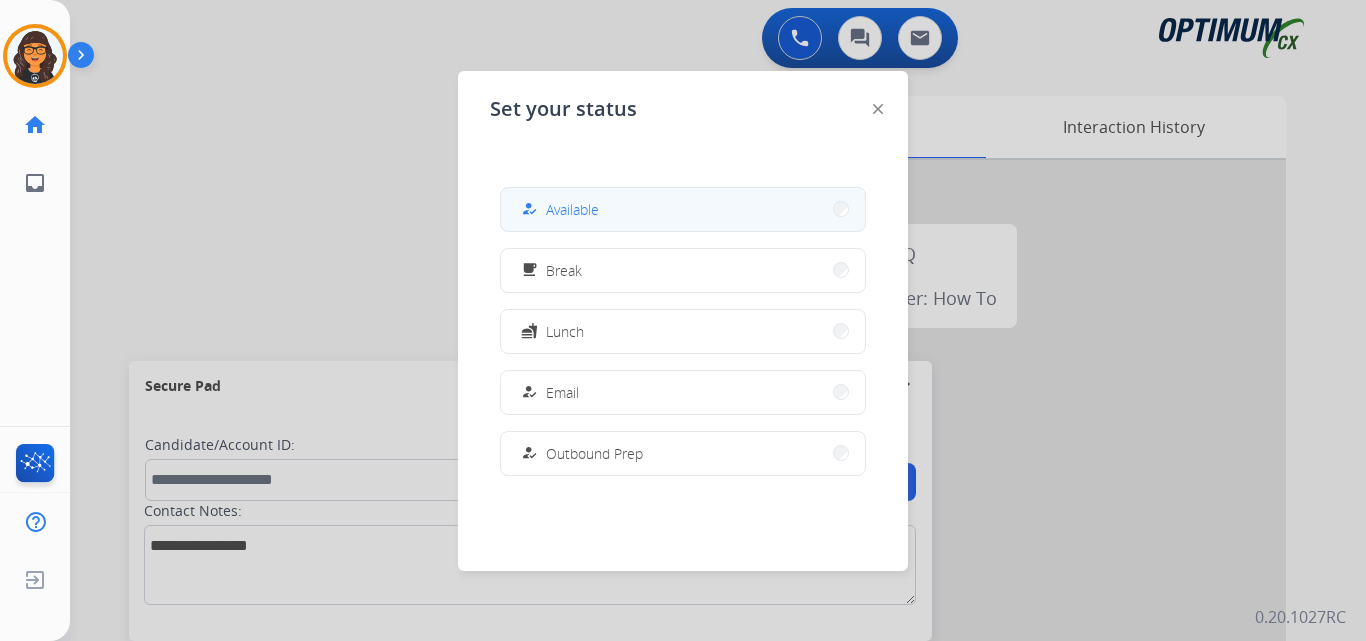 click on "how_to_reg" at bounding box center (531, 209) 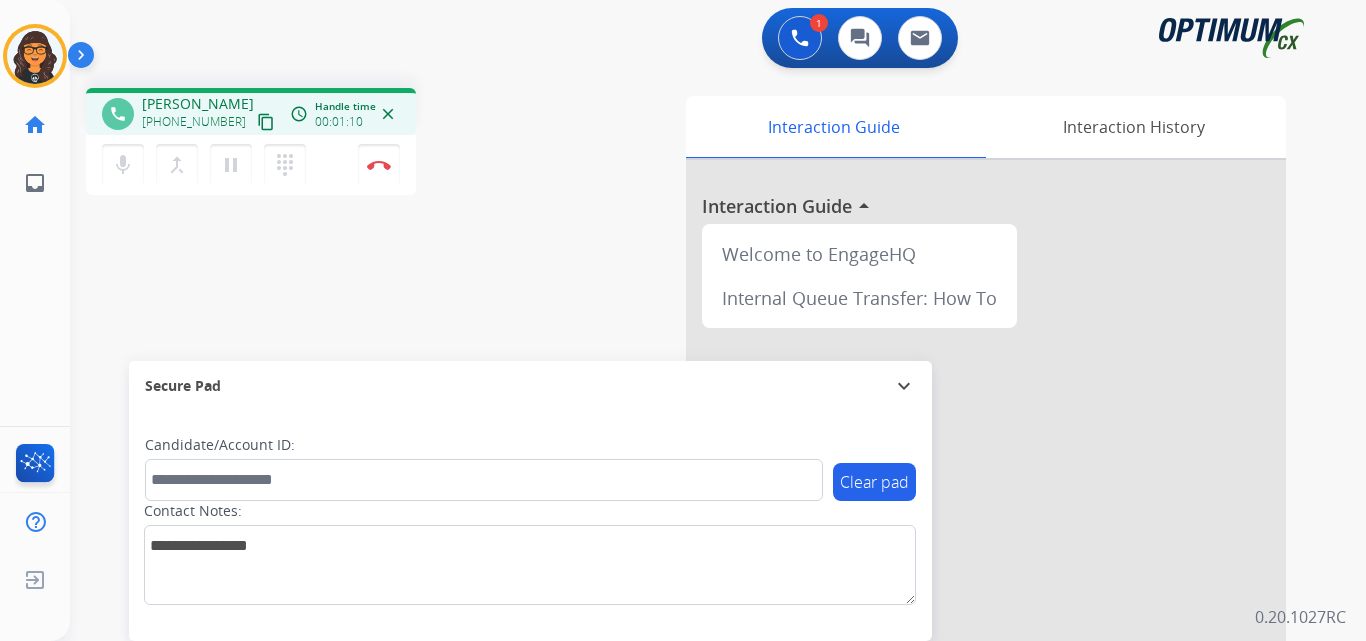 click on "content_copy" at bounding box center [266, 122] 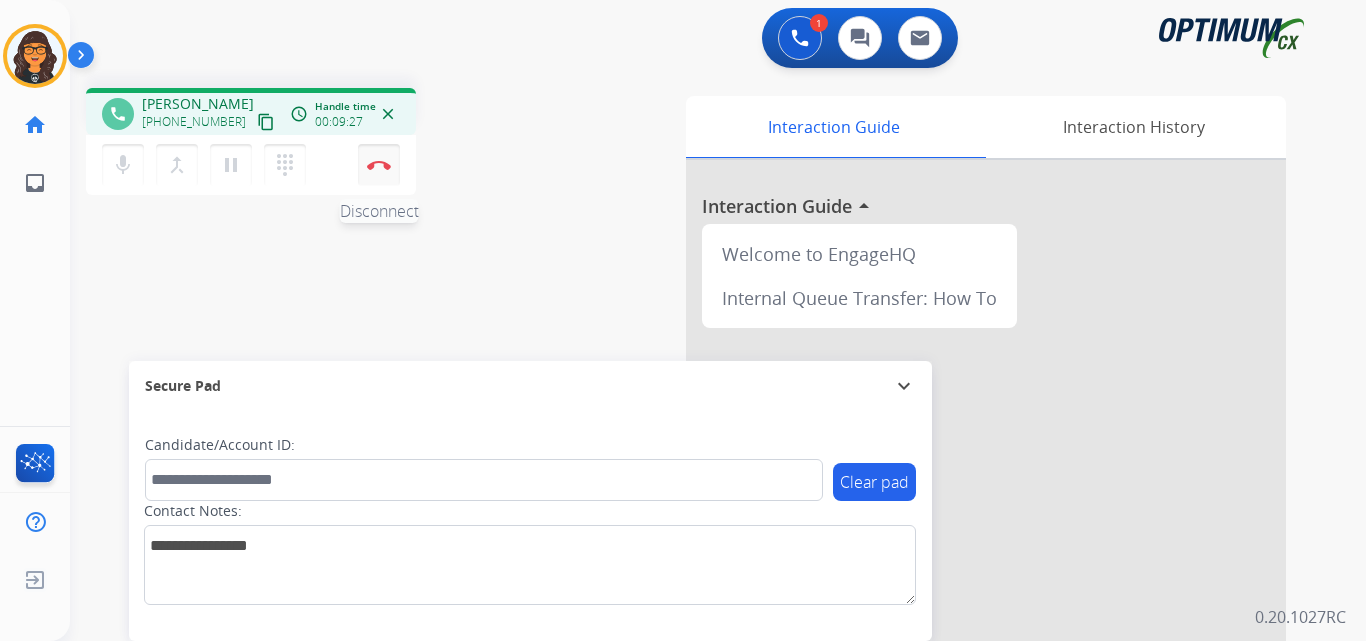 click at bounding box center (379, 165) 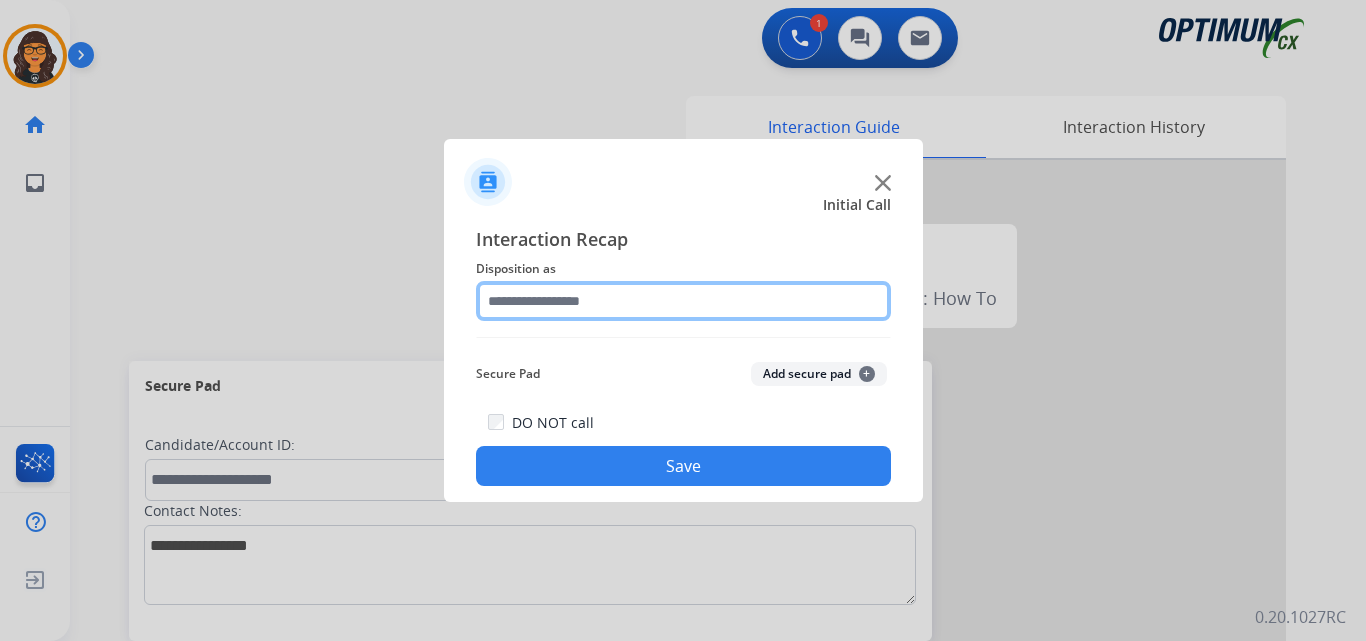 click 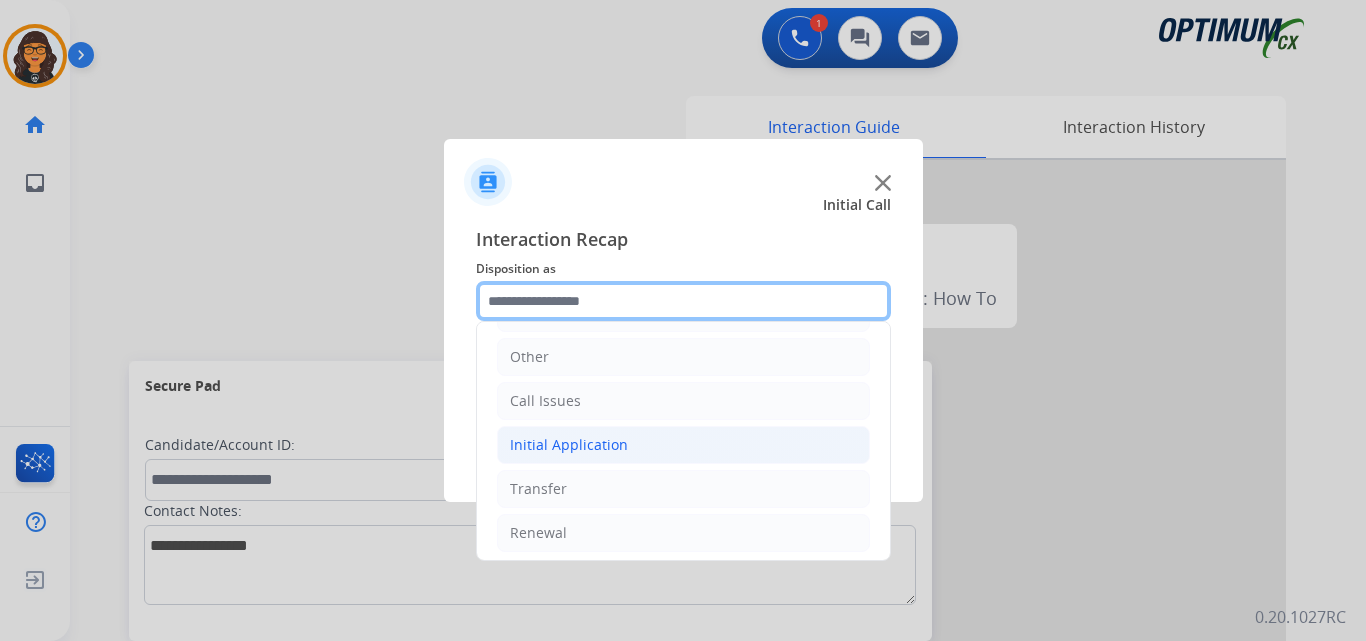 scroll, scrollTop: 136, scrollLeft: 0, axis: vertical 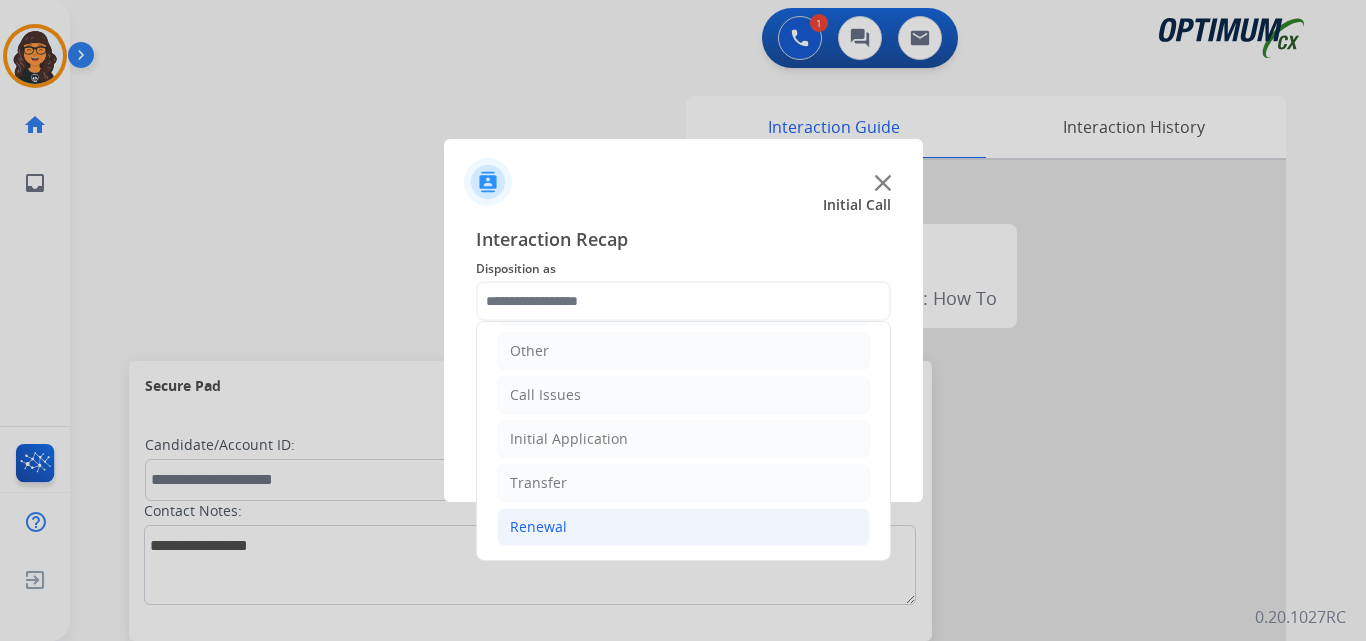 drag, startPoint x: 539, startPoint y: 526, endPoint x: 595, endPoint y: 512, distance: 57.72348 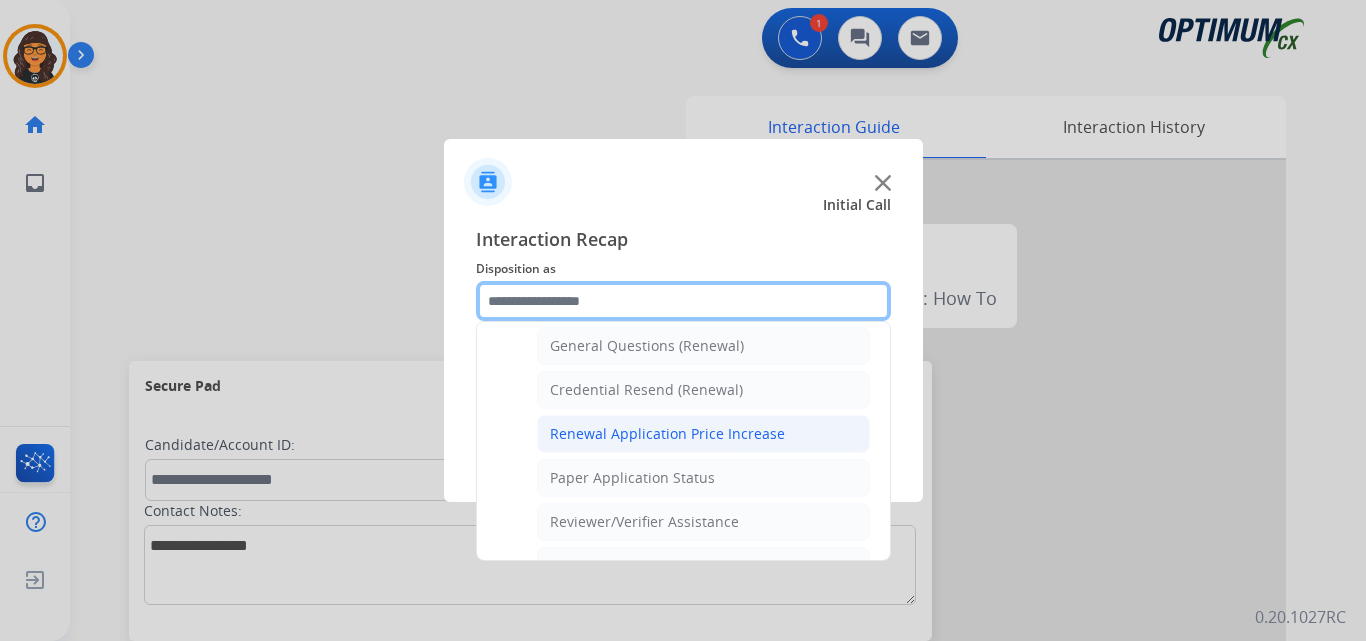 scroll, scrollTop: 636, scrollLeft: 0, axis: vertical 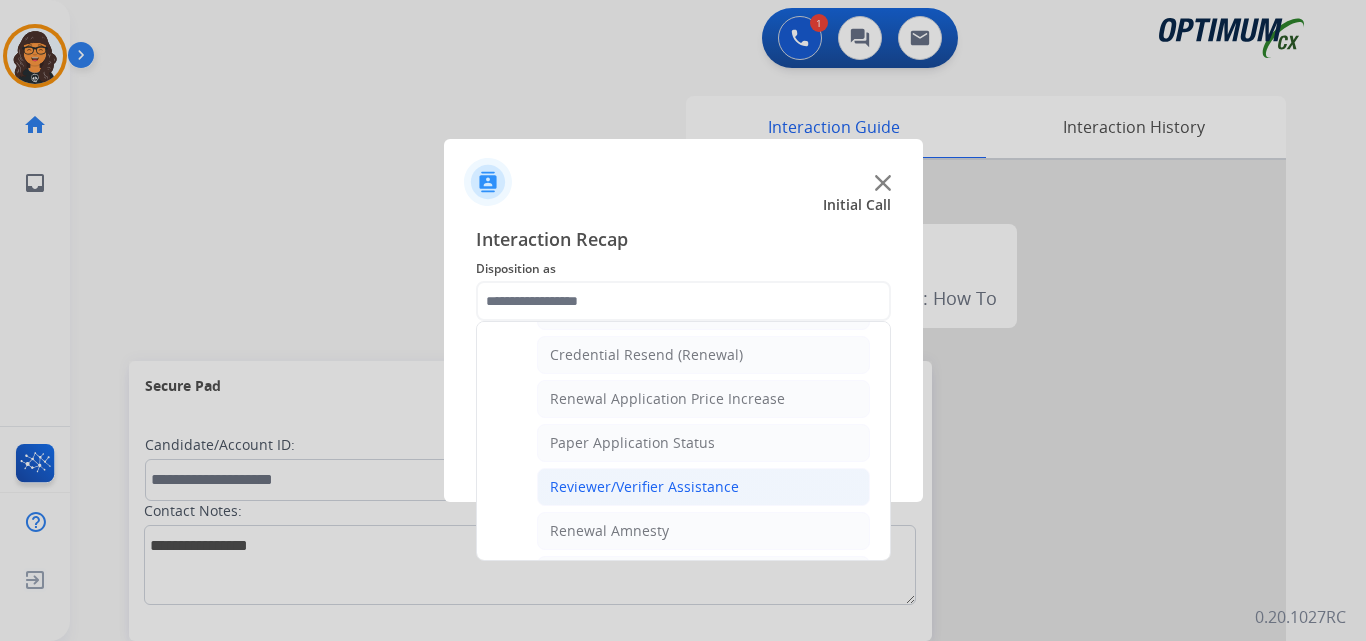 click on "Reviewer/Verifier Assistance" 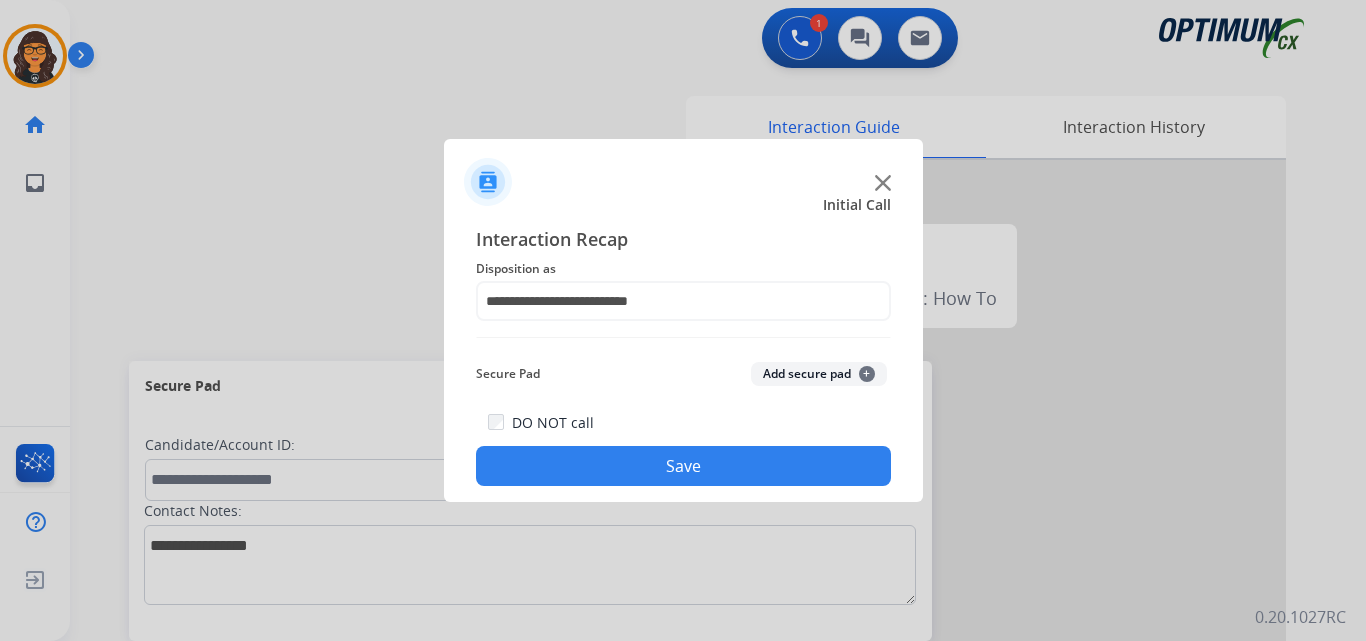 click on "Save" 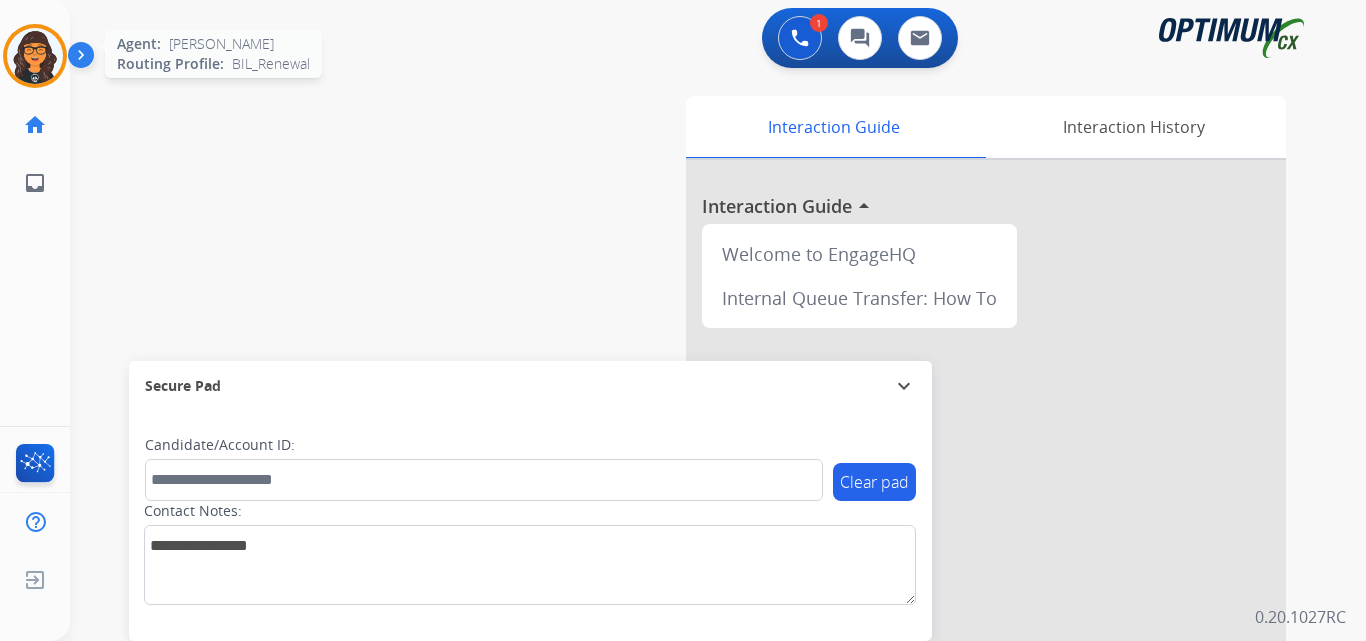 click at bounding box center (35, 56) 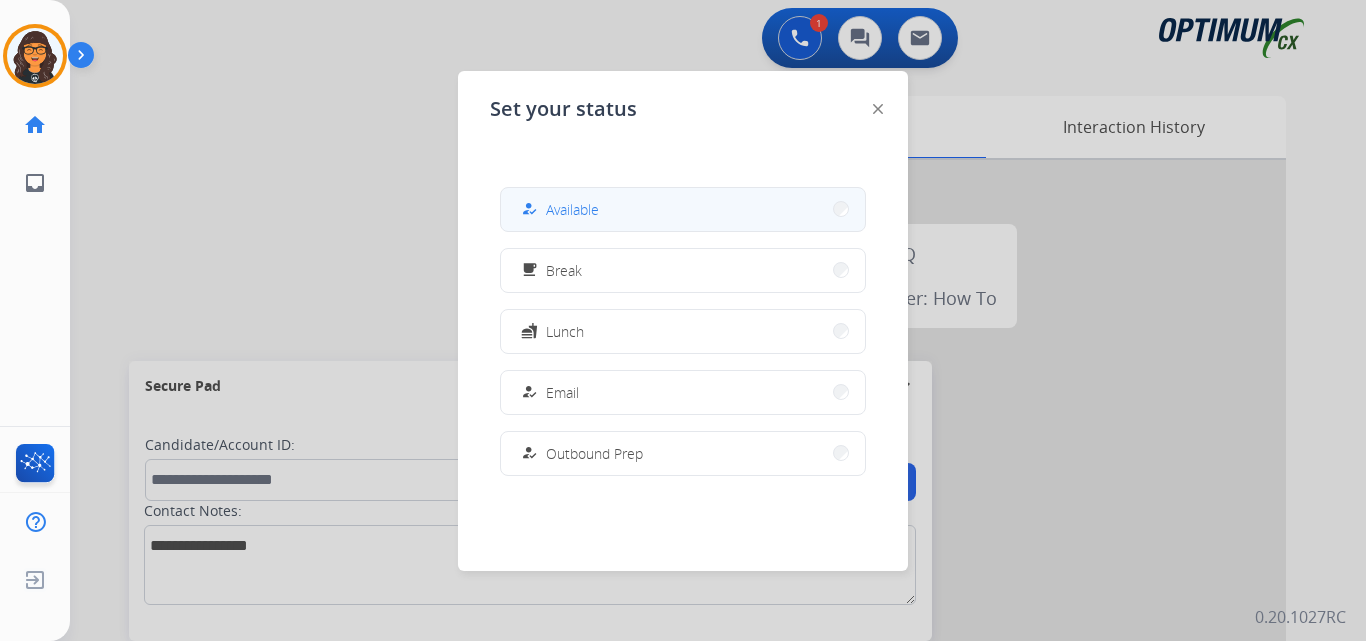 click on "how_to_reg" at bounding box center (529, 209) 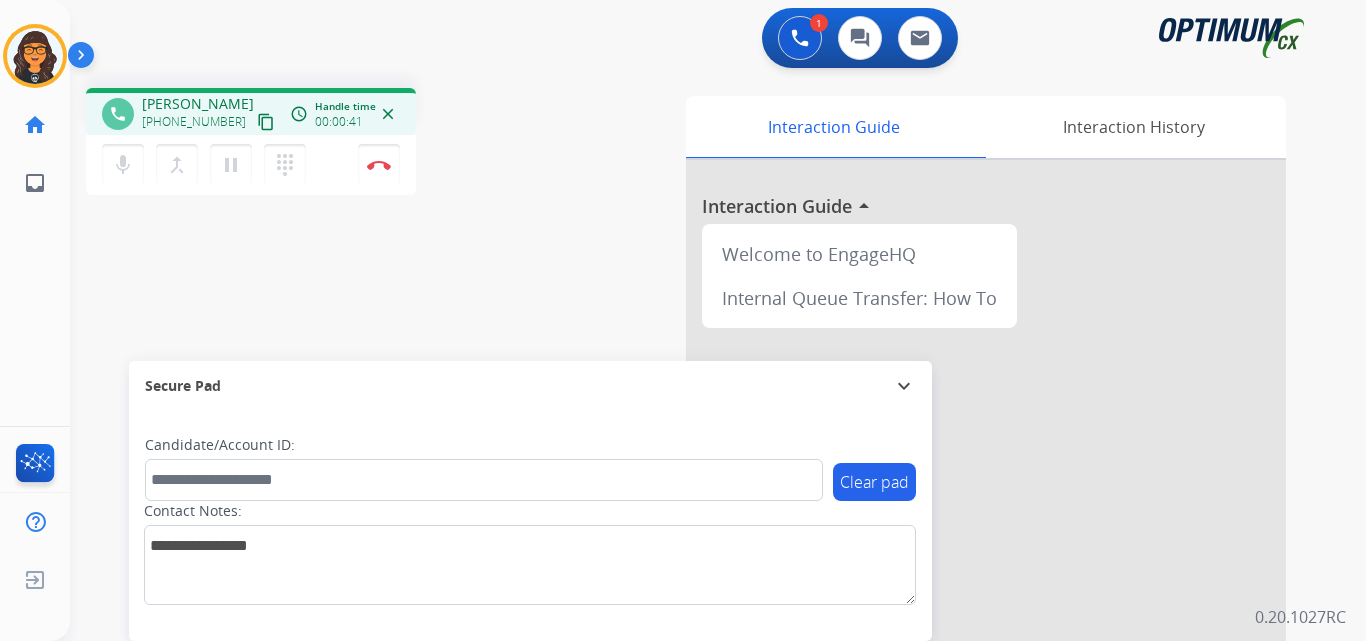 click on "content_copy" at bounding box center [266, 122] 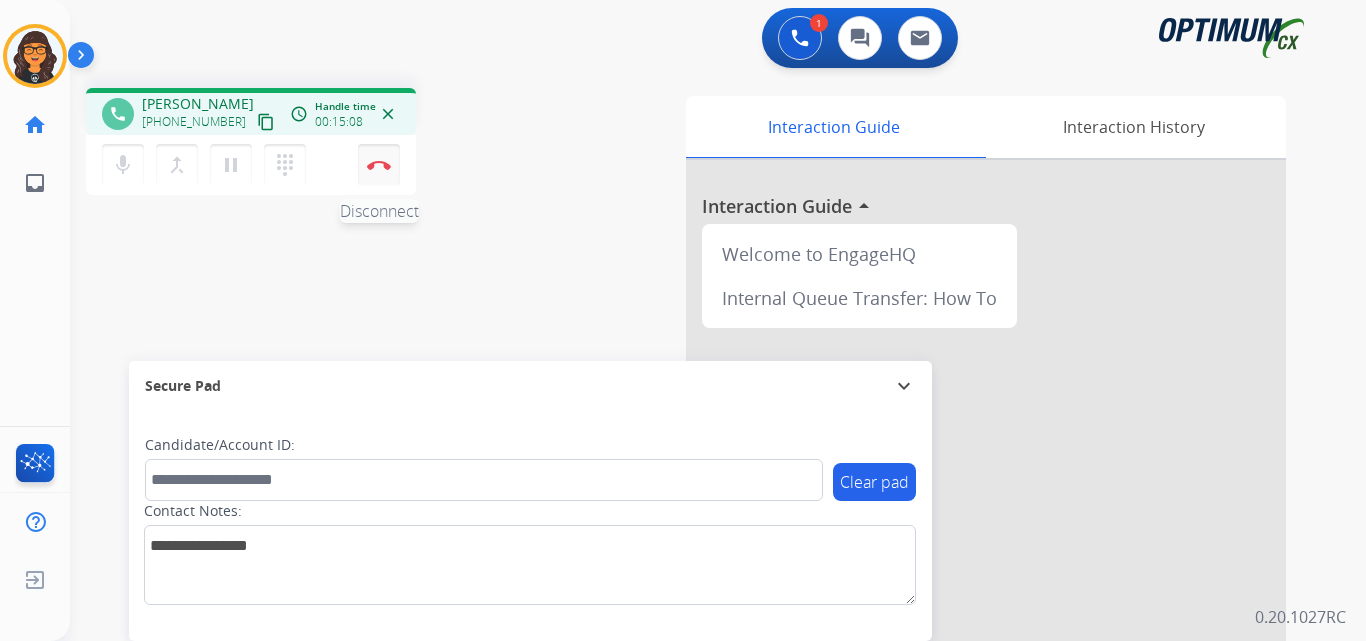 click on "Disconnect" at bounding box center [379, 165] 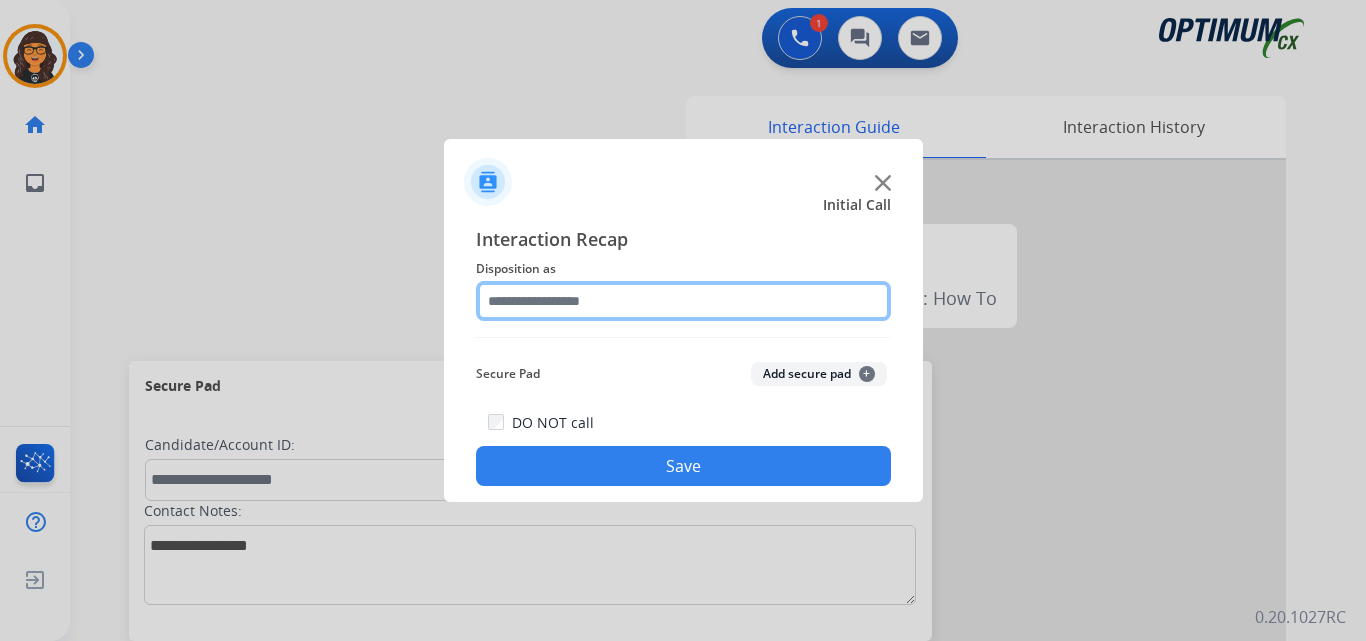 click 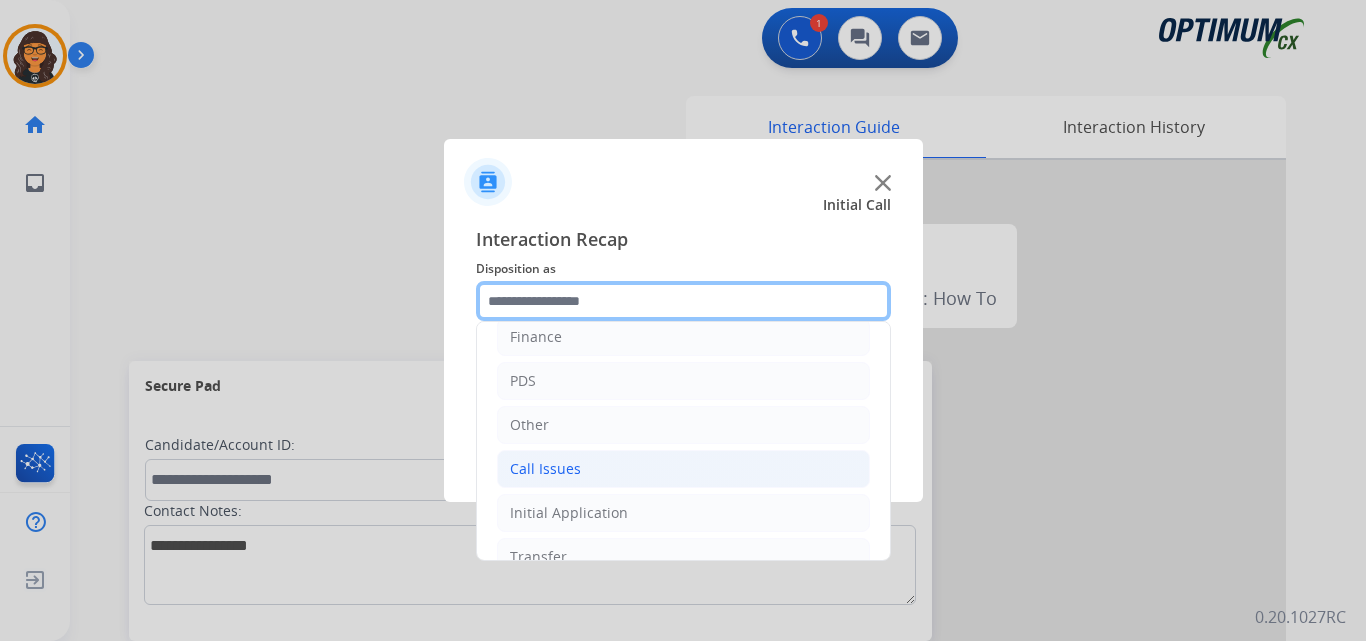 scroll, scrollTop: 136, scrollLeft: 0, axis: vertical 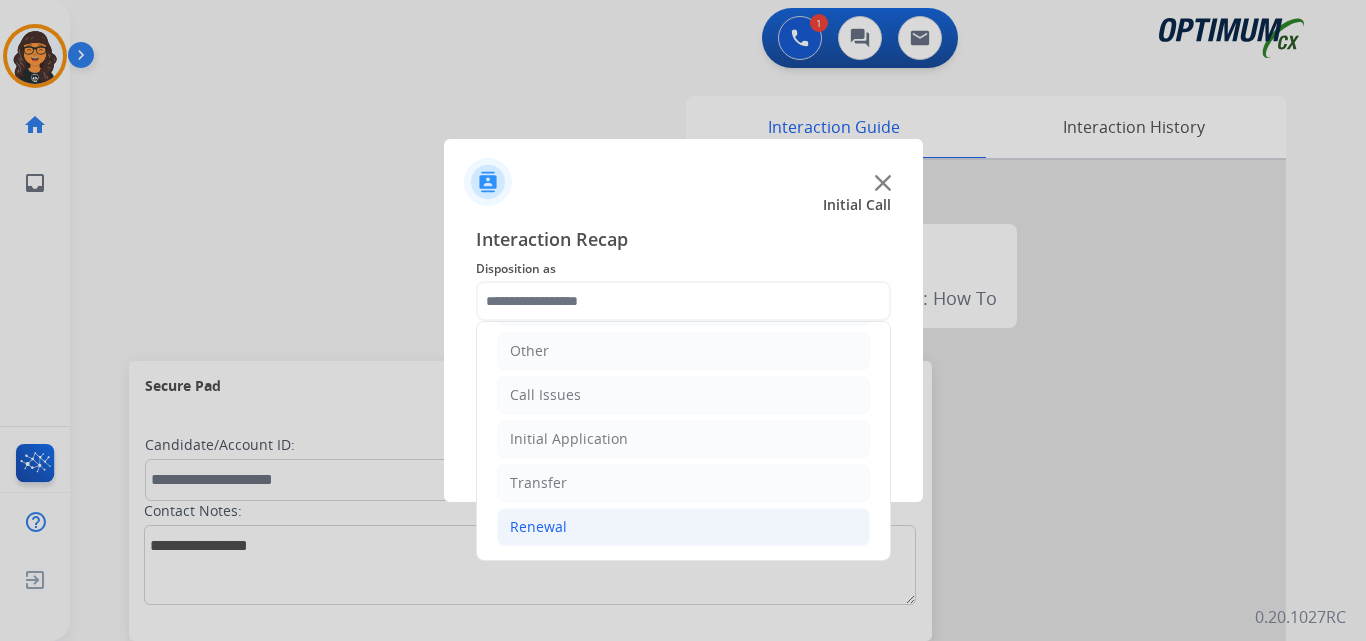 click on "Renewal" 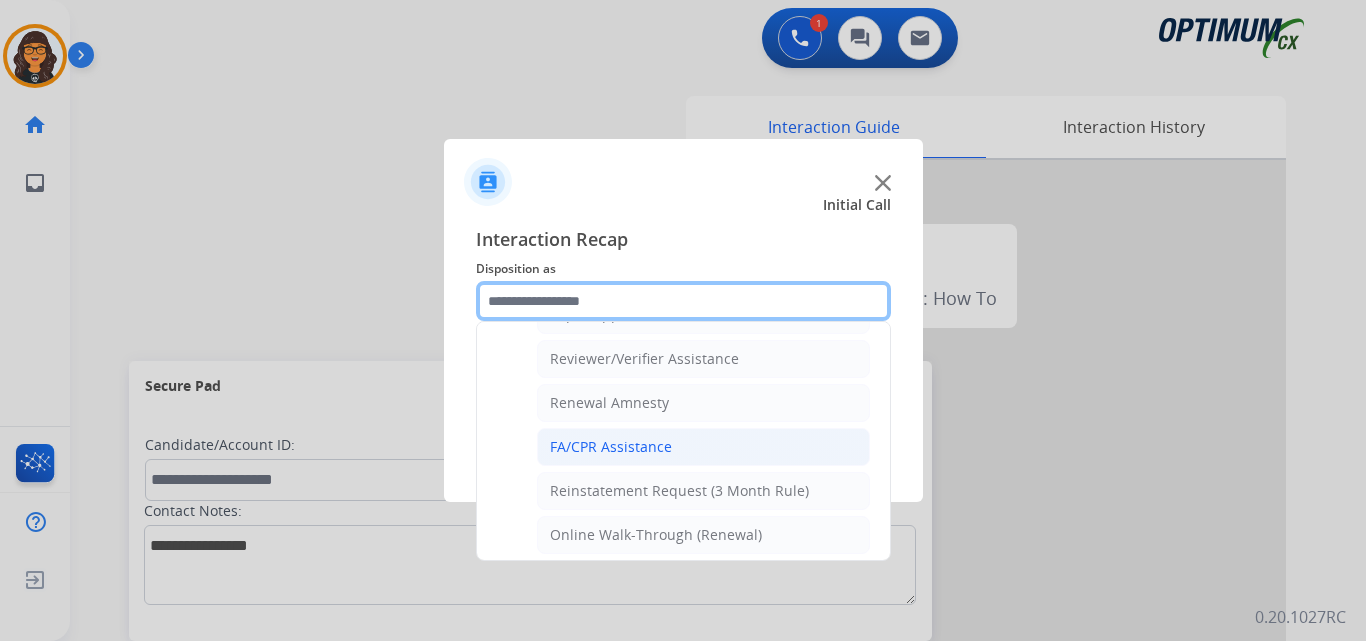 scroll, scrollTop: 772, scrollLeft: 0, axis: vertical 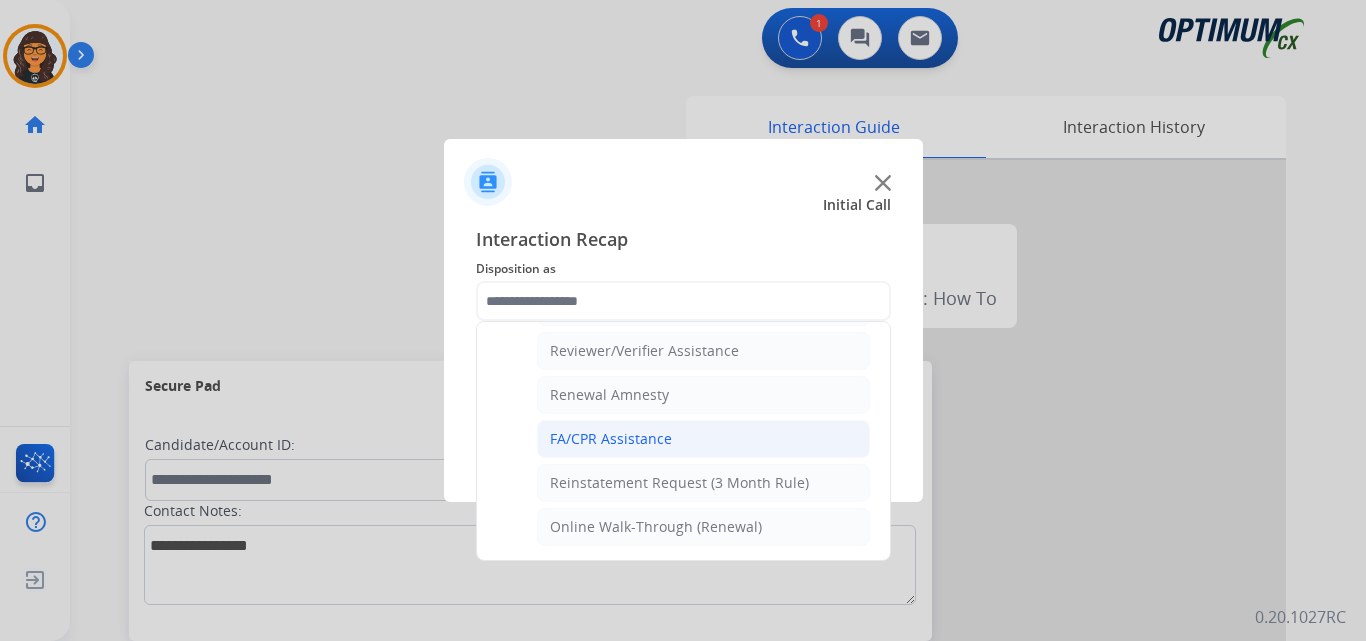 click on "FA/CPR Assistance" 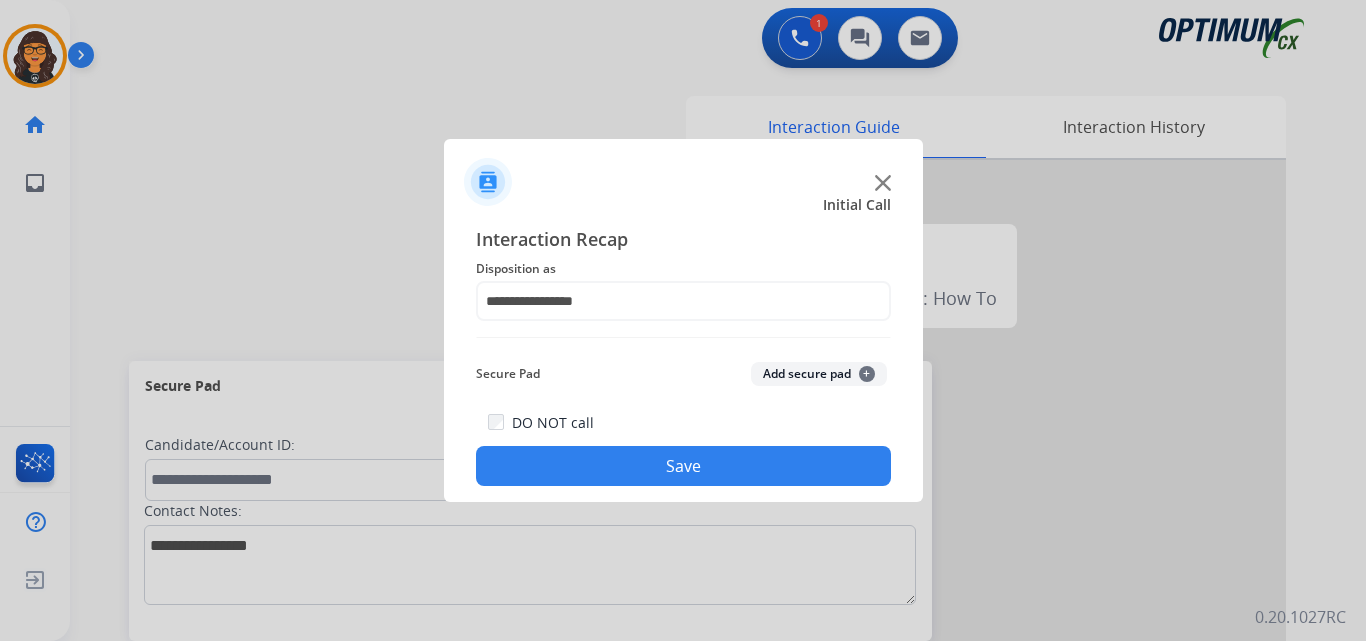 click on "Save" 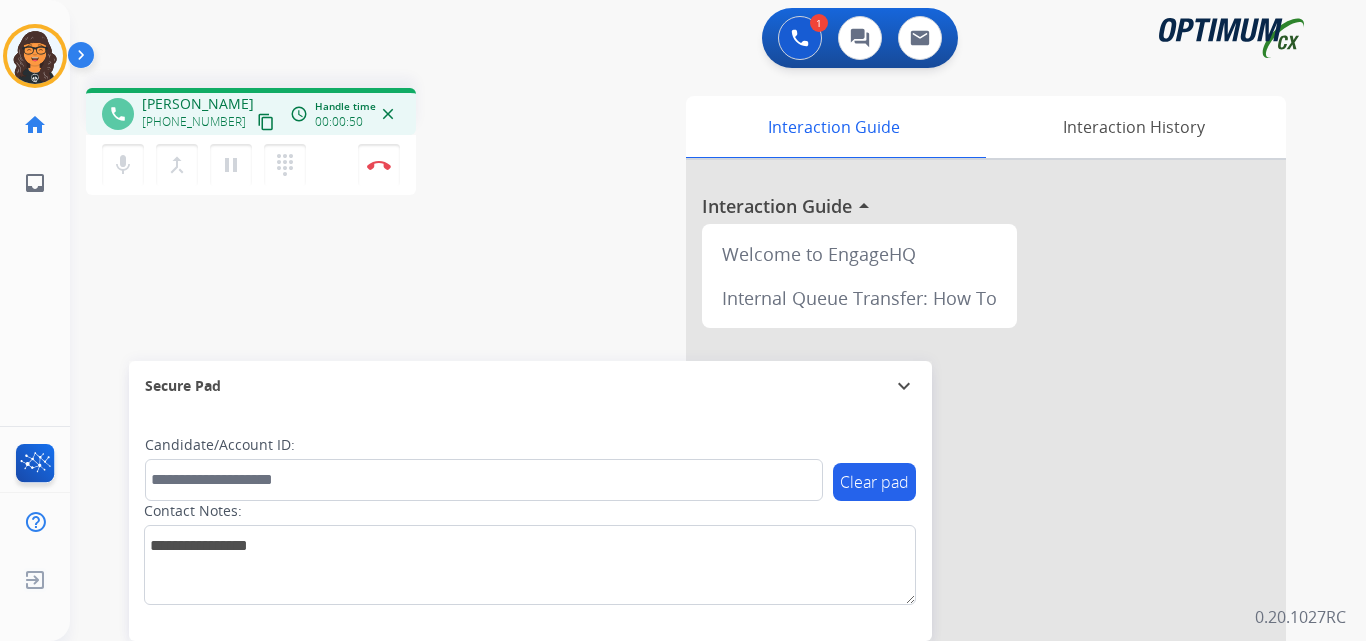 click on "content_copy" at bounding box center [266, 122] 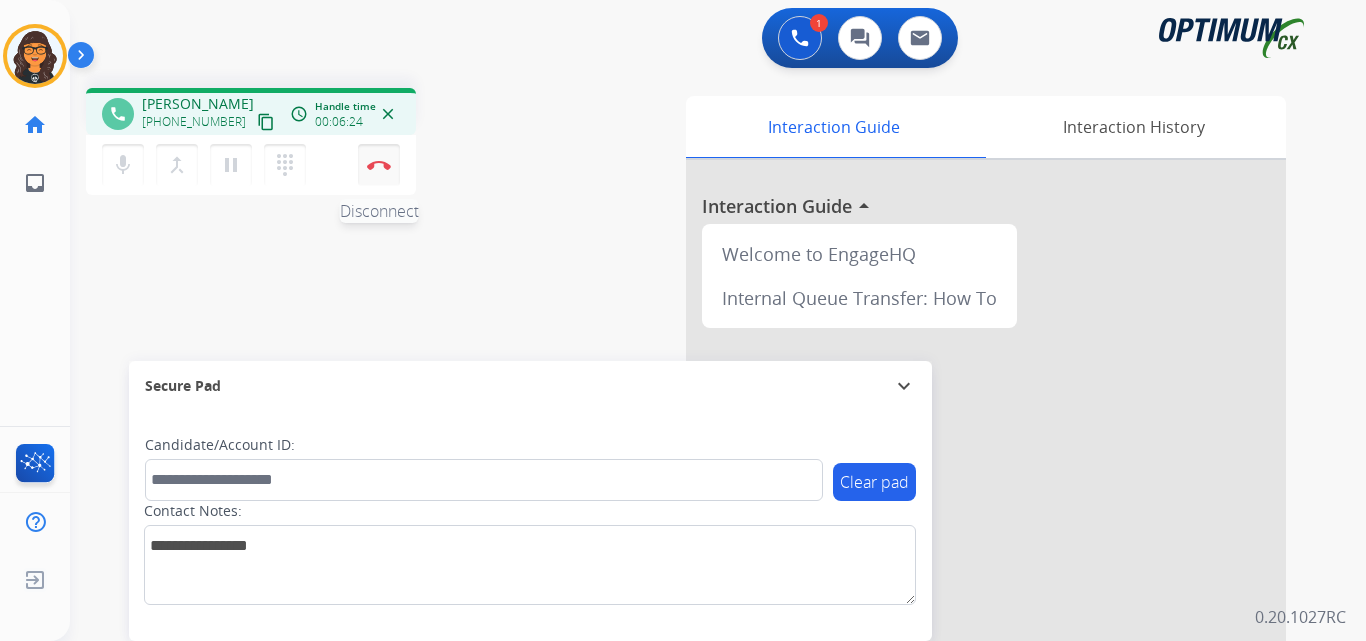 click at bounding box center [379, 165] 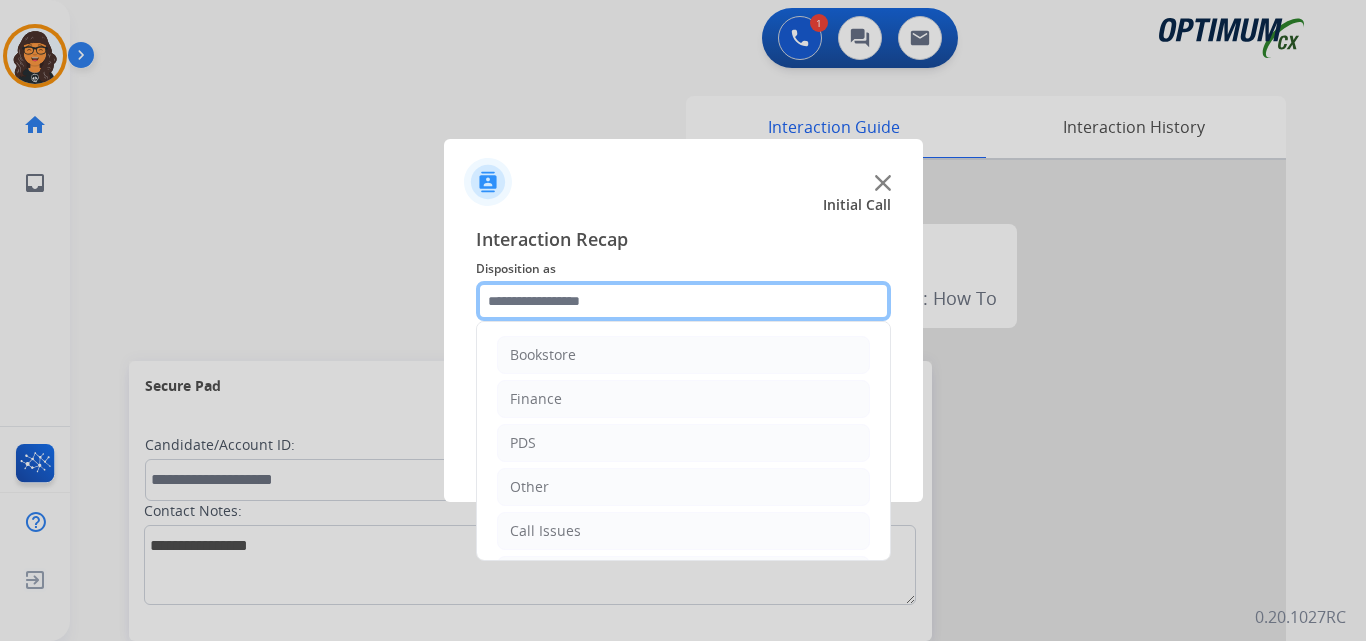 click 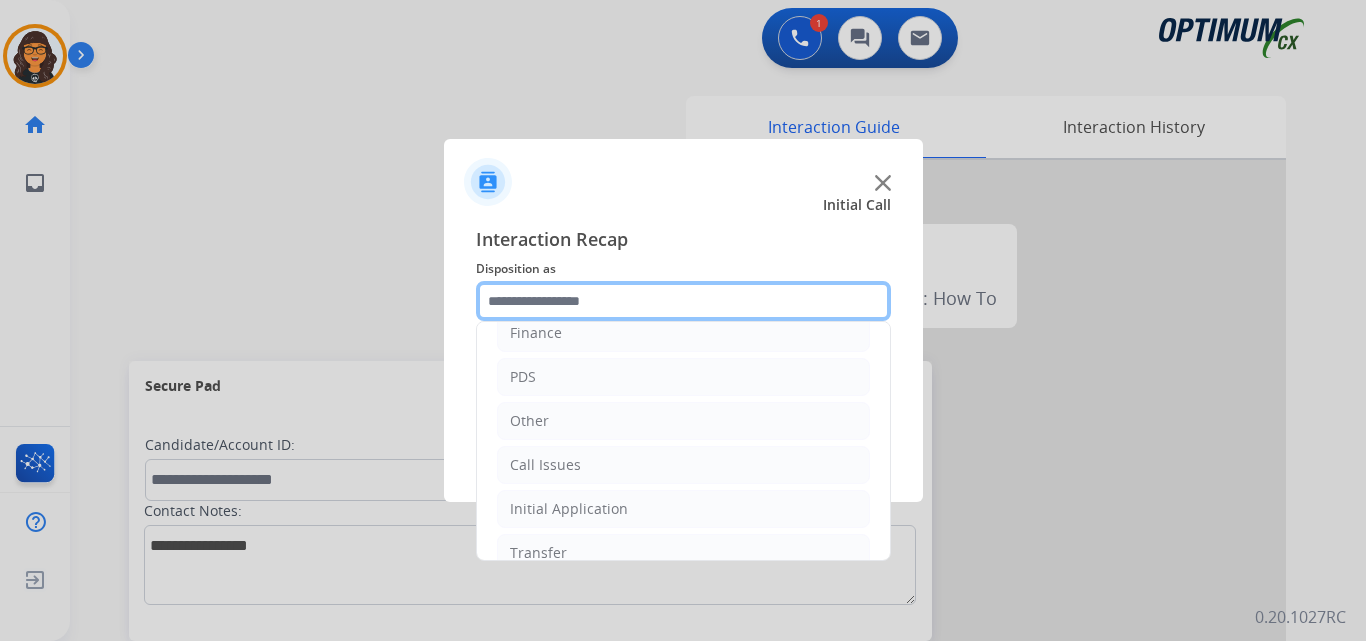 scroll, scrollTop: 136, scrollLeft: 0, axis: vertical 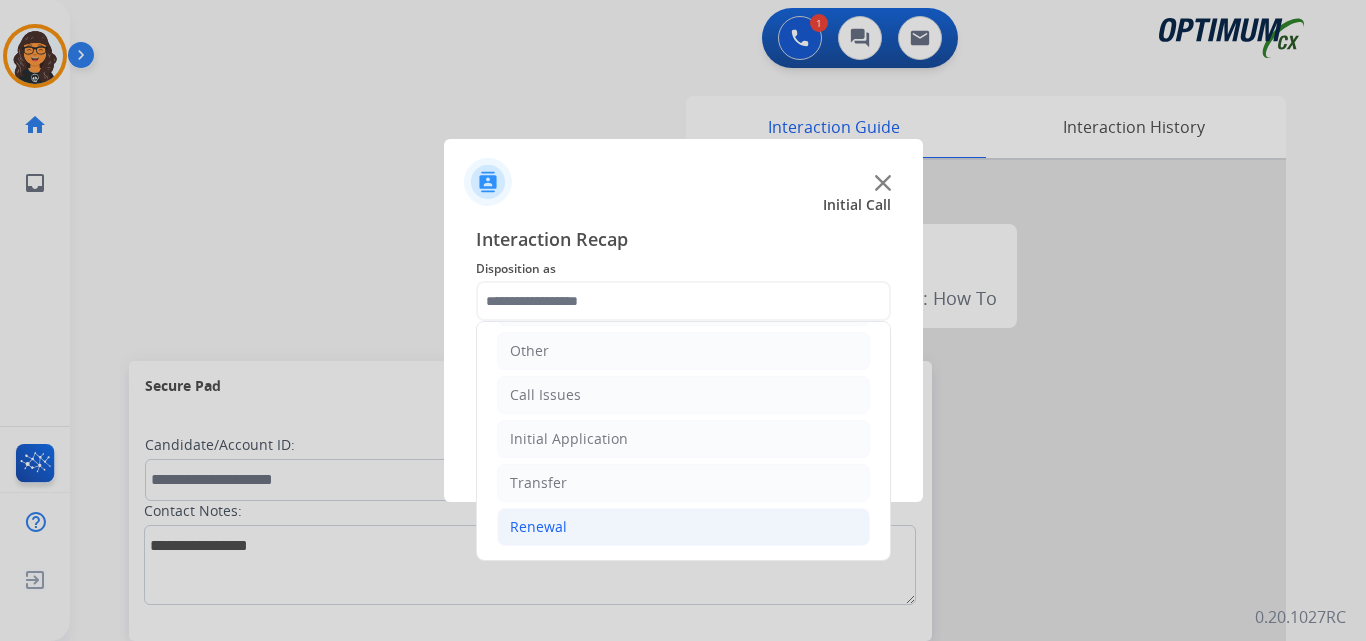 click on "Renewal" 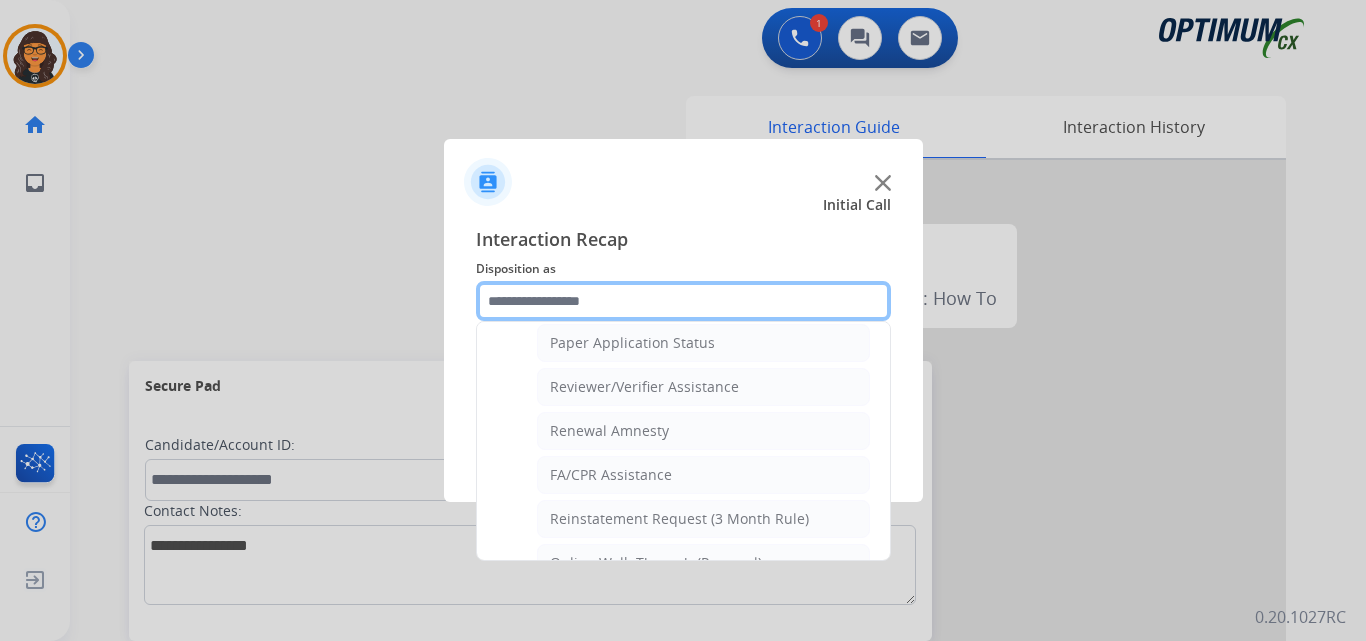 scroll, scrollTop: 772, scrollLeft: 0, axis: vertical 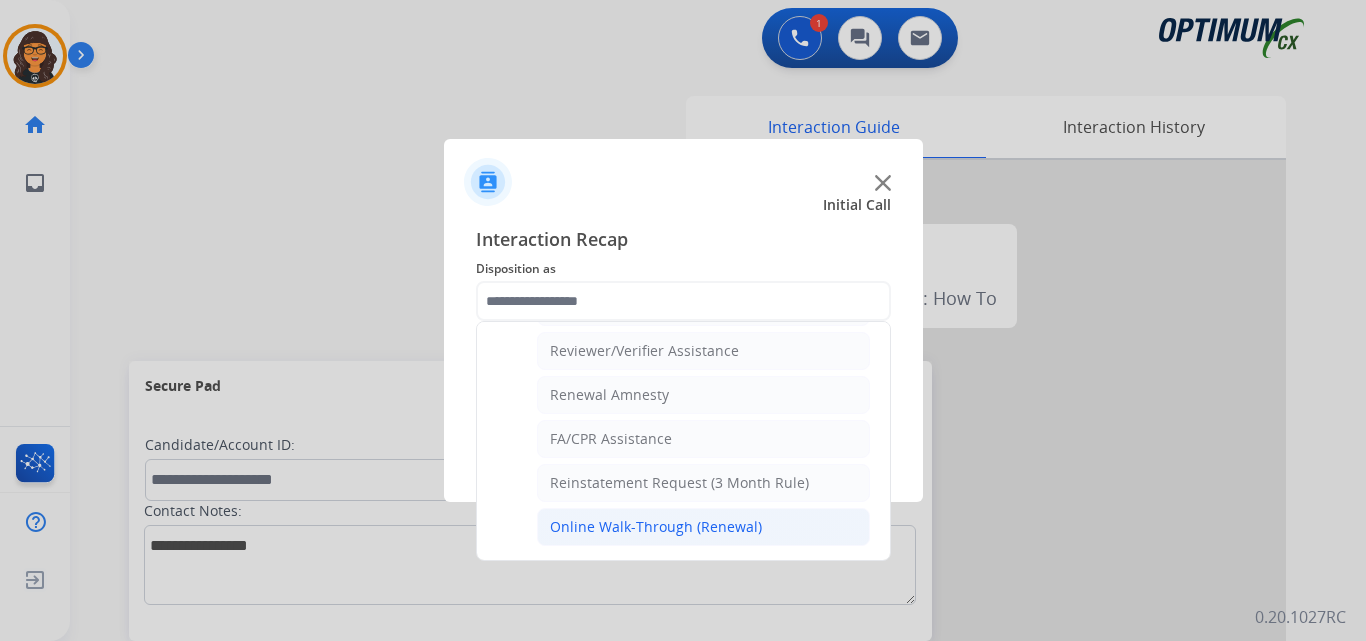 click on "Online Walk-Through (Renewal)" 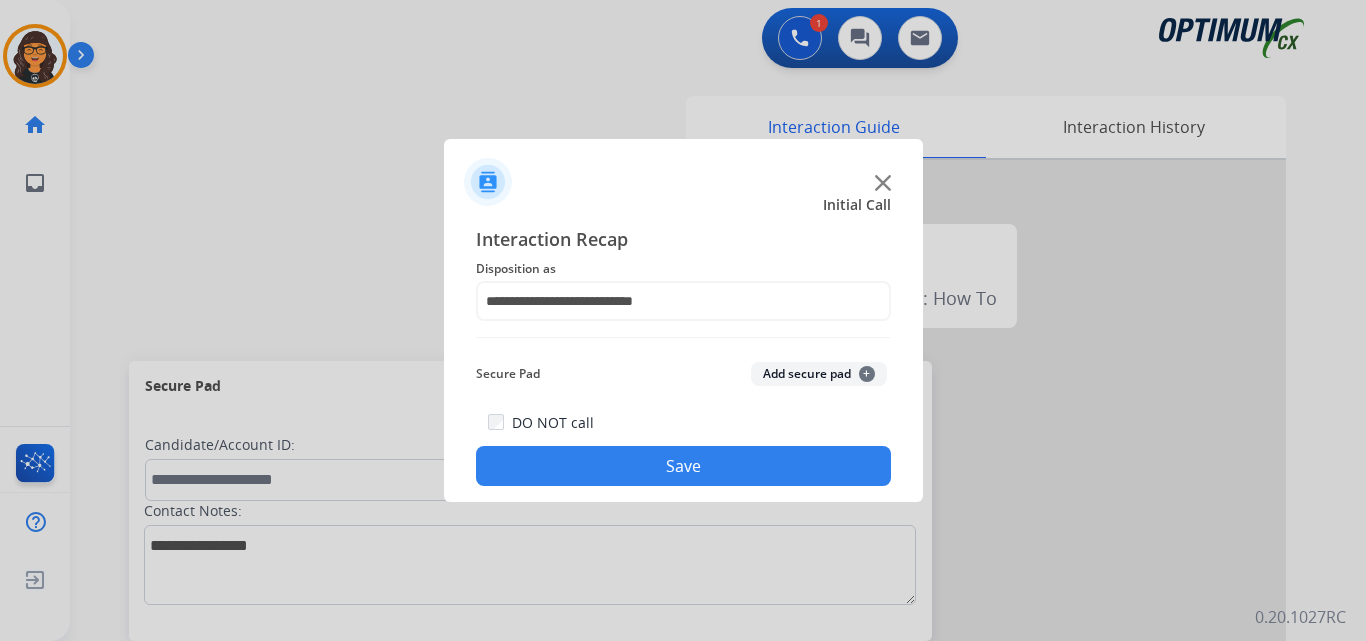 click on "Save" 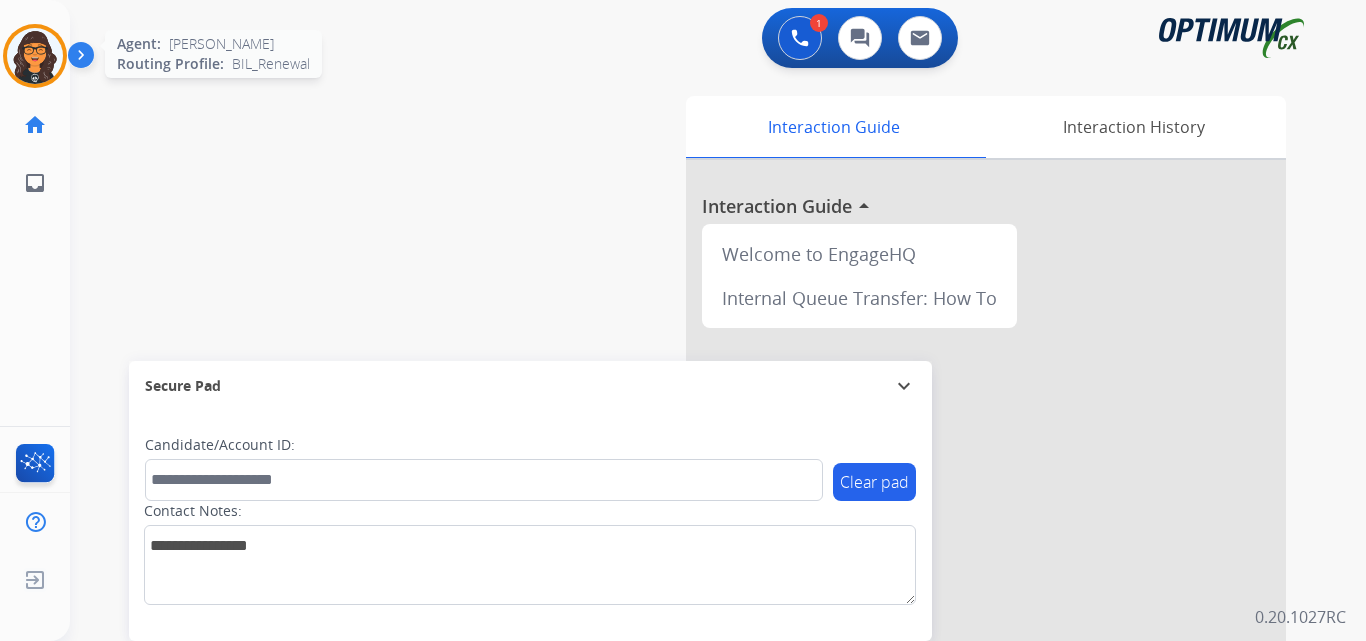 click at bounding box center (35, 56) 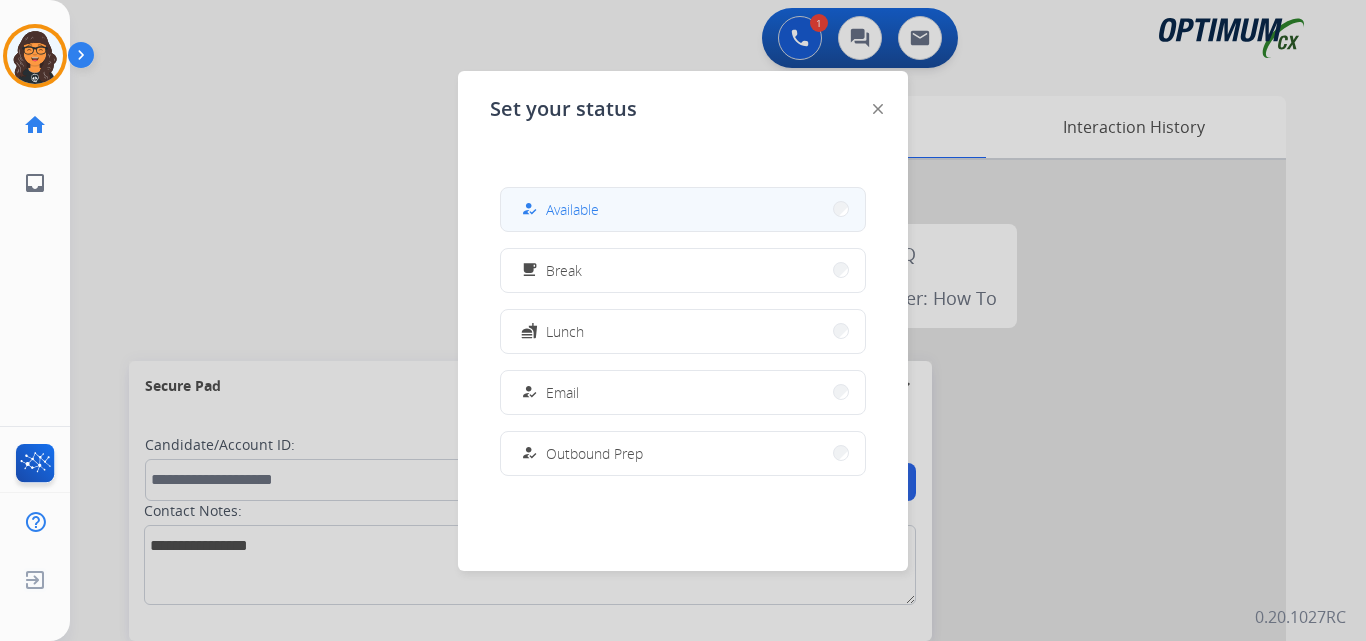 click on "Available" at bounding box center (572, 209) 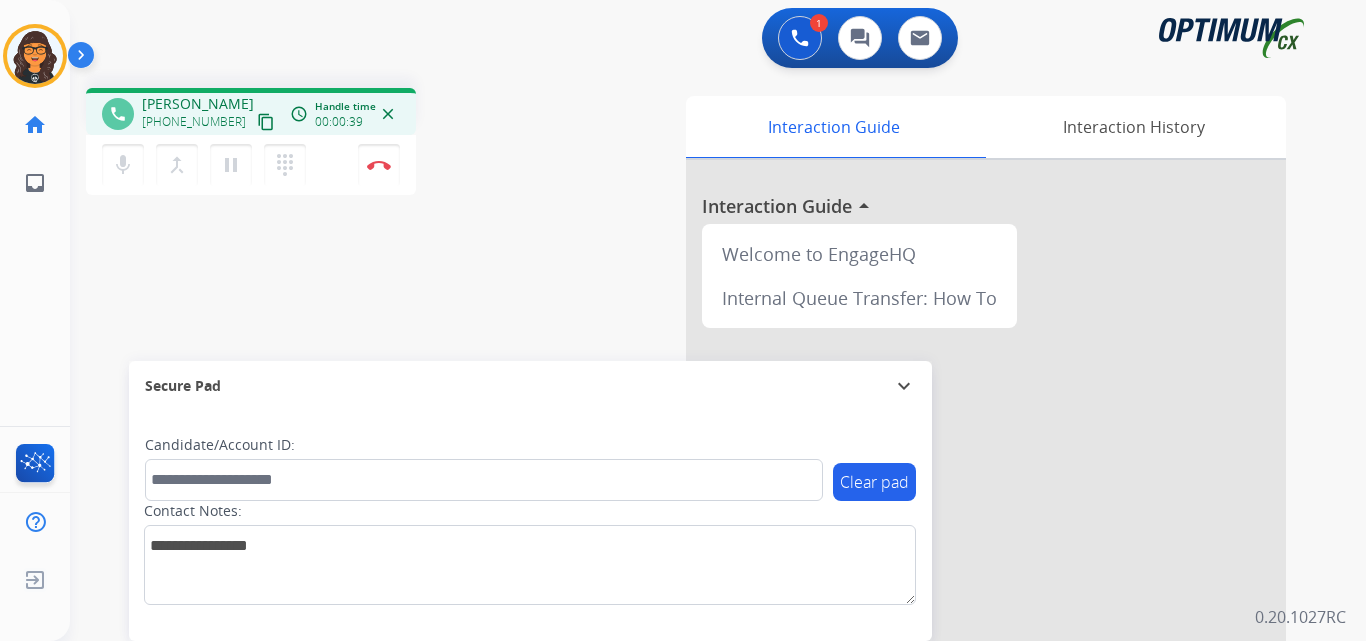click on "content_copy" at bounding box center (266, 122) 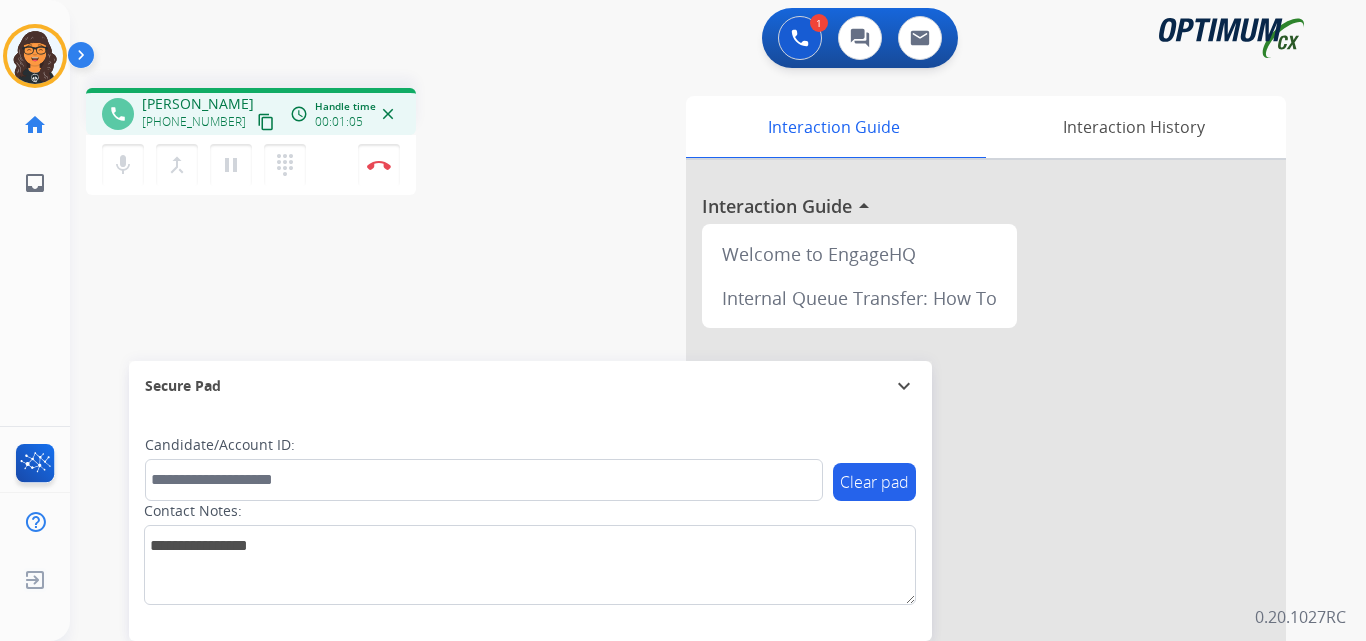 click on "content_copy" at bounding box center [266, 122] 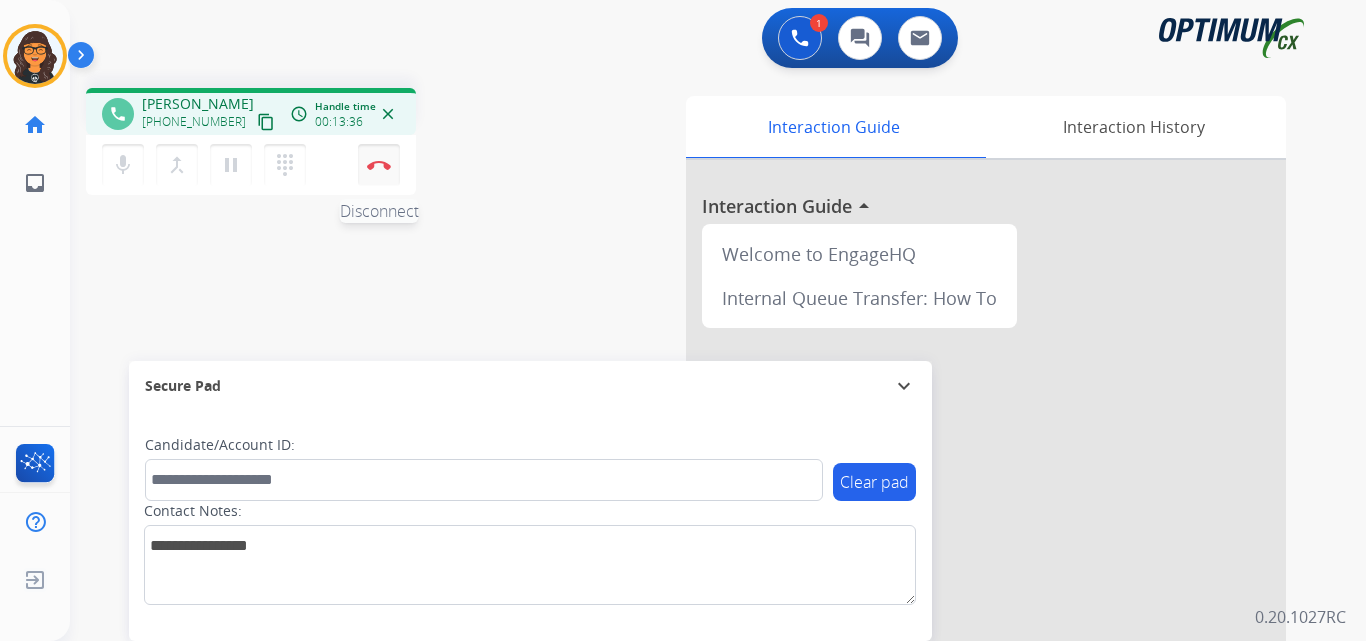 click on "Disconnect" at bounding box center [379, 165] 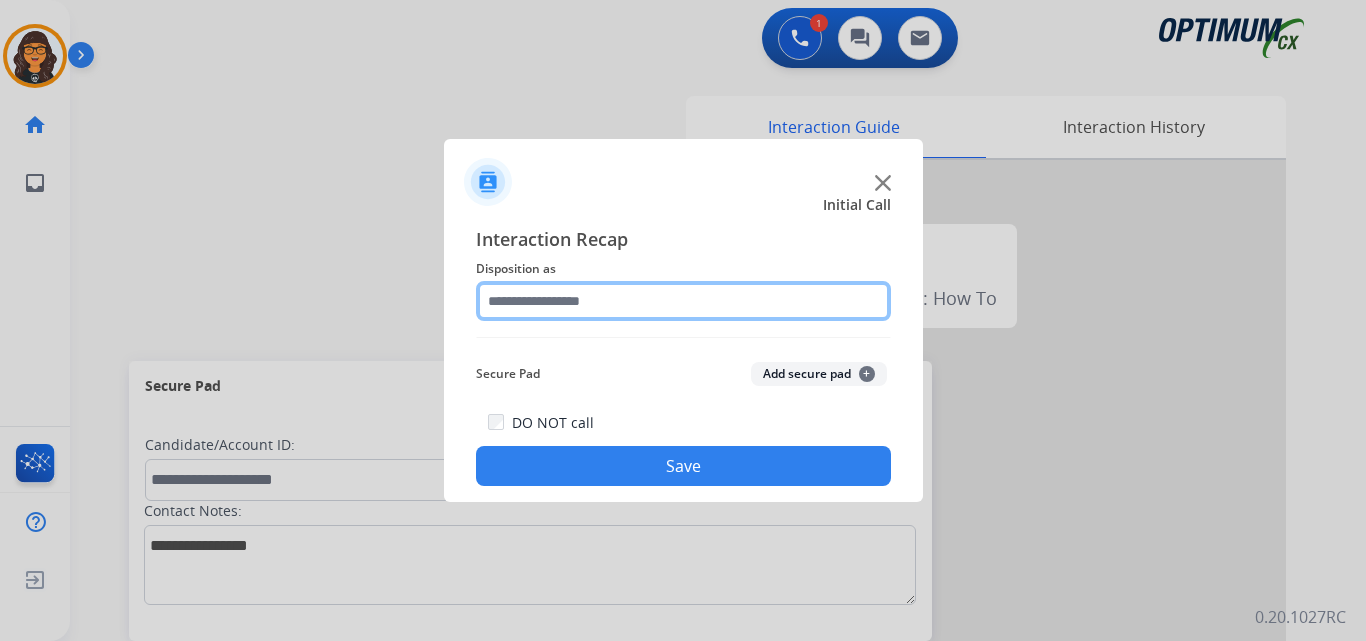 click 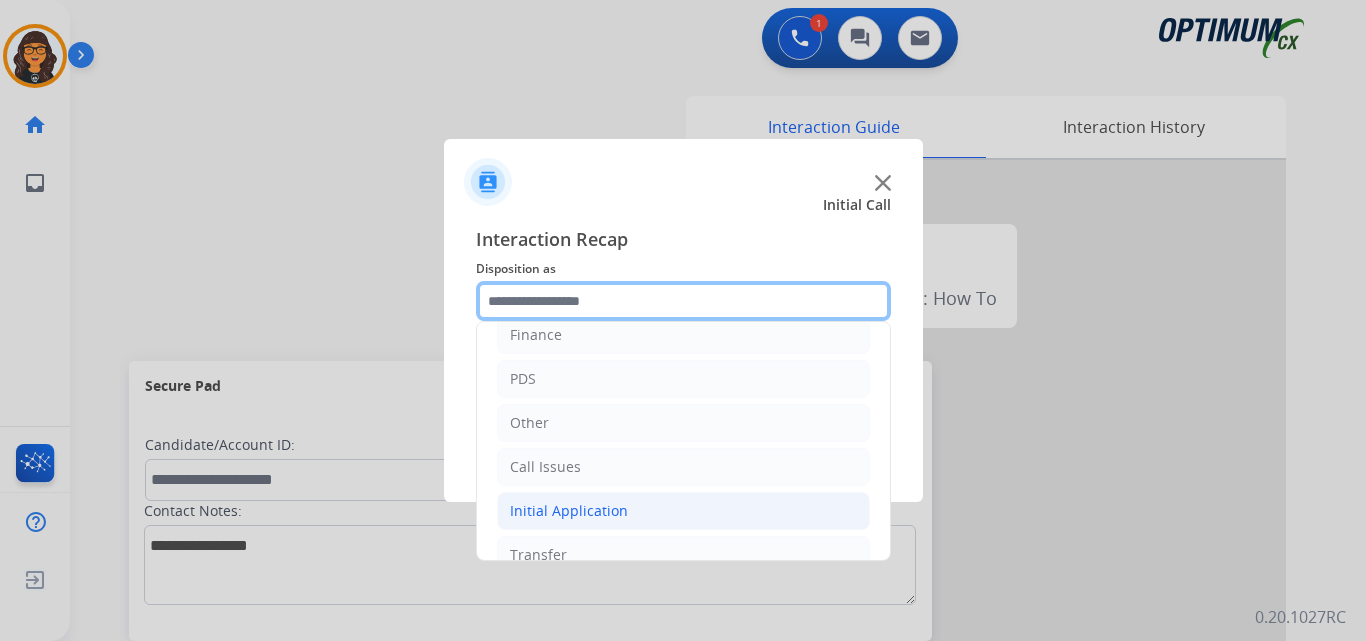 scroll, scrollTop: 100, scrollLeft: 0, axis: vertical 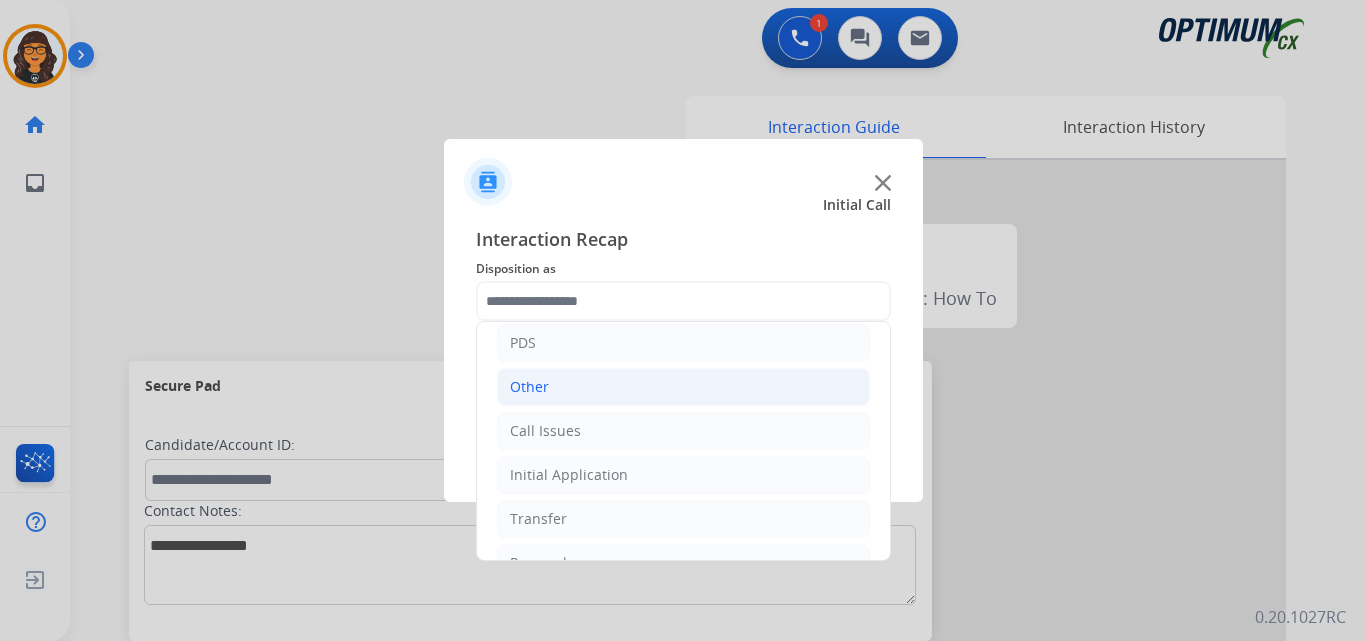 click on "Other" 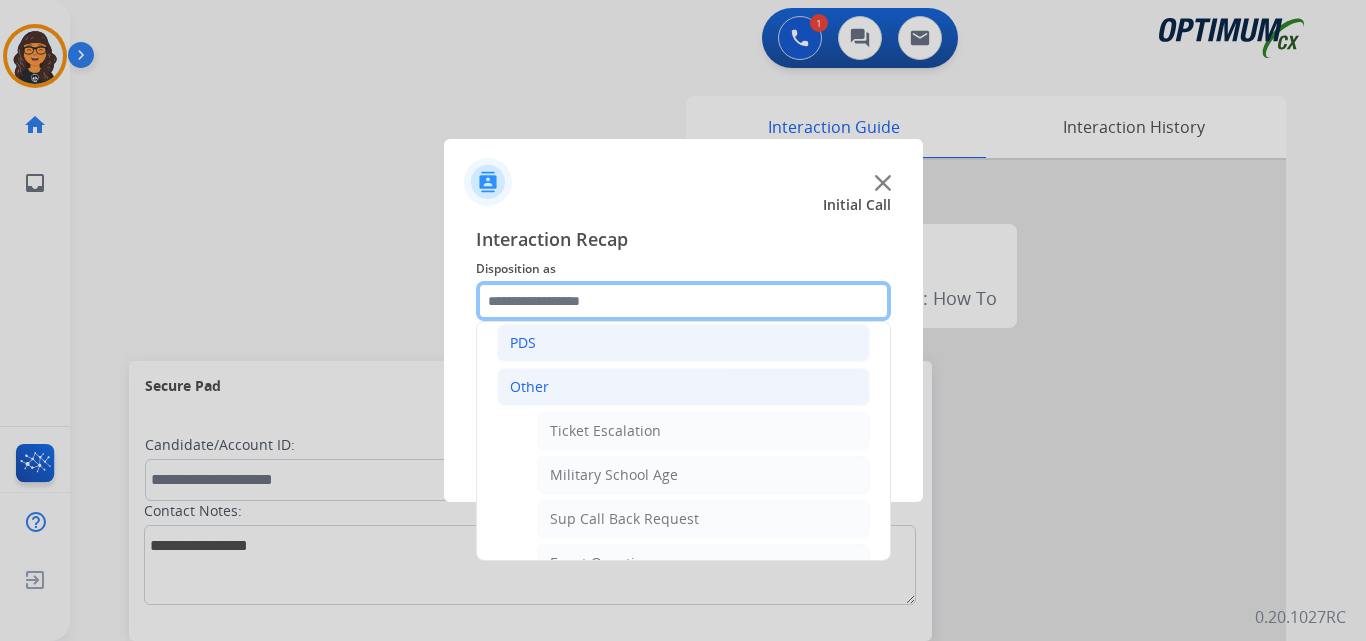 scroll, scrollTop: 0, scrollLeft: 0, axis: both 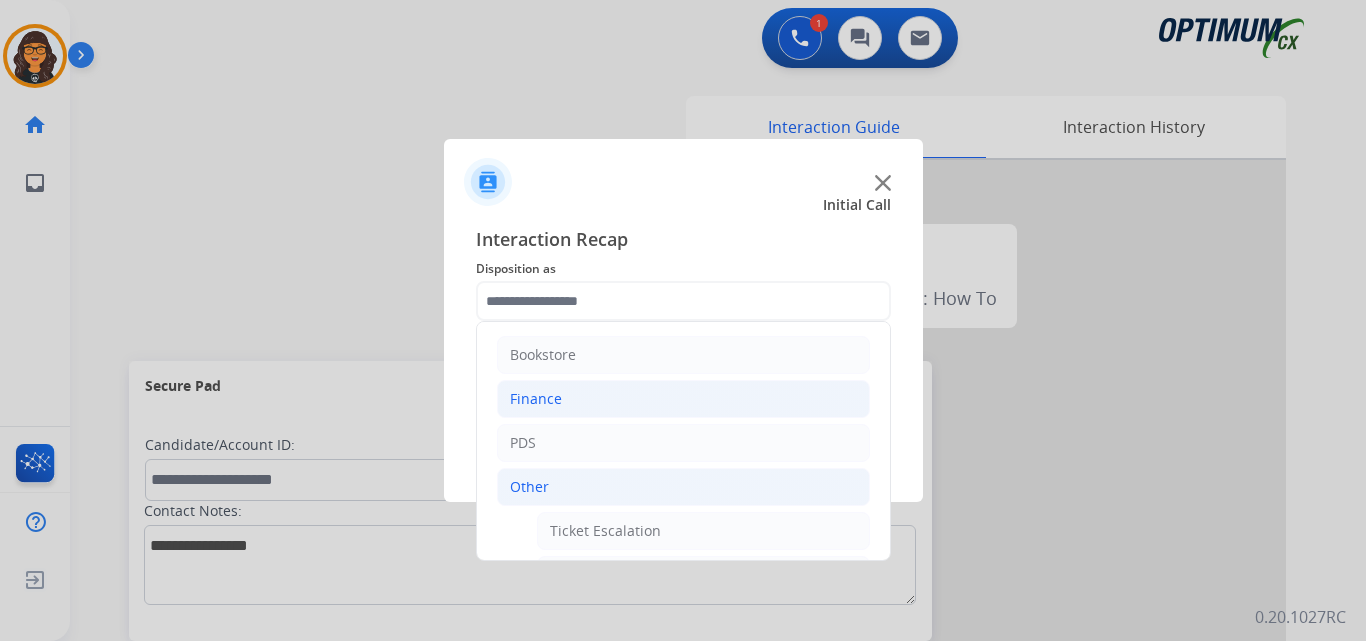 click on "Finance" 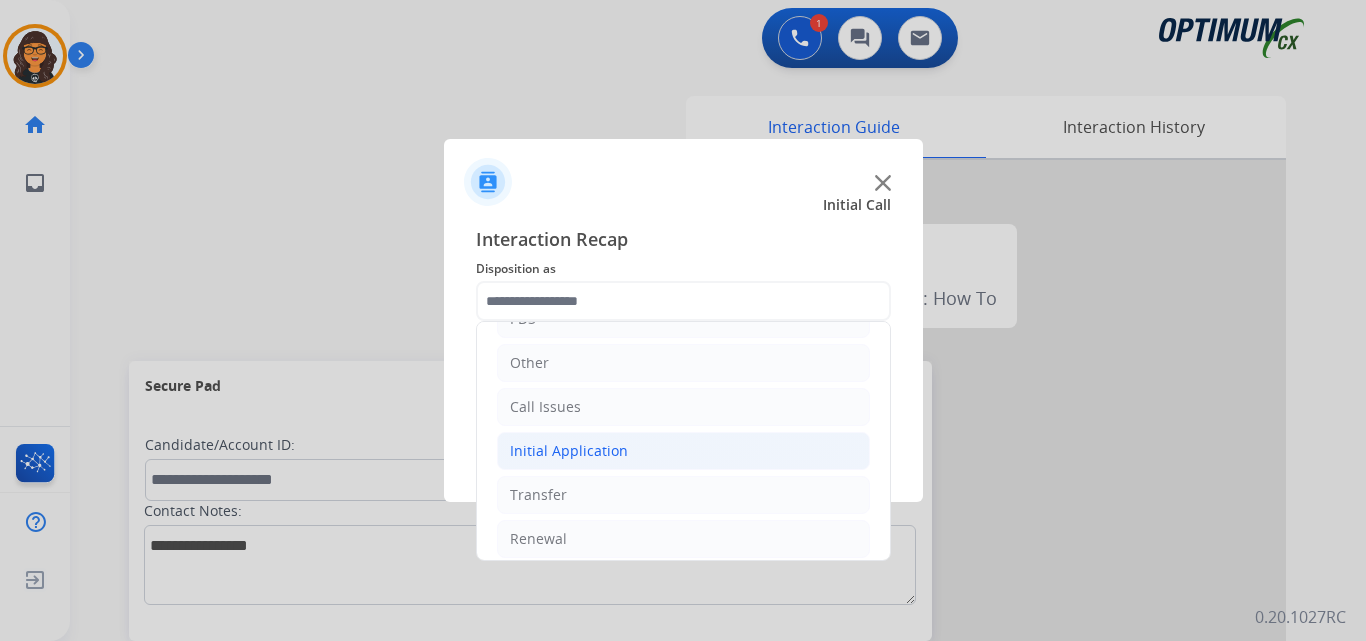click on "Initial Application" 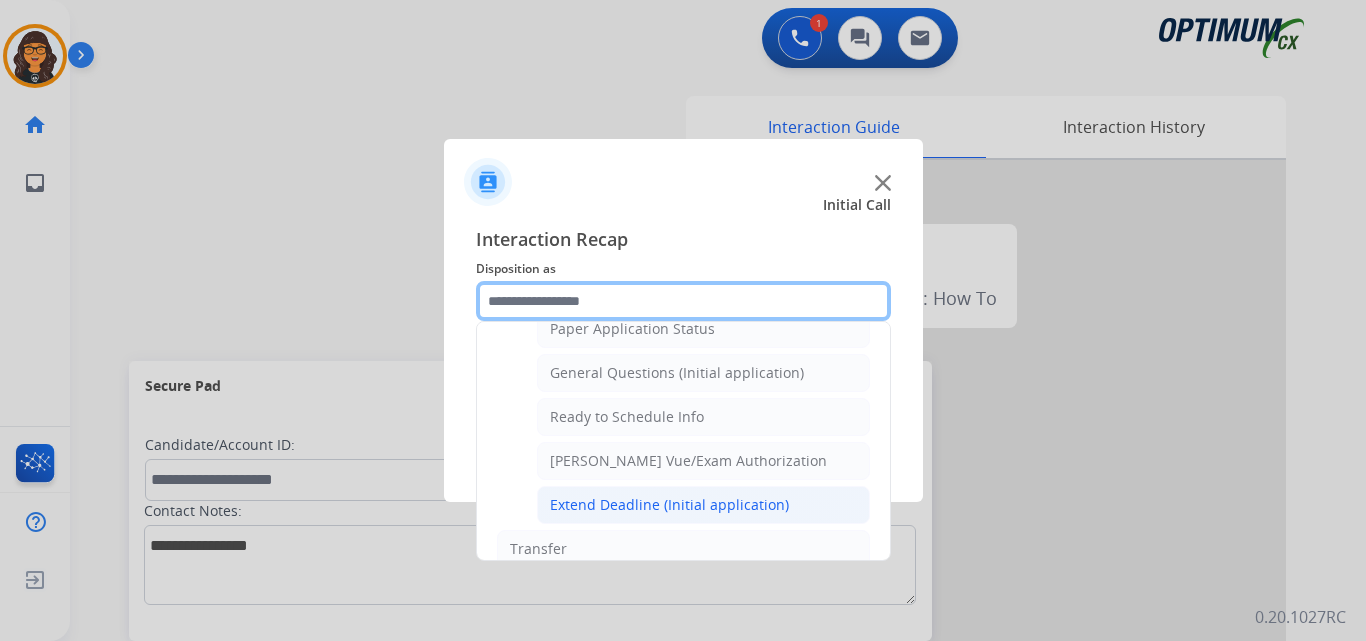 scroll, scrollTop: 1112, scrollLeft: 0, axis: vertical 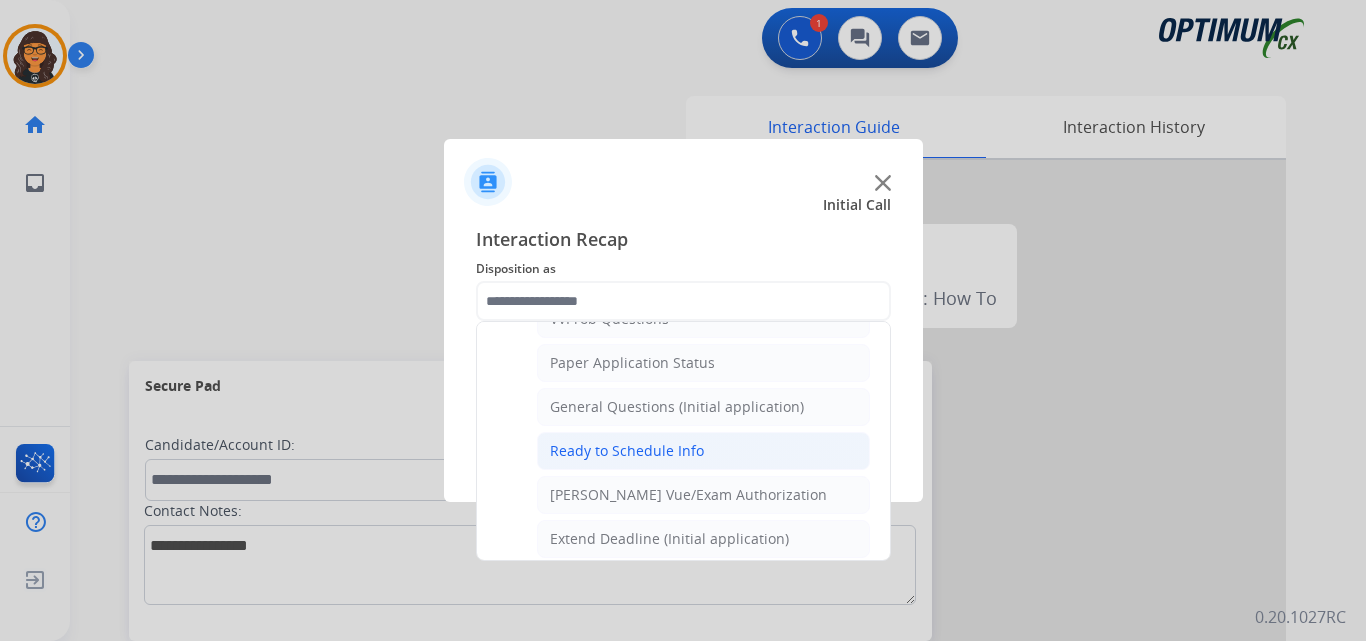 click on "Ready to Schedule Info" 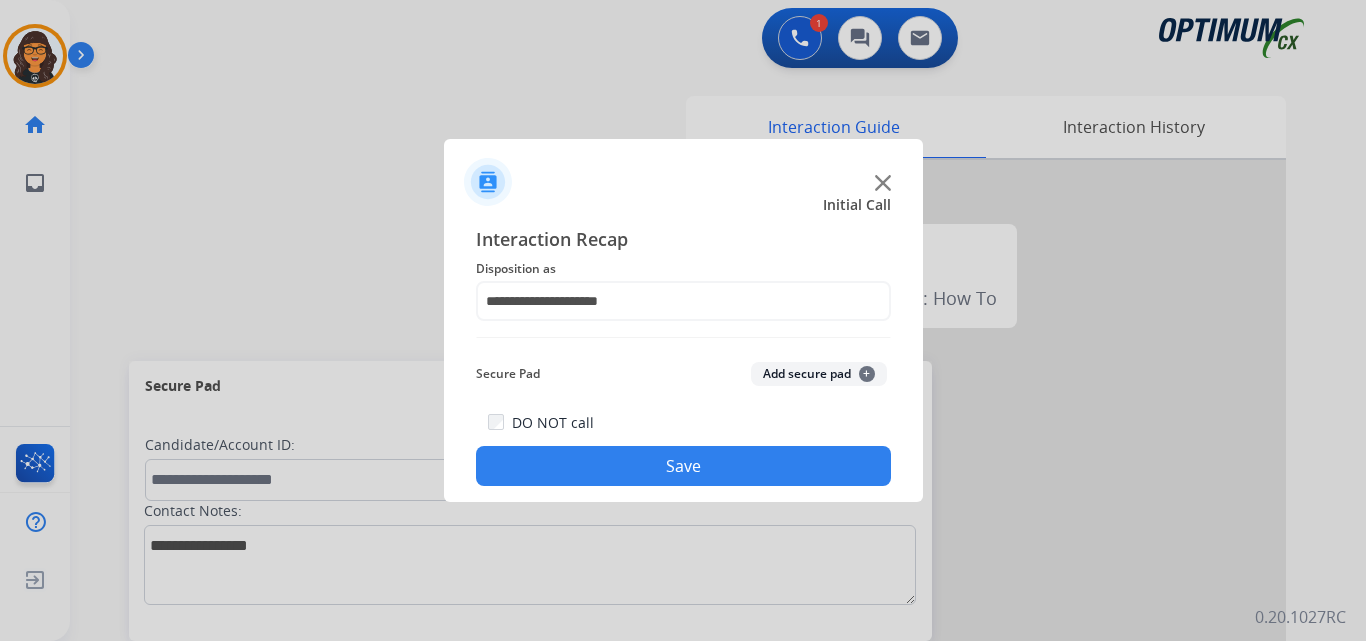 click on "Save" 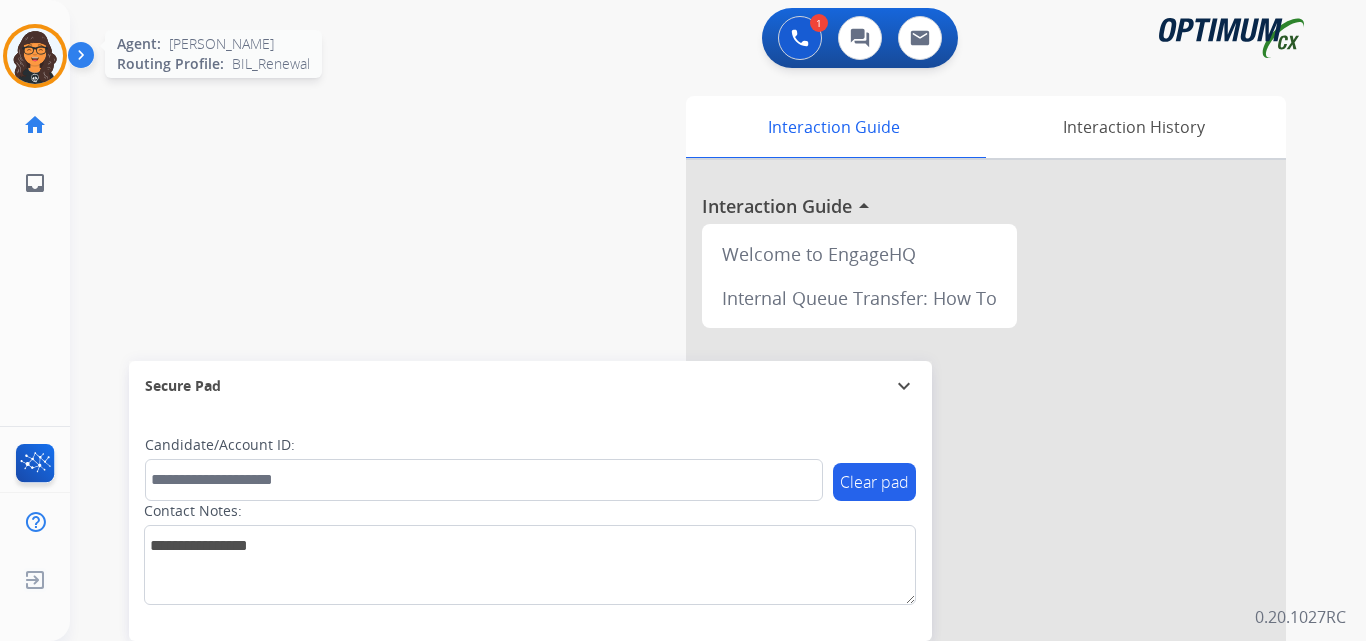 click at bounding box center [35, 56] 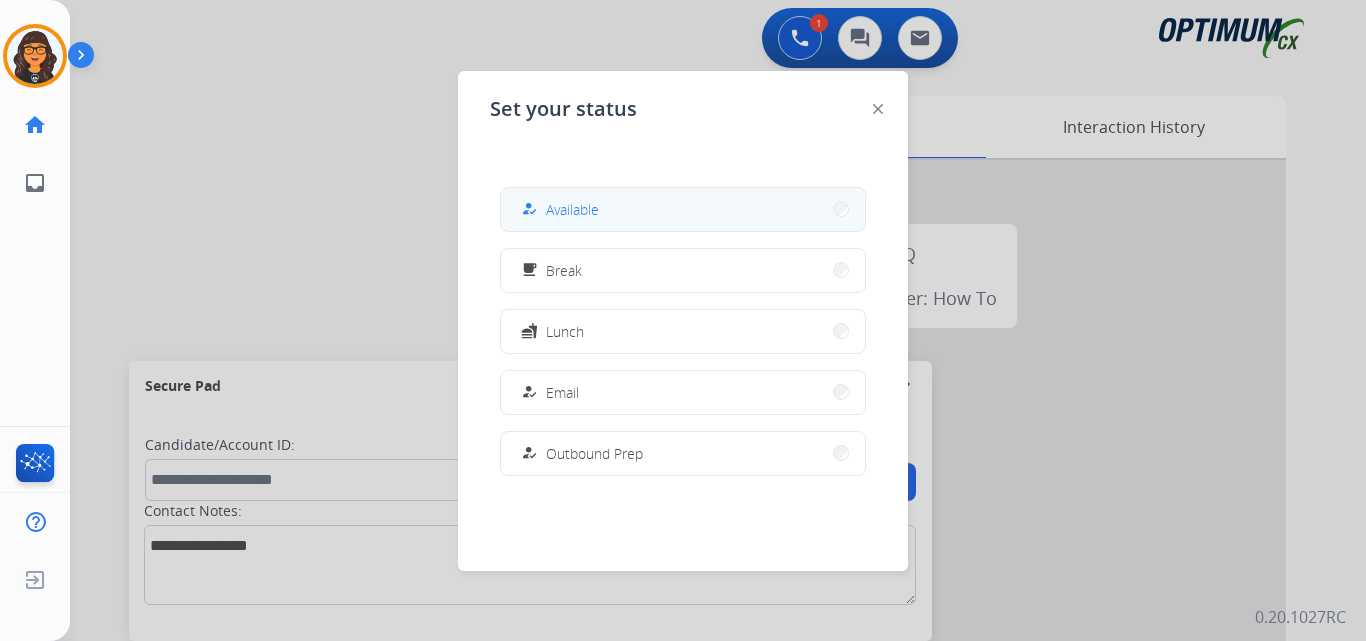 click on "Available" at bounding box center [572, 209] 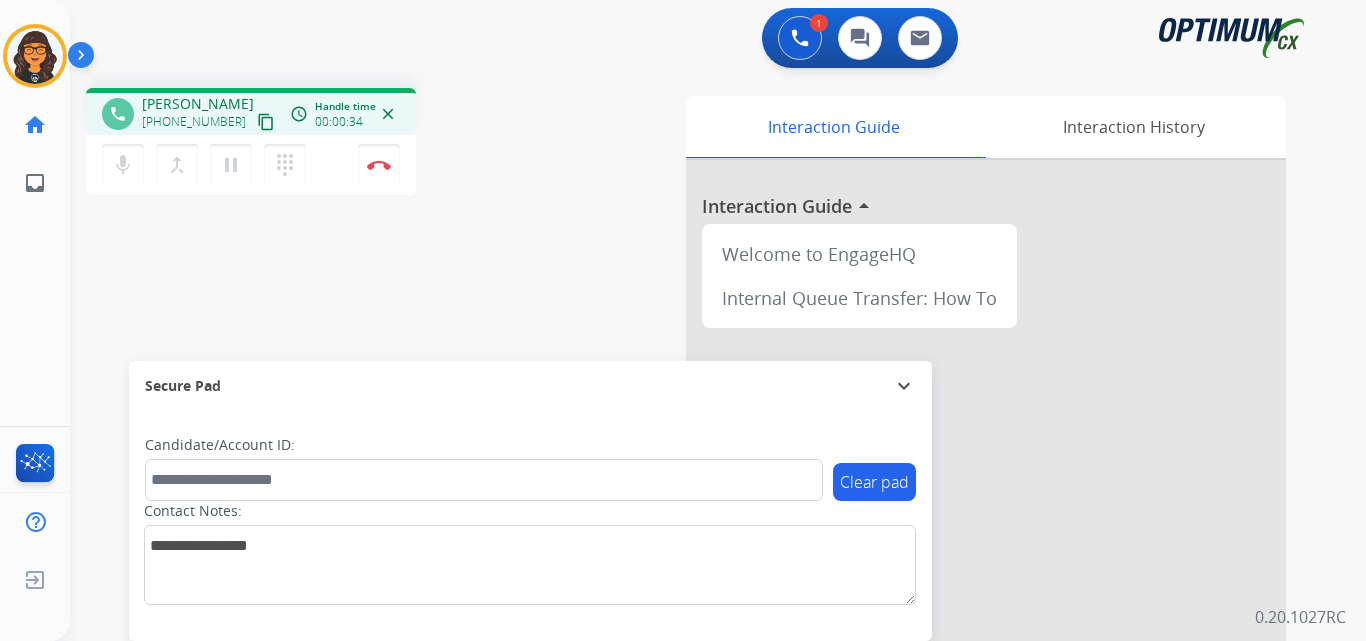 click on "content_copy" at bounding box center [266, 122] 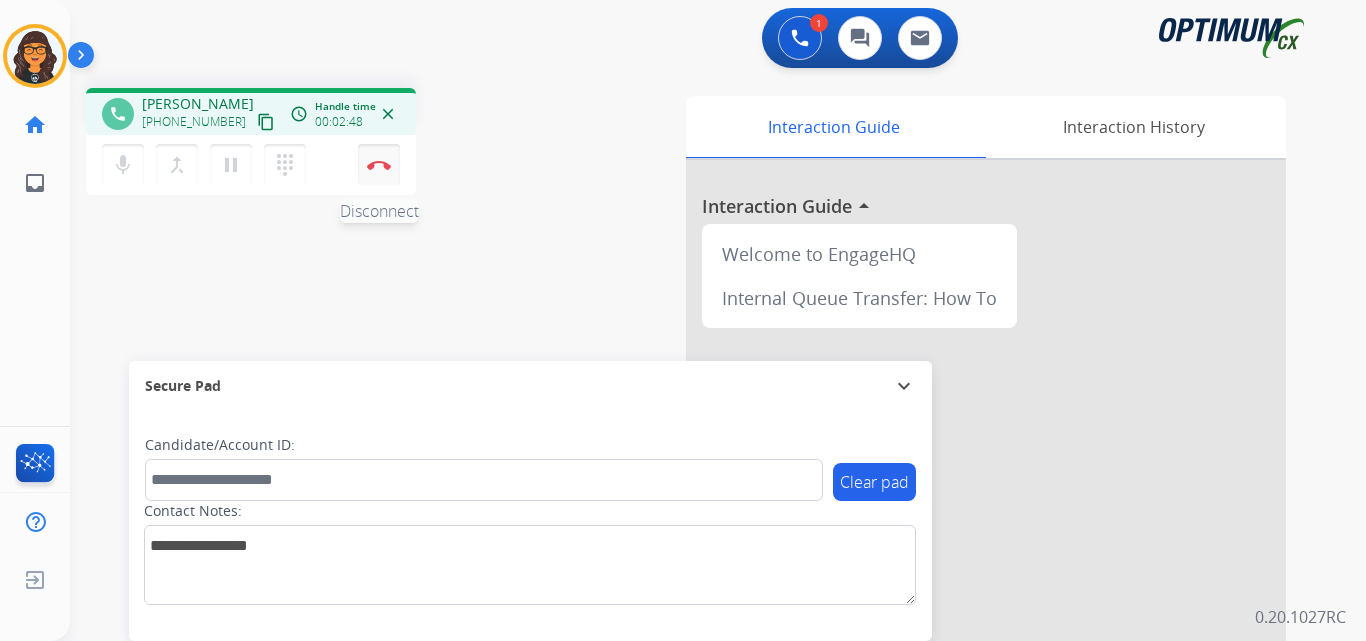 click at bounding box center (379, 165) 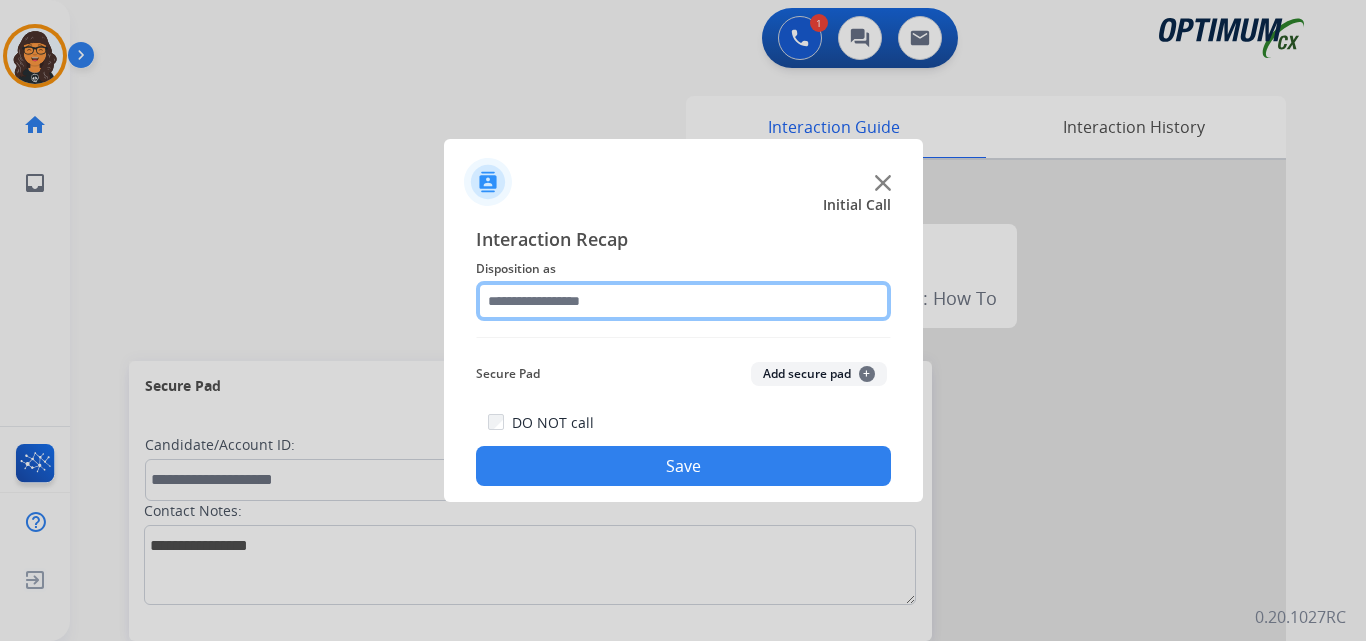 click 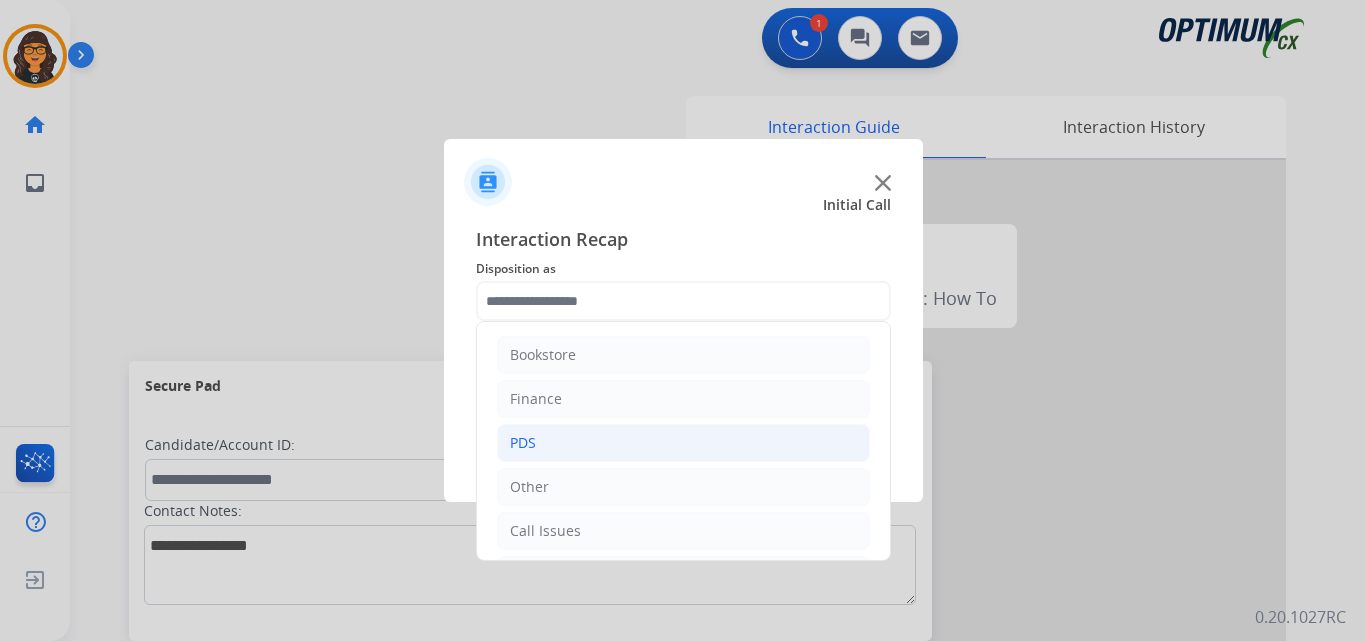 drag, startPoint x: 521, startPoint y: 434, endPoint x: 535, endPoint y: 434, distance: 14 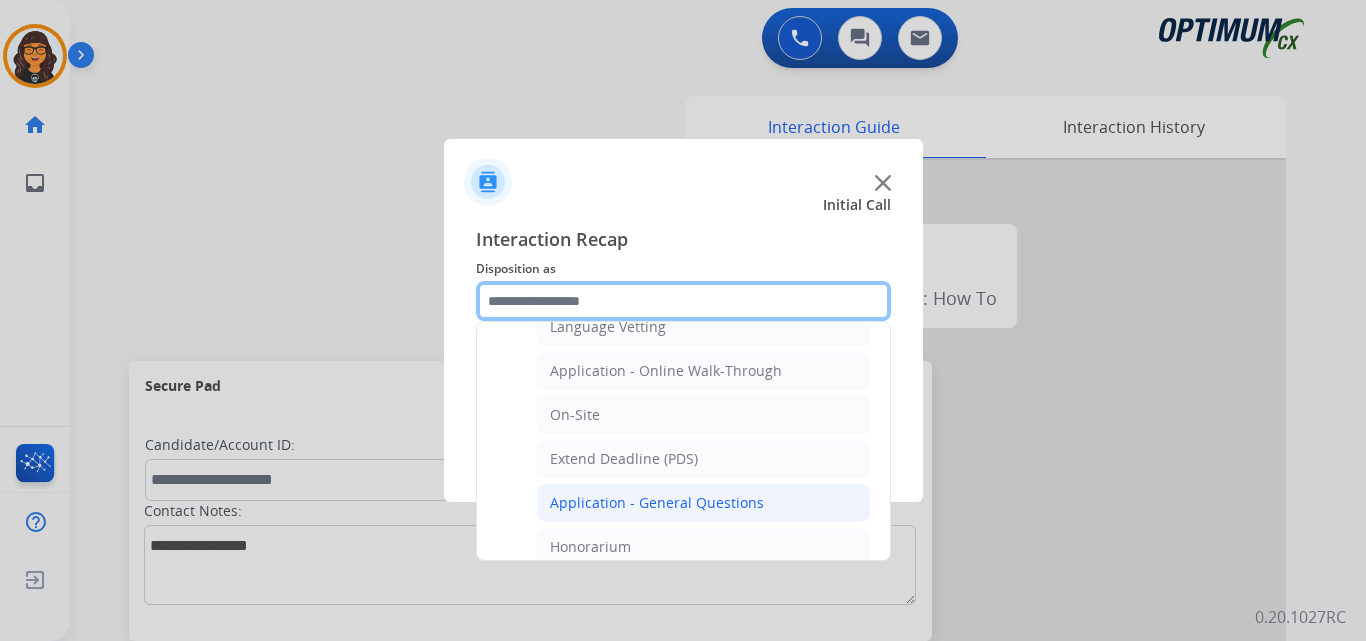 scroll, scrollTop: 500, scrollLeft: 0, axis: vertical 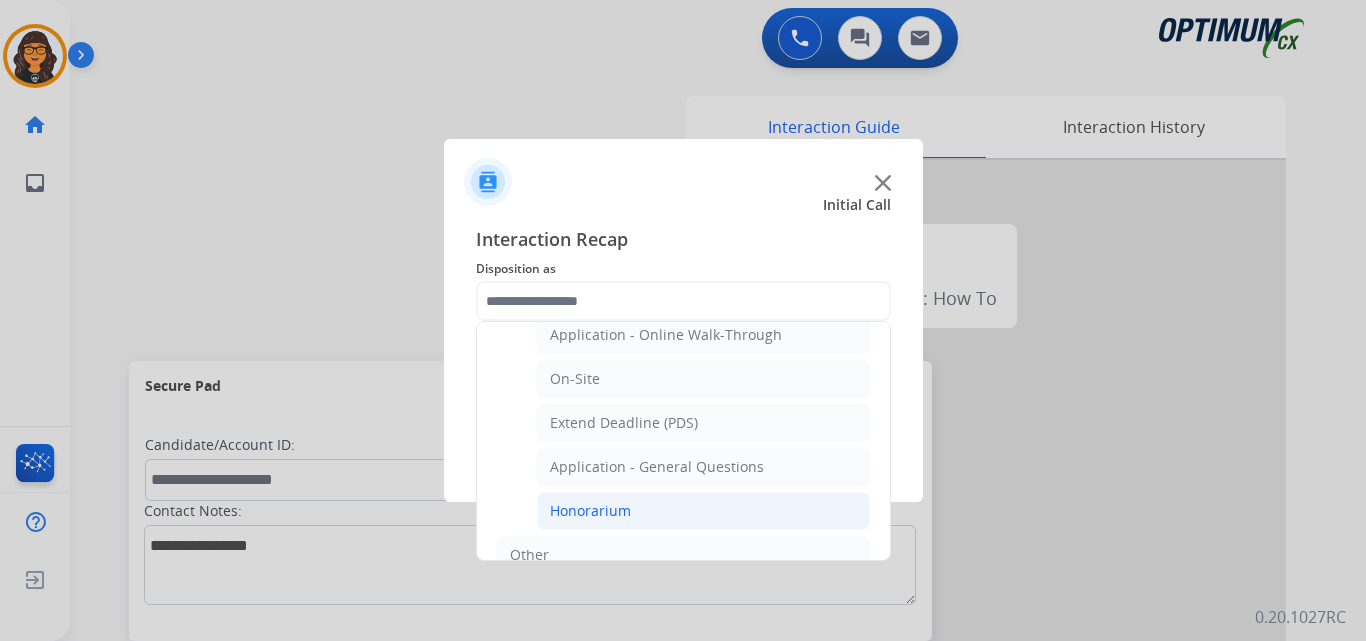 click on "Honorarium" 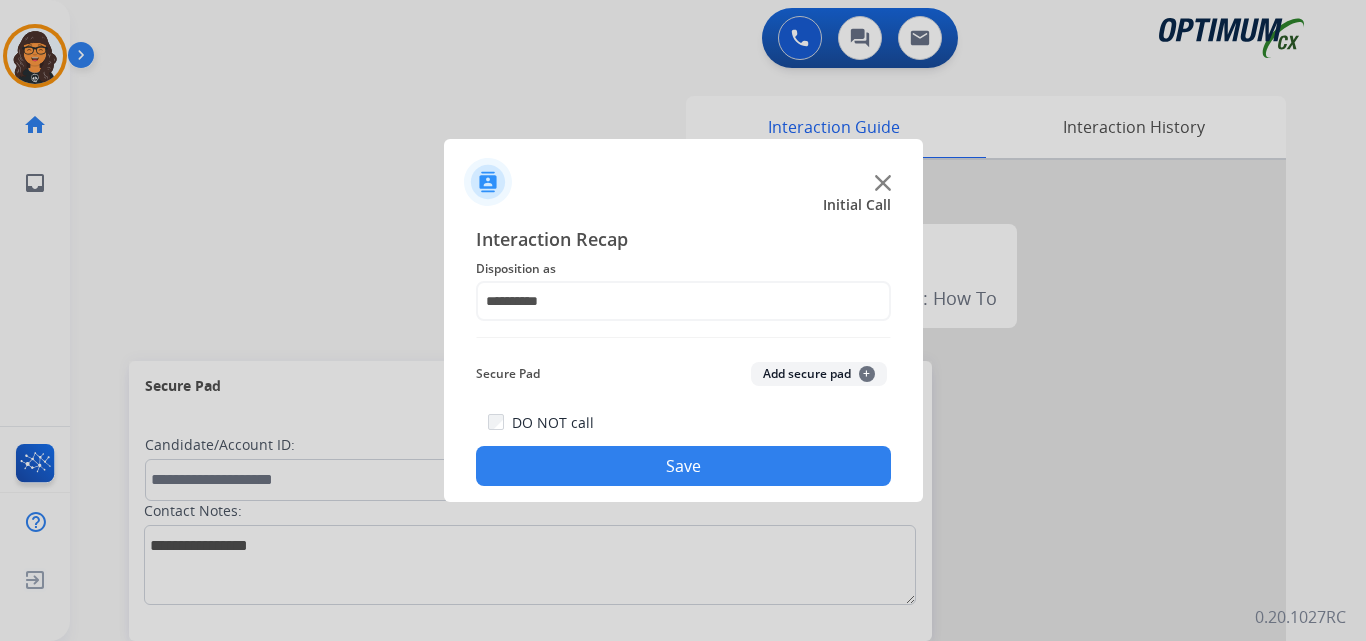 click on "Save" 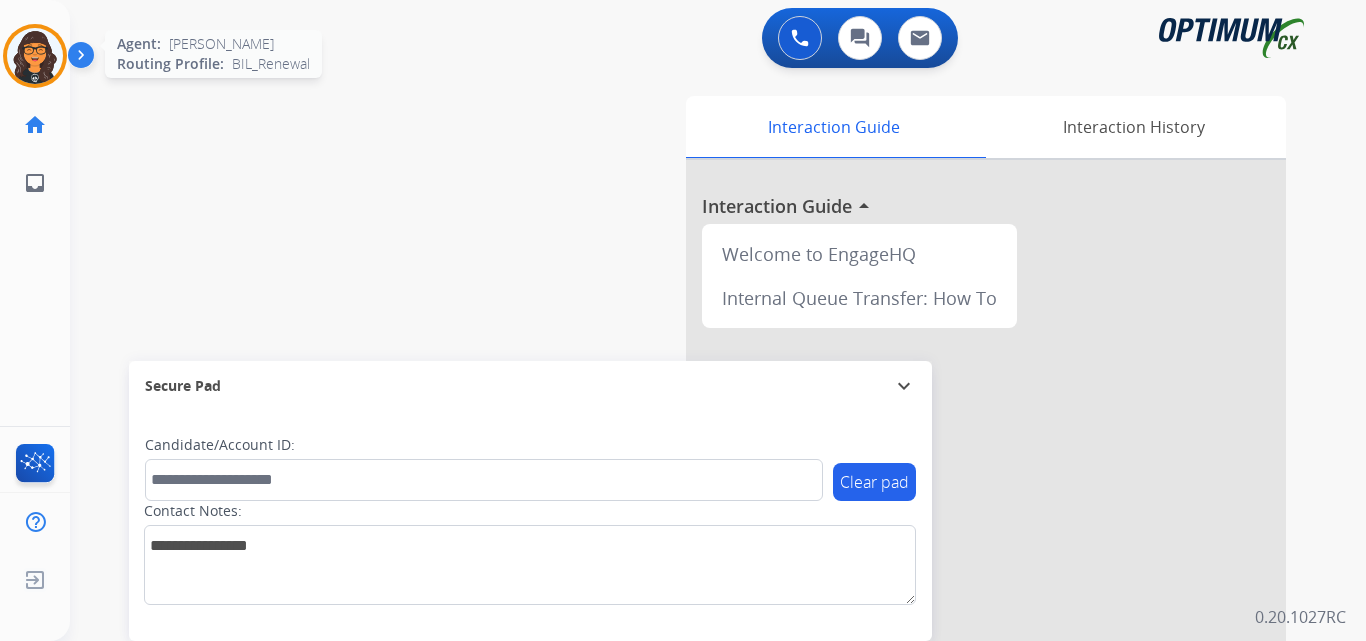 click at bounding box center (35, 56) 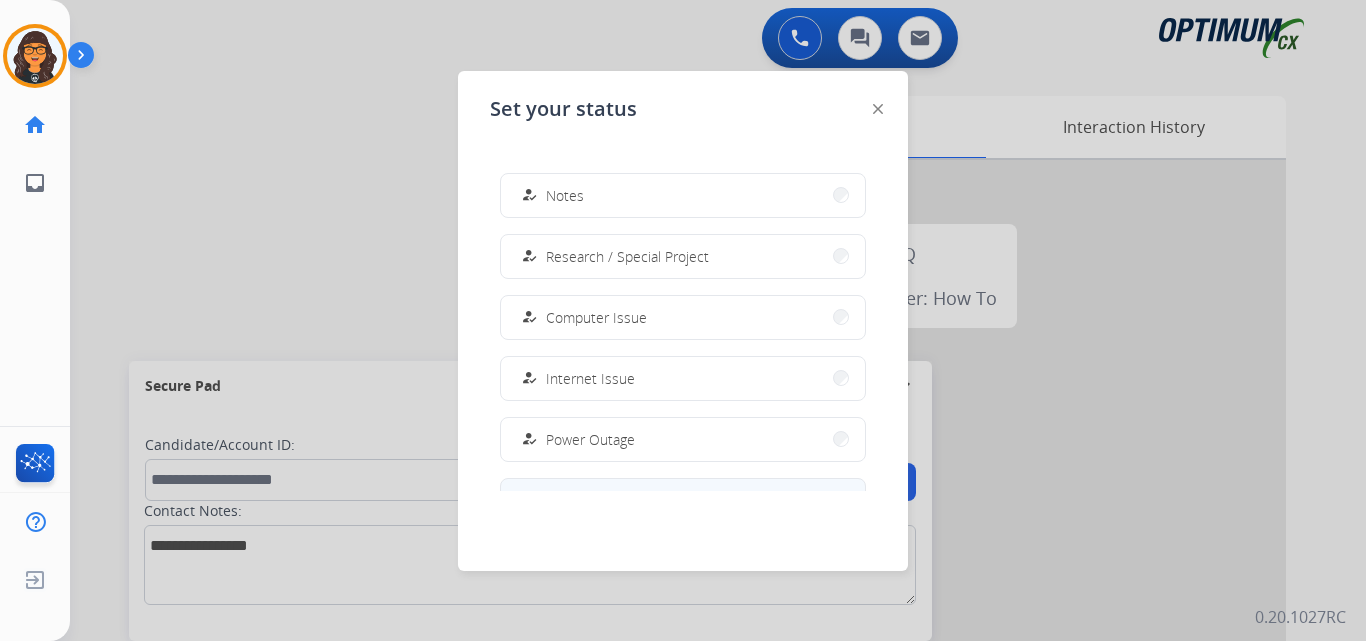 scroll, scrollTop: 499, scrollLeft: 0, axis: vertical 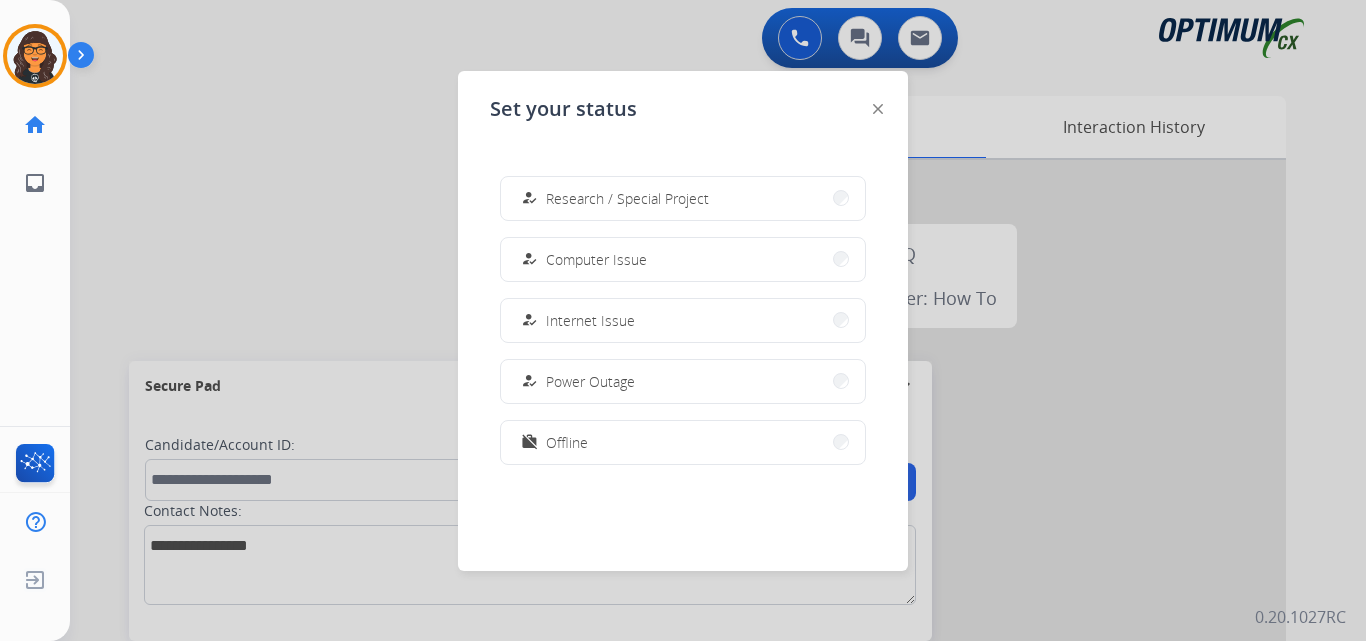 click on "Offline" at bounding box center [567, 442] 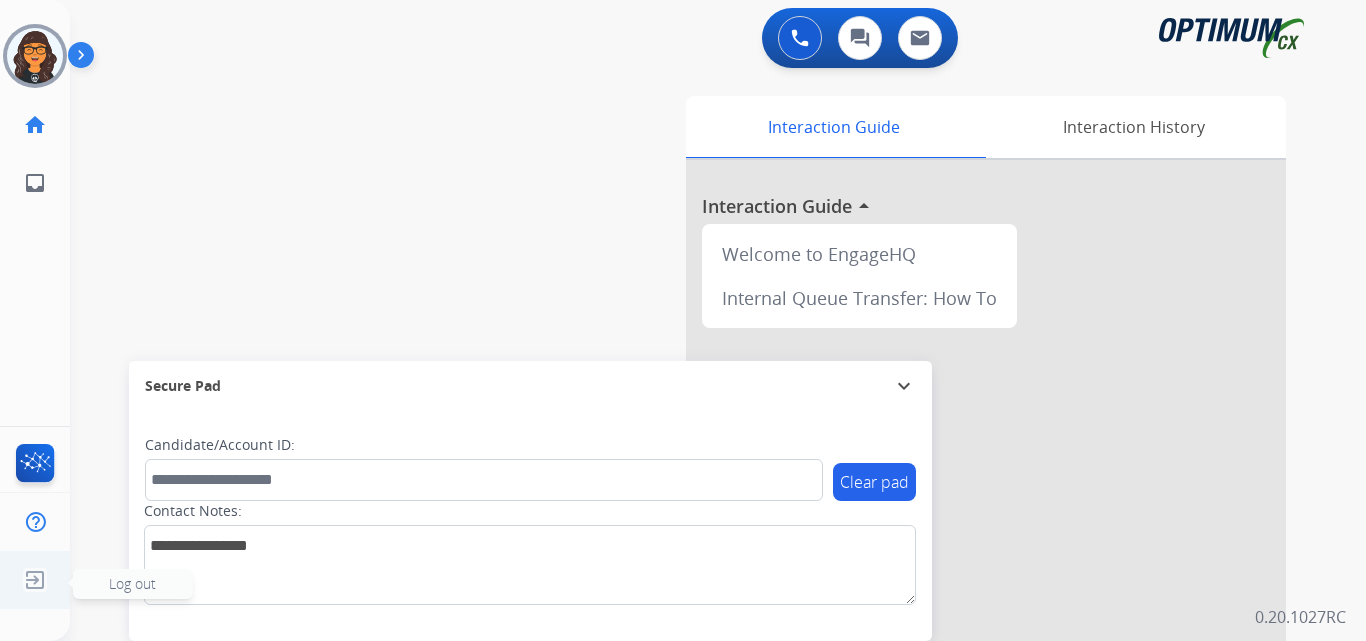 click 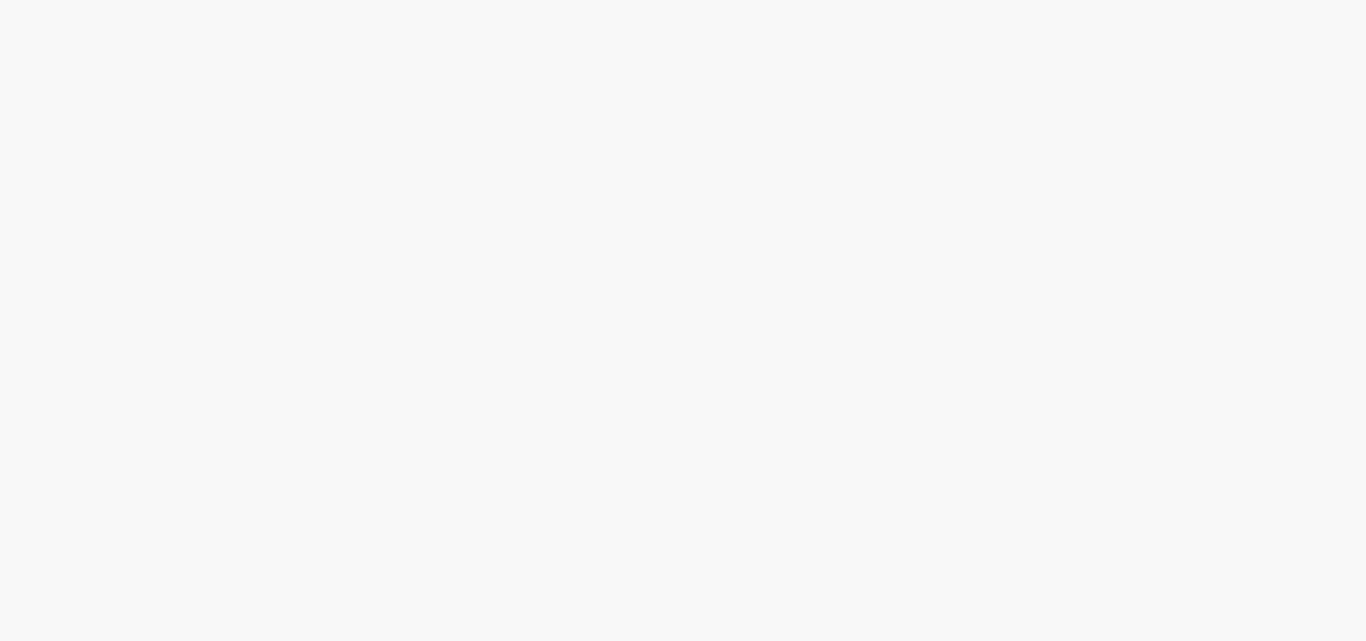 scroll, scrollTop: 0, scrollLeft: 0, axis: both 